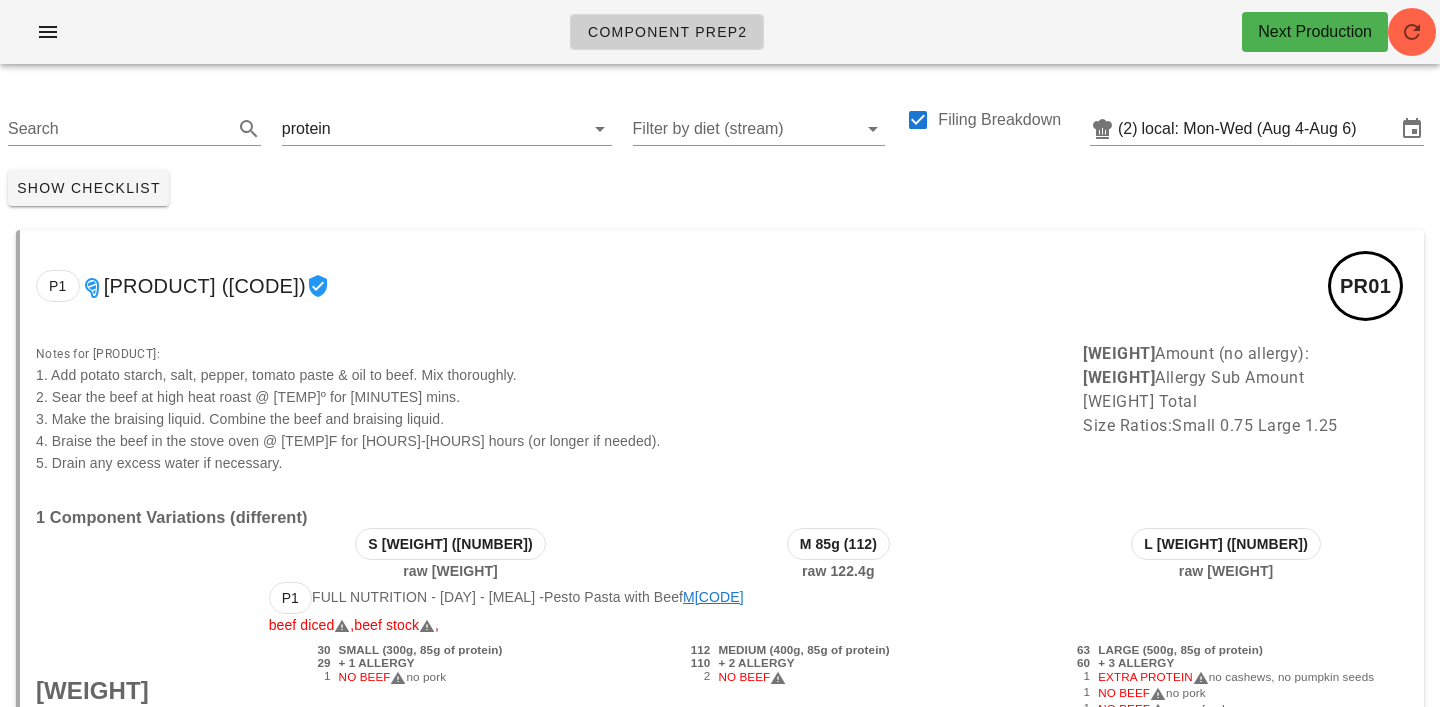 scroll, scrollTop: 0, scrollLeft: 0, axis: both 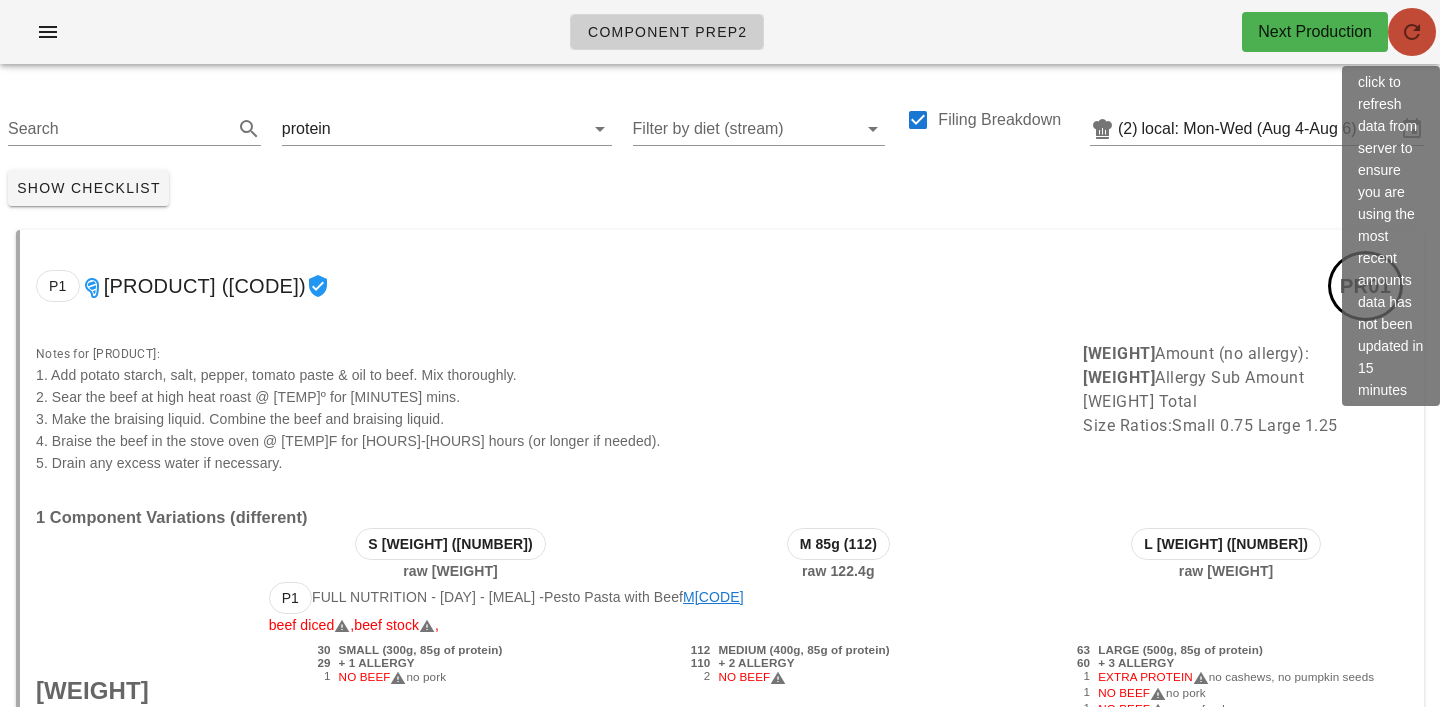 click at bounding box center (1412, 32) 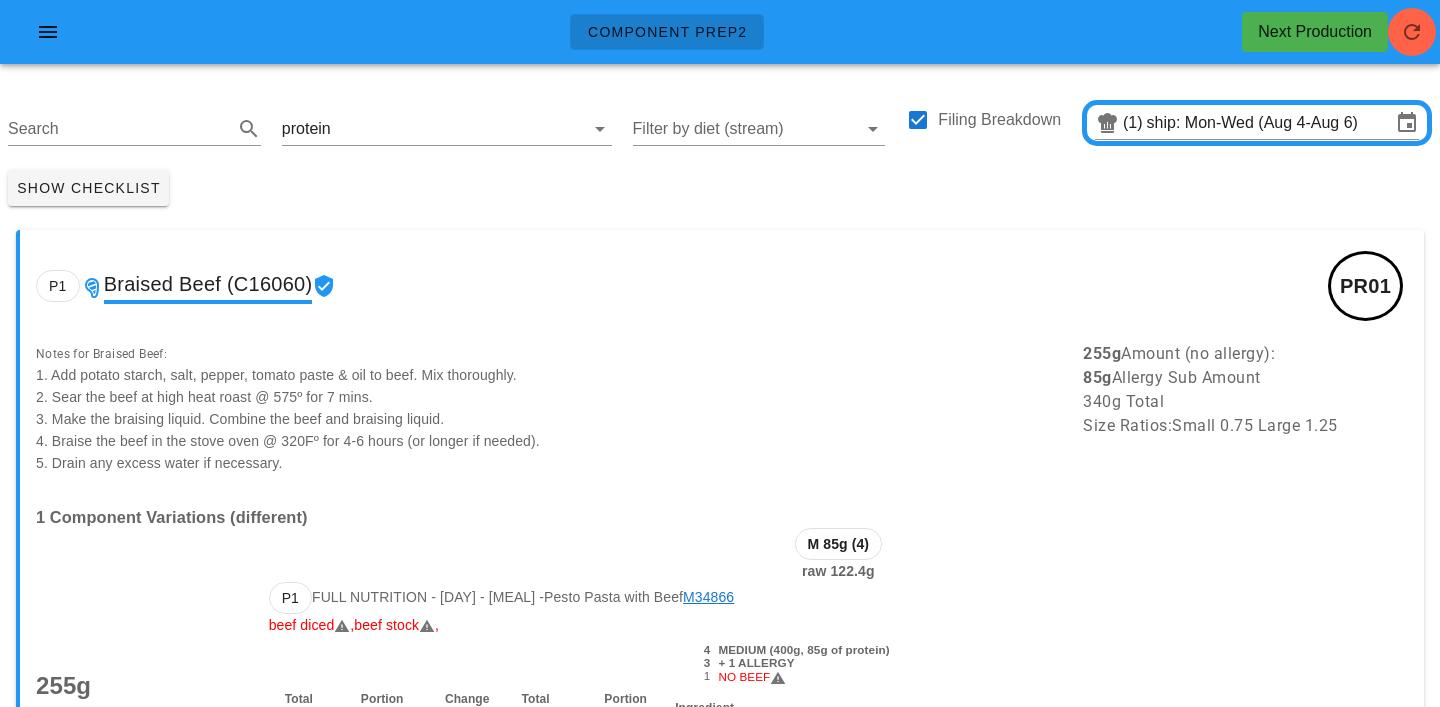 scroll, scrollTop: 0, scrollLeft: 0, axis: both 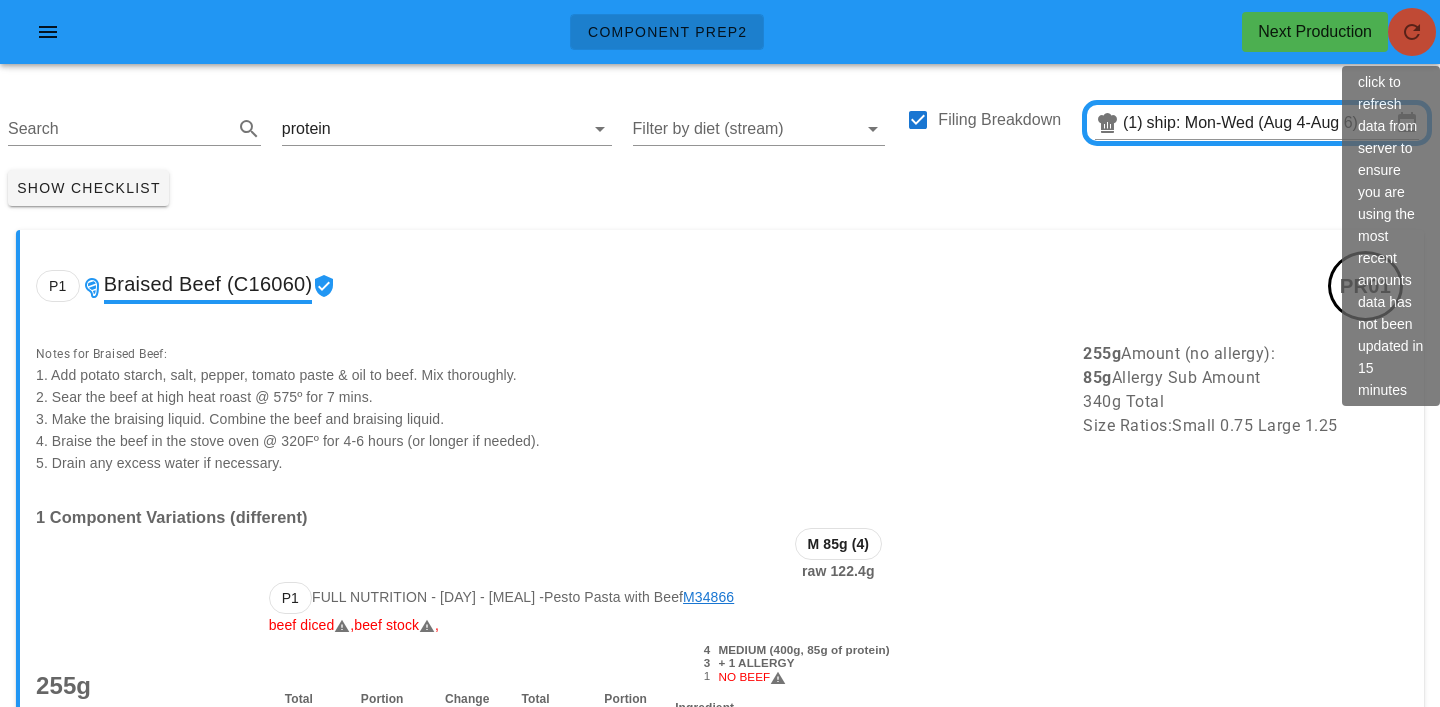 click at bounding box center (1412, 32) 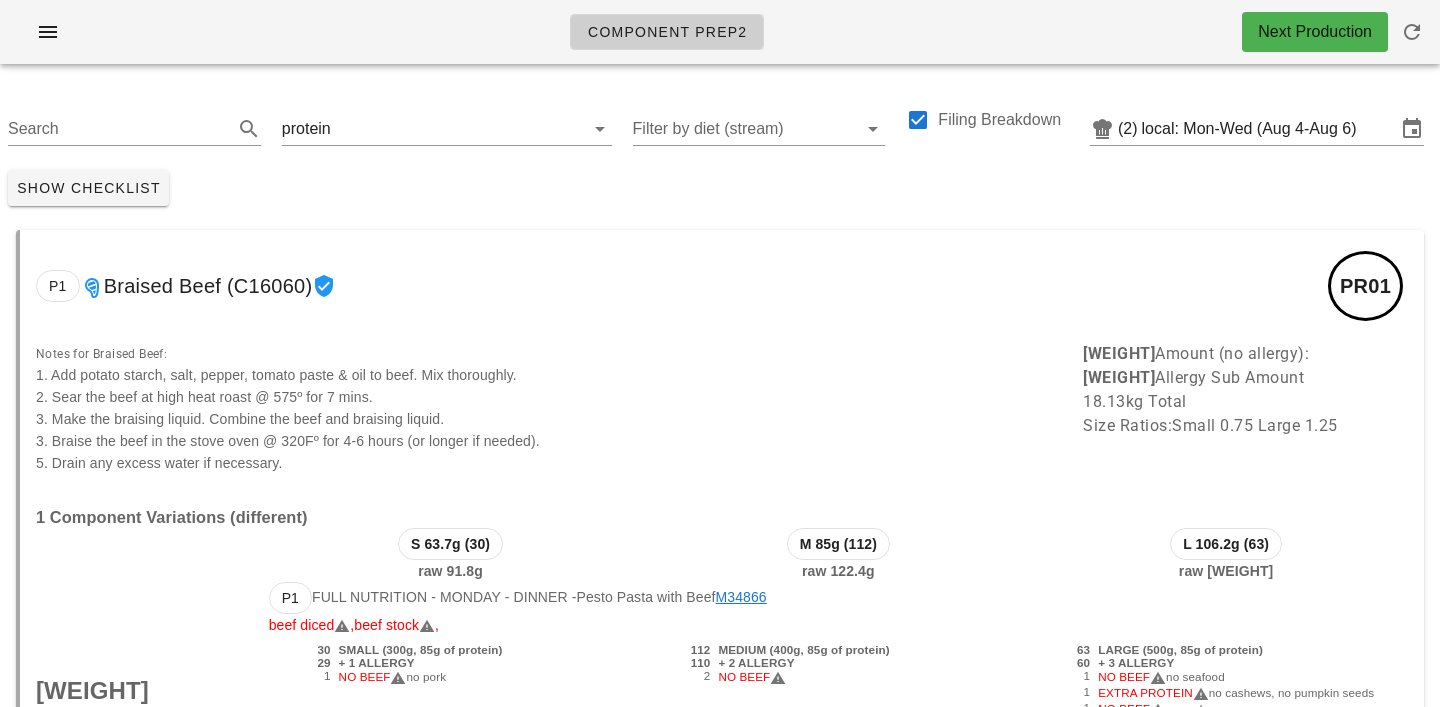 scroll, scrollTop: 0, scrollLeft: 0, axis: both 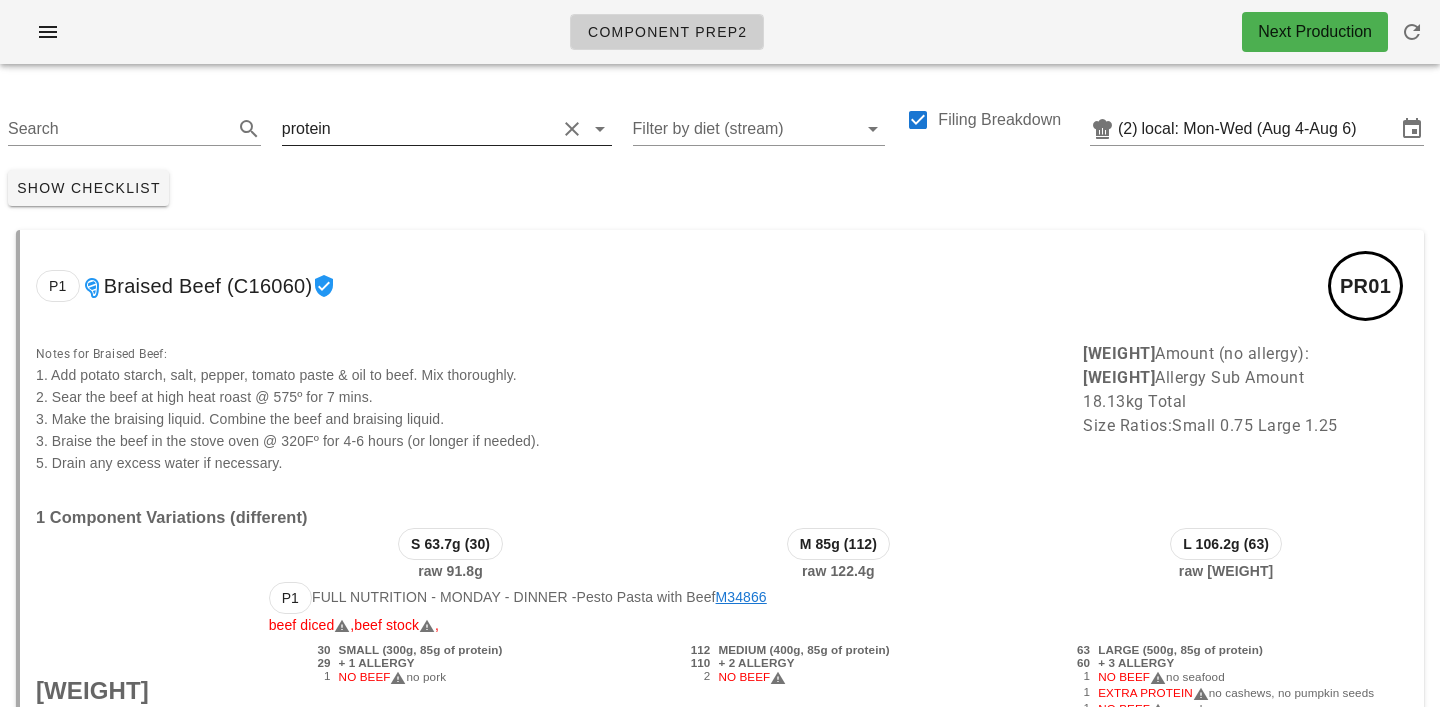 click at bounding box center [445, 129] 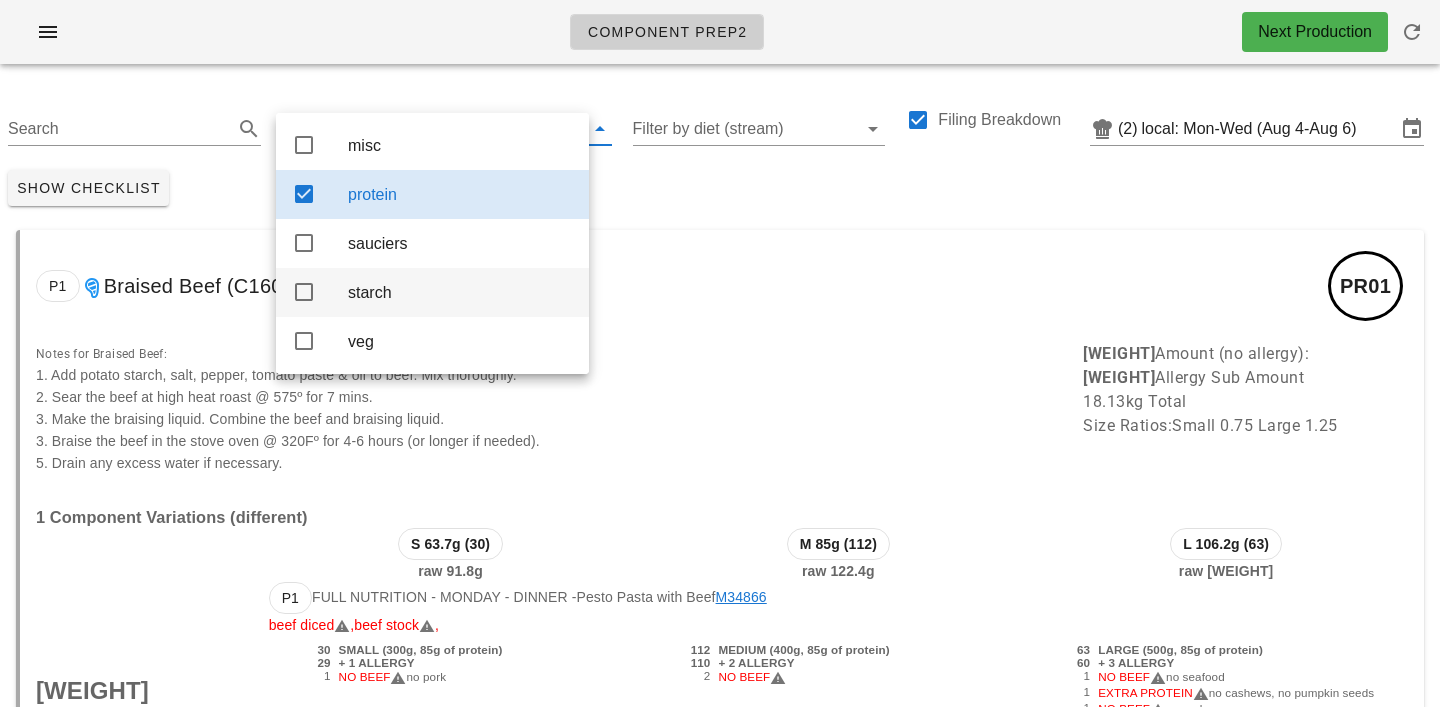 click on "starch" at bounding box center [460, 292] 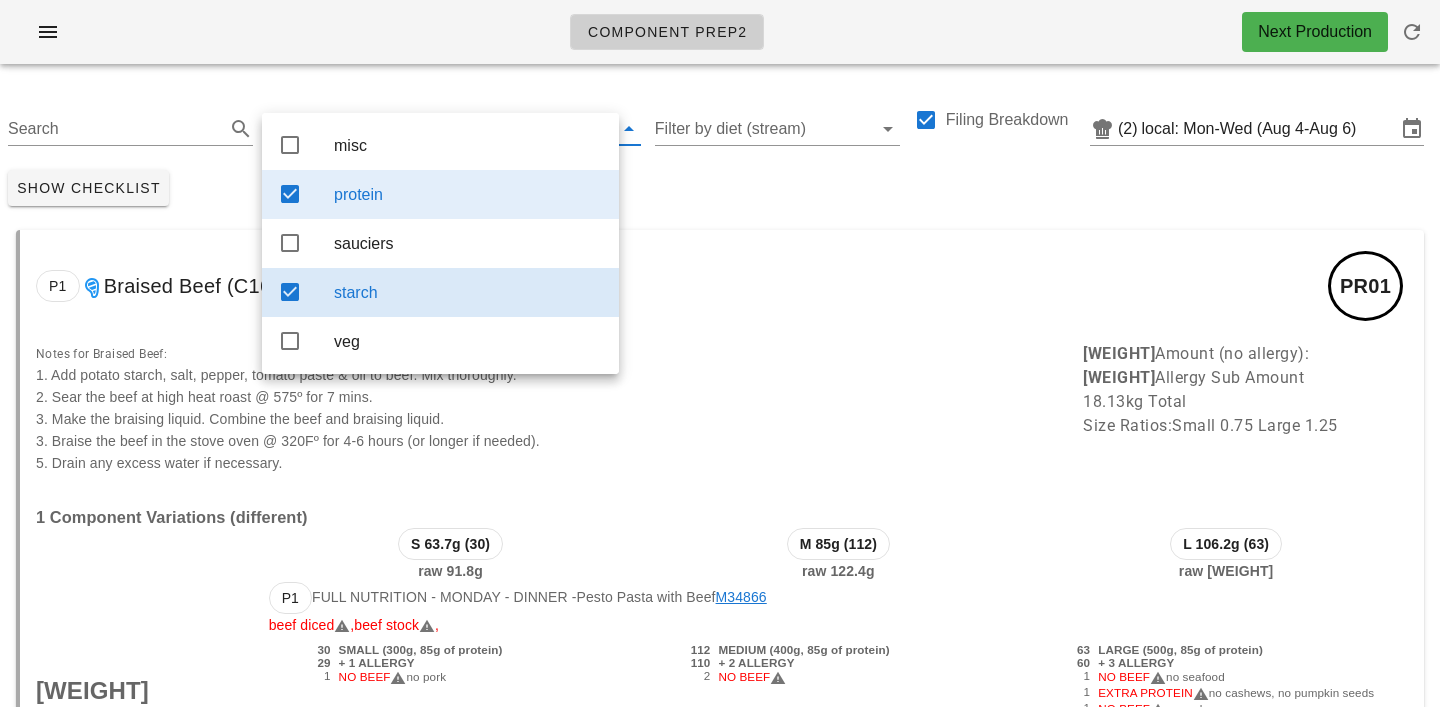 click on "protein" at bounding box center (468, 194) 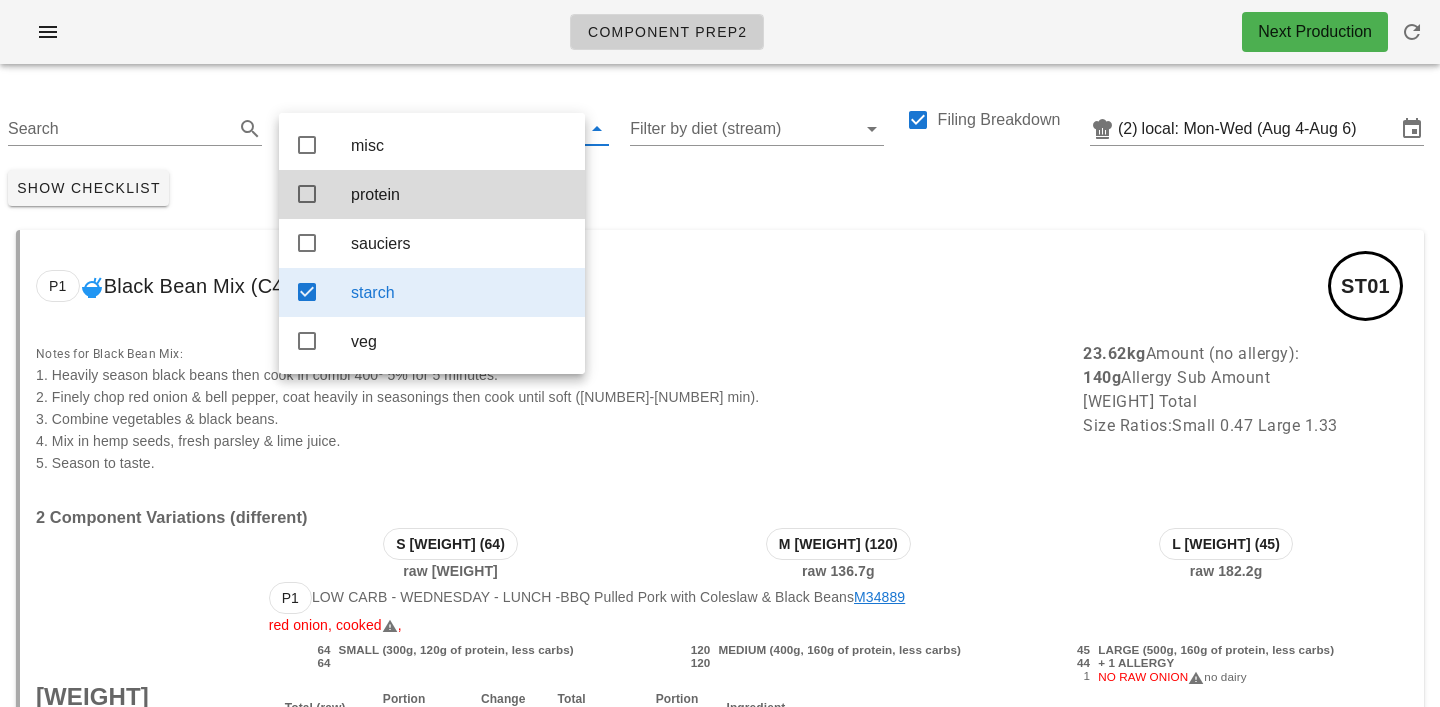 click on "Show Checklist" at bounding box center [720, 188] 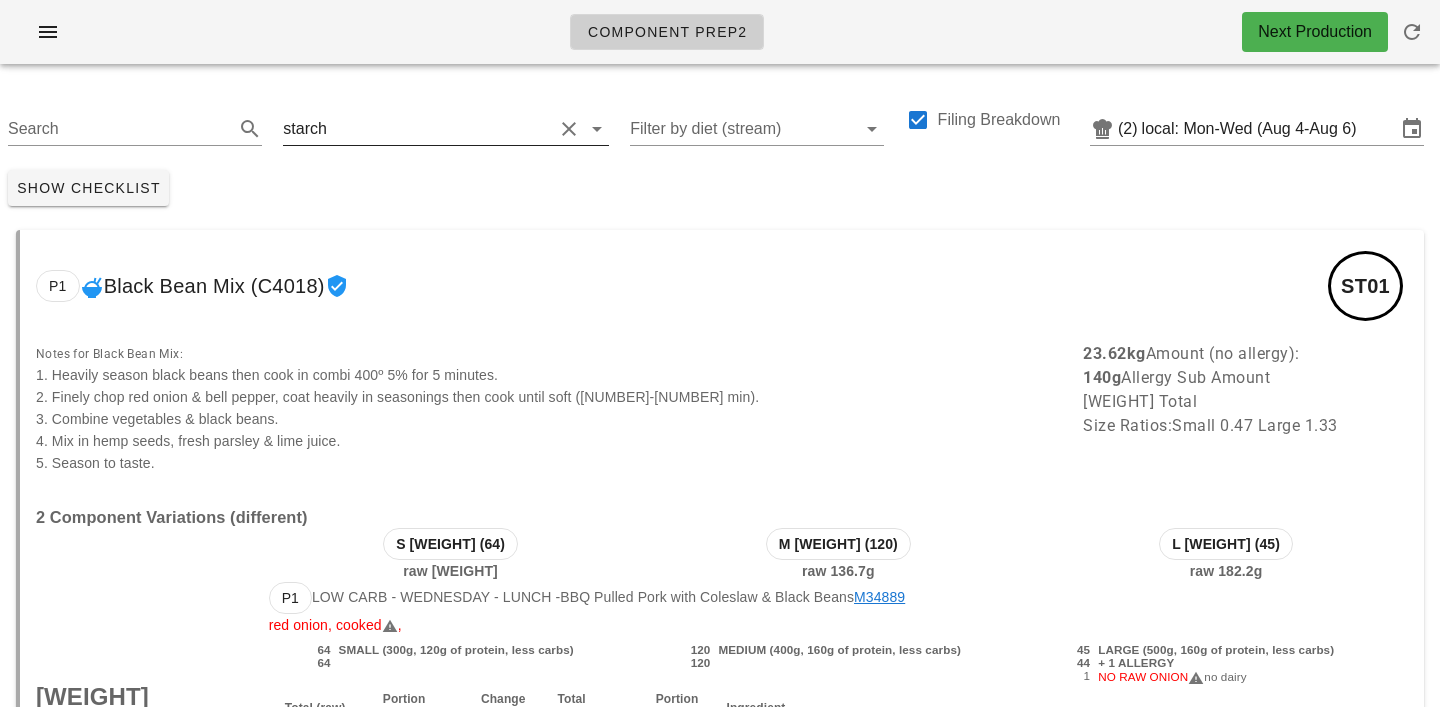 click at bounding box center [442, 129] 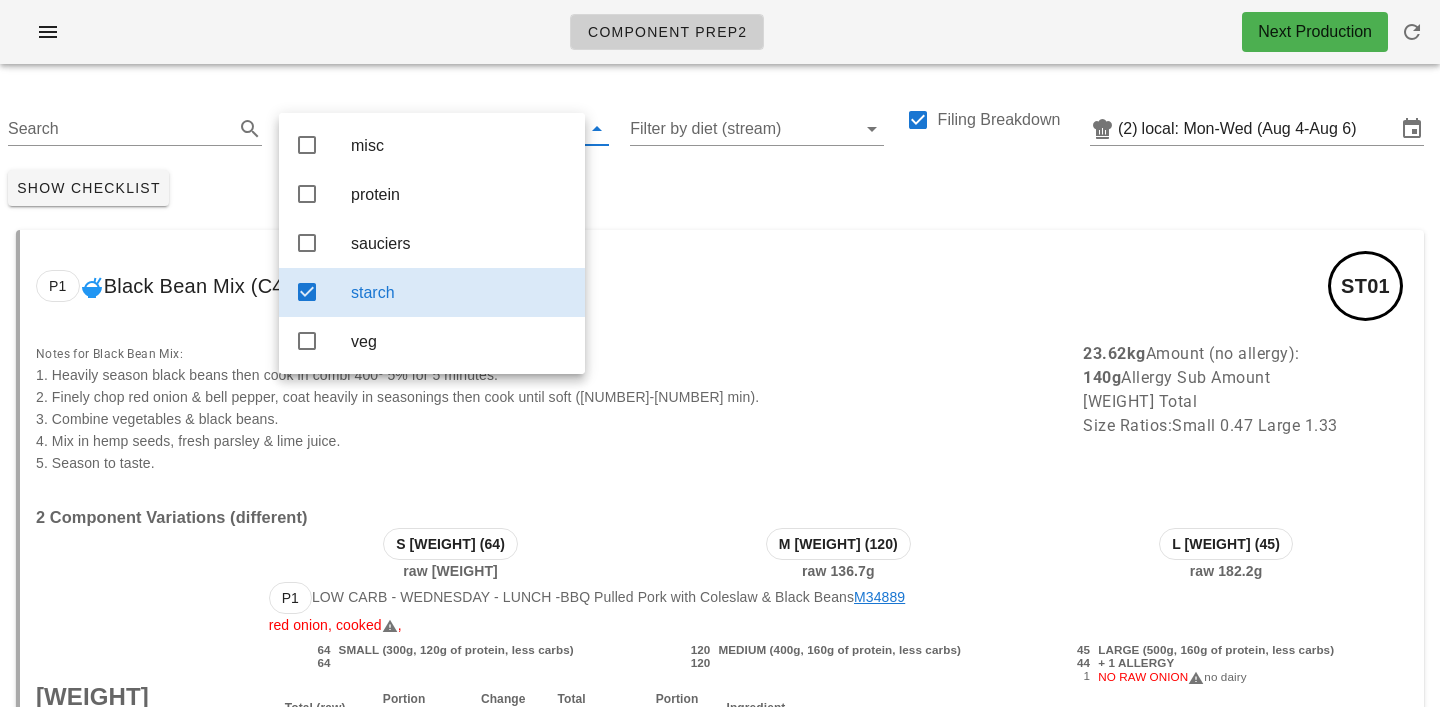 click on "misc protein sauciers starch veg" at bounding box center [432, 243] 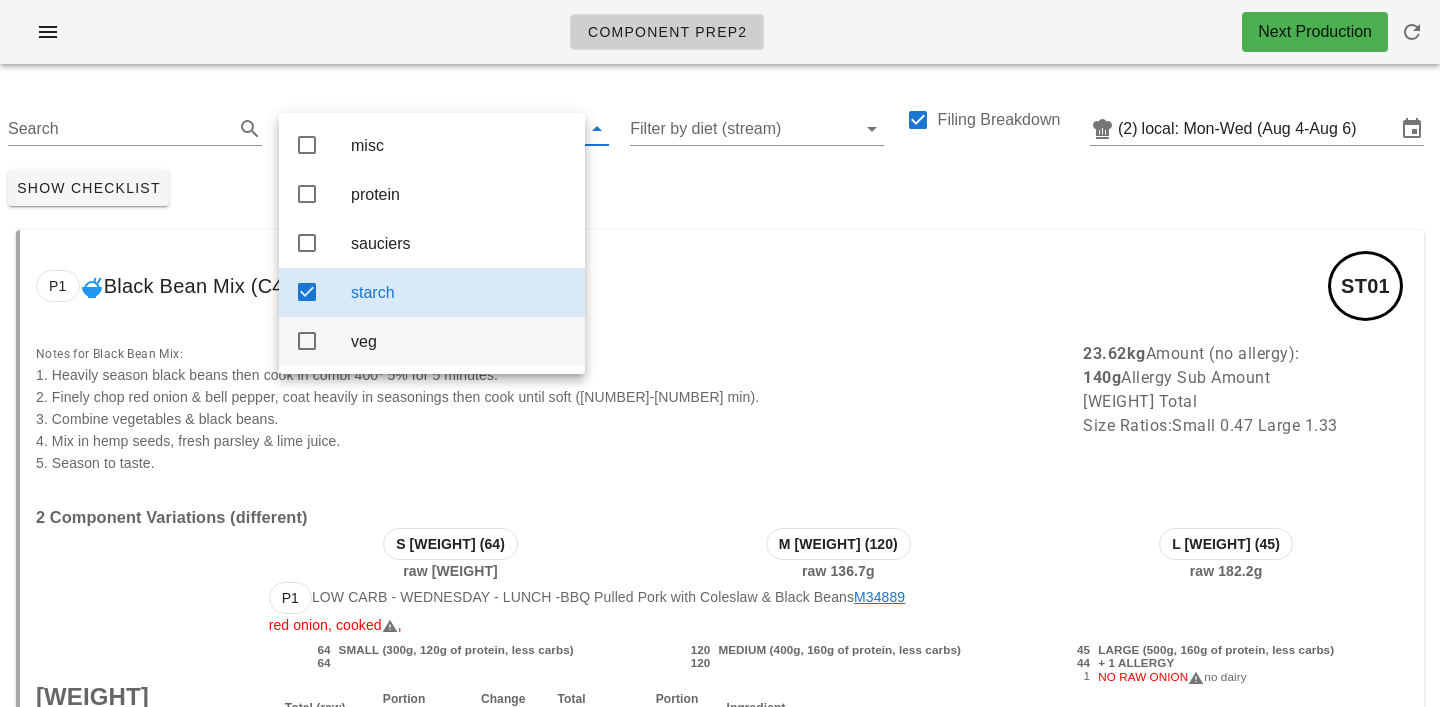 click on "veg" at bounding box center [460, 341] 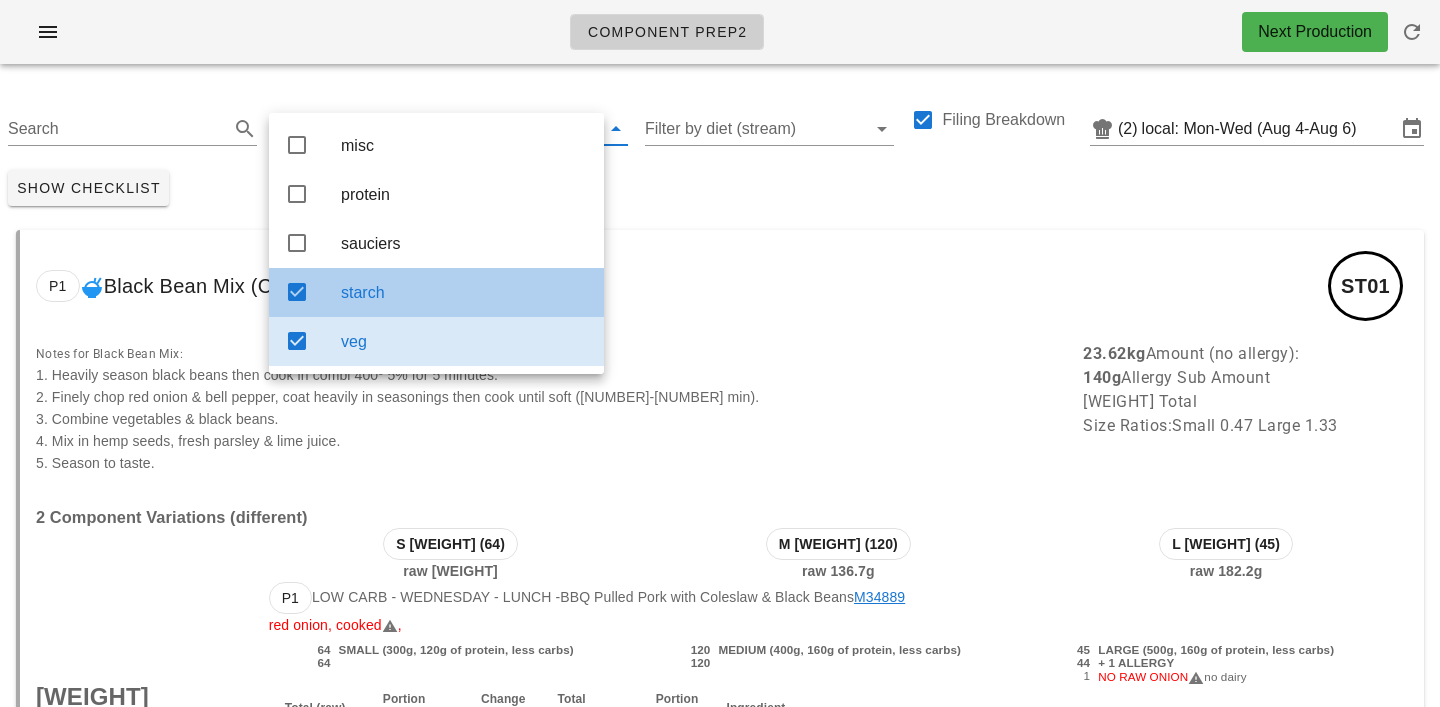 click on "starch" at bounding box center [464, 292] 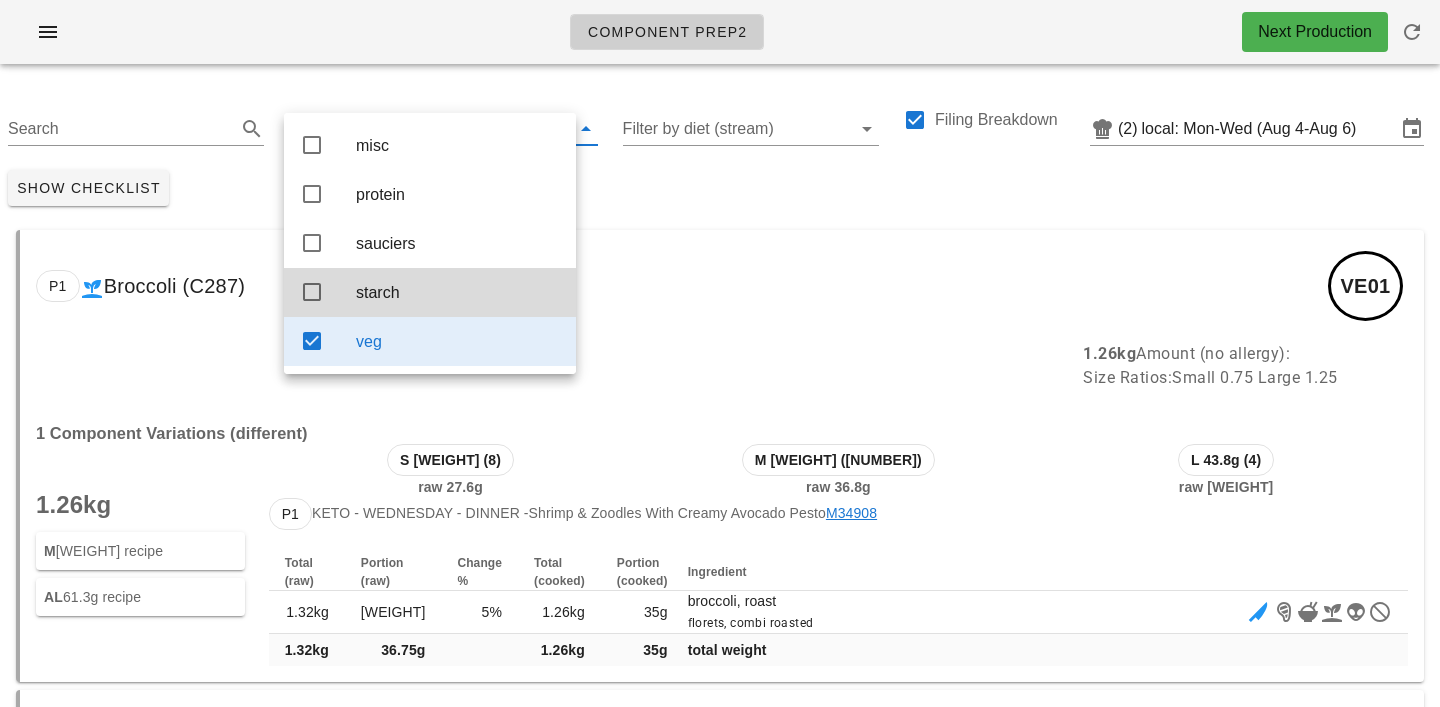 click on "P1 Broccoli (C287) VE01 1.26kg  Amount (no allergy):   Size Ratios:   Small 0.75 Large 1.25   1 Component Variations (different)  1.26kg M  1.20kg recipe  AL  61.3g recipe   S 26.3g (8)   raw 27.6g   M 35g (25)   raw 36.8g   L 43.8g (4)   raw 45.9g  P1  Keto - Wednesday - dinner -   Shrimp & Zoodles With Creamy Avocado Pesto   M34908   Total (raw)   Portion (raw)   Change %   Total  (cooked)   Portion  (cooked)   Ingredient   1.32kg   36.8g   5%   1.26kg  35g  broccoli, roast  florets, combi roasted   1.32kg   36.75g   1.26kg   35g  total weight P1 Veg Mix (broc+r.oni+zuc) (C14312) VE02 Notes for Veg Mix (broc+r.oni+zuc):  broccoli: florets, steam ~4 min 211ºF 100%, season red onion: slices, roast ~4 min 398ºF 5%, season zucchini: half moon, roast ~4 min 398ºF 5%, season 22.39kg  Amount (no allergy):   Size Ratios:   Small 0.75 Large 1.25   1 Component Variations (different)  22.39kg M  19.95kg recipe  AL  2.44kg recipe   S 78.8g (30)   raw 88.9g   M 105g (112)   raw 118.6g   L 131.3g (63)   raw 148.3g  P1" at bounding box center (720, 13416) 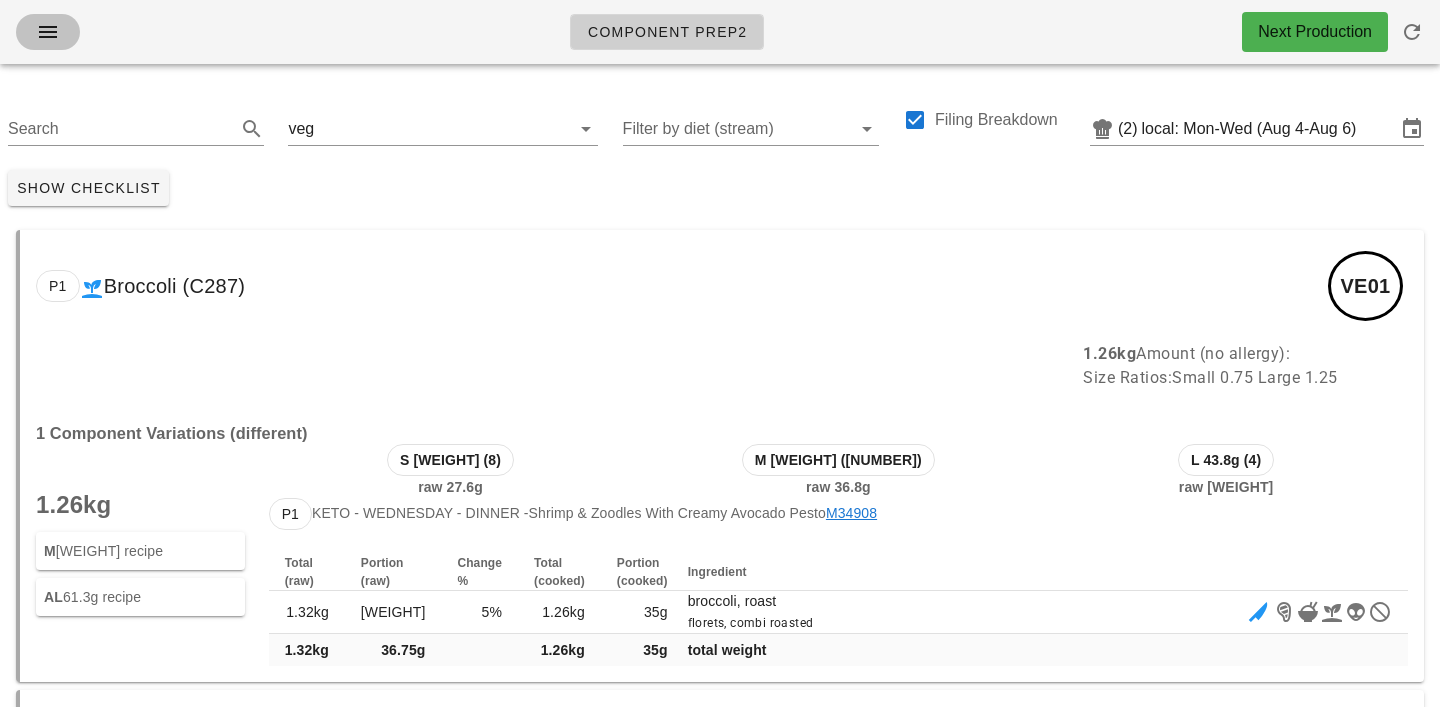 click at bounding box center (48, 32) 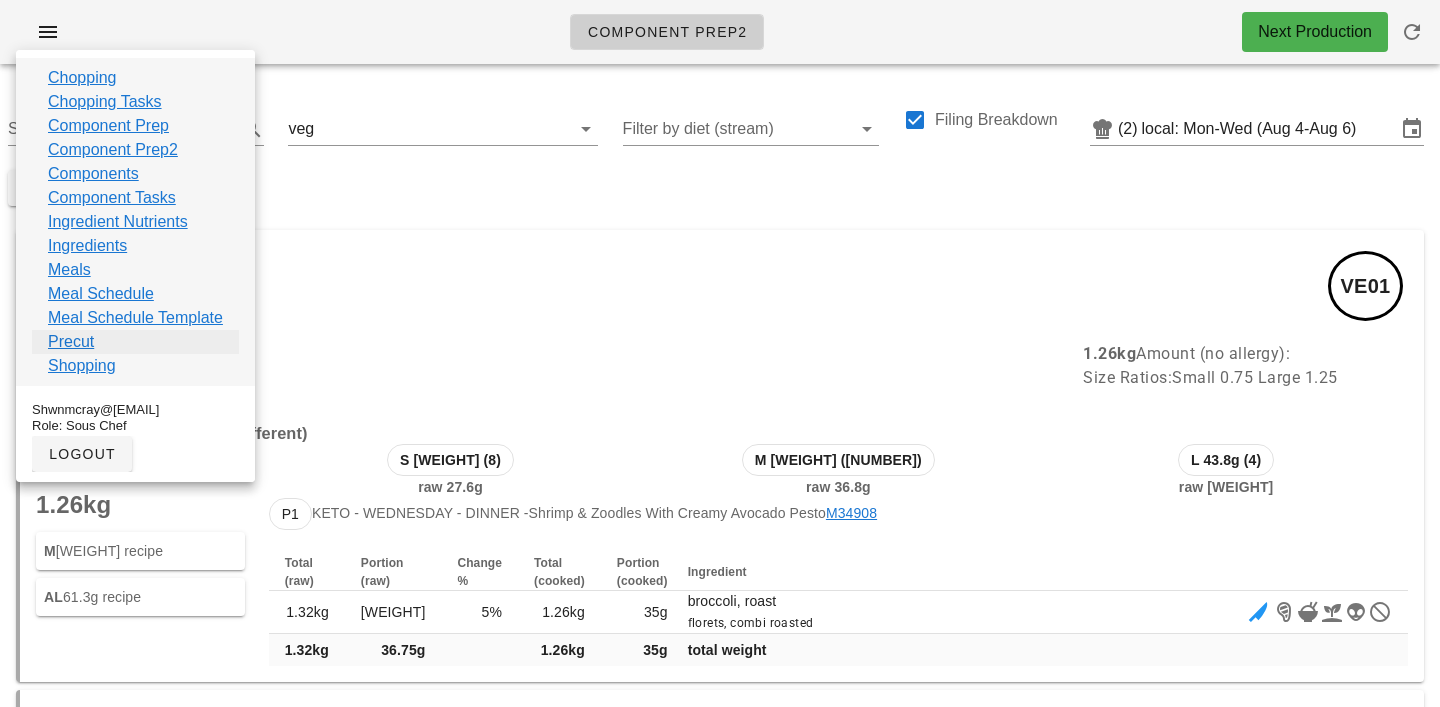 click on "Precut" at bounding box center [71, 342] 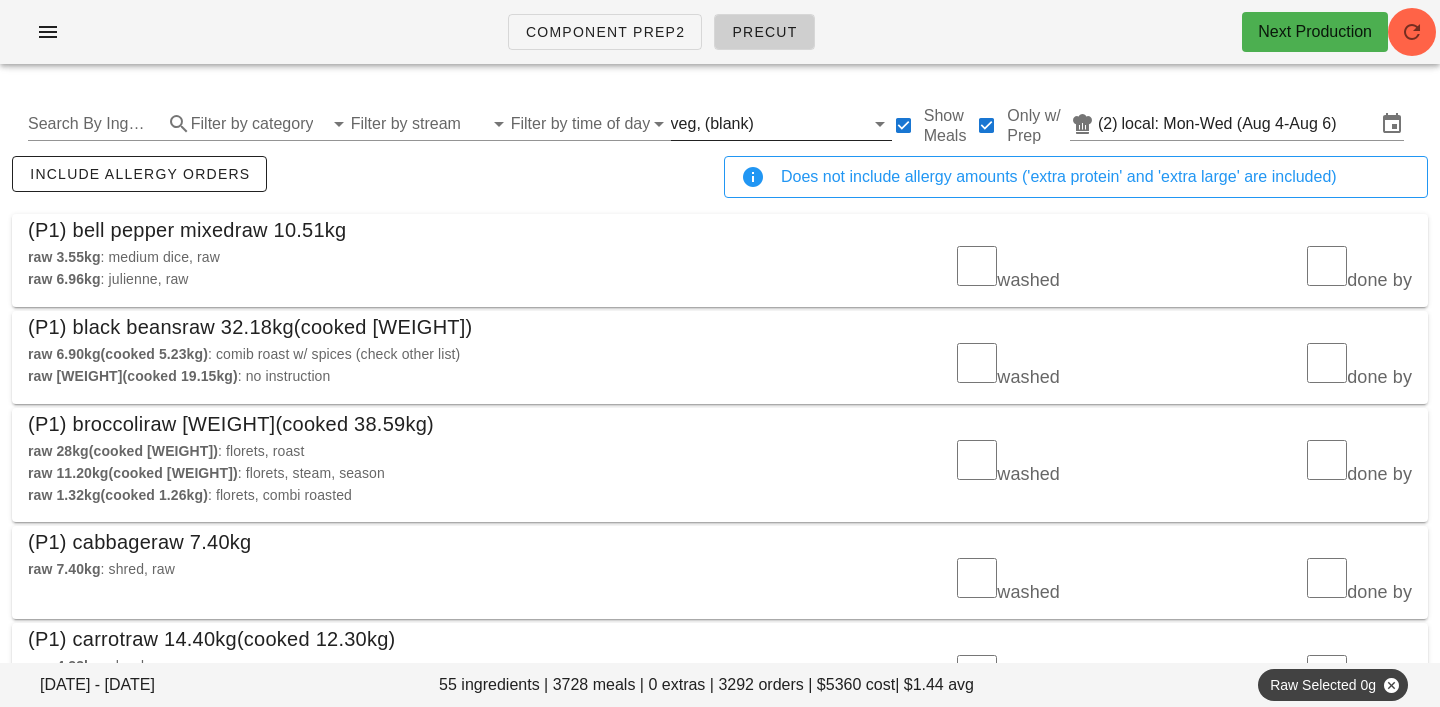 click at bounding box center [811, 124] 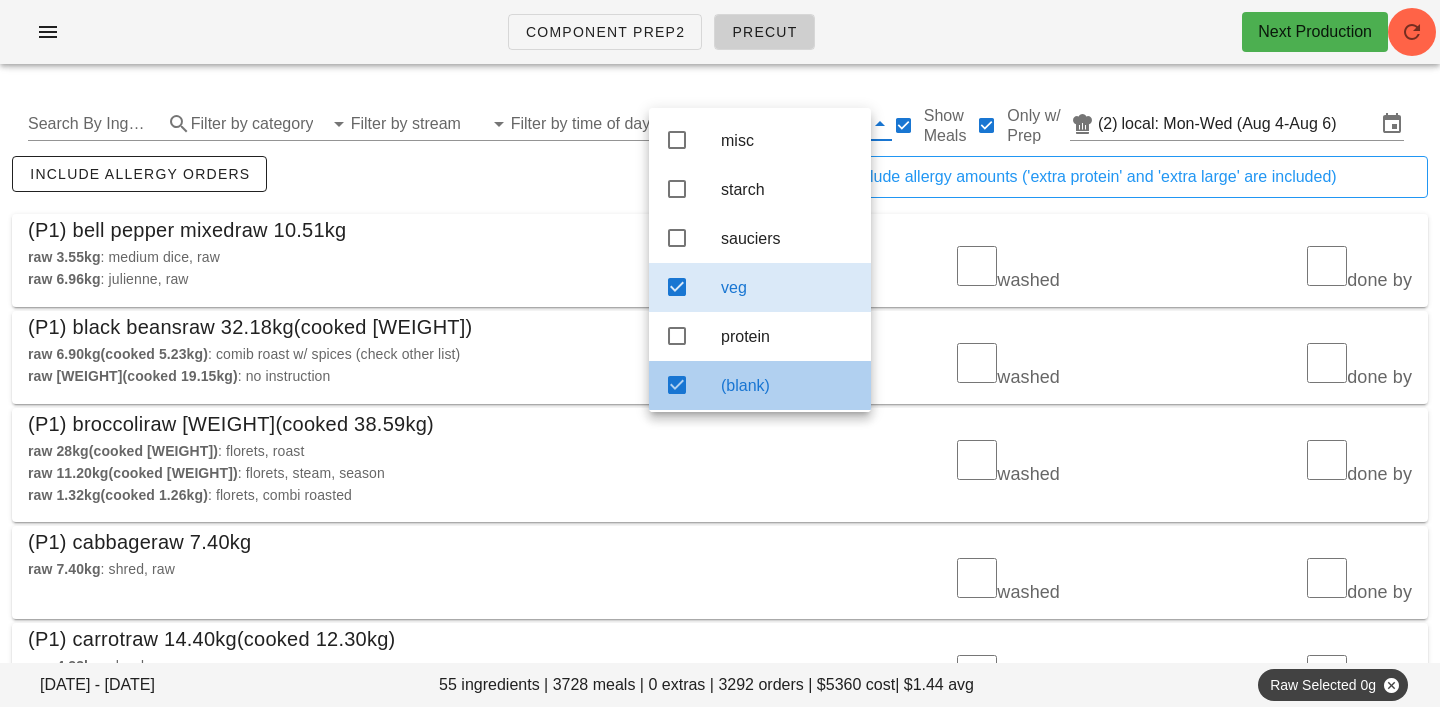 click on "(blank)" at bounding box center [788, 385] 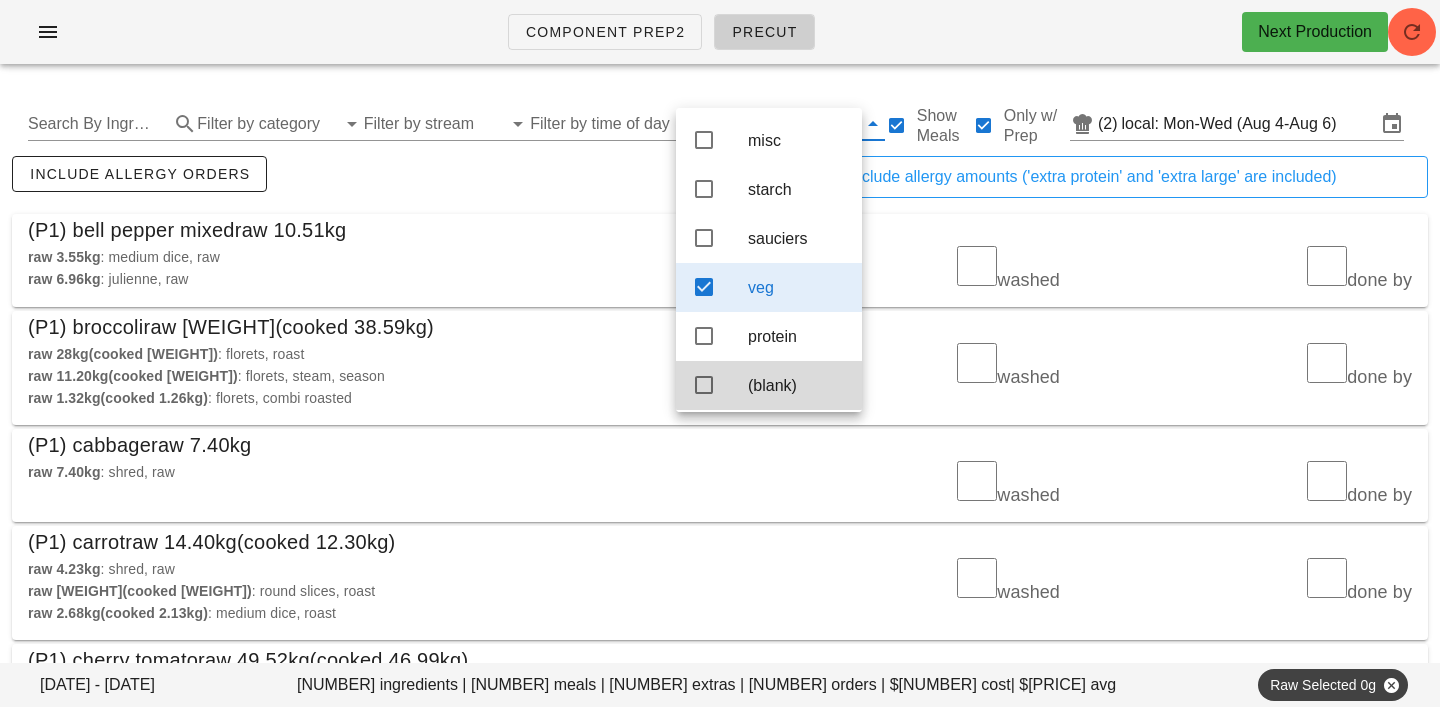 scroll, scrollTop: 18, scrollLeft: 0, axis: vertical 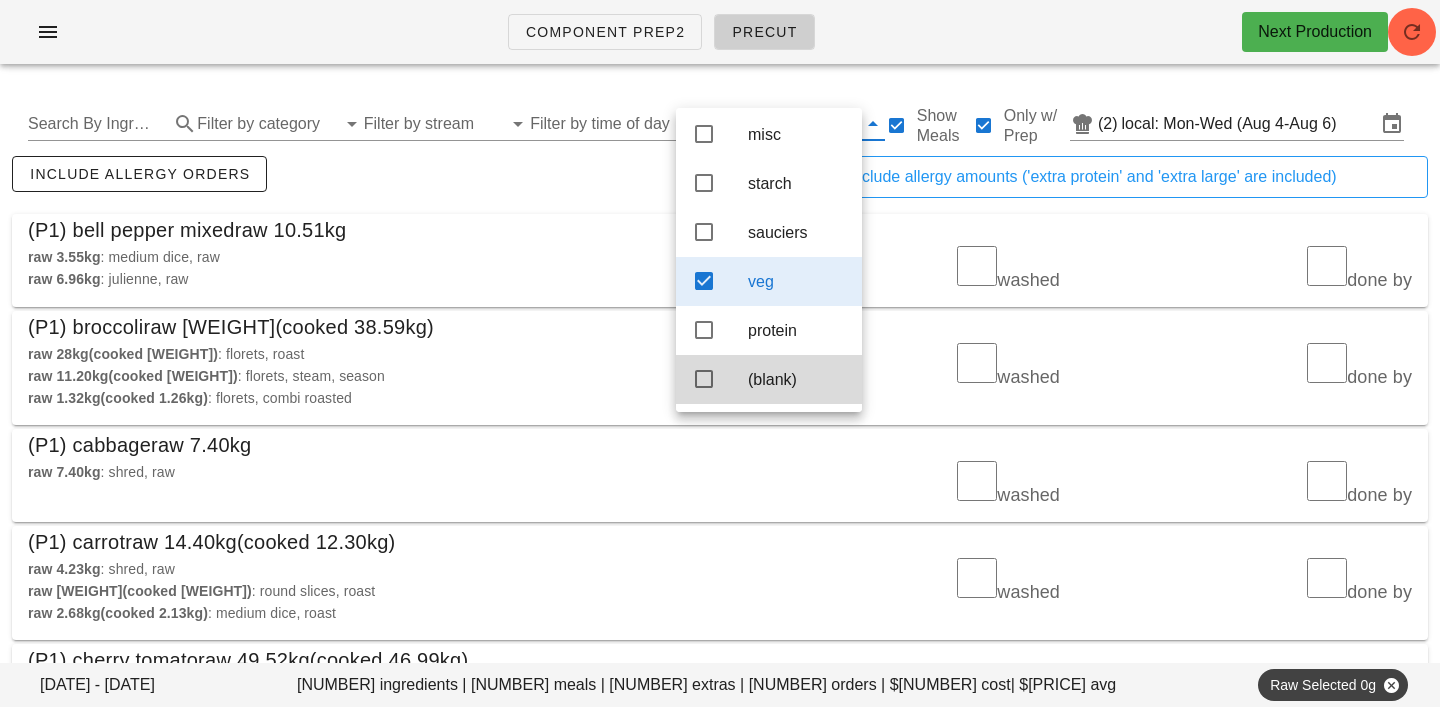 click on "(P1) bell pepper mixed   raw 10.51kg" at bounding box center [720, 230] 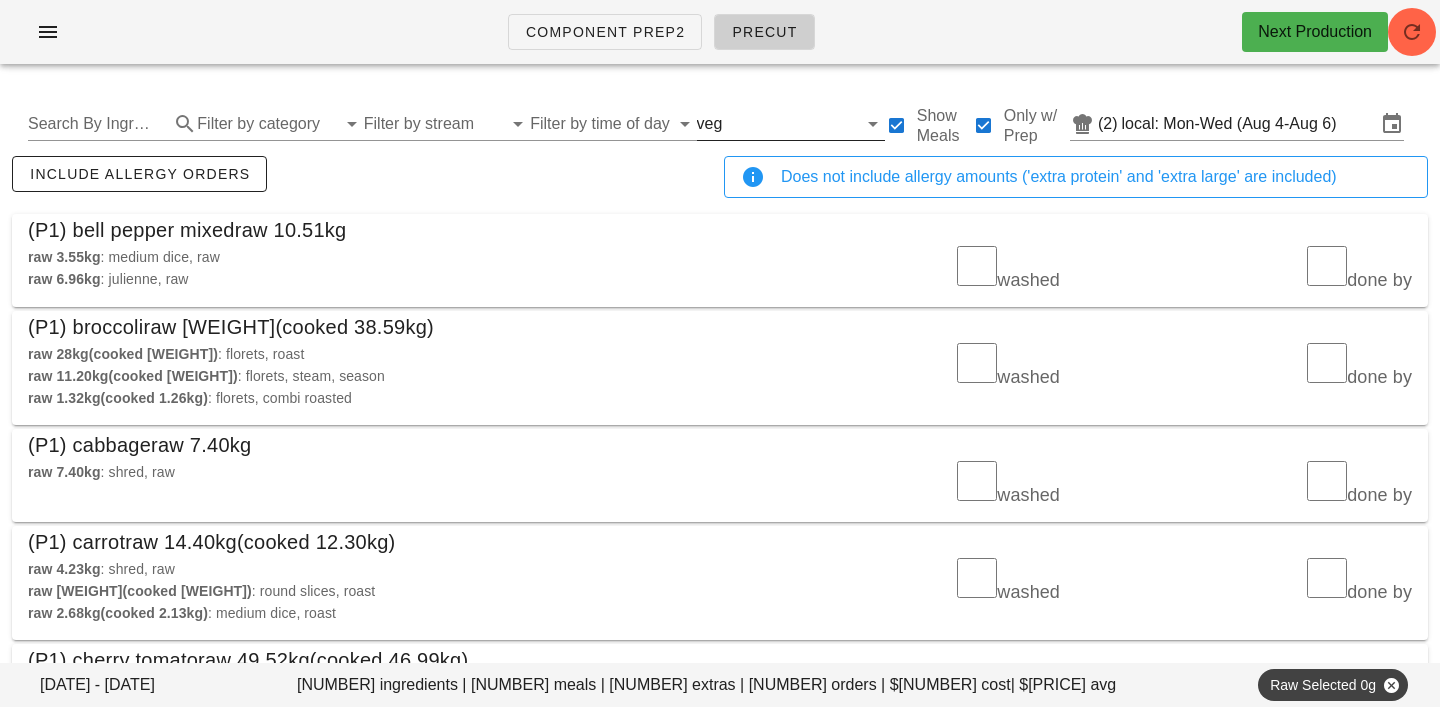 click at bounding box center [791, 124] 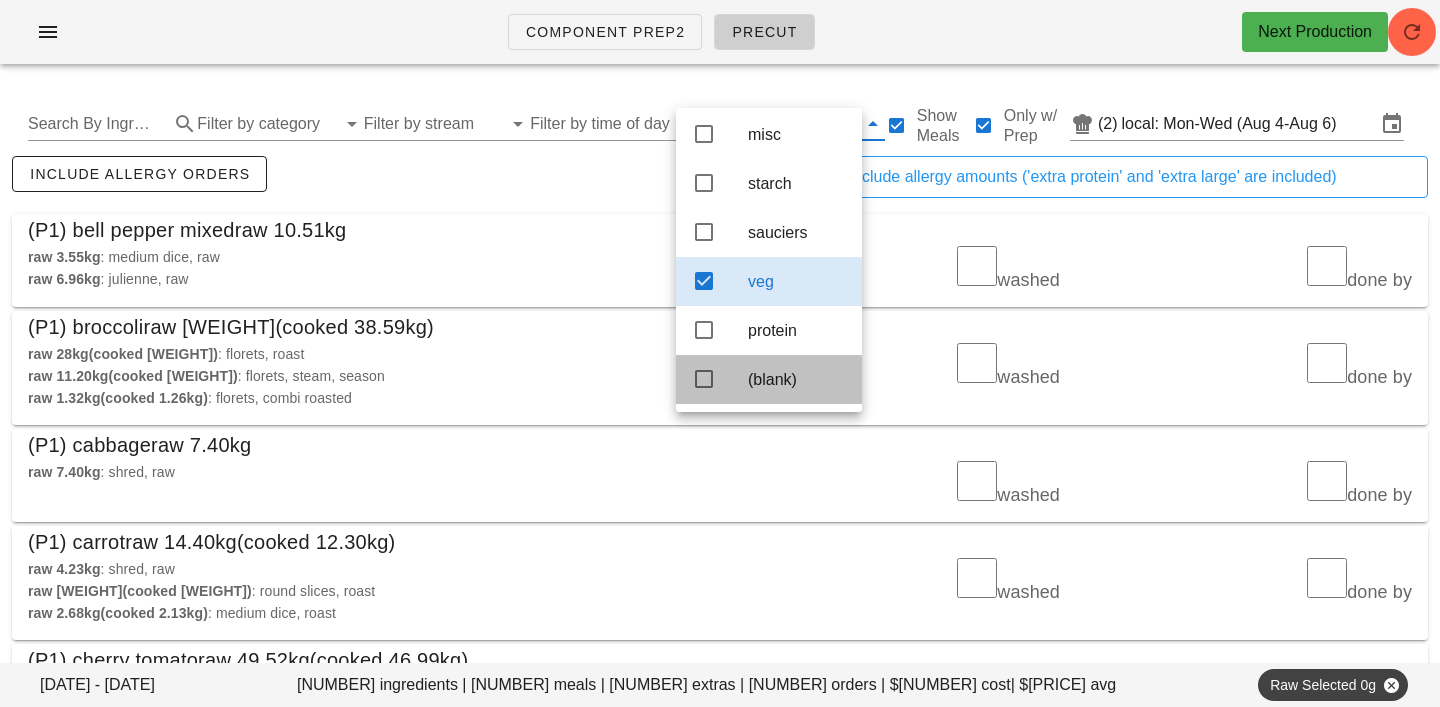 click on "(blank)" at bounding box center (797, 379) 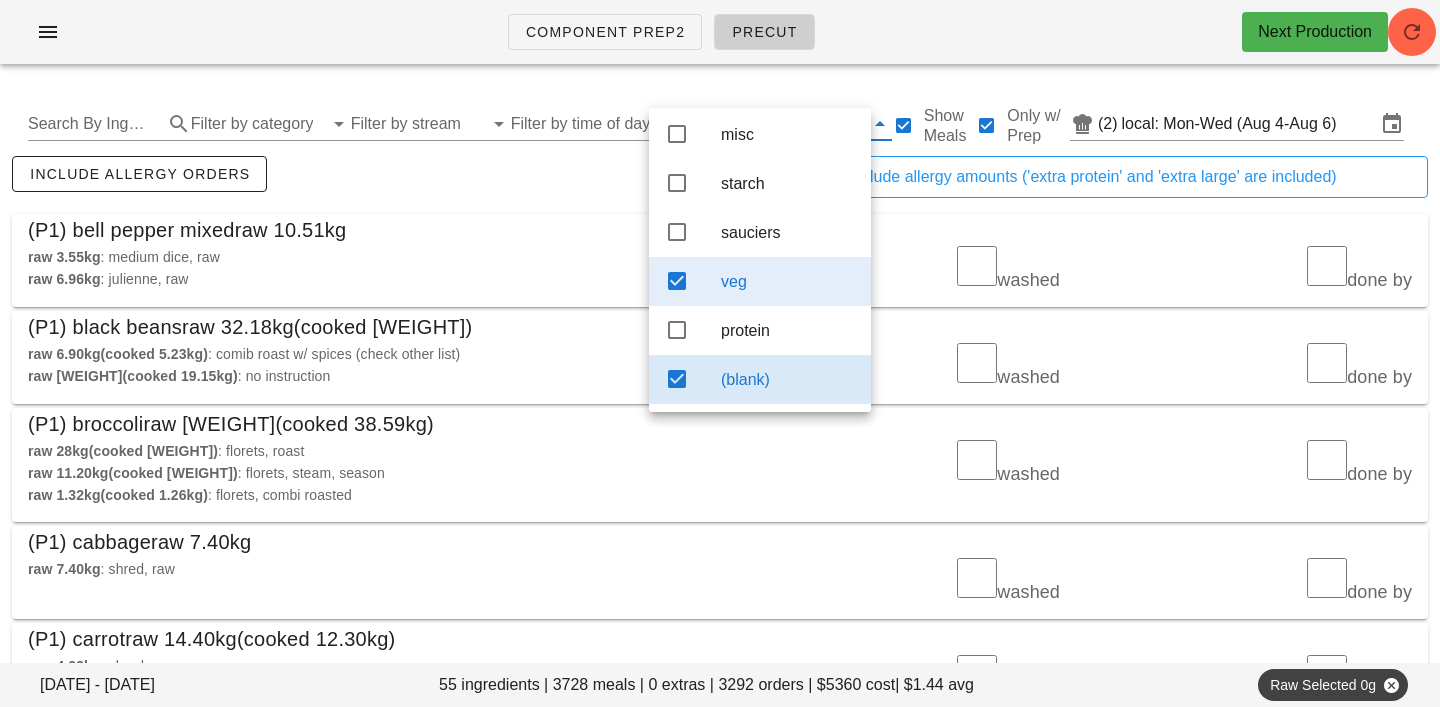 click on "veg" at bounding box center (788, 281) 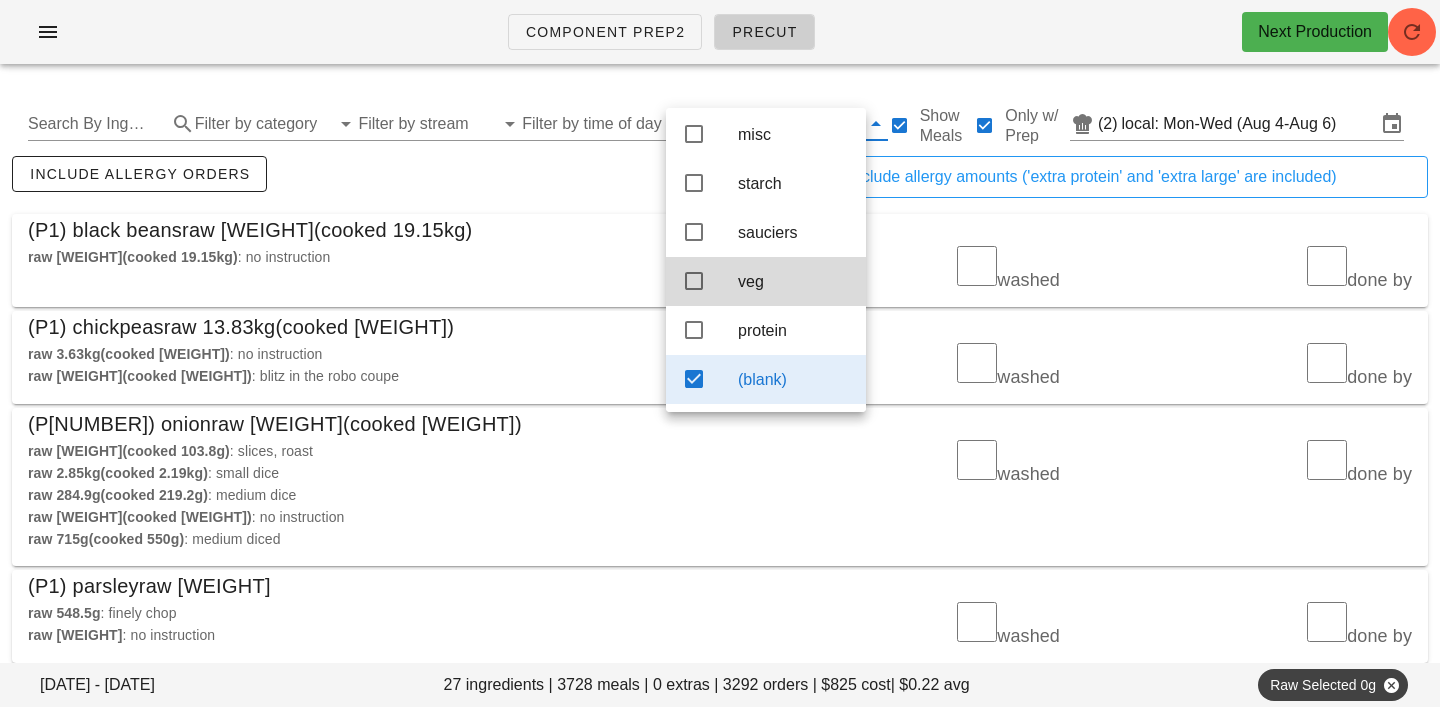 click on "include allergy orders" at bounding box center (364, 185) 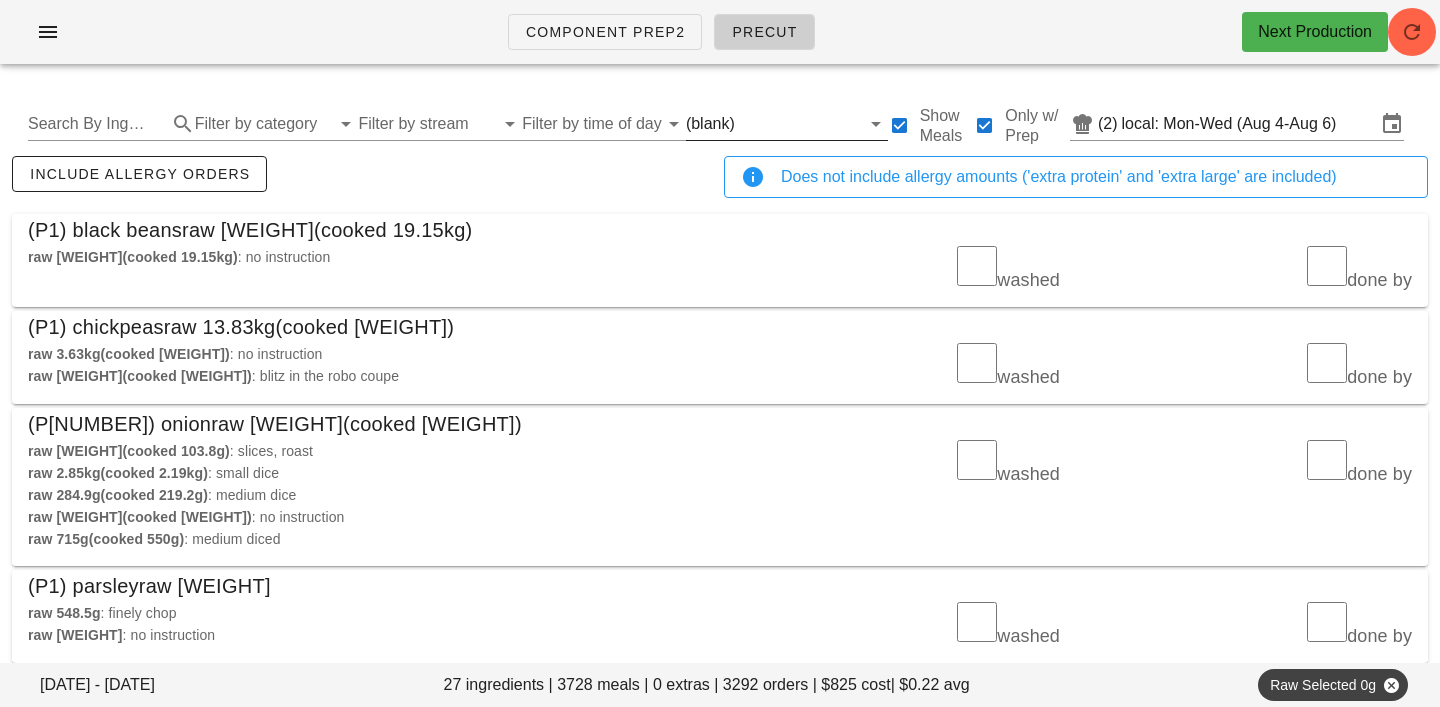 click at bounding box center [799, 124] 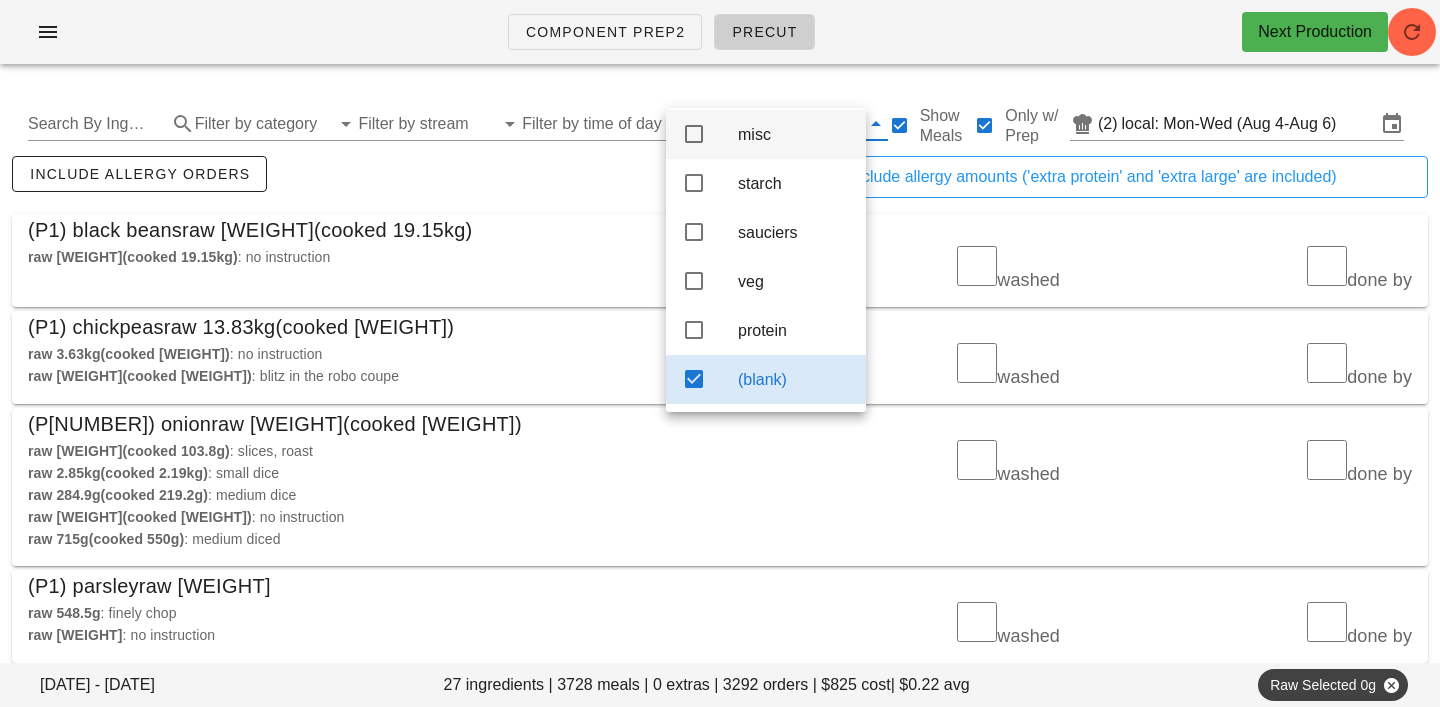 click on "misc" at bounding box center (794, 134) 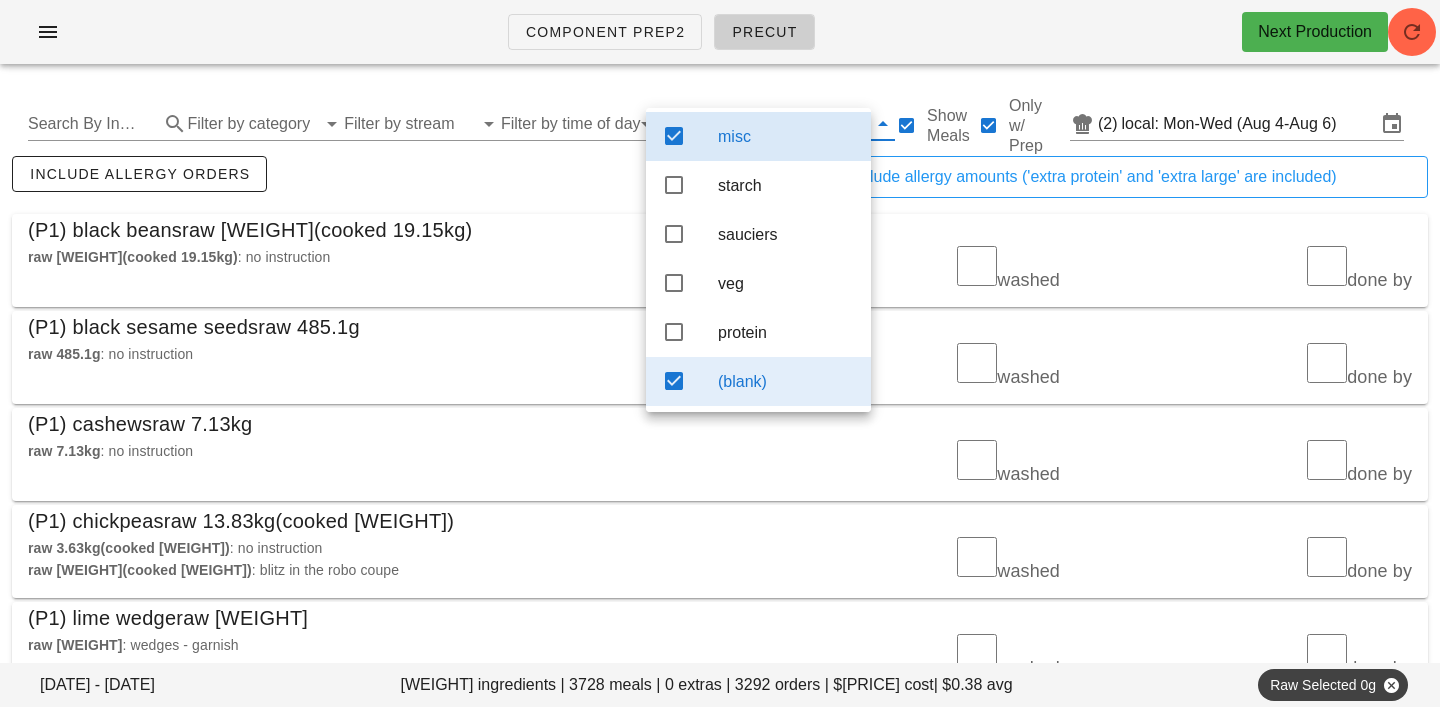 scroll, scrollTop: 0, scrollLeft: 0, axis: both 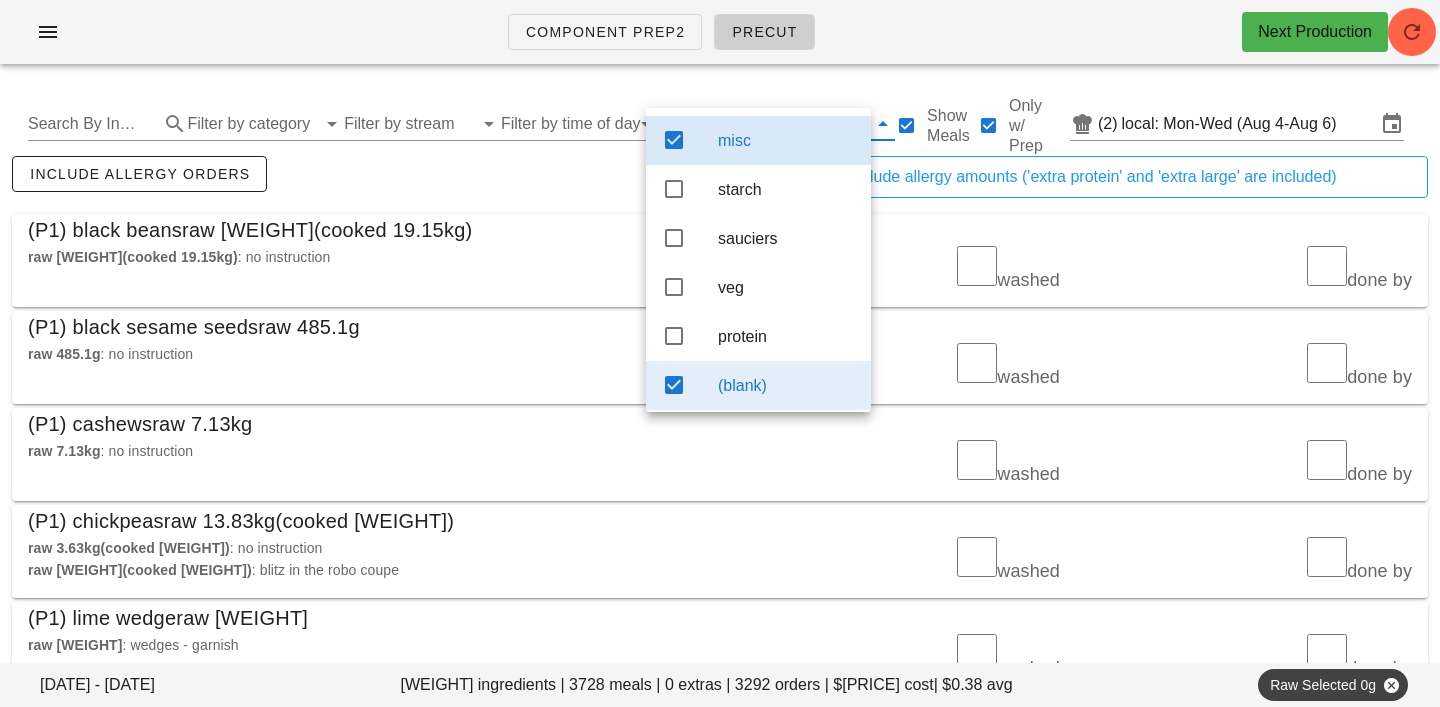 click on "(blank)" at bounding box center (786, 385) 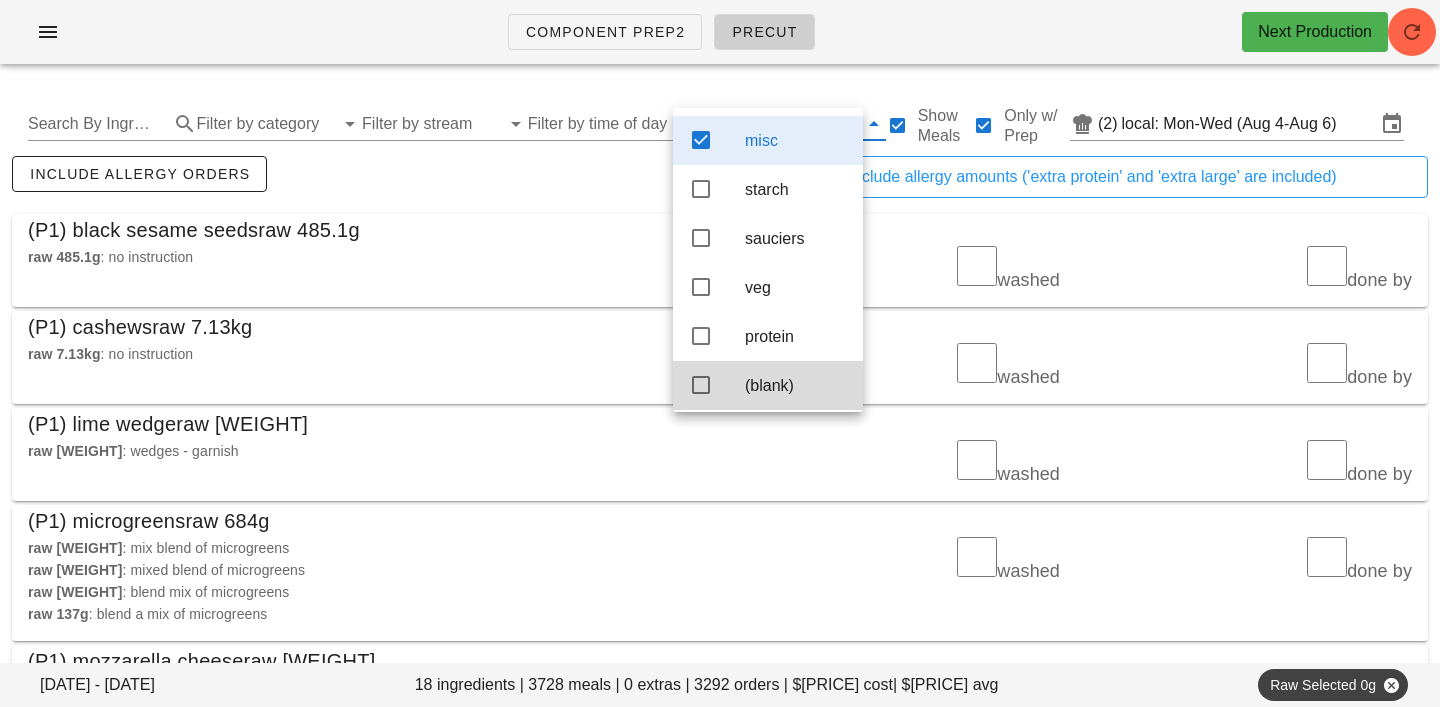 scroll, scrollTop: 18, scrollLeft: 0, axis: vertical 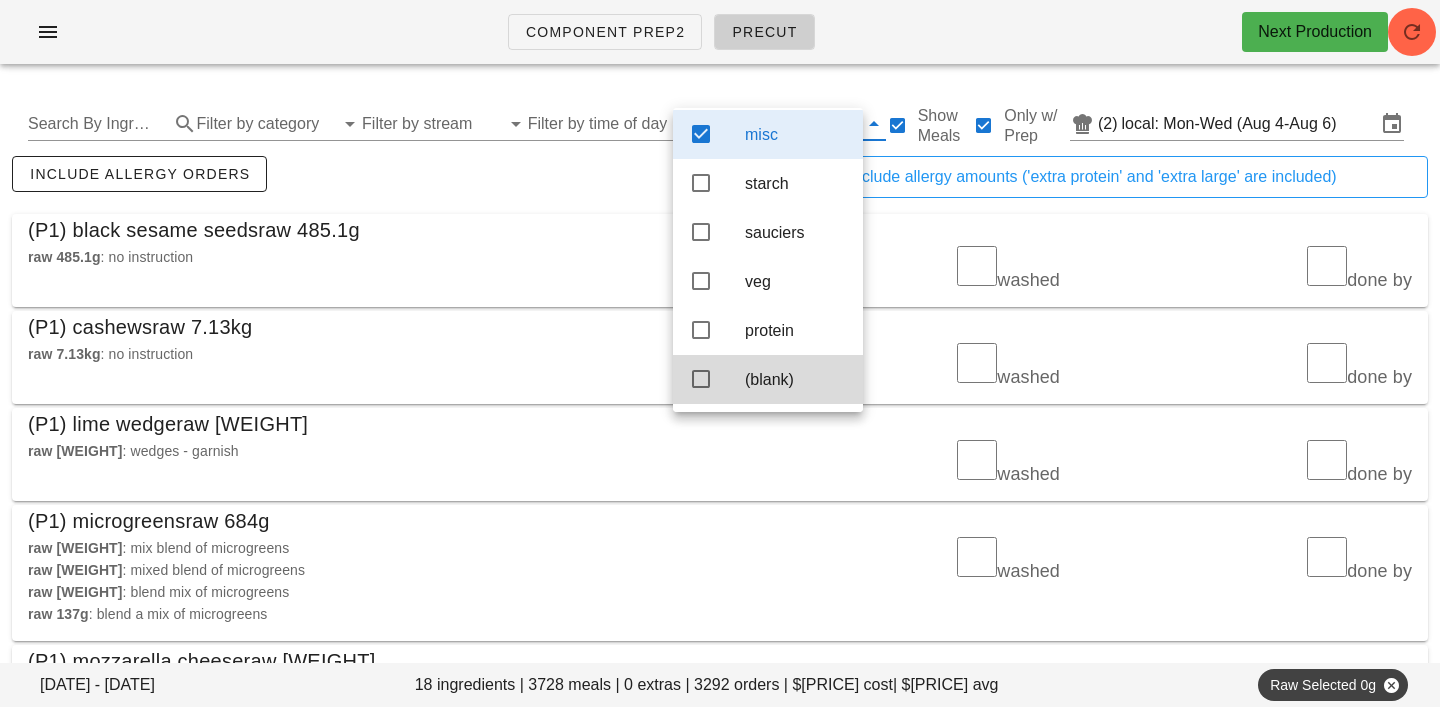 click on "(P1) black sesame seeds   raw 485.1g" at bounding box center [720, 230] 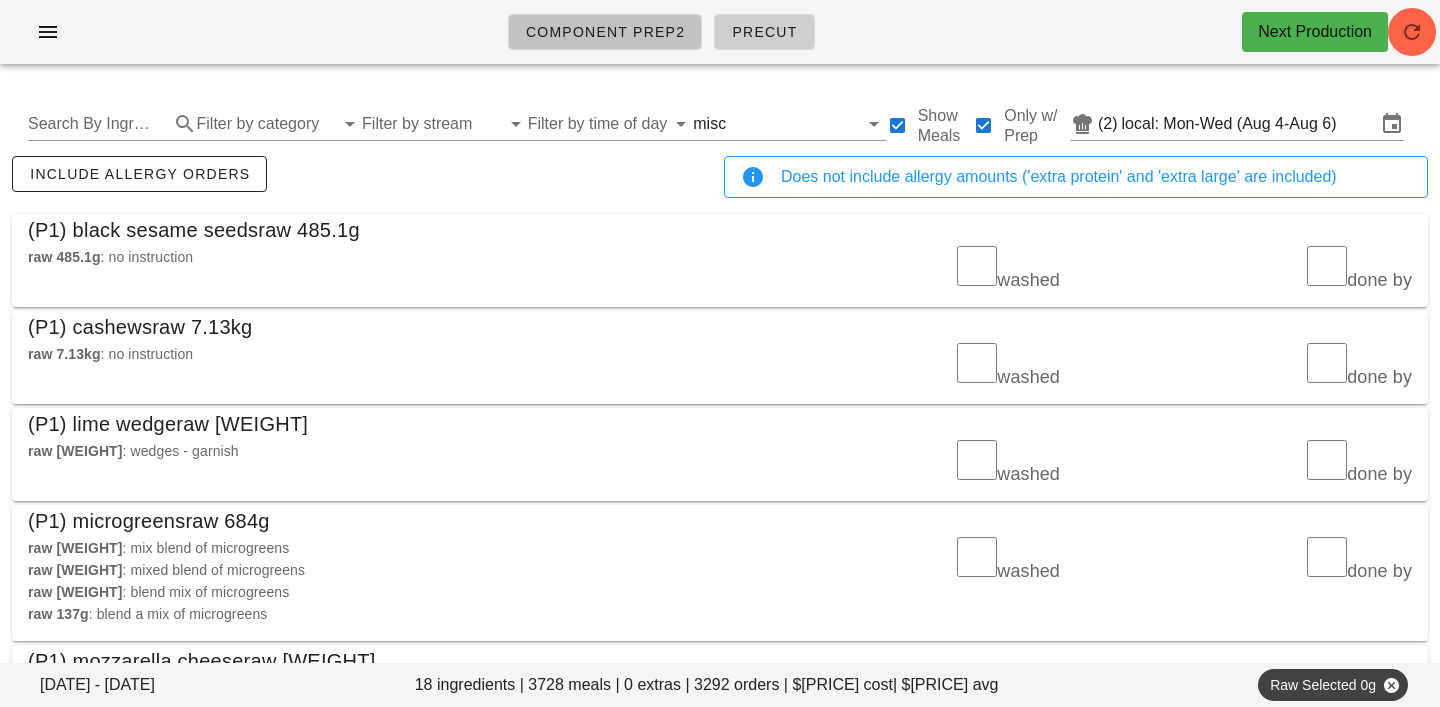 click on "Component Prep2" at bounding box center (605, 32) 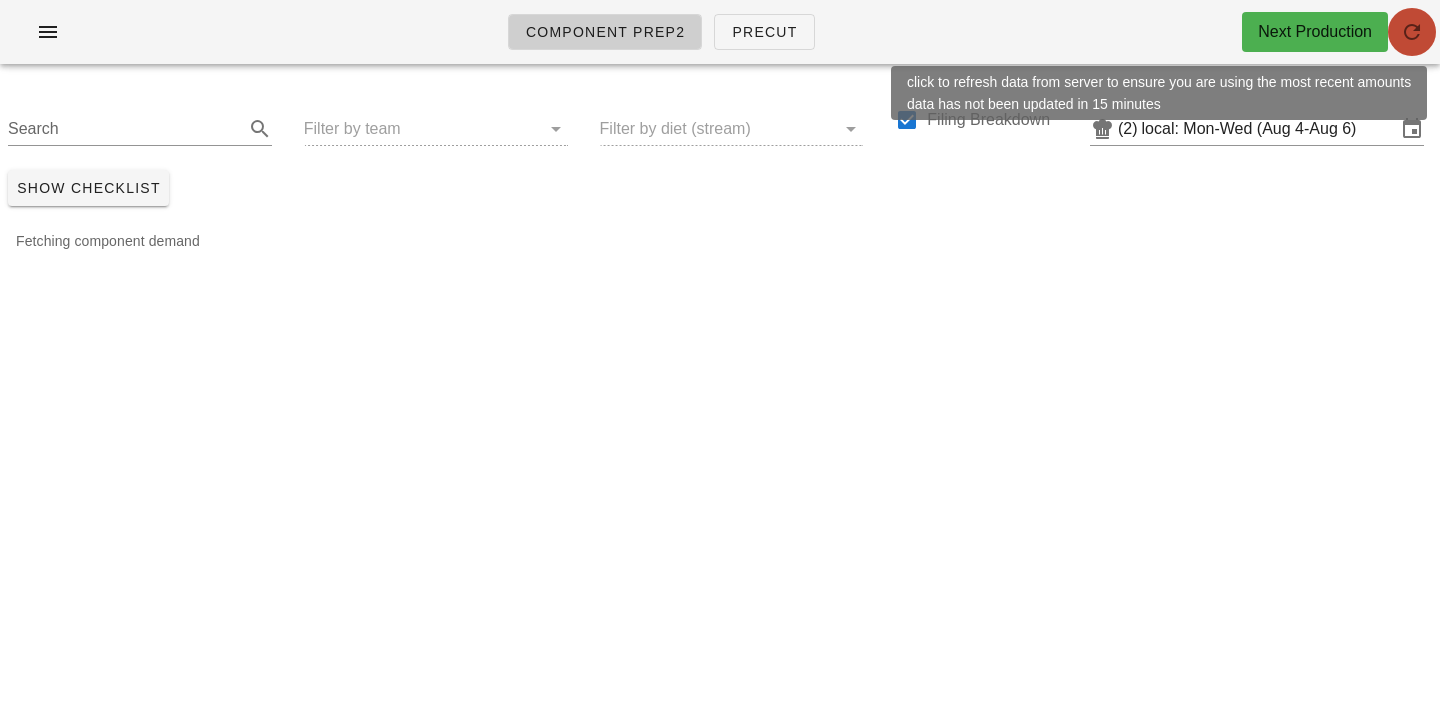 click at bounding box center [1412, 32] 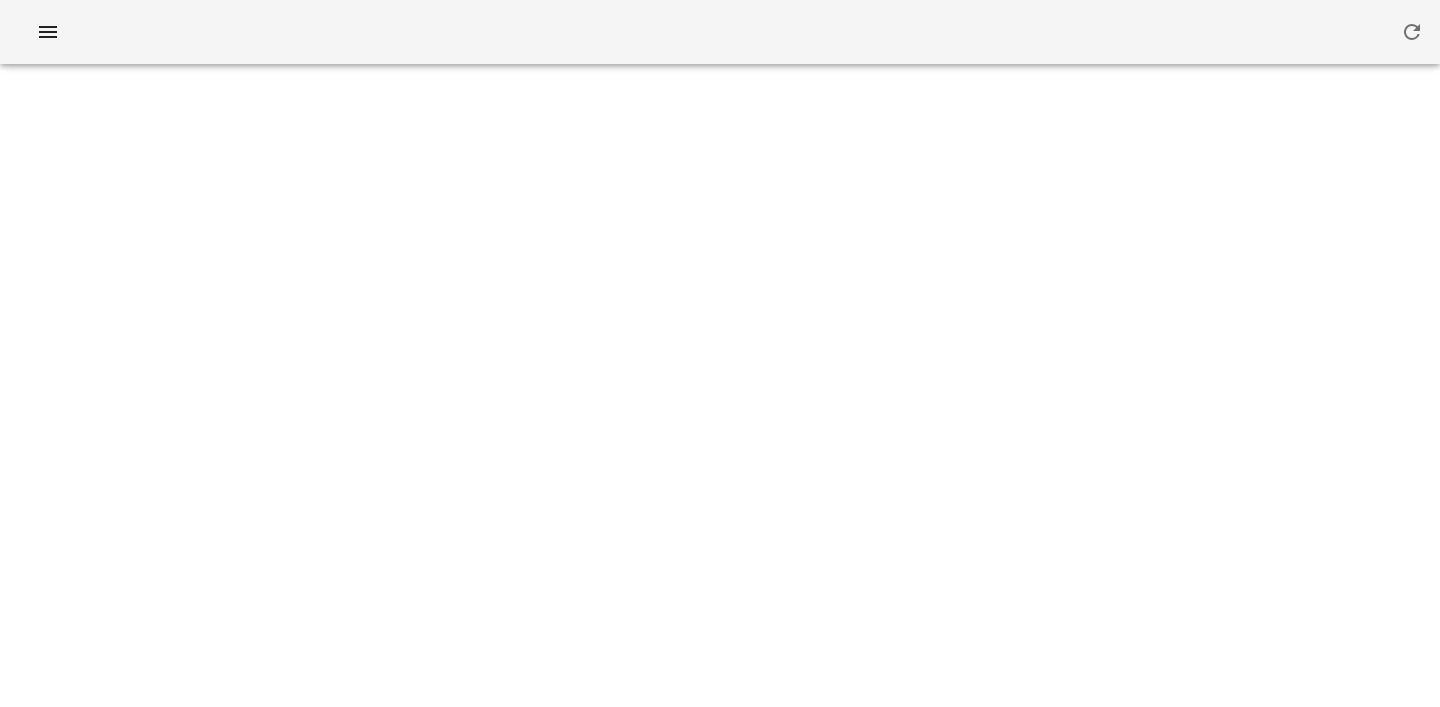 scroll, scrollTop: 0, scrollLeft: 0, axis: both 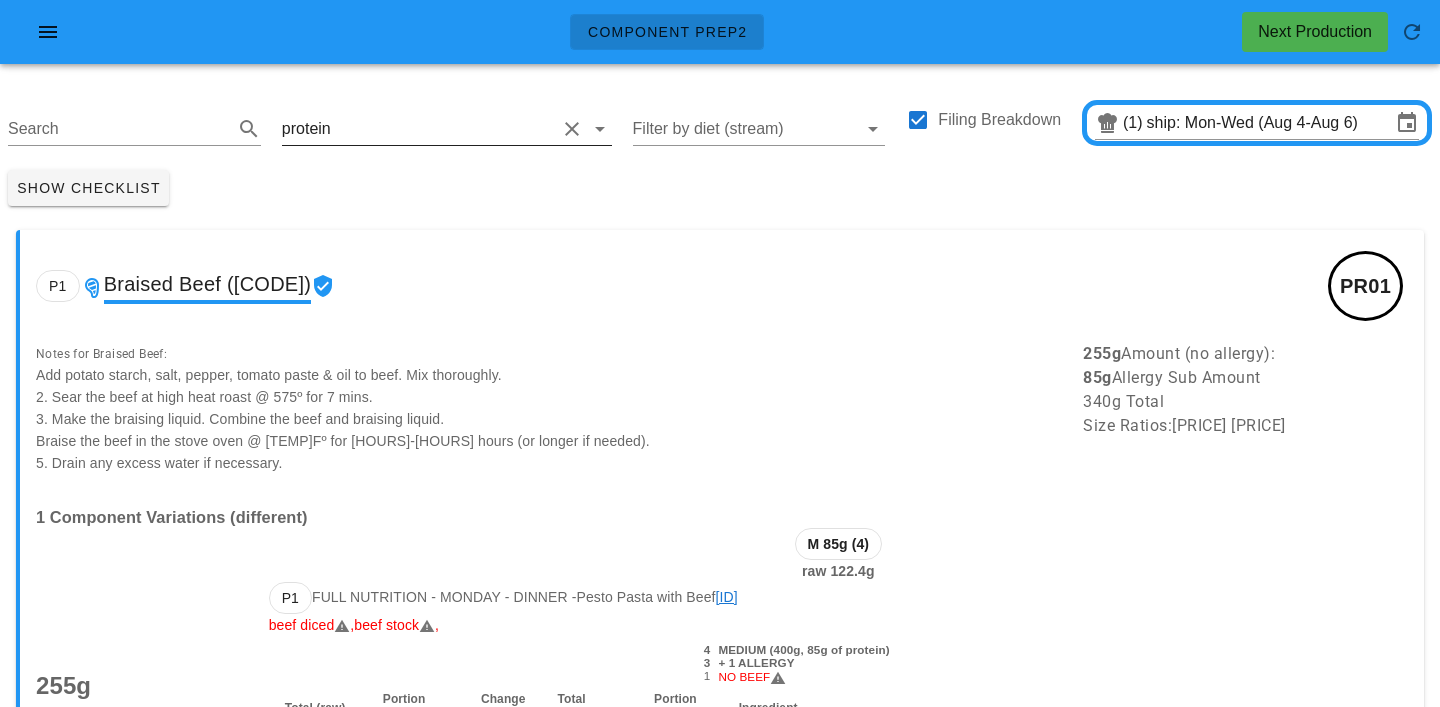 click on "protein" at bounding box center [447, 123] 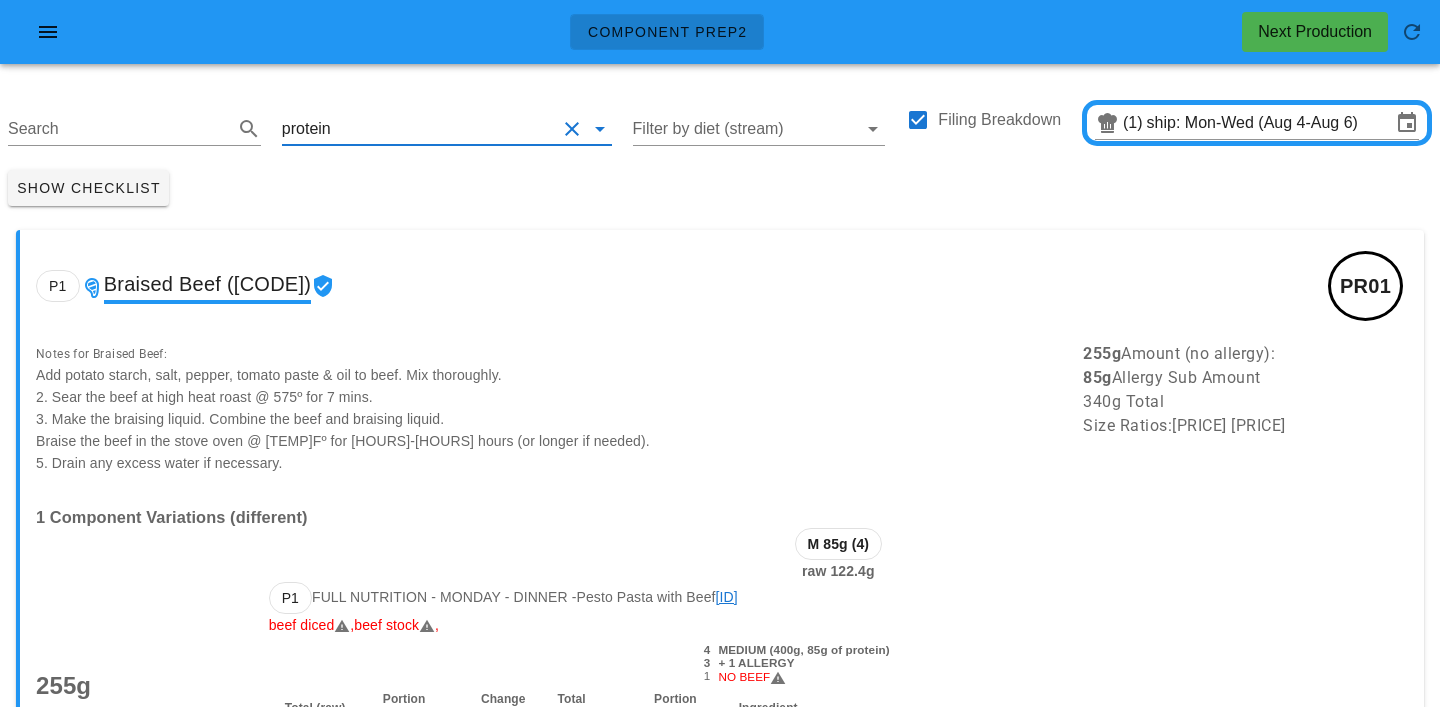 click at bounding box center (445, 129) 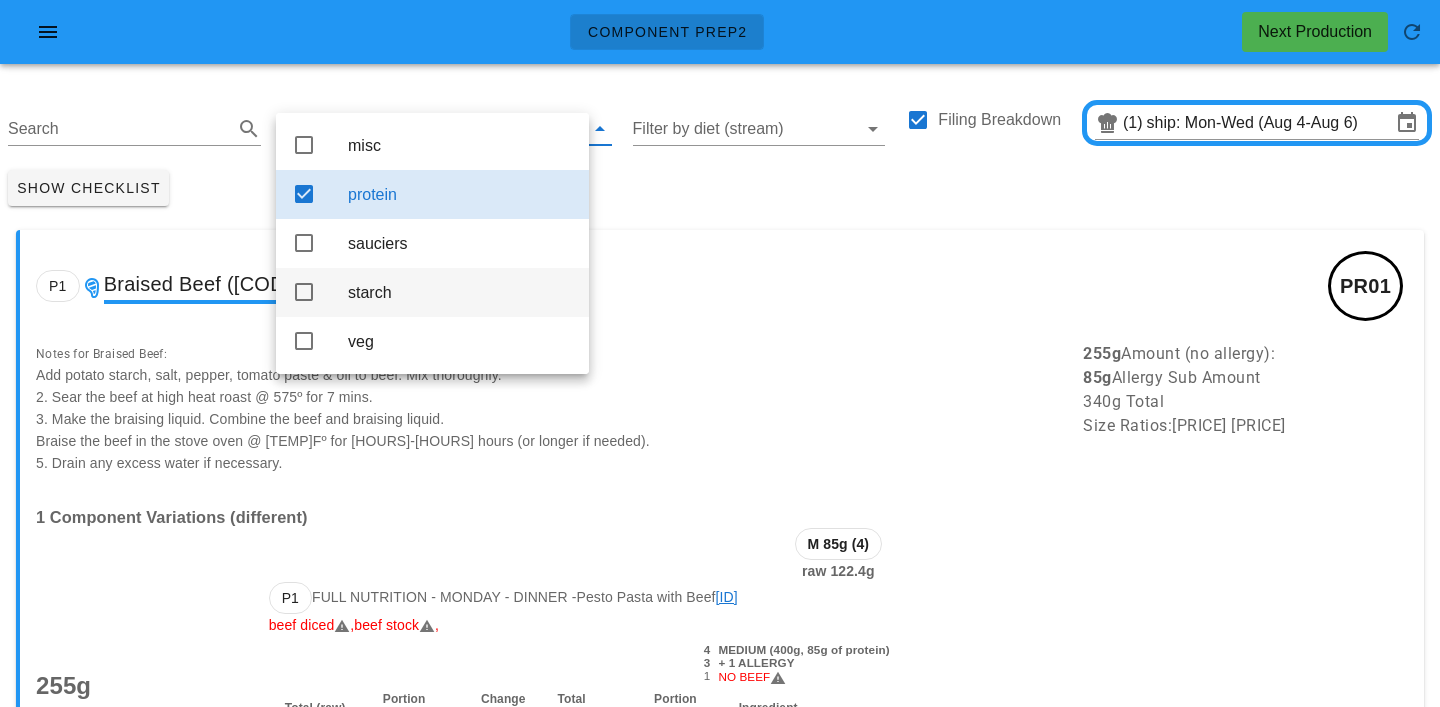 click on "starch" at bounding box center [460, 292] 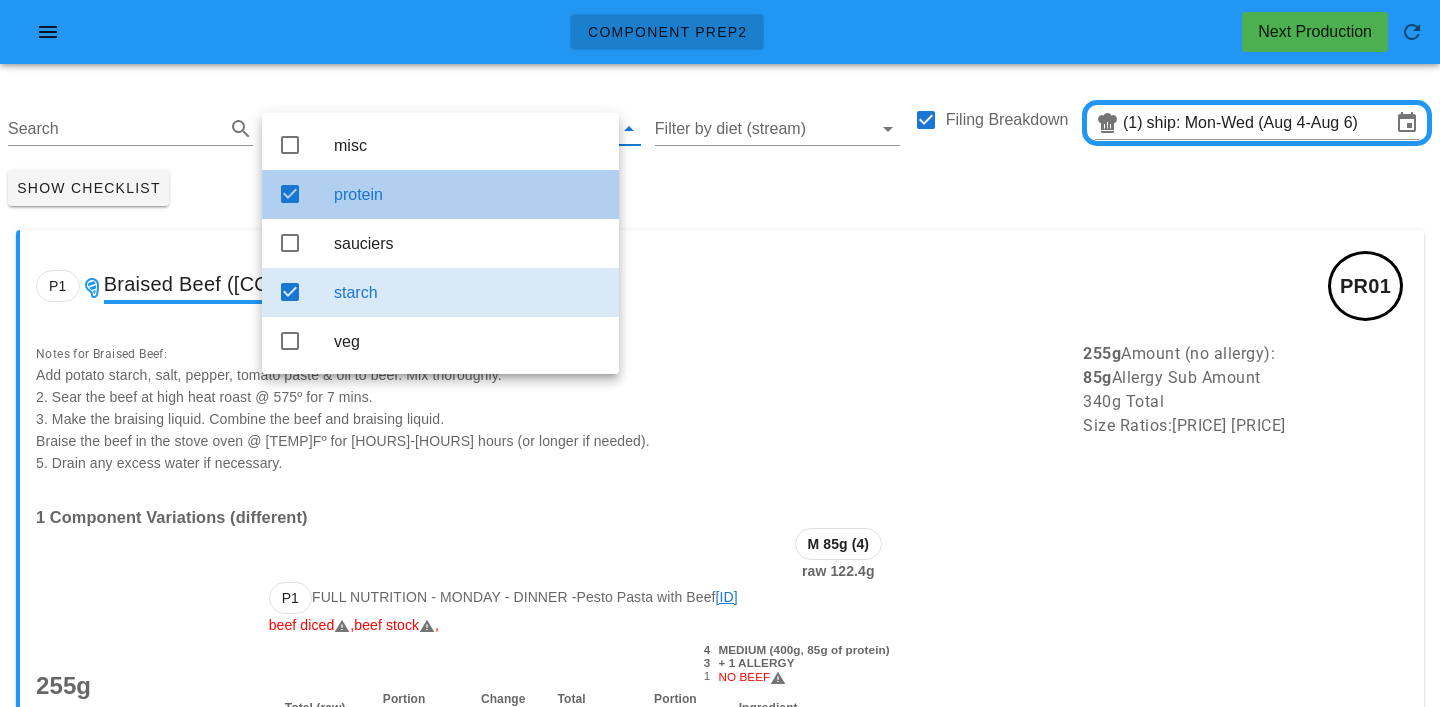 click on "protein" at bounding box center [468, 194] 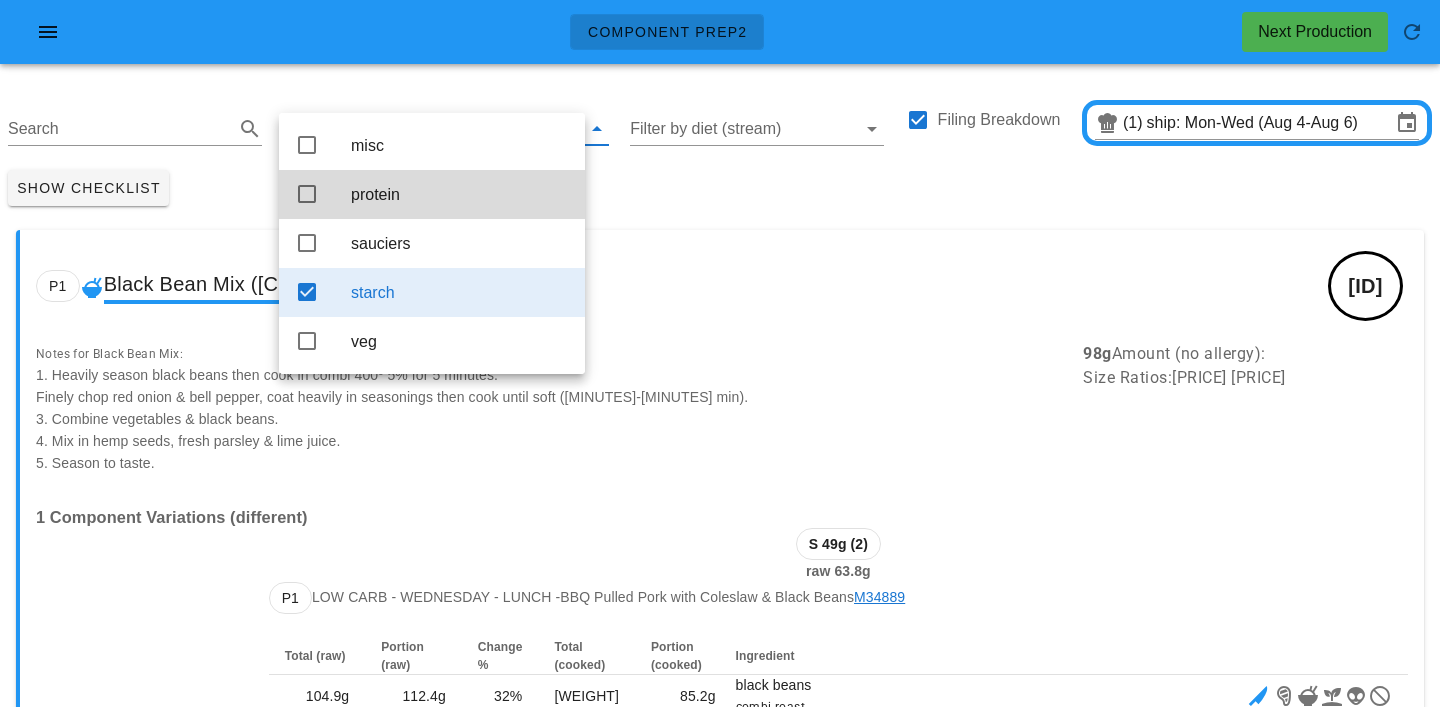 click on "Show Checklist" at bounding box center (720, 188) 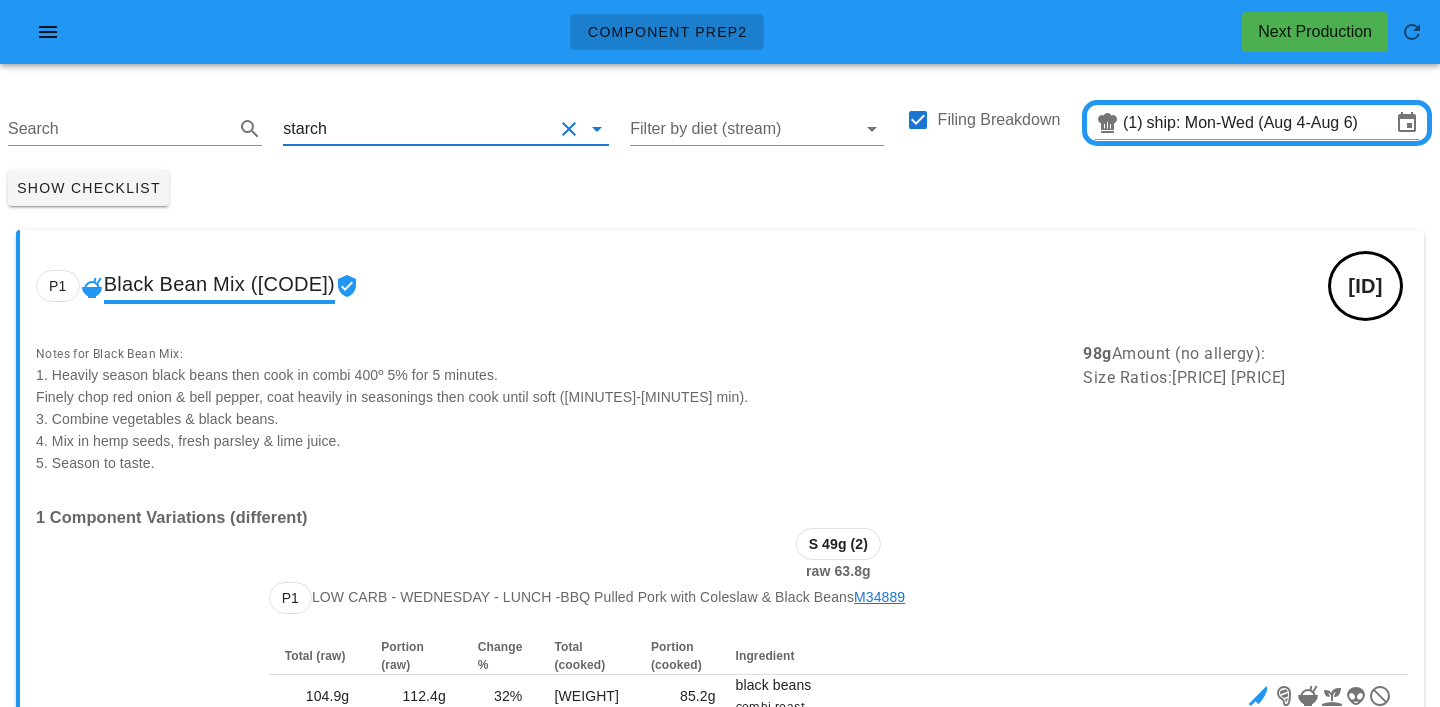 click at bounding box center [442, 129] 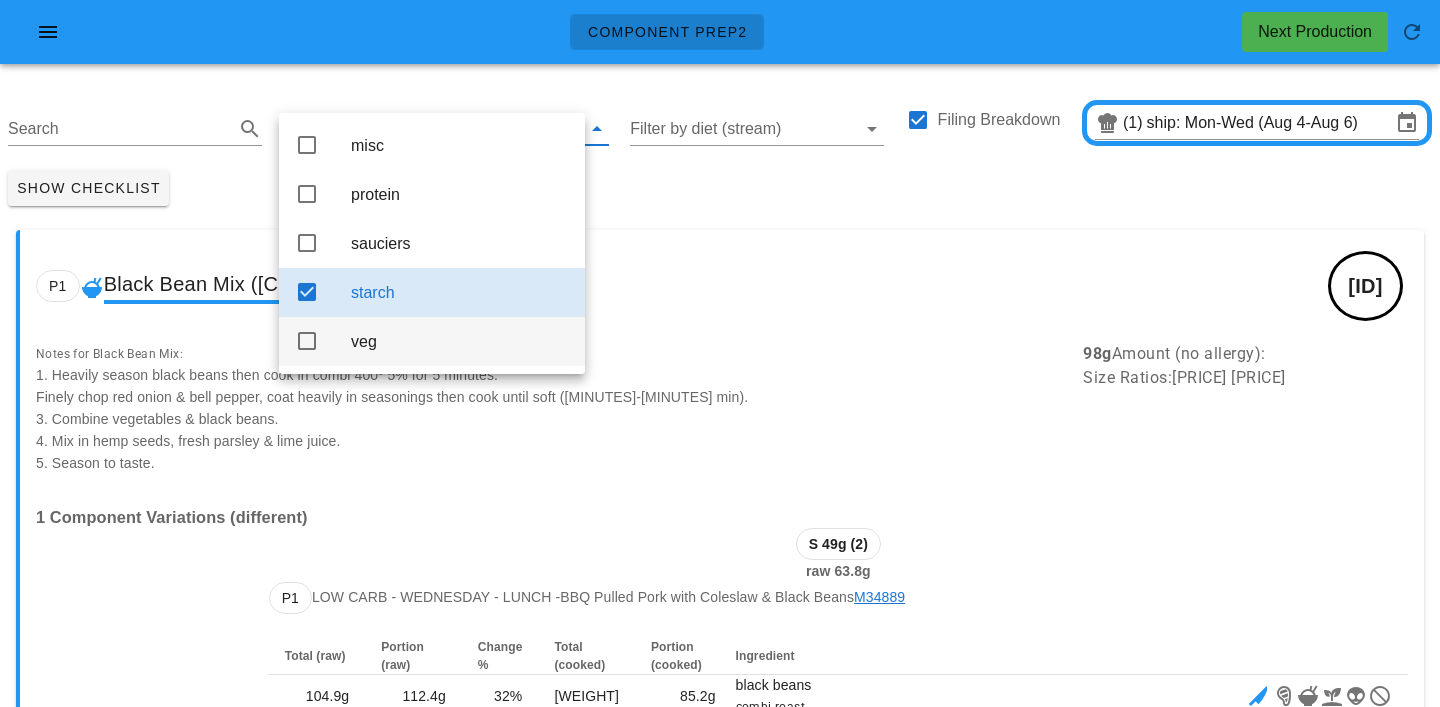 click on "veg" at bounding box center (460, 341) 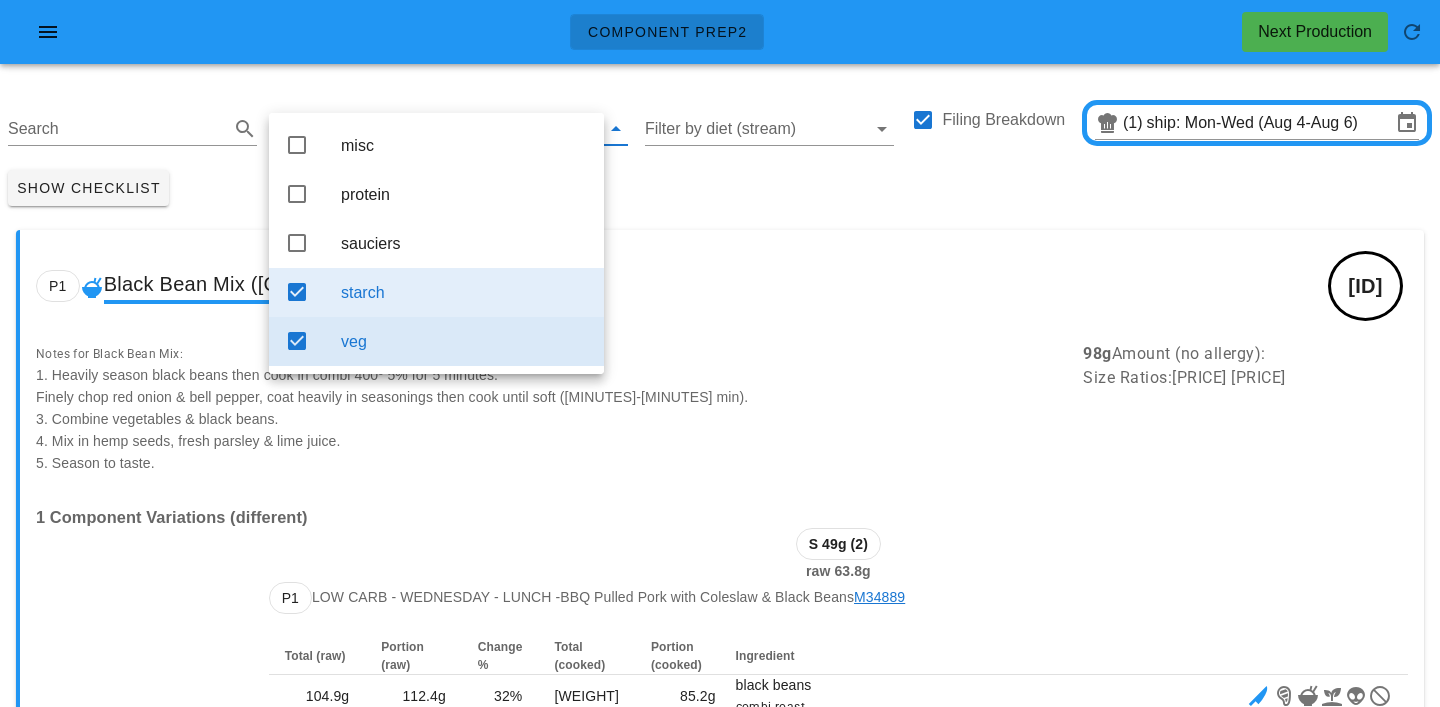 click on "starch" at bounding box center [464, 292] 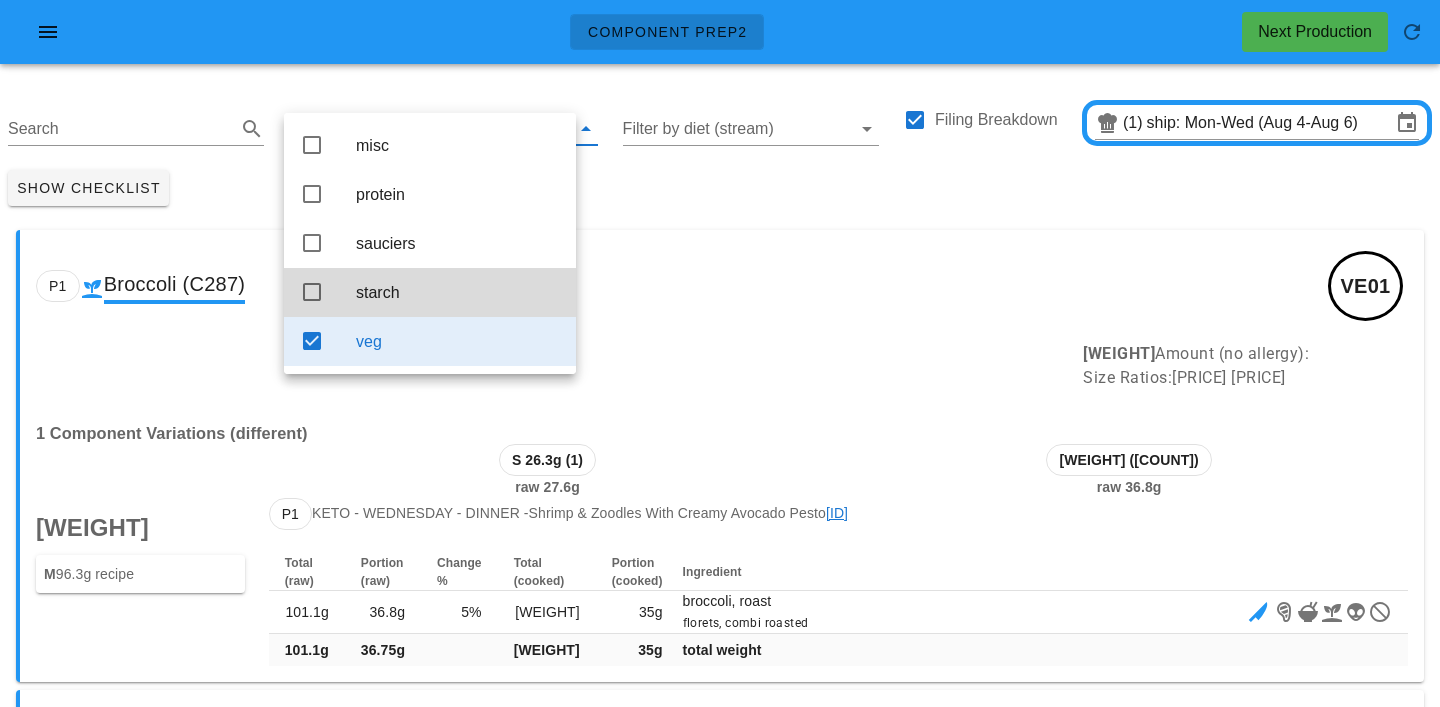 click on "Show Checklist" at bounding box center [720, 188] 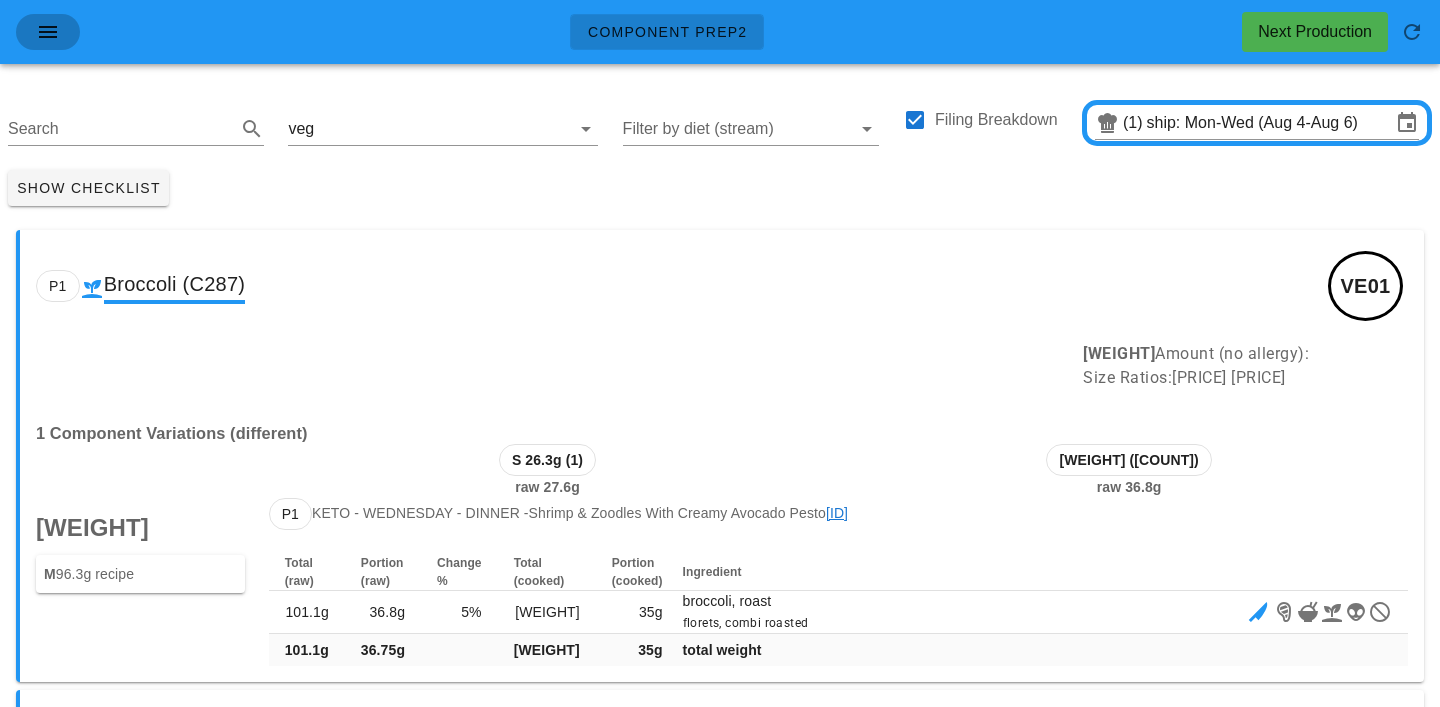 click at bounding box center (48, 32) 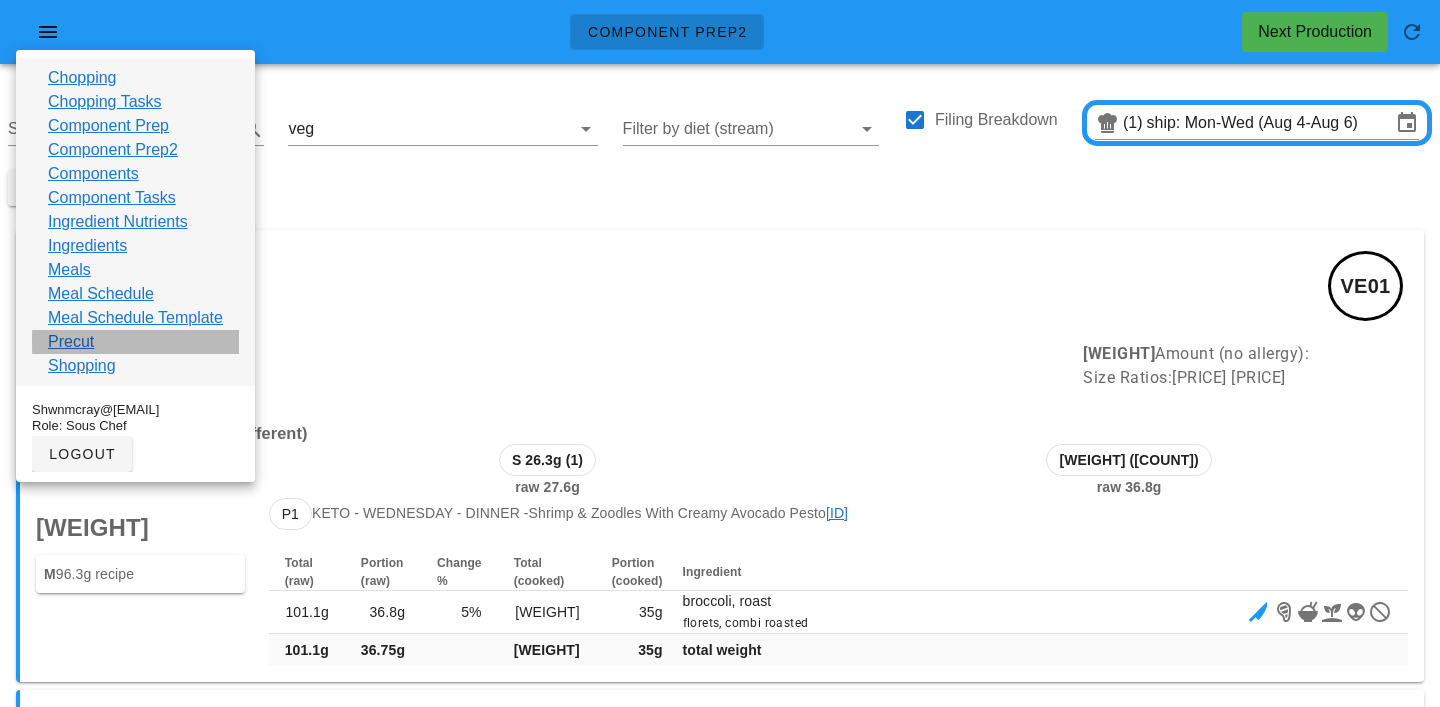 click on "Precut" at bounding box center (71, 342) 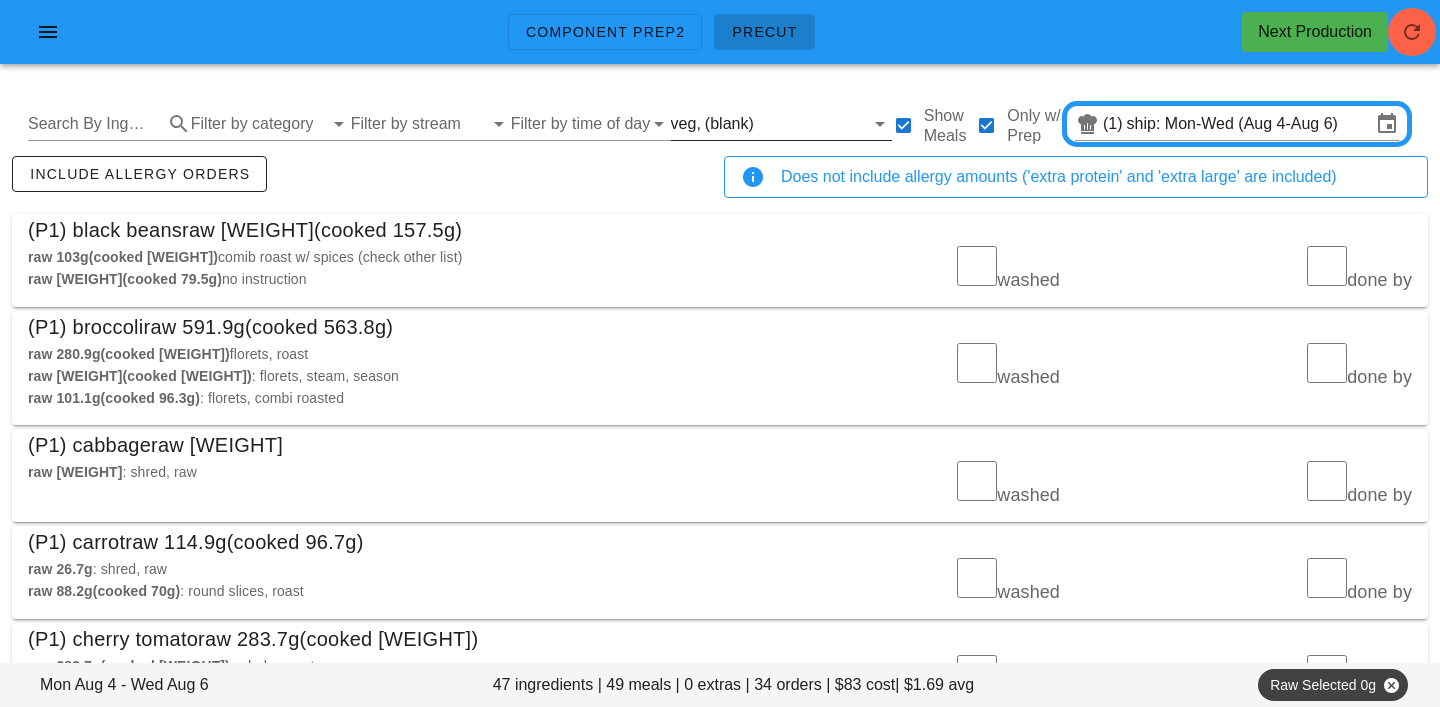 click at bounding box center (811, 124) 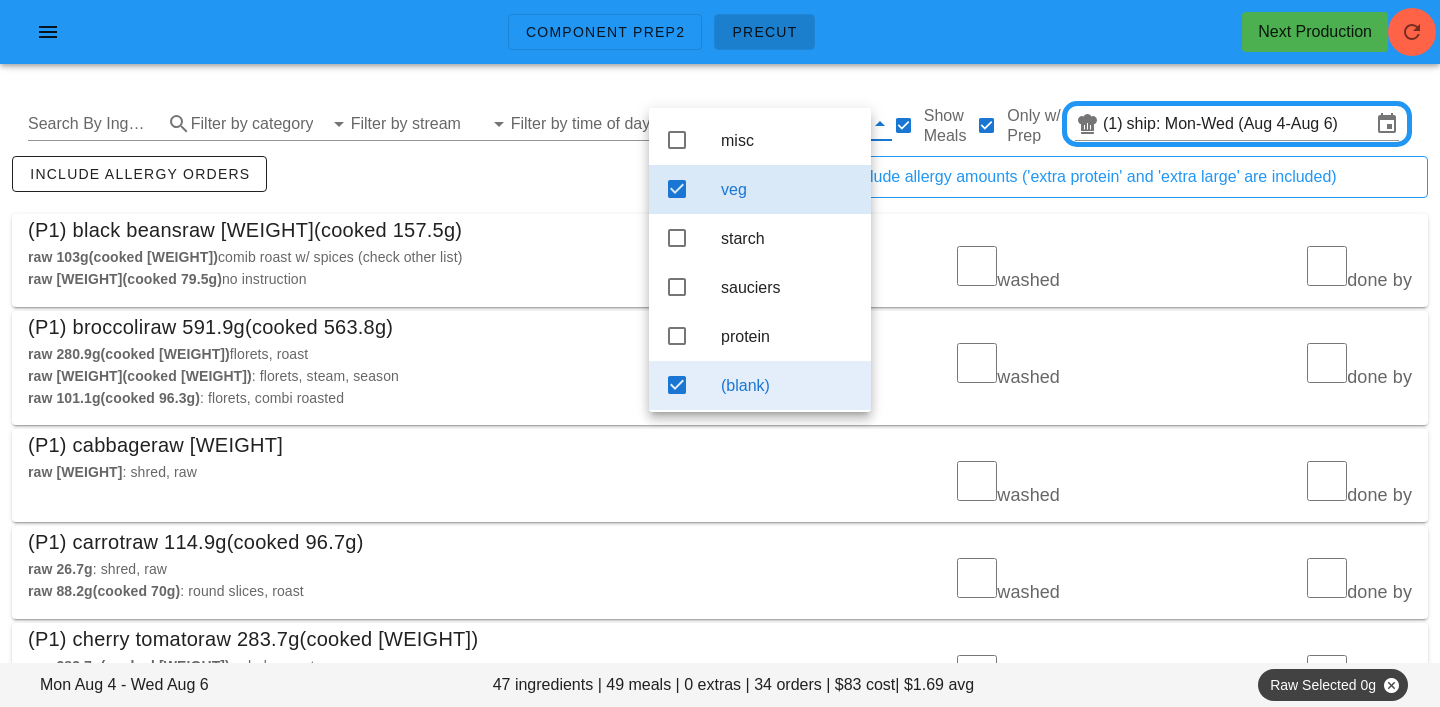 click on "(blank)" at bounding box center [788, 385] 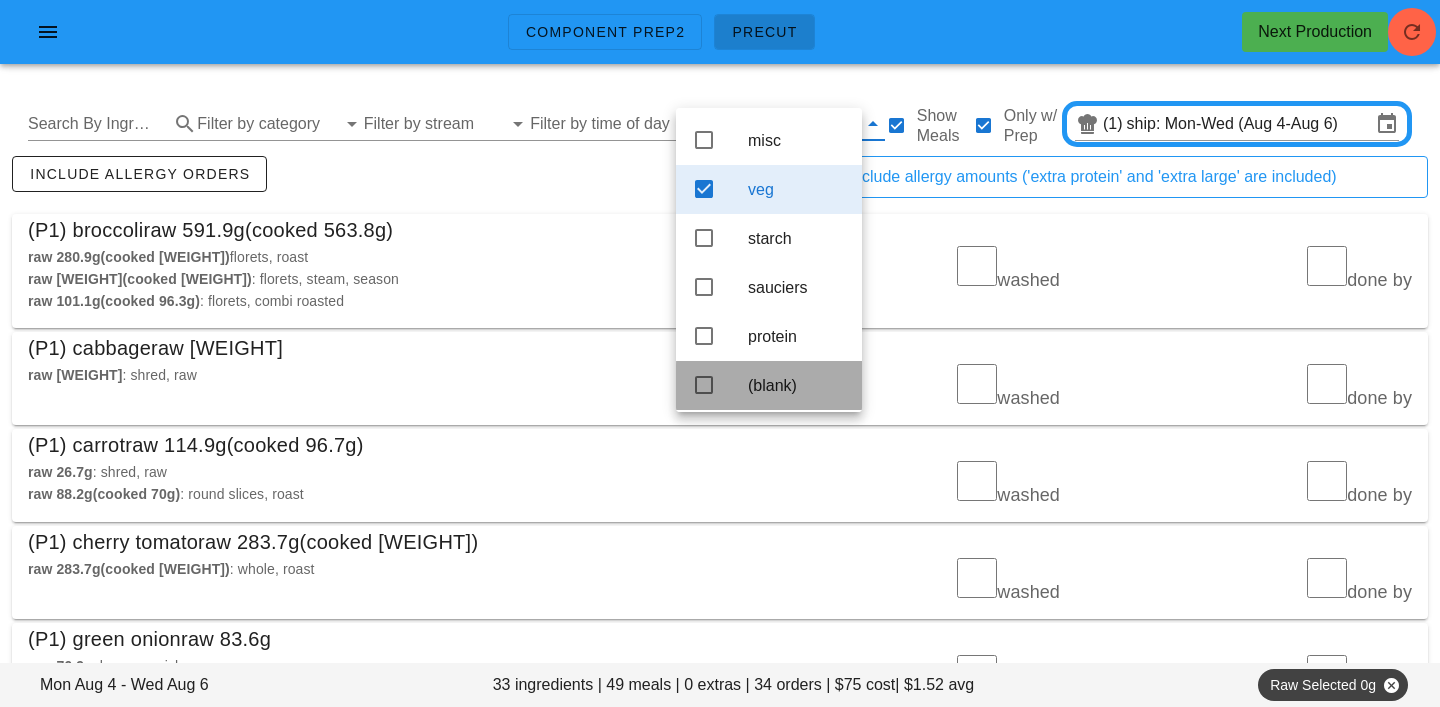 scroll, scrollTop: 18, scrollLeft: 0, axis: vertical 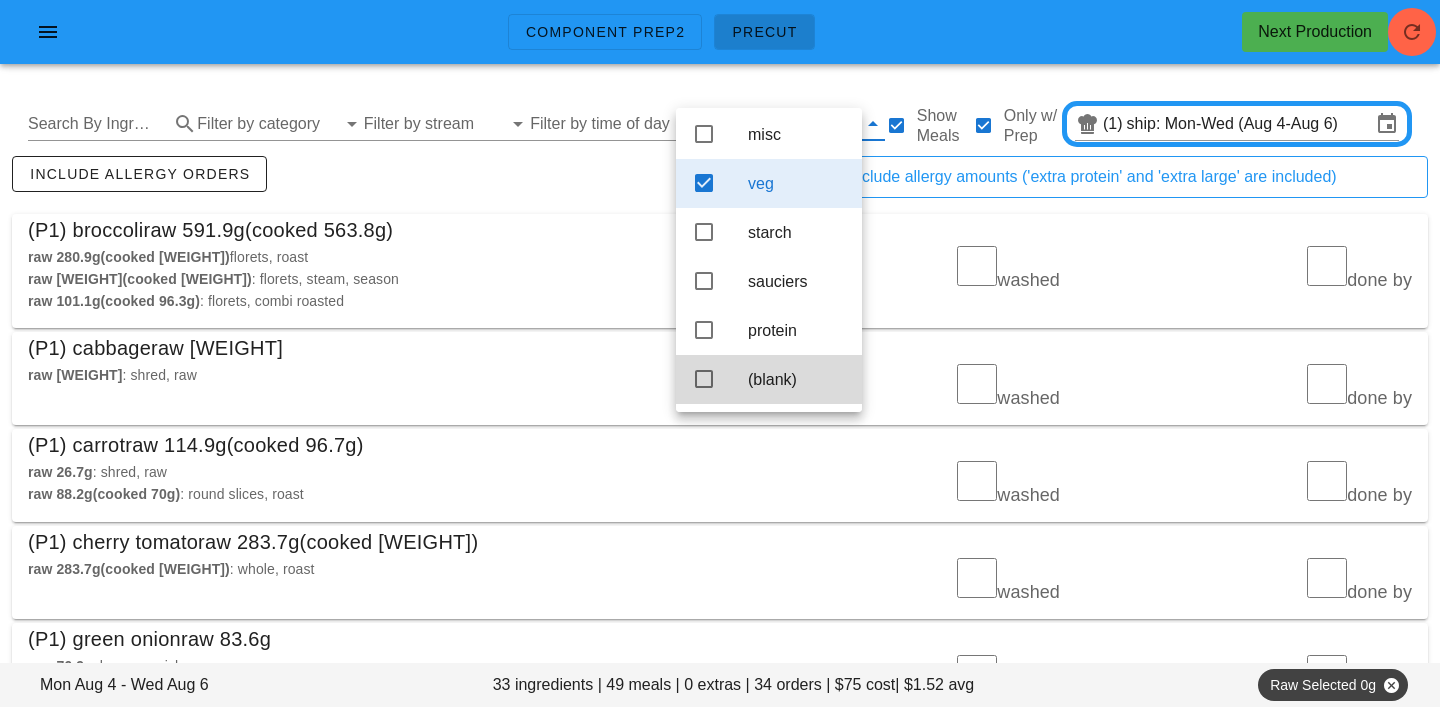 click on "(P1) broccoli   raw 591.9g  (cooked 563.8g)" at bounding box center (720, 230) 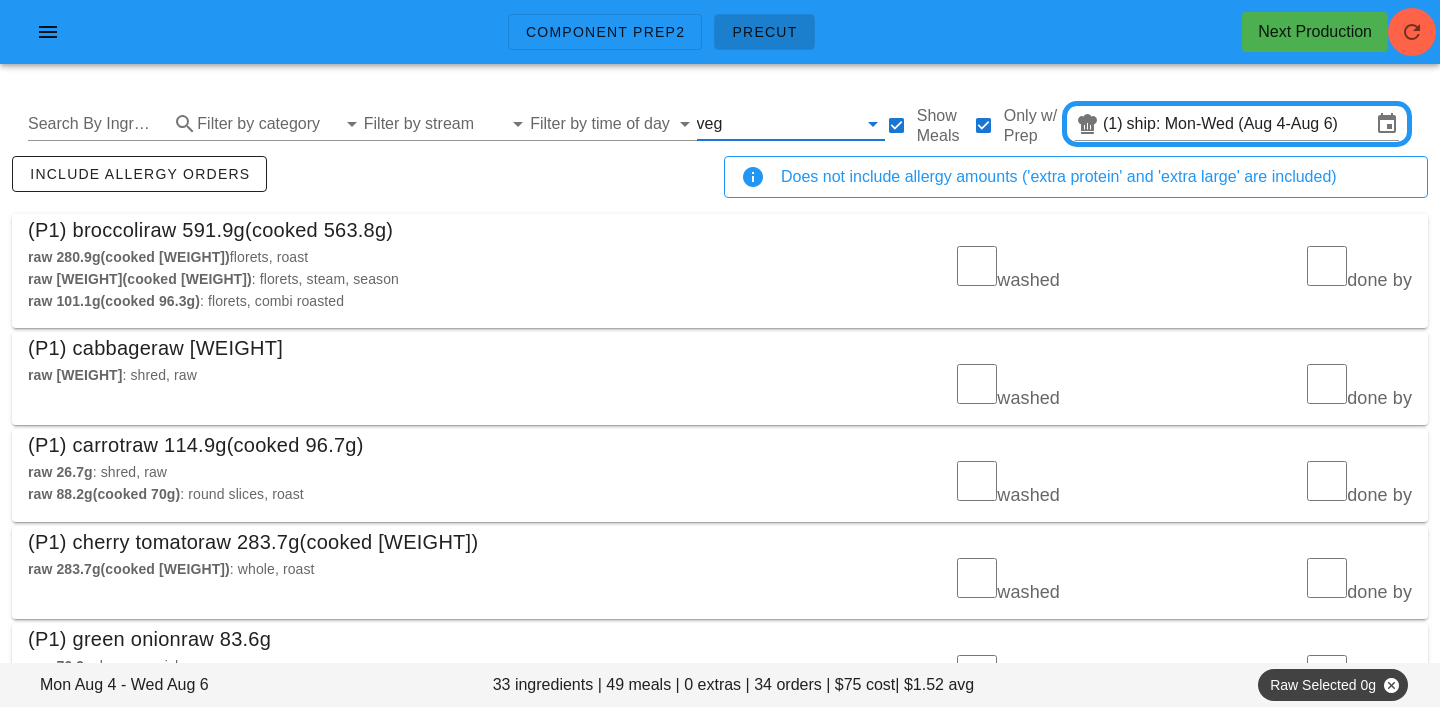 click at bounding box center [791, 124] 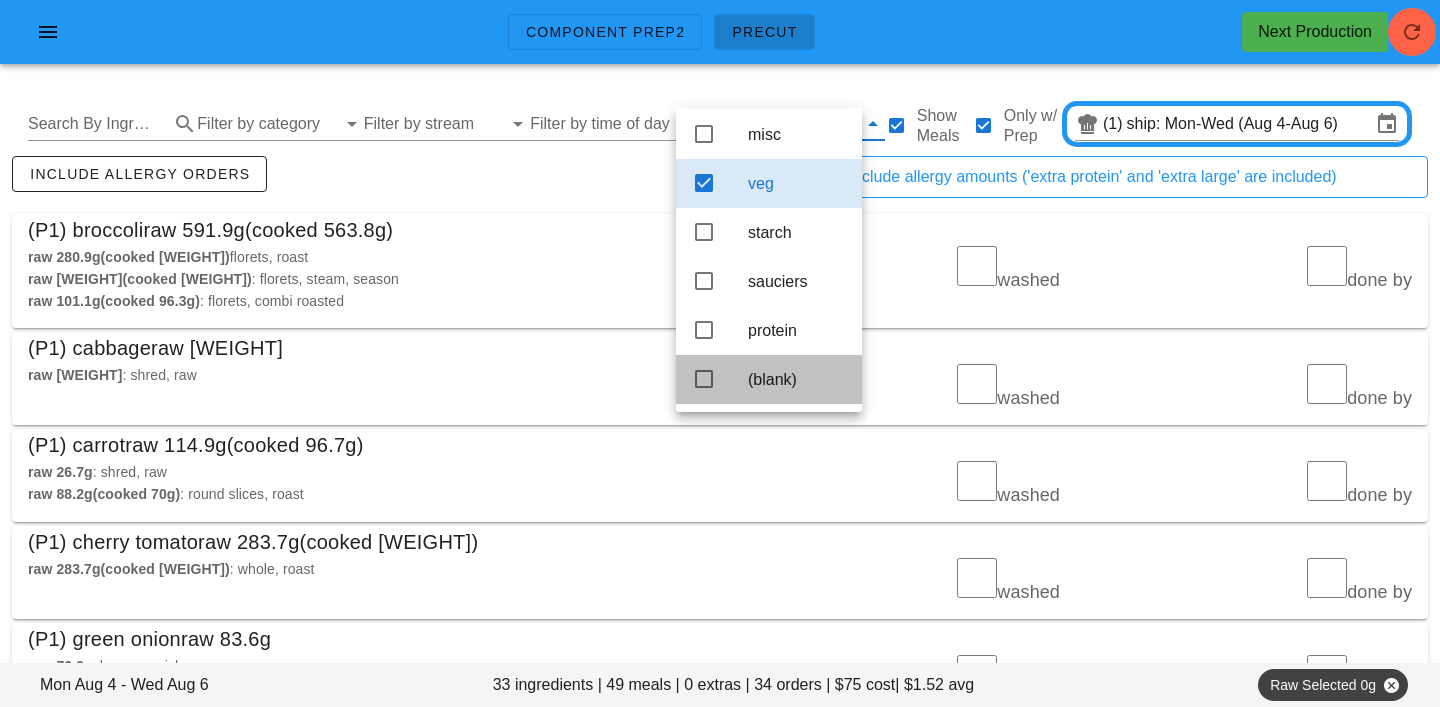 click on "(blank)" at bounding box center [797, 379] 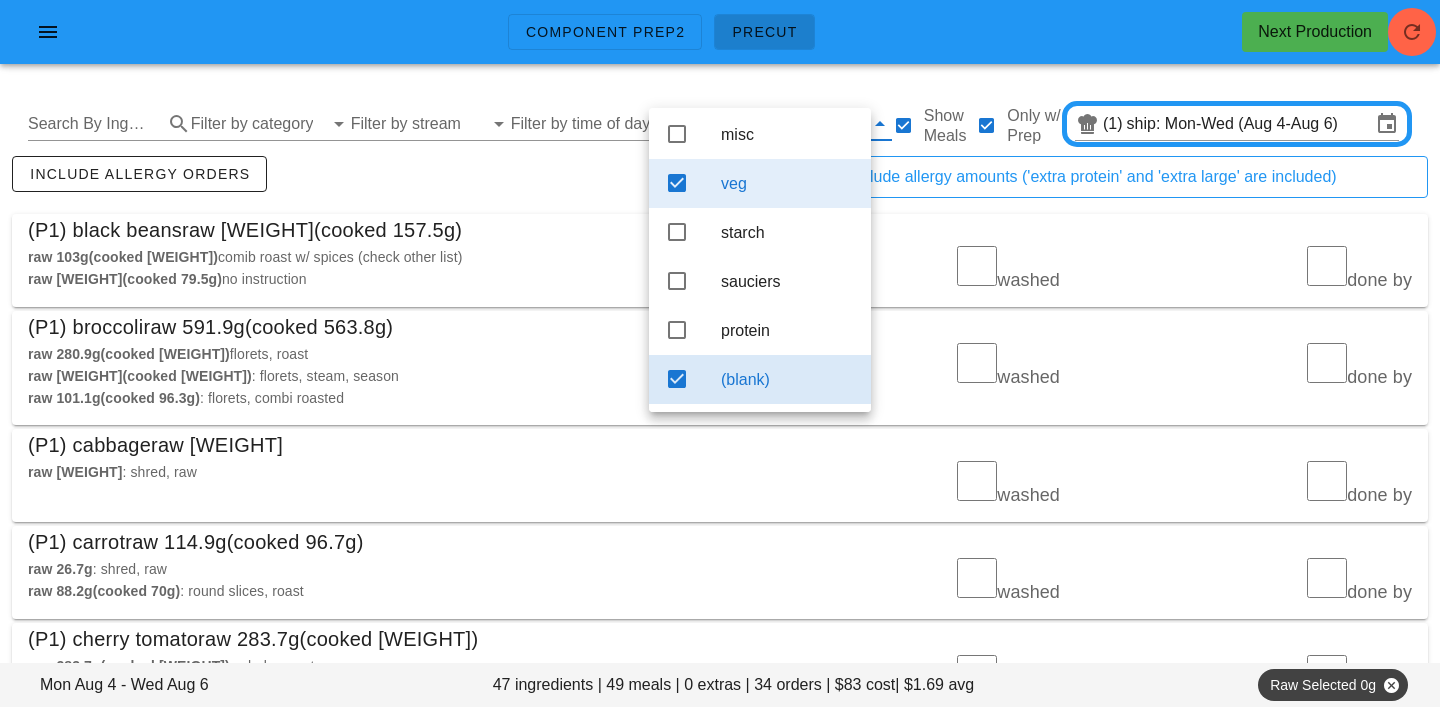 click on "veg" at bounding box center (788, 183) 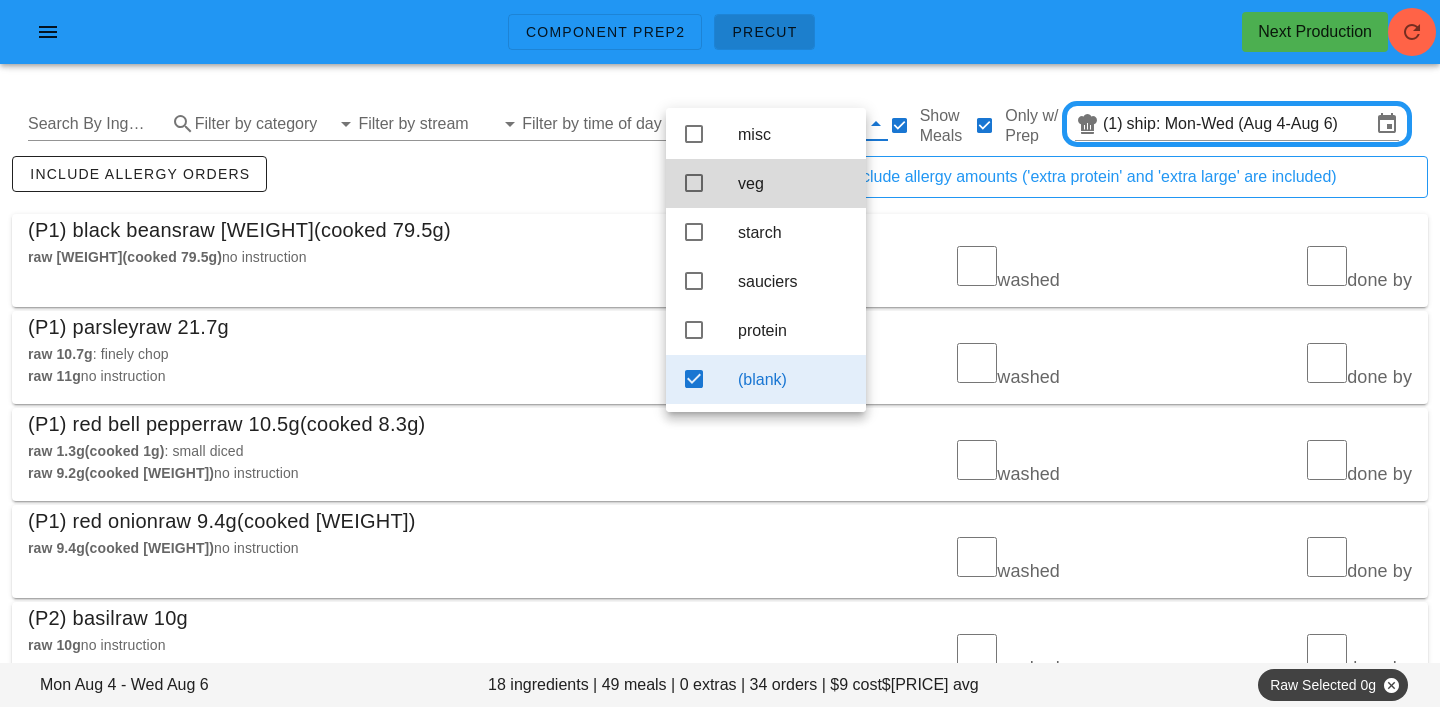 click on "include allergy orders" at bounding box center (364, 185) 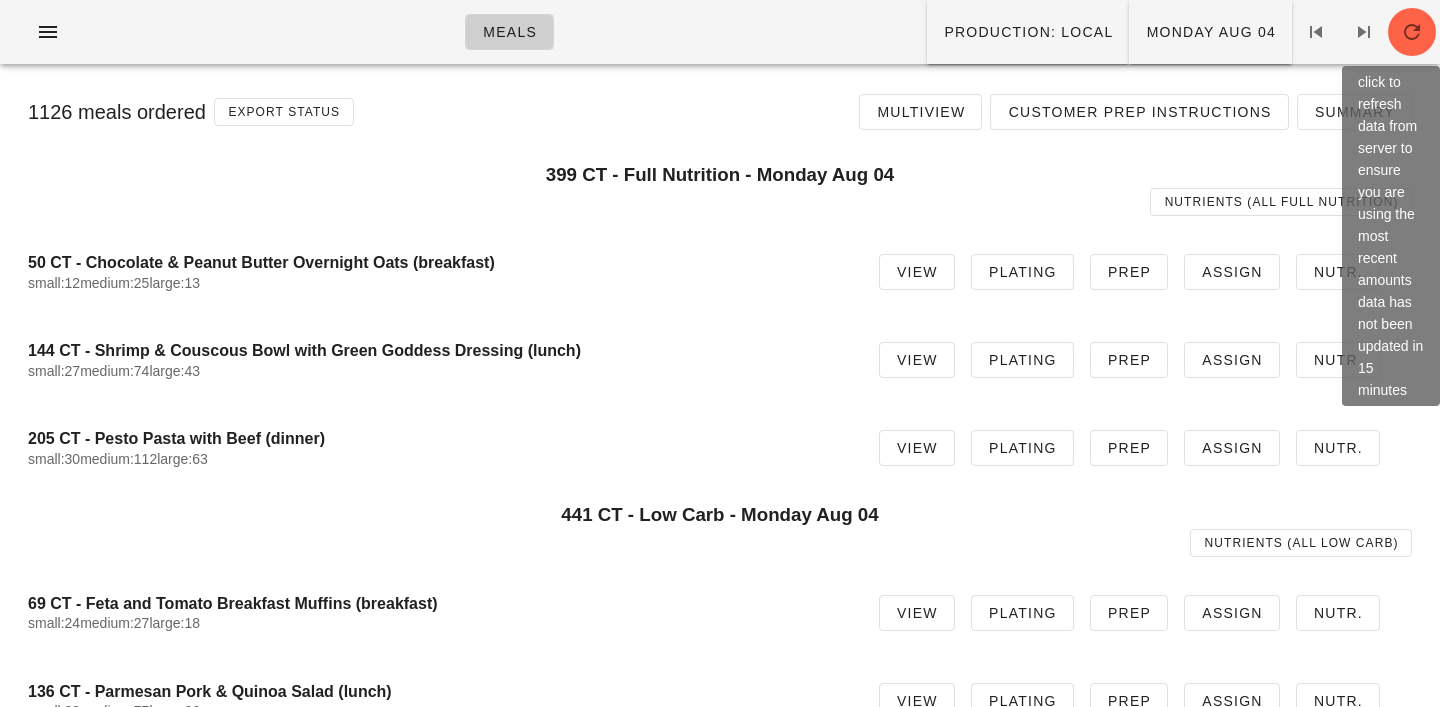 scroll, scrollTop: 0, scrollLeft: 0, axis: both 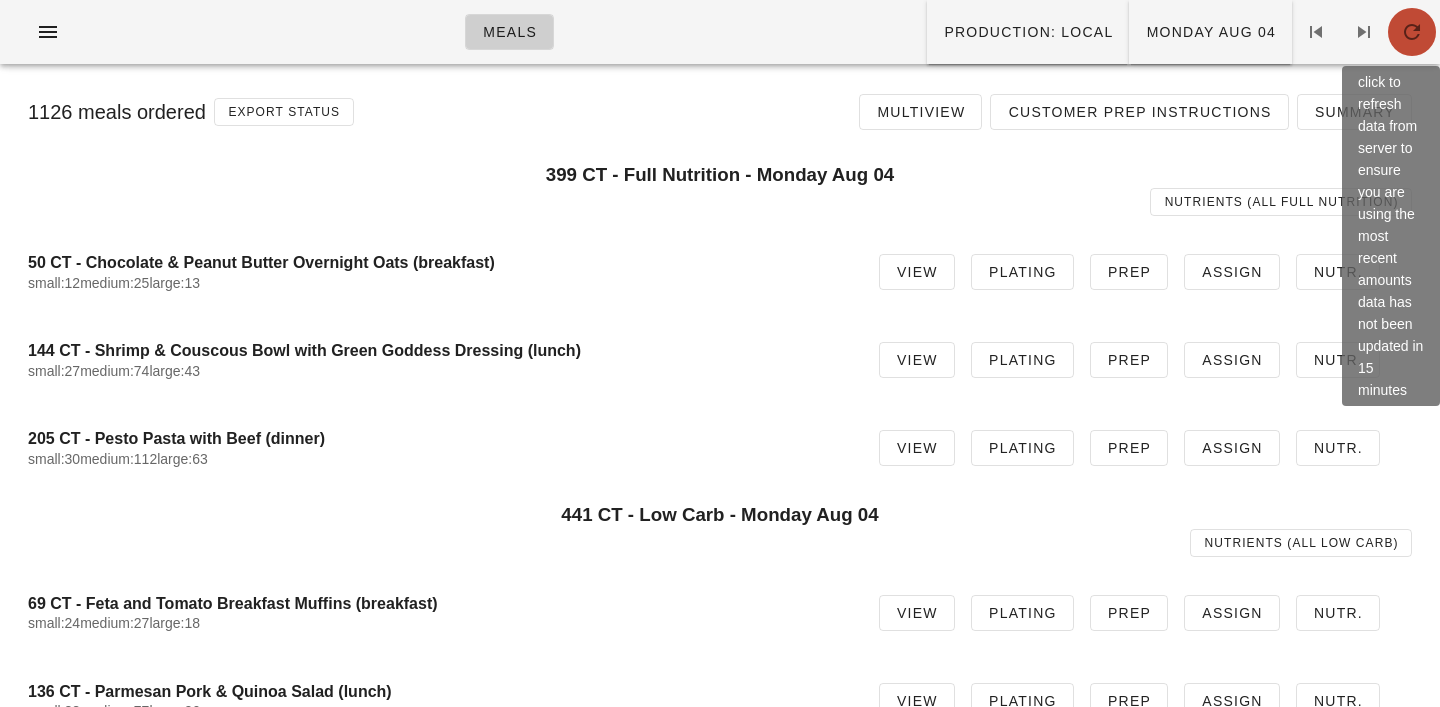click at bounding box center [1412, 32] 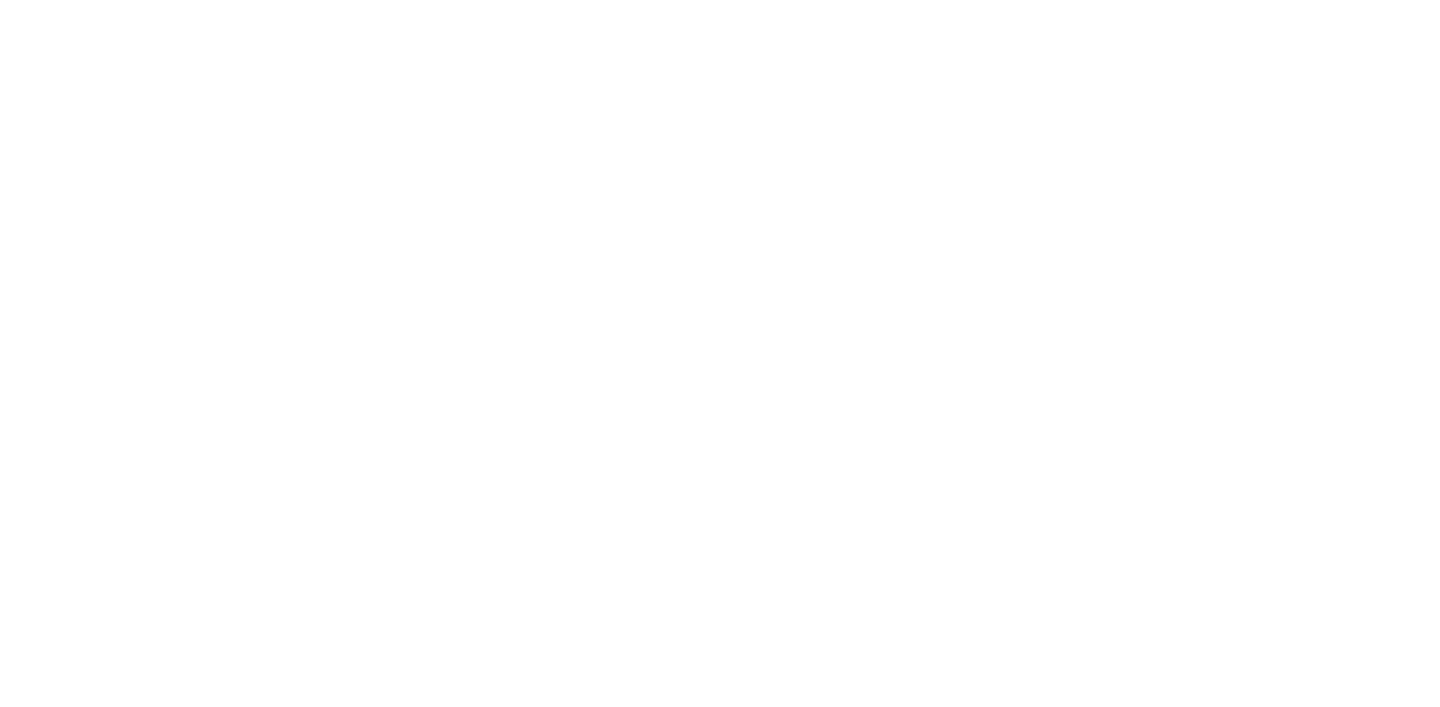 scroll, scrollTop: 0, scrollLeft: 0, axis: both 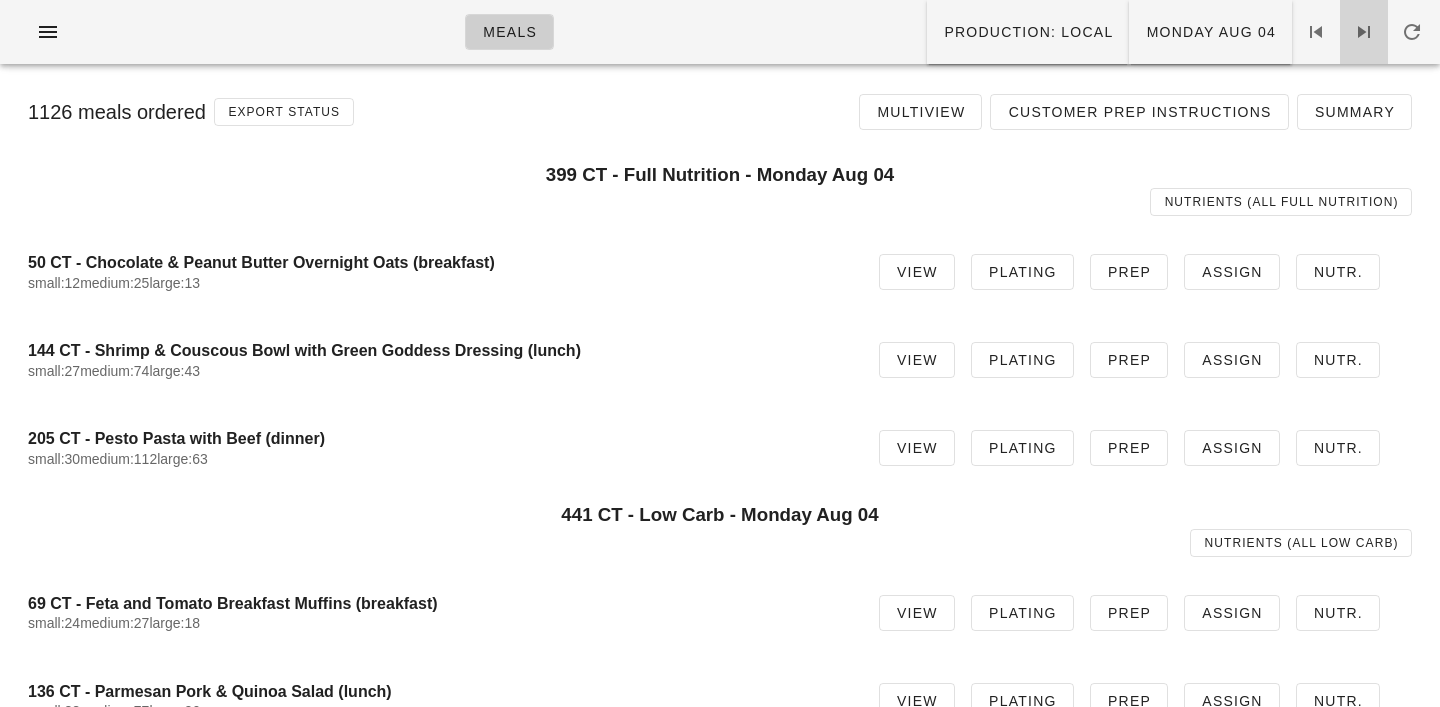 click at bounding box center [1364, 32] 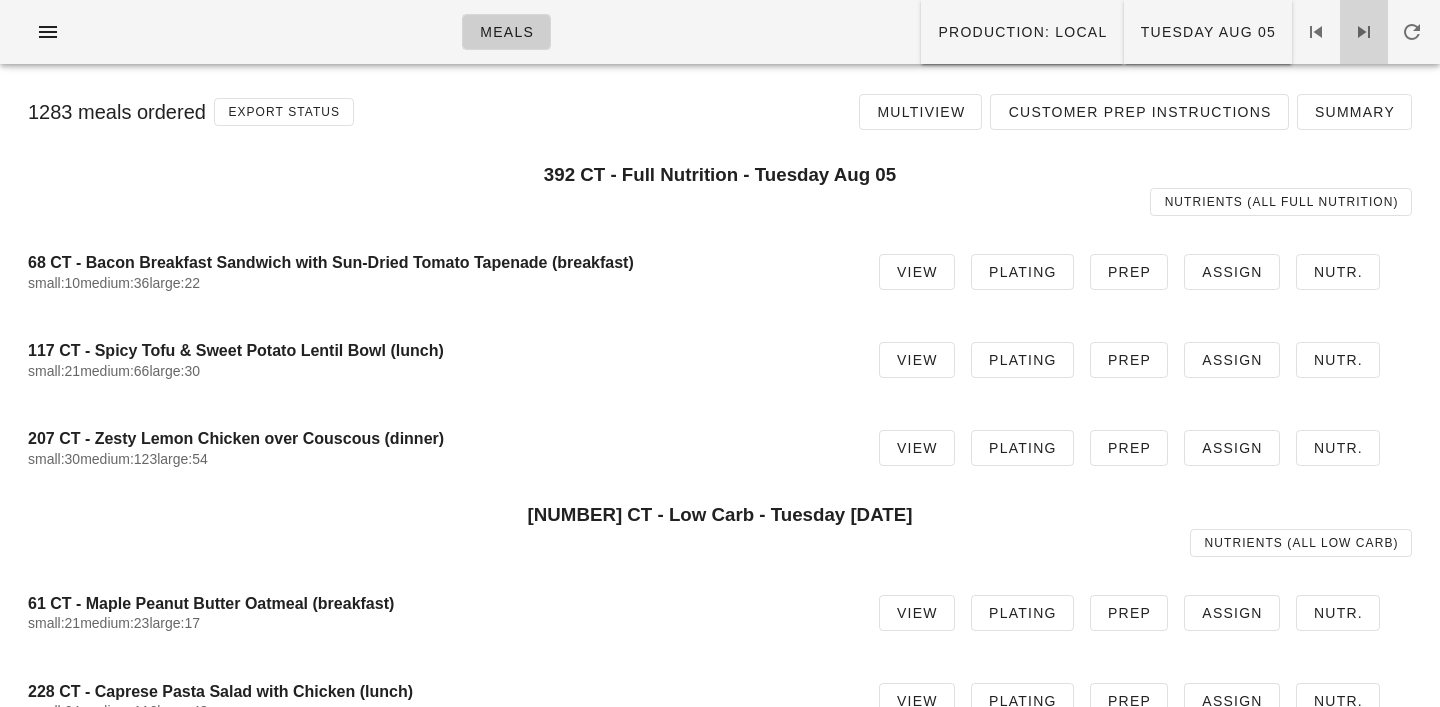 click at bounding box center (1364, 32) 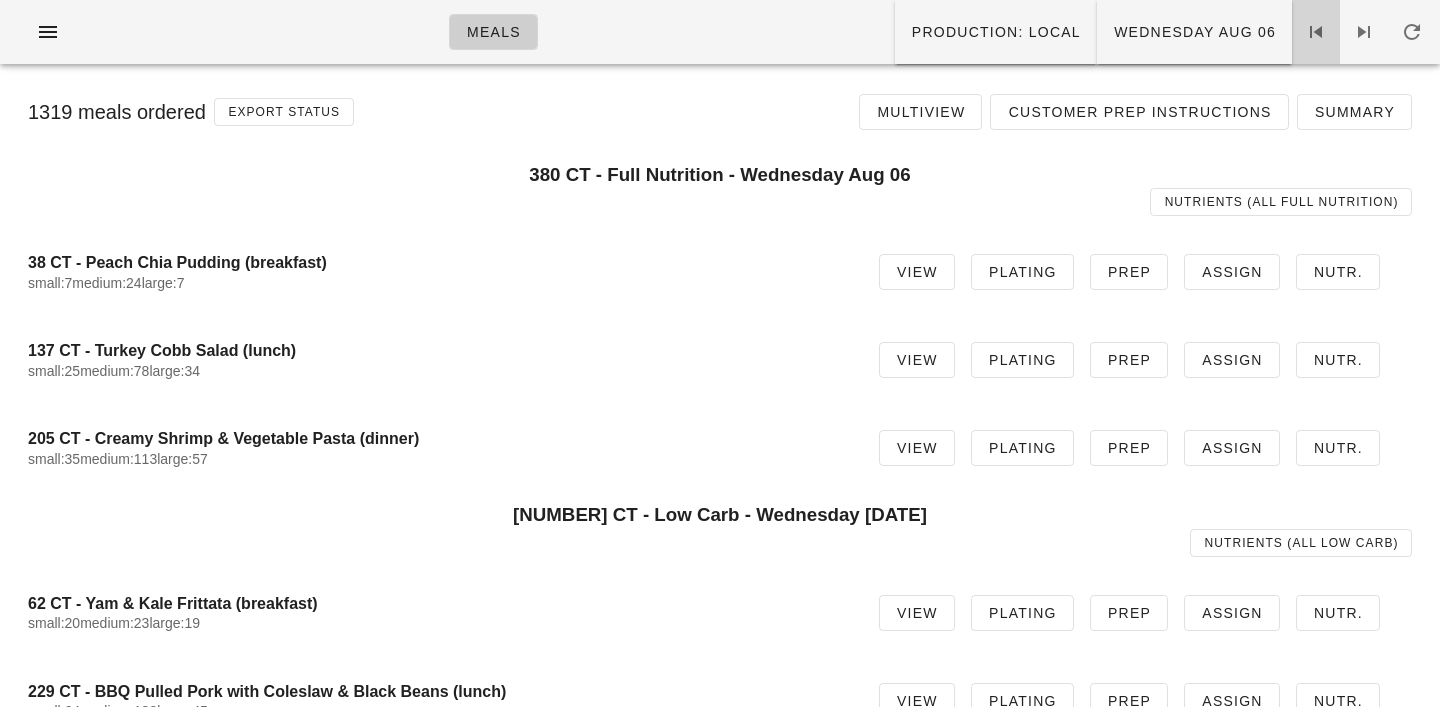 click at bounding box center [1316, 32] 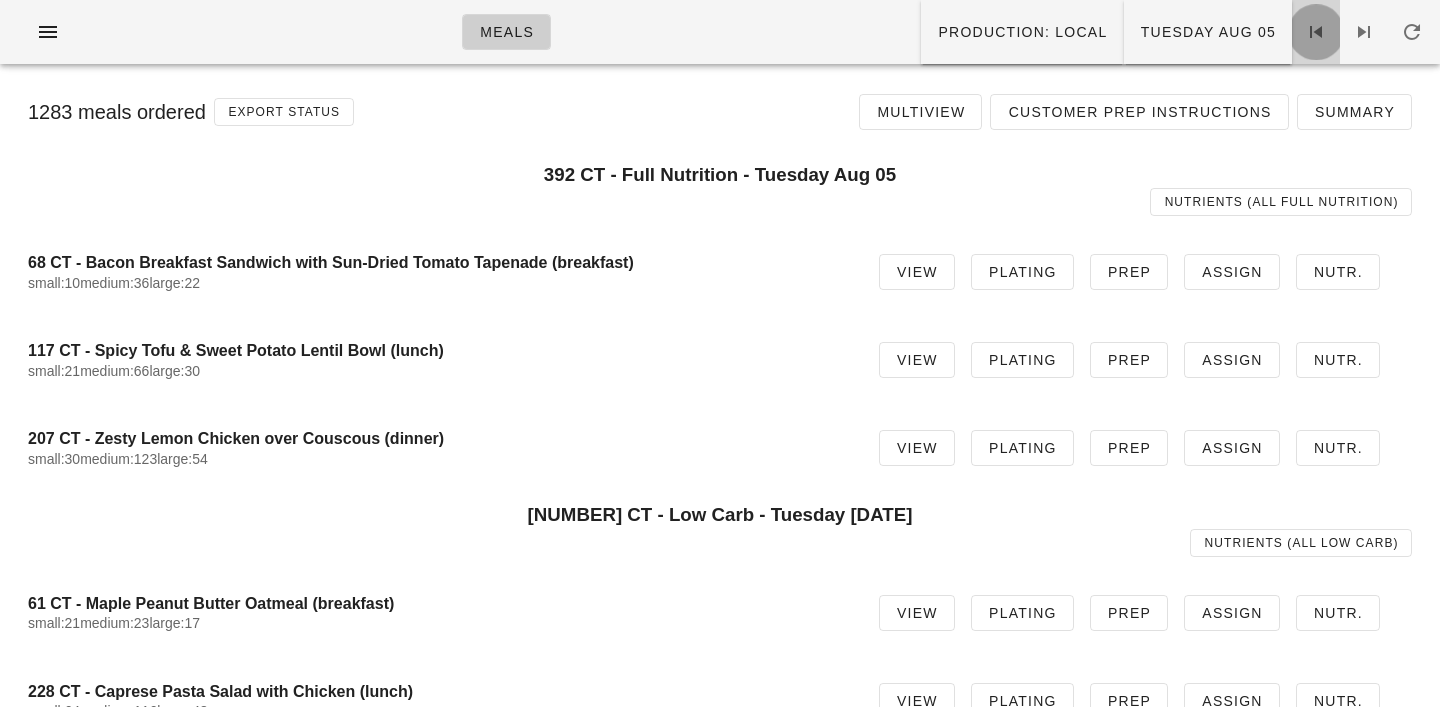 click at bounding box center (1316, 32) 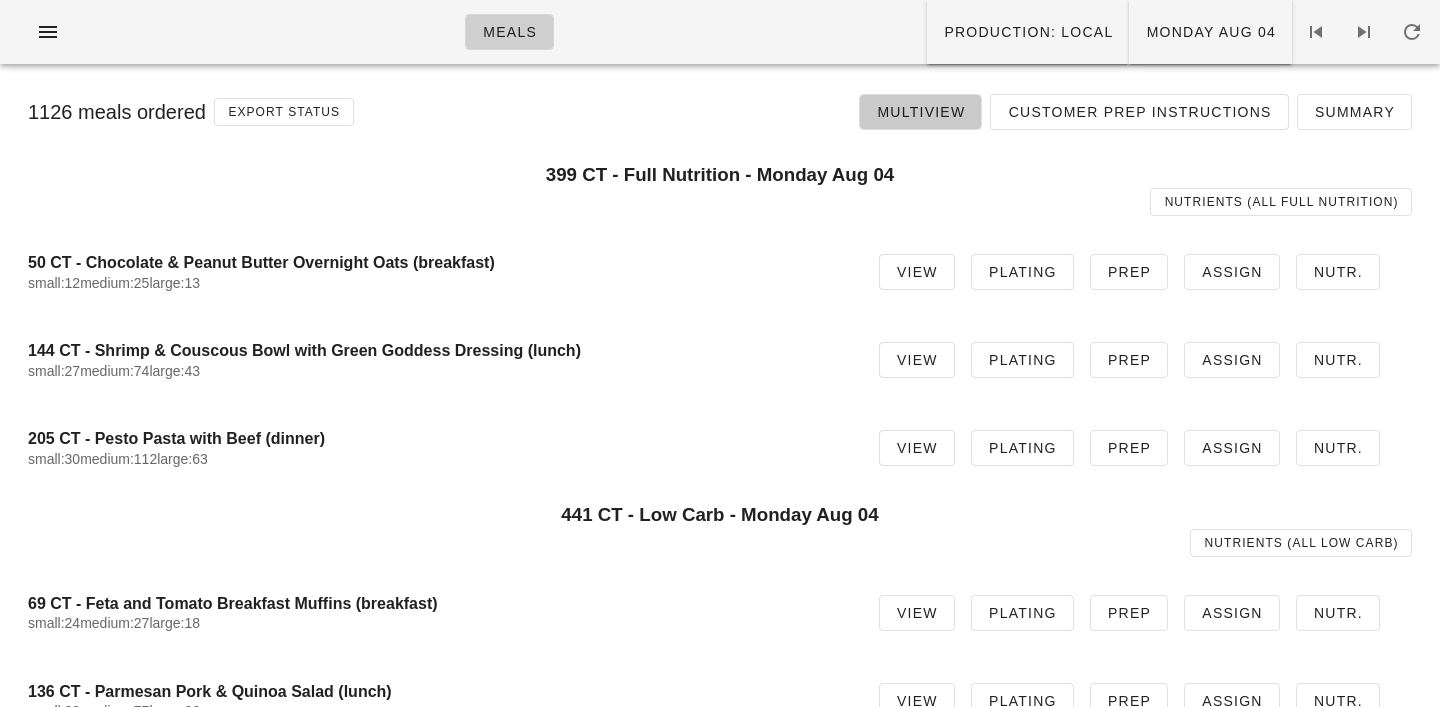 click on "Multiview" at bounding box center (920, 112) 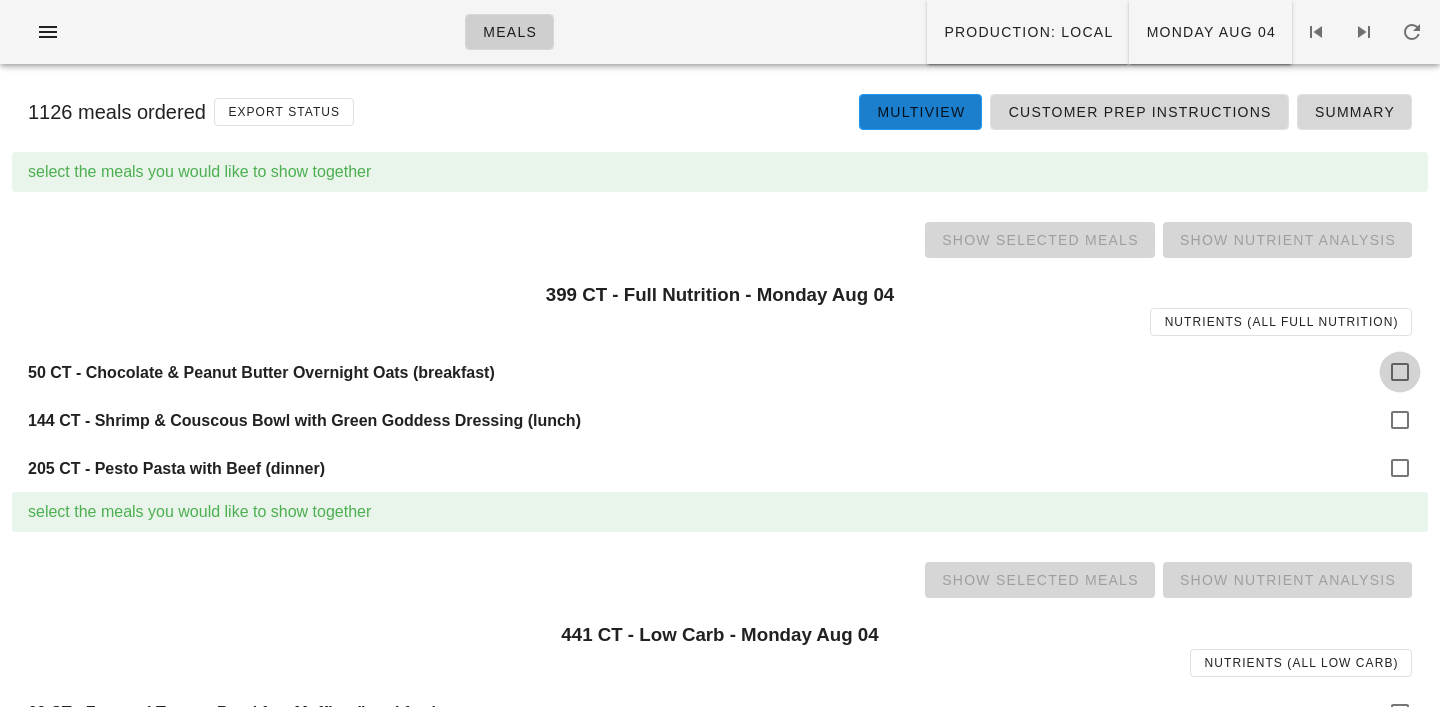 click at bounding box center (1400, 372) 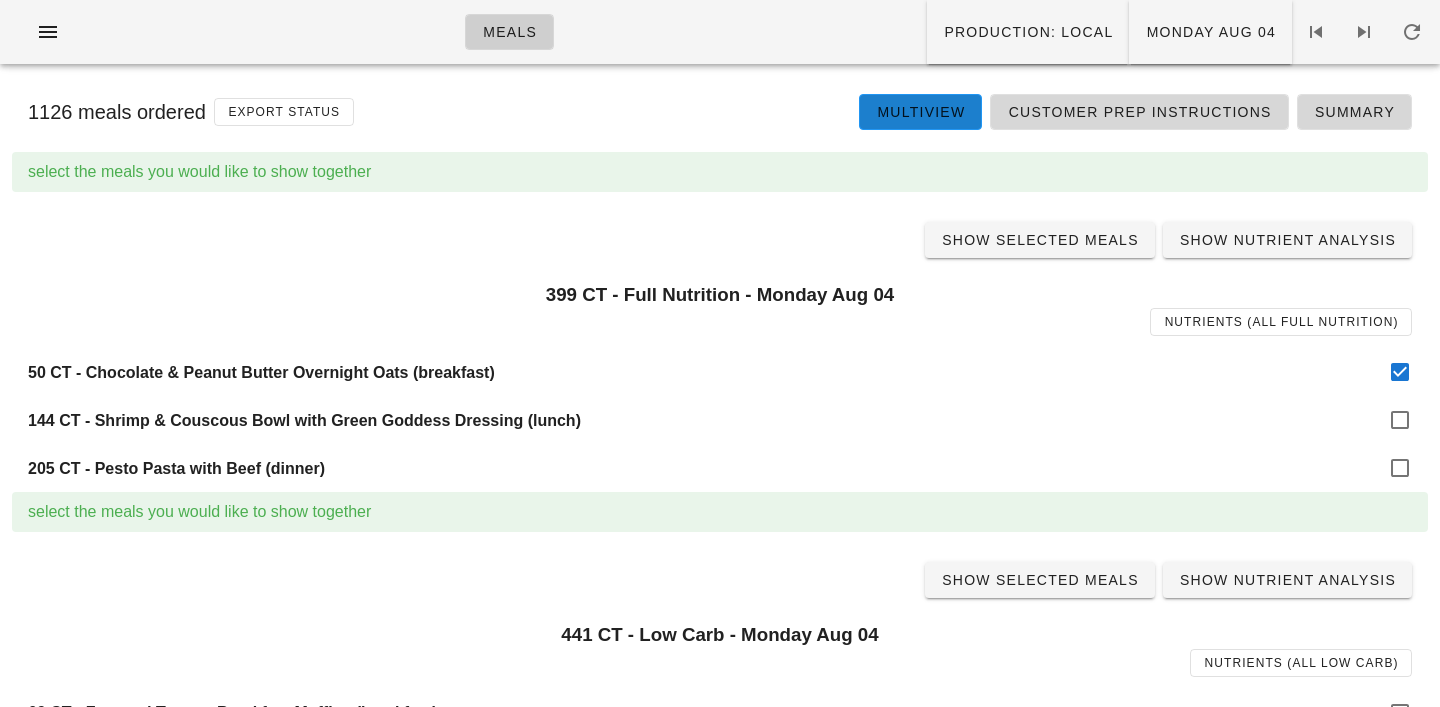 click on "144 CT - Shrimp & Couscous Bowl with Green Goddess Dressing (lunch)" at bounding box center (720, 420) 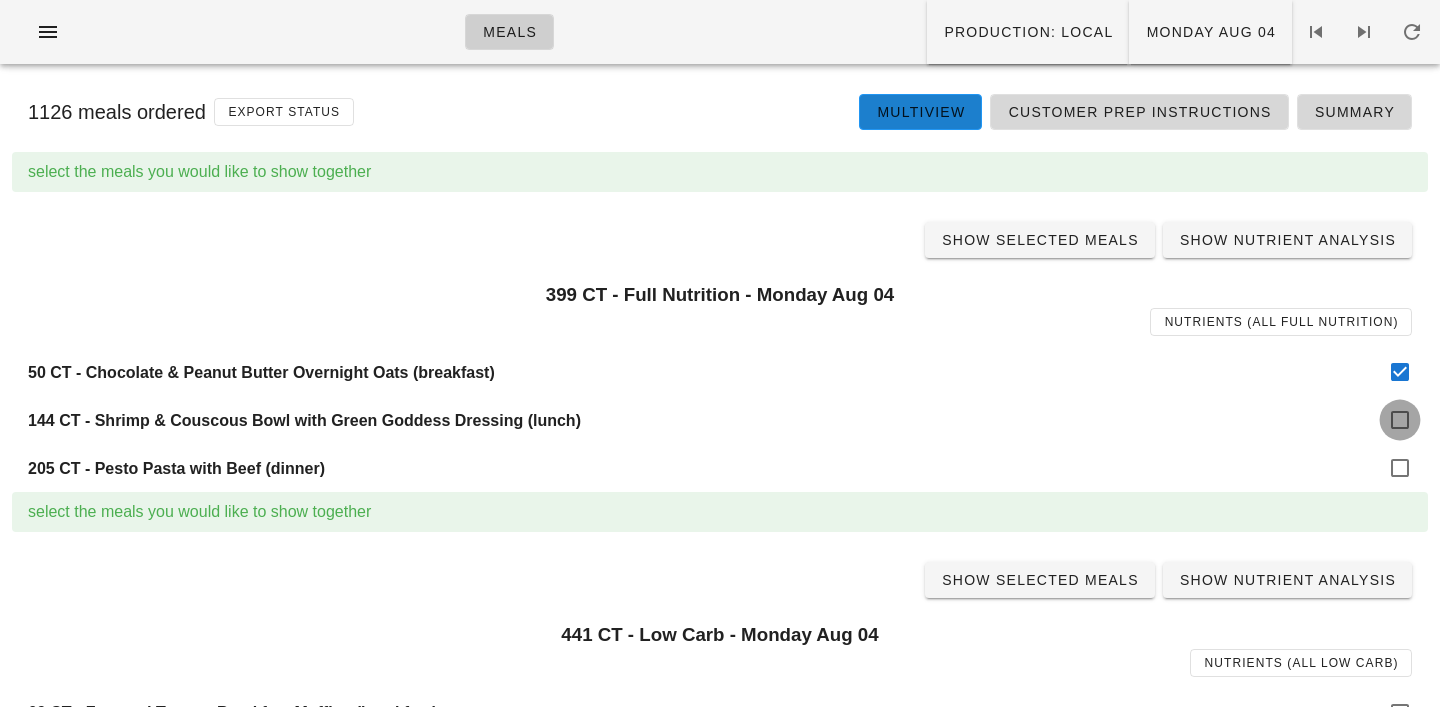 click at bounding box center [1400, 420] 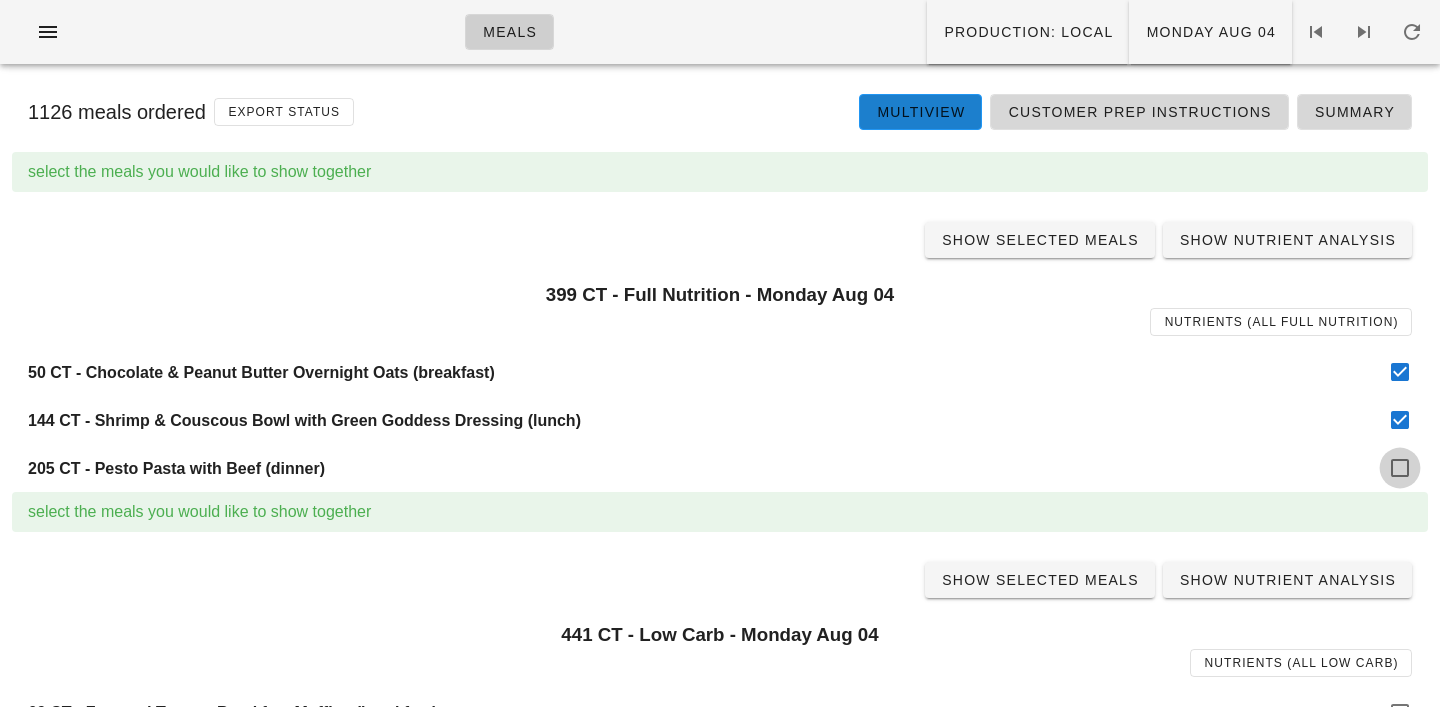 click at bounding box center (1400, 468) 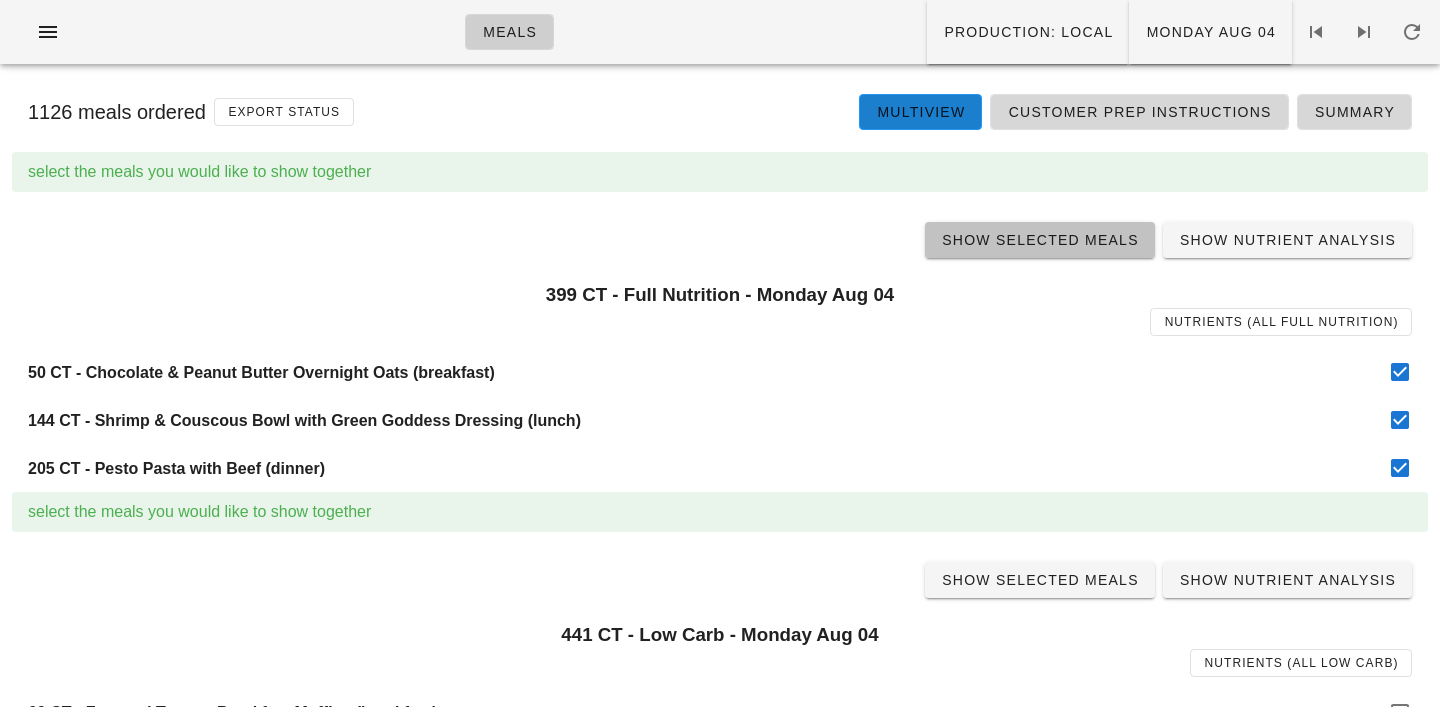 click on "Show Selected Meals" at bounding box center (1040, 240) 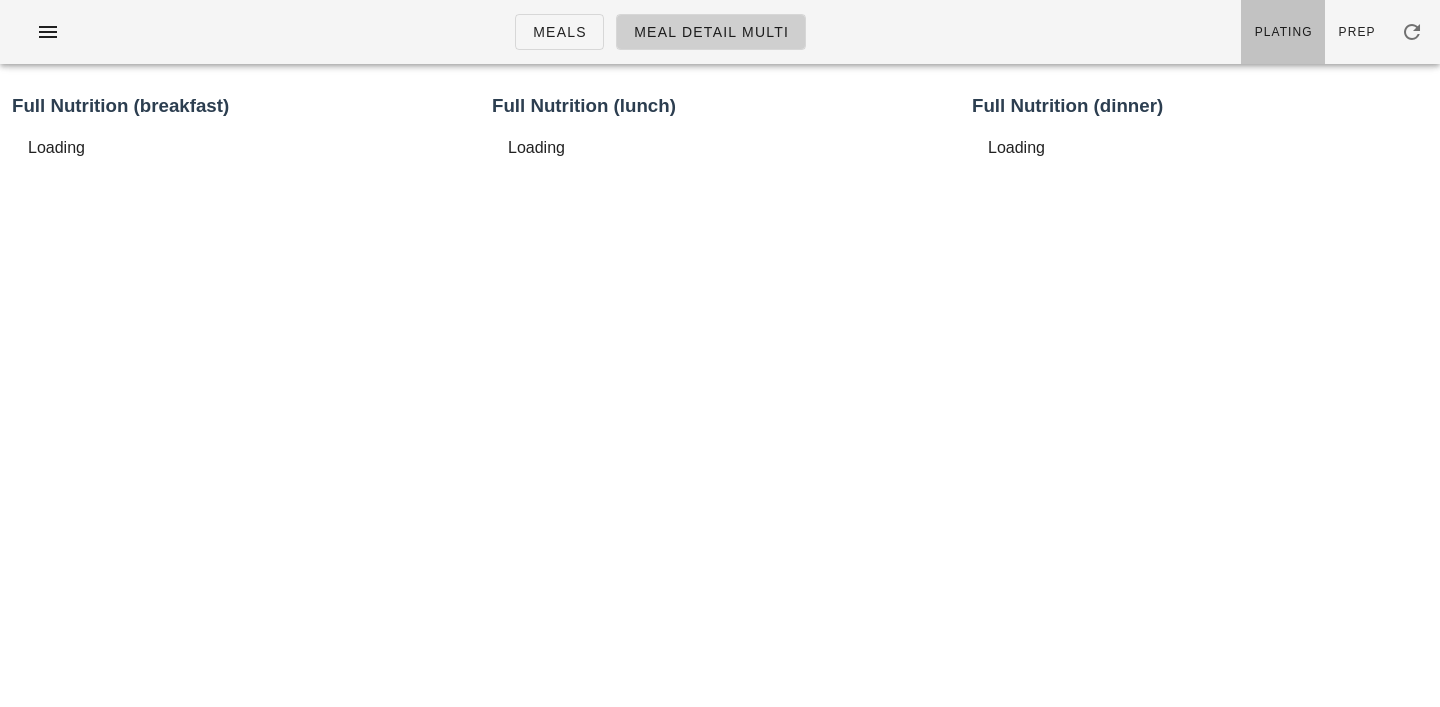 click on "Plating" at bounding box center (1283, 32) 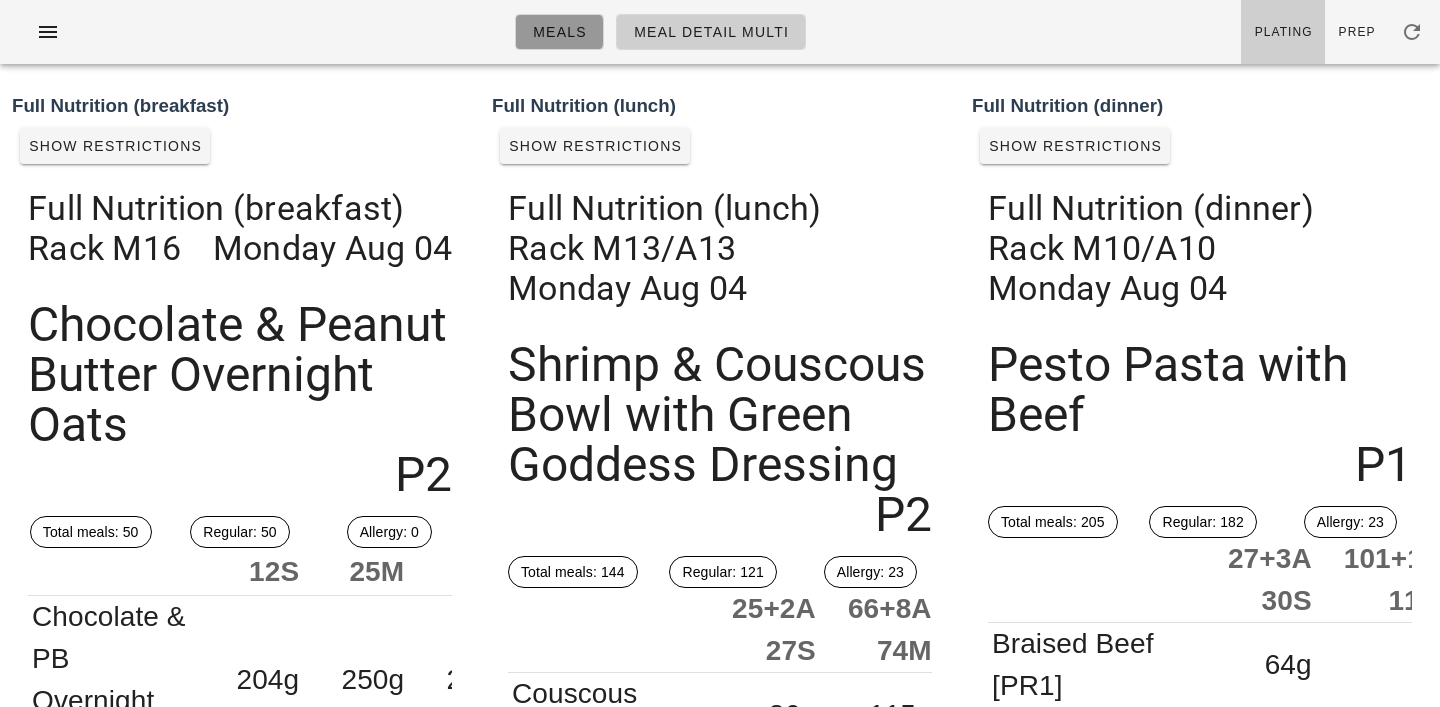 click on "Meals" at bounding box center (559, 32) 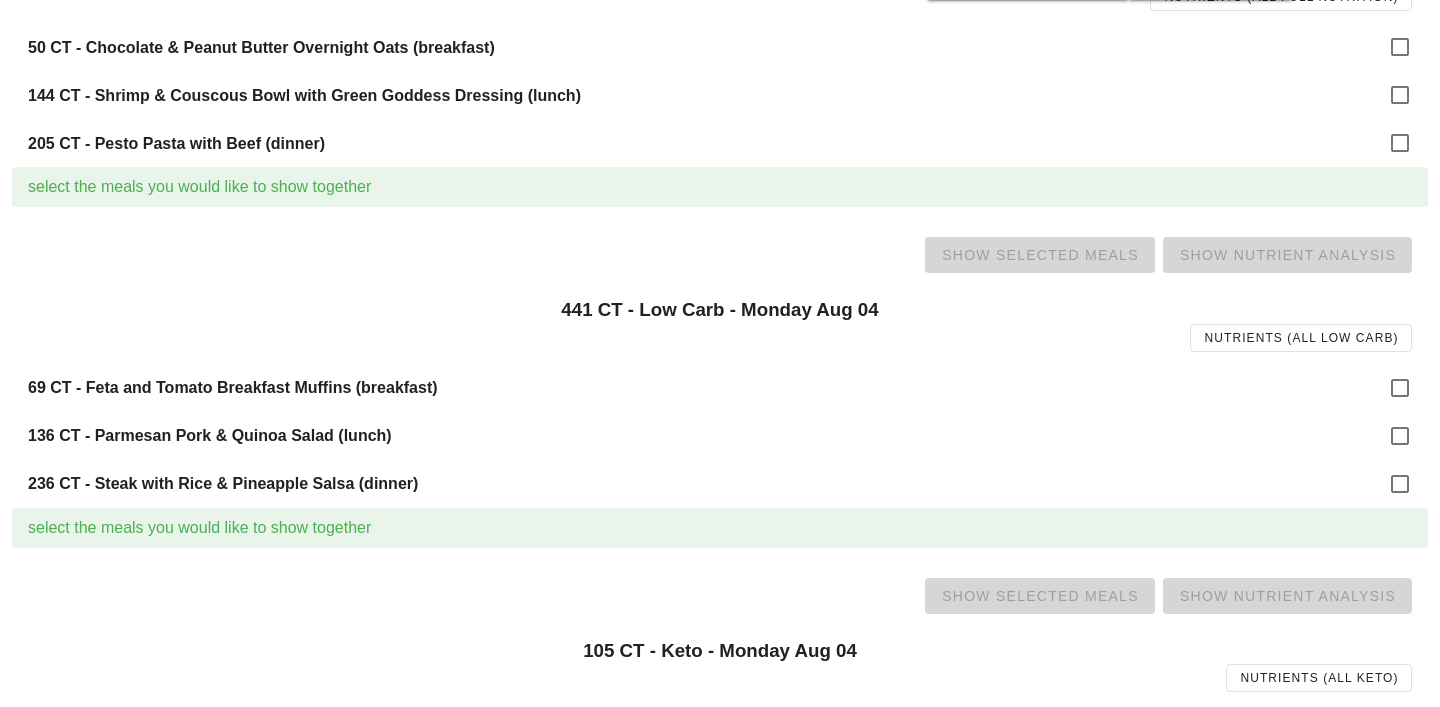 scroll, scrollTop: 332, scrollLeft: 0, axis: vertical 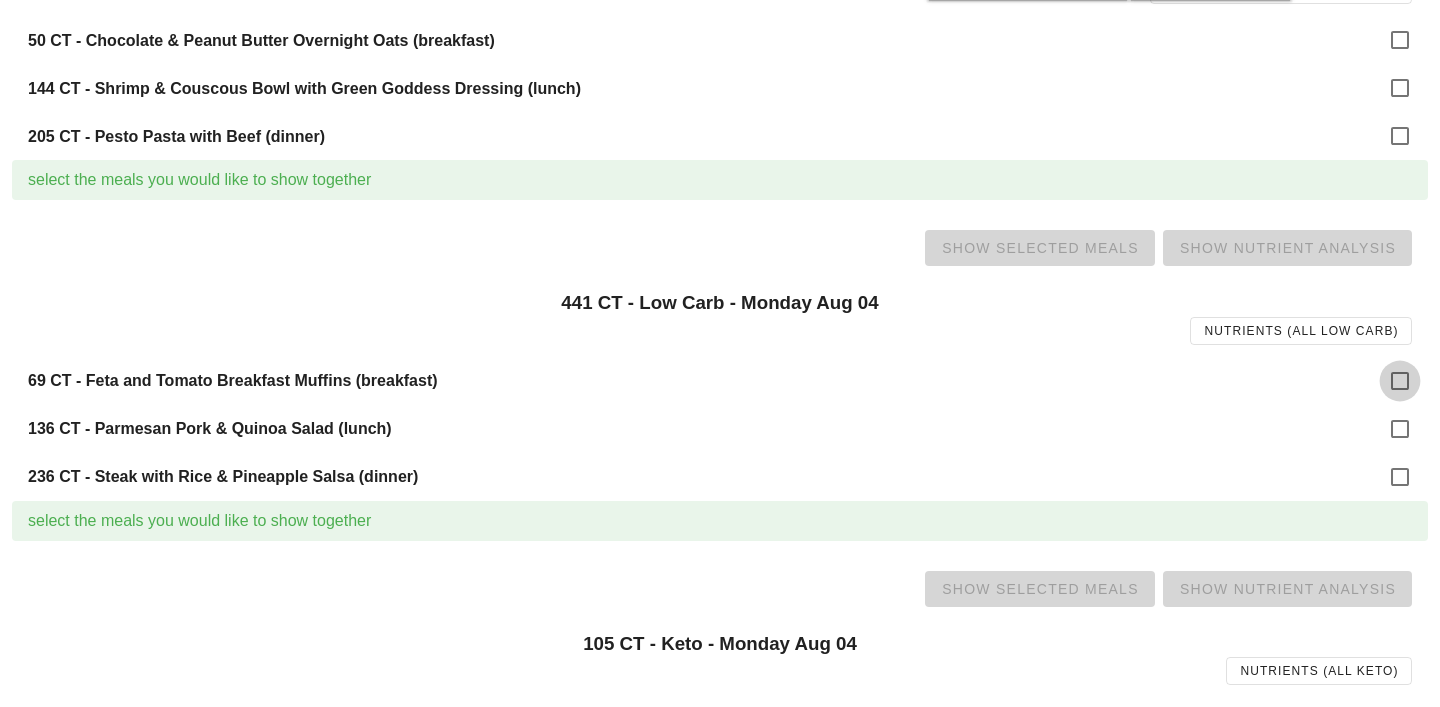 click at bounding box center (1400, 381) 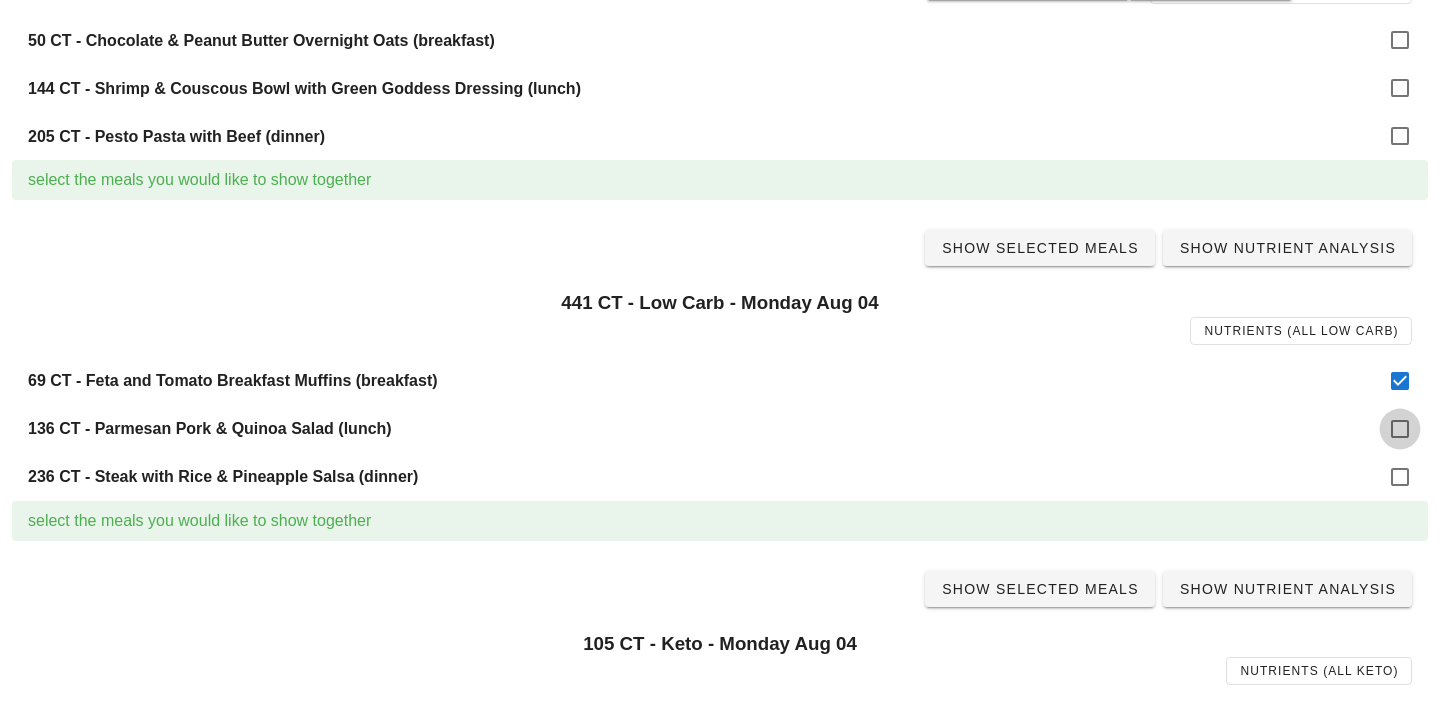 click at bounding box center [1400, 429] 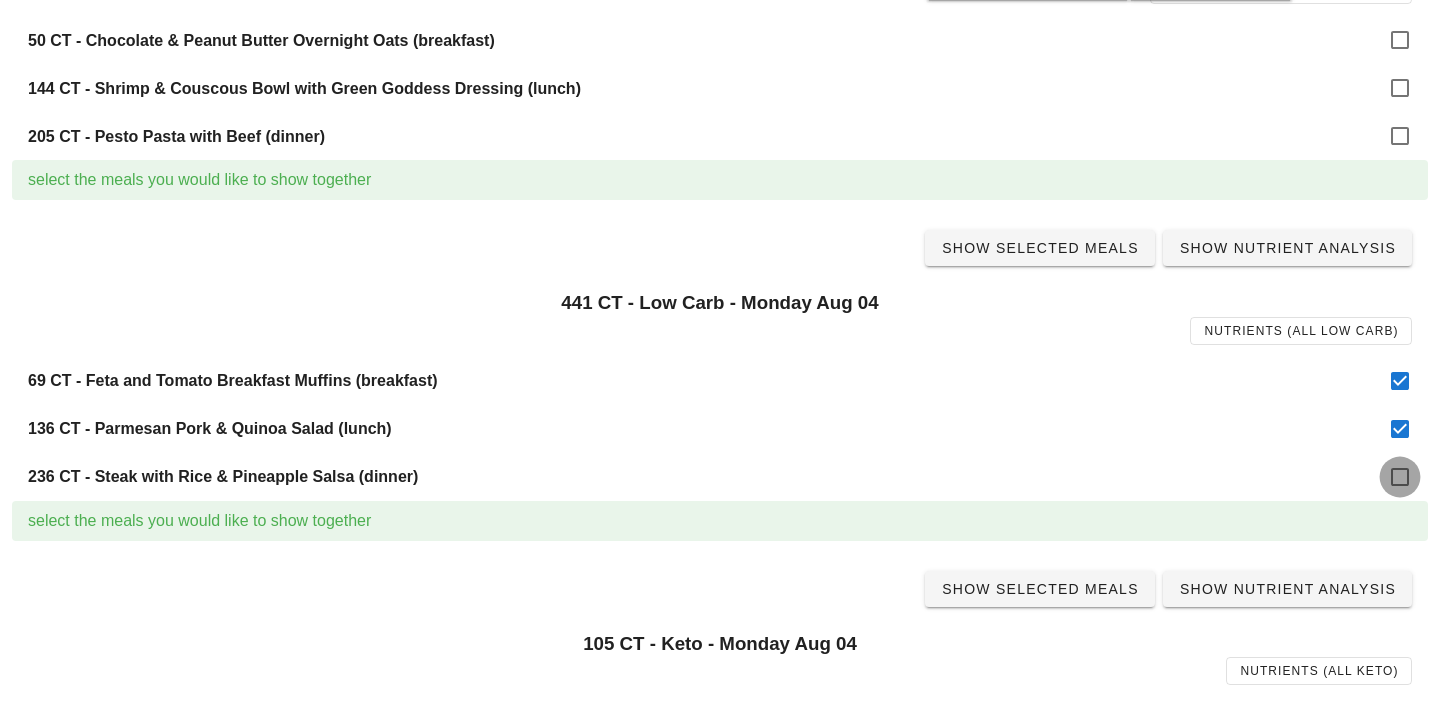 click at bounding box center (1400, 477) 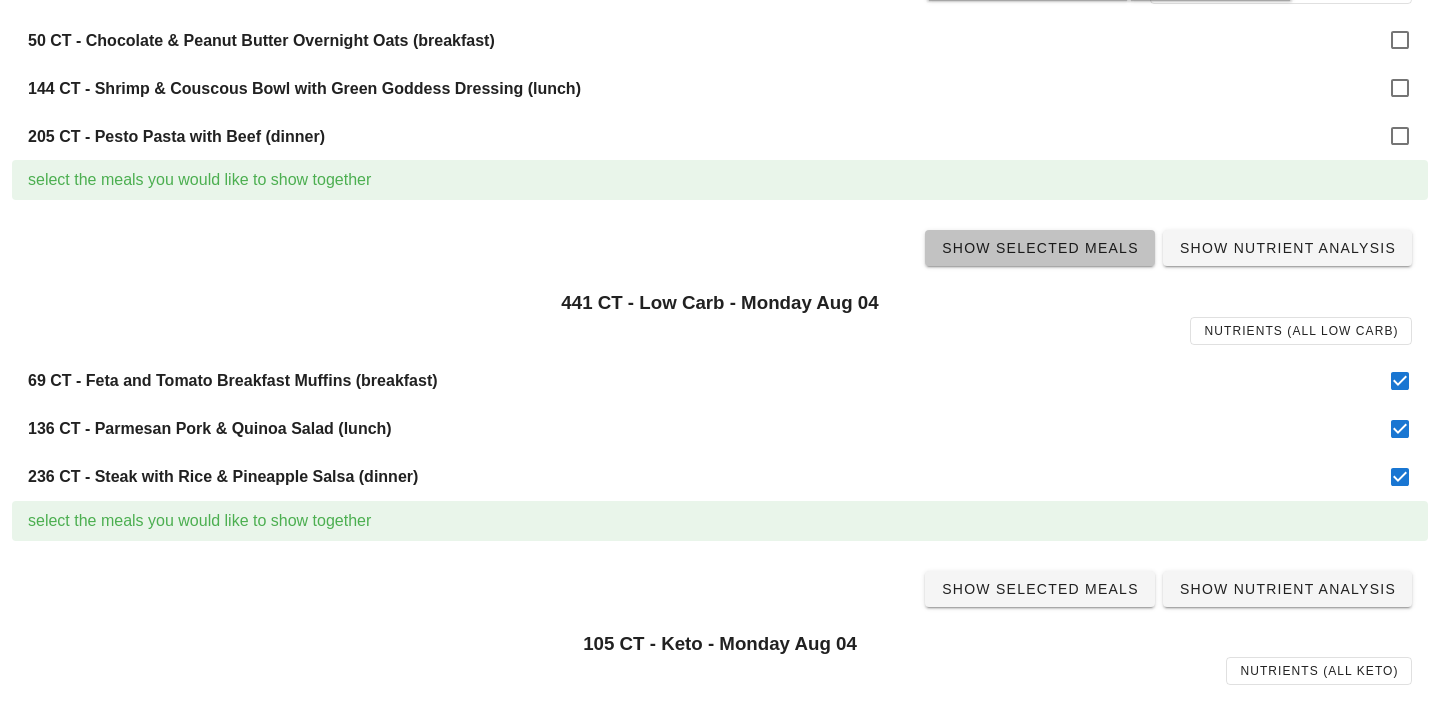 click on "Show Selected Meals" at bounding box center (1040, 248) 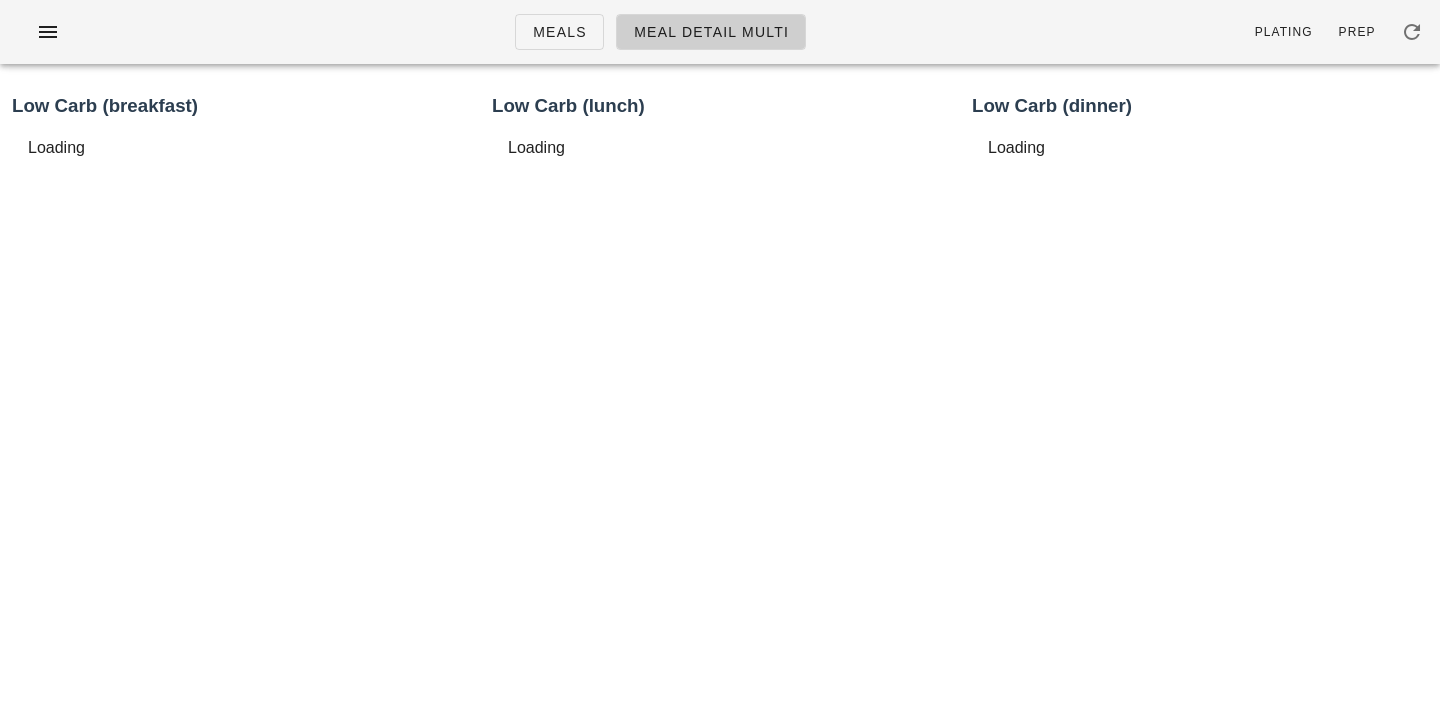 scroll, scrollTop: 0, scrollLeft: 0, axis: both 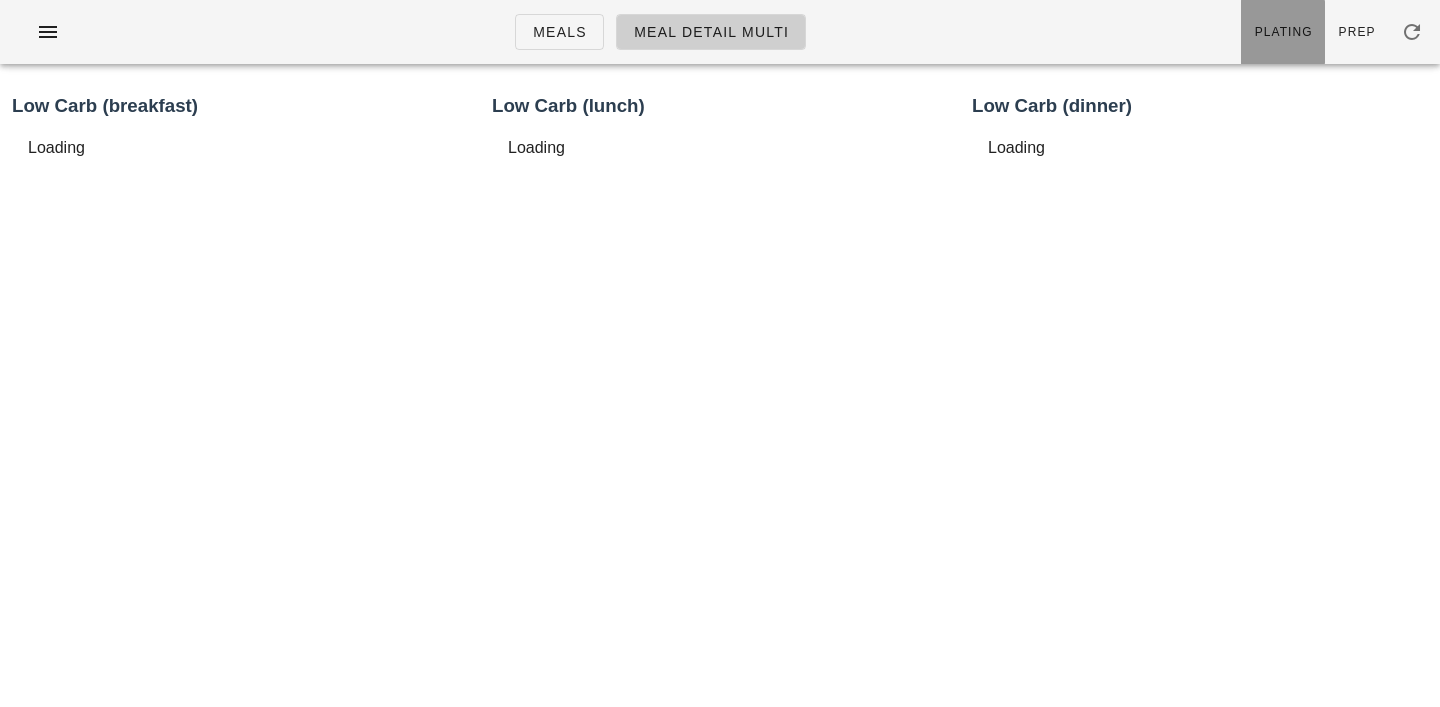 click on "Plating" at bounding box center [1283, 32] 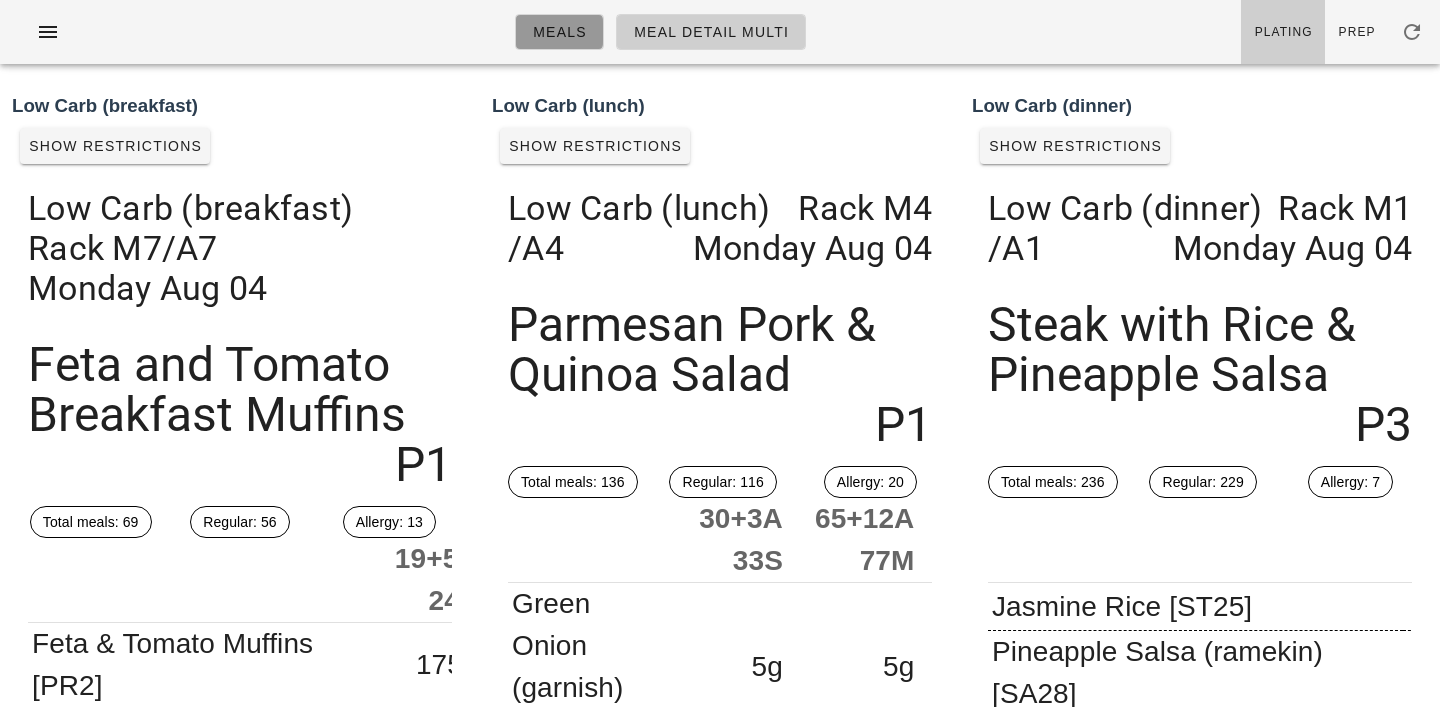 click on "Meals" at bounding box center [559, 32] 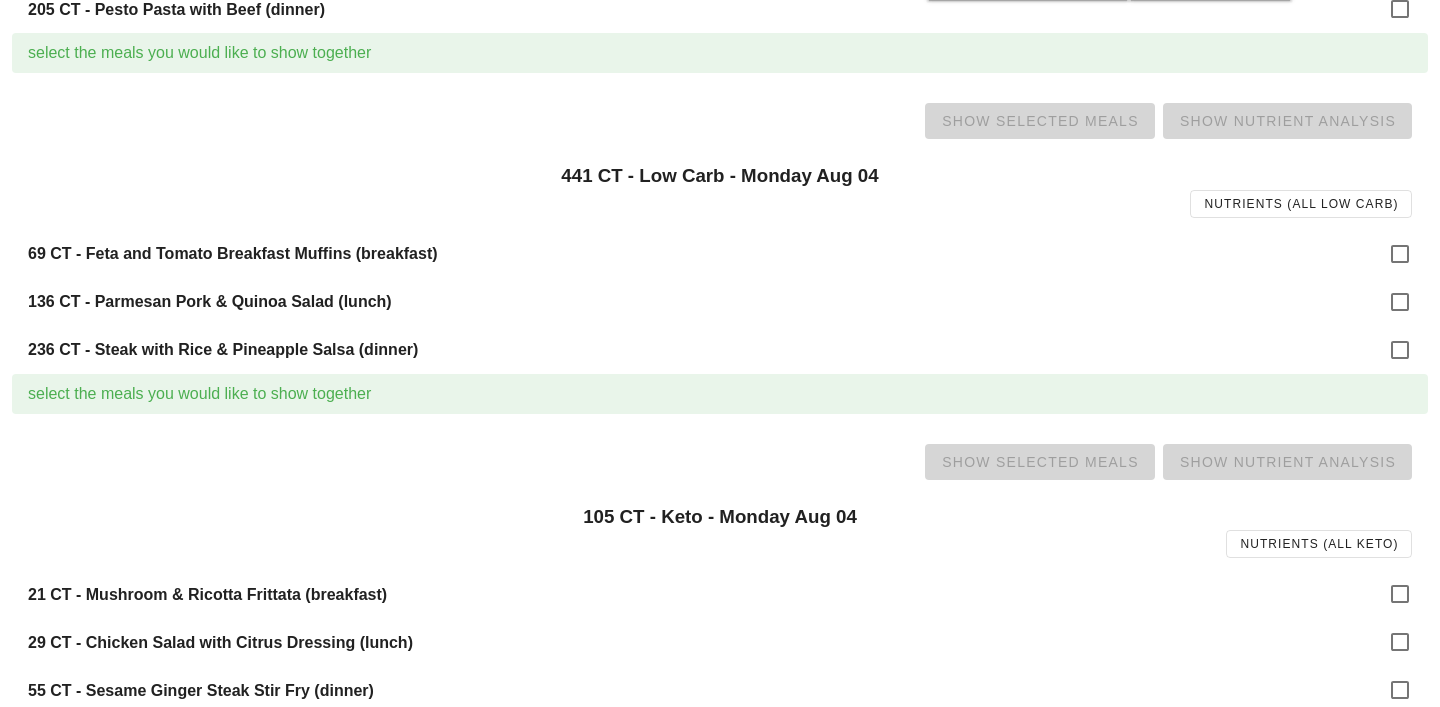 scroll, scrollTop: 528, scrollLeft: 0, axis: vertical 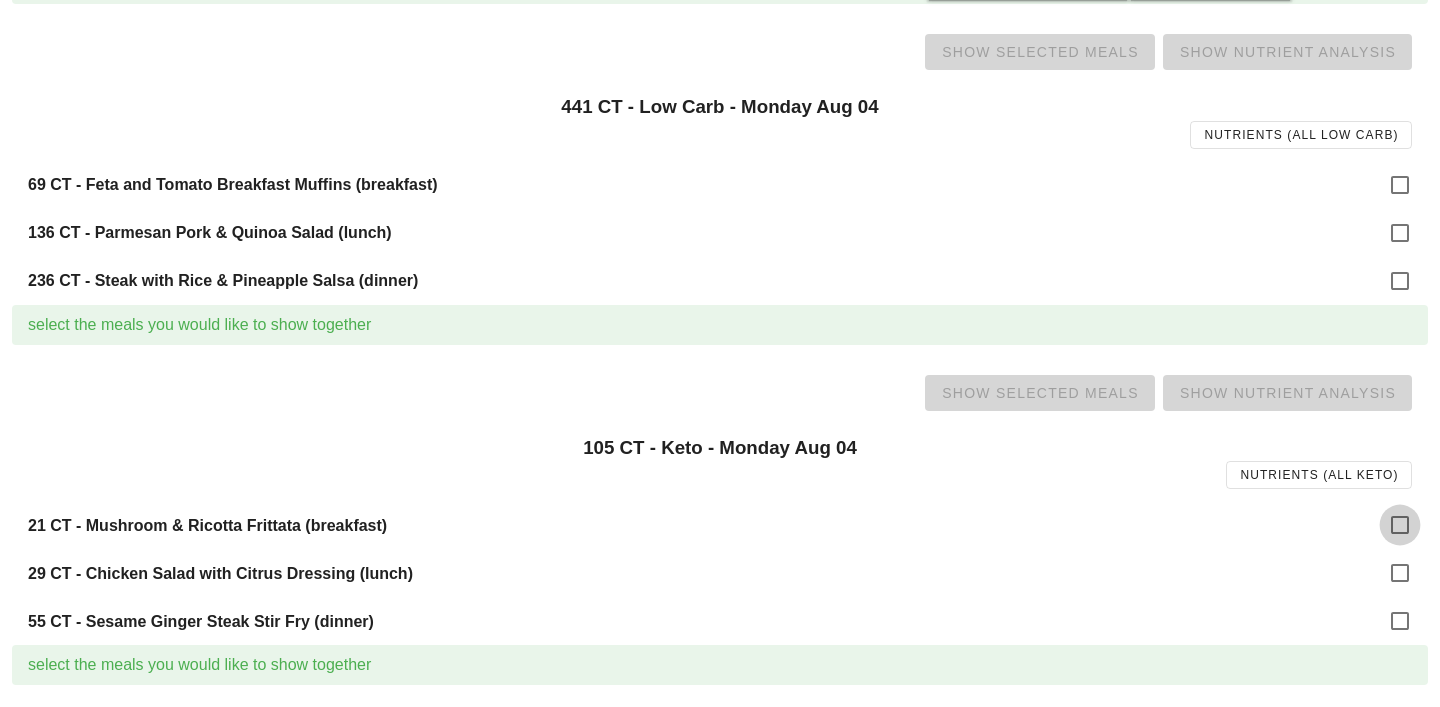 click at bounding box center [1400, 525] 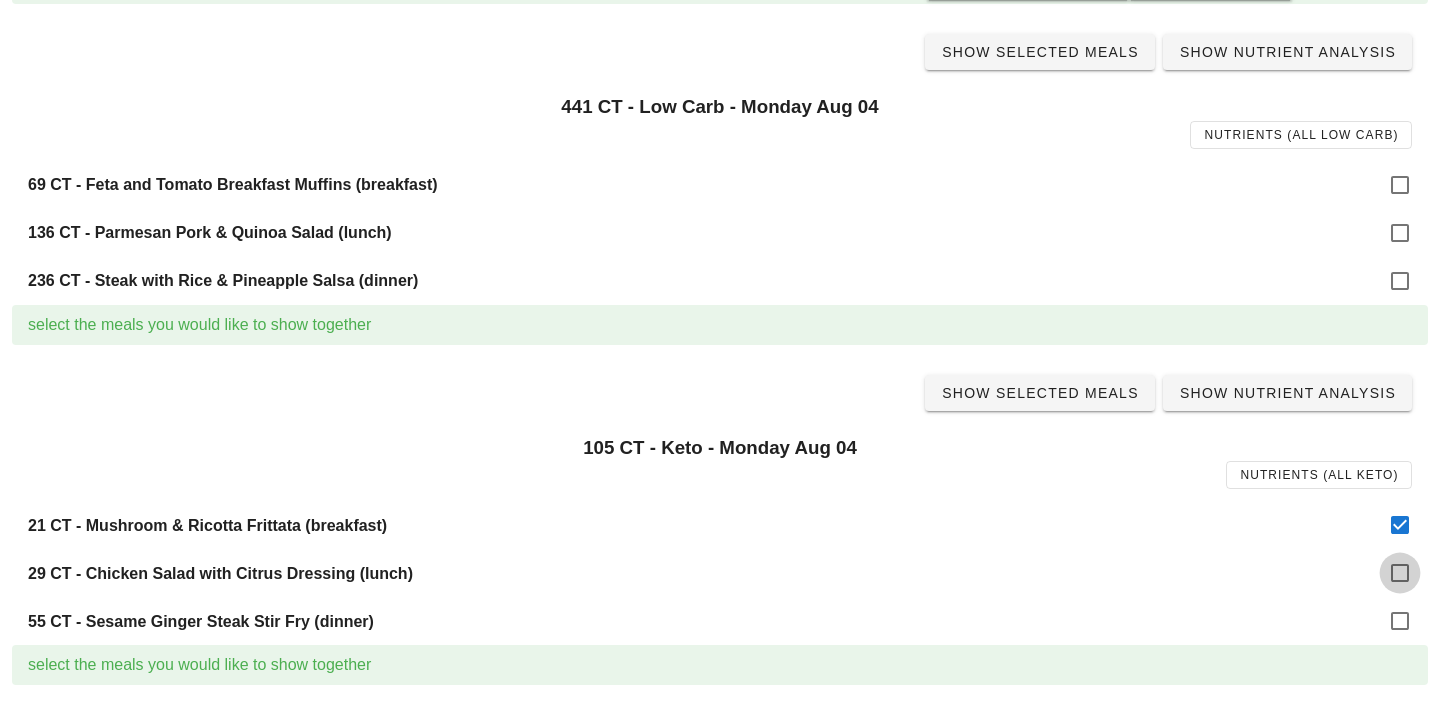 click at bounding box center [1400, 573] 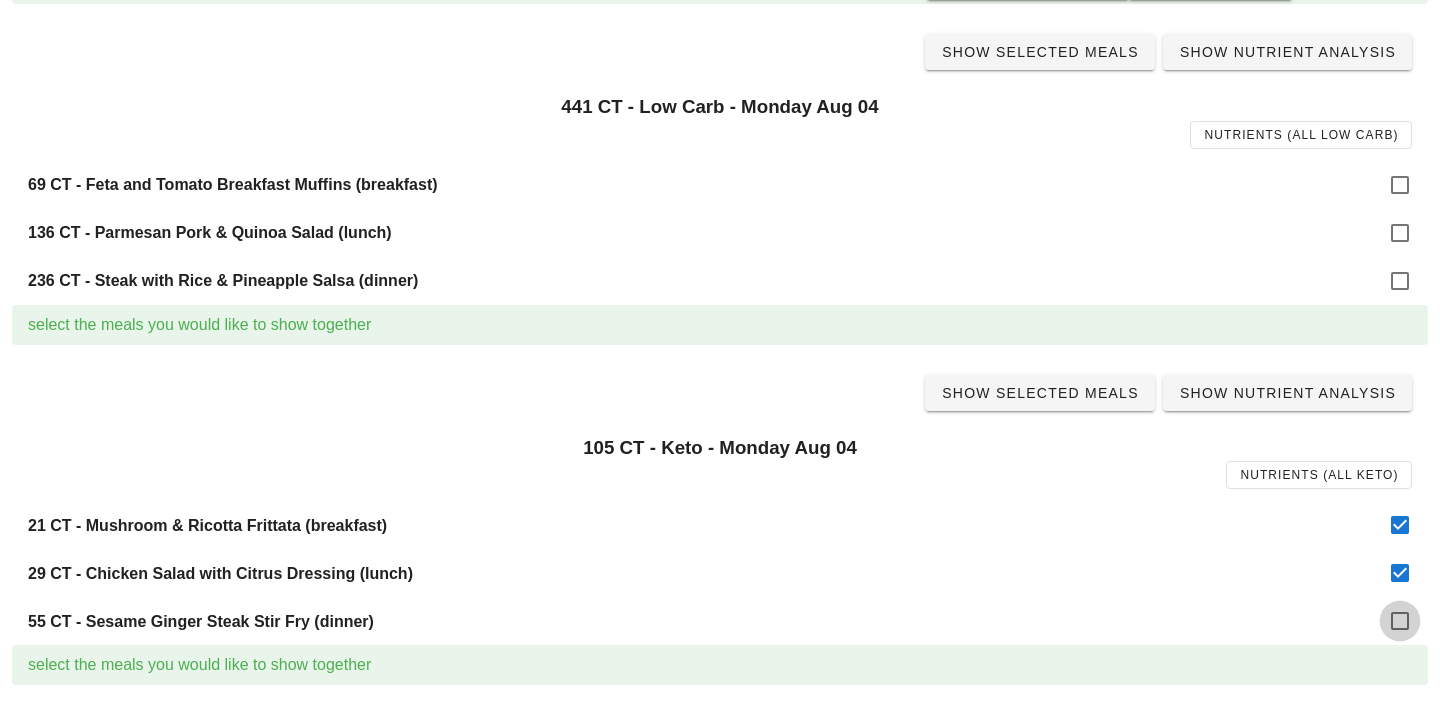 click at bounding box center (1400, 621) 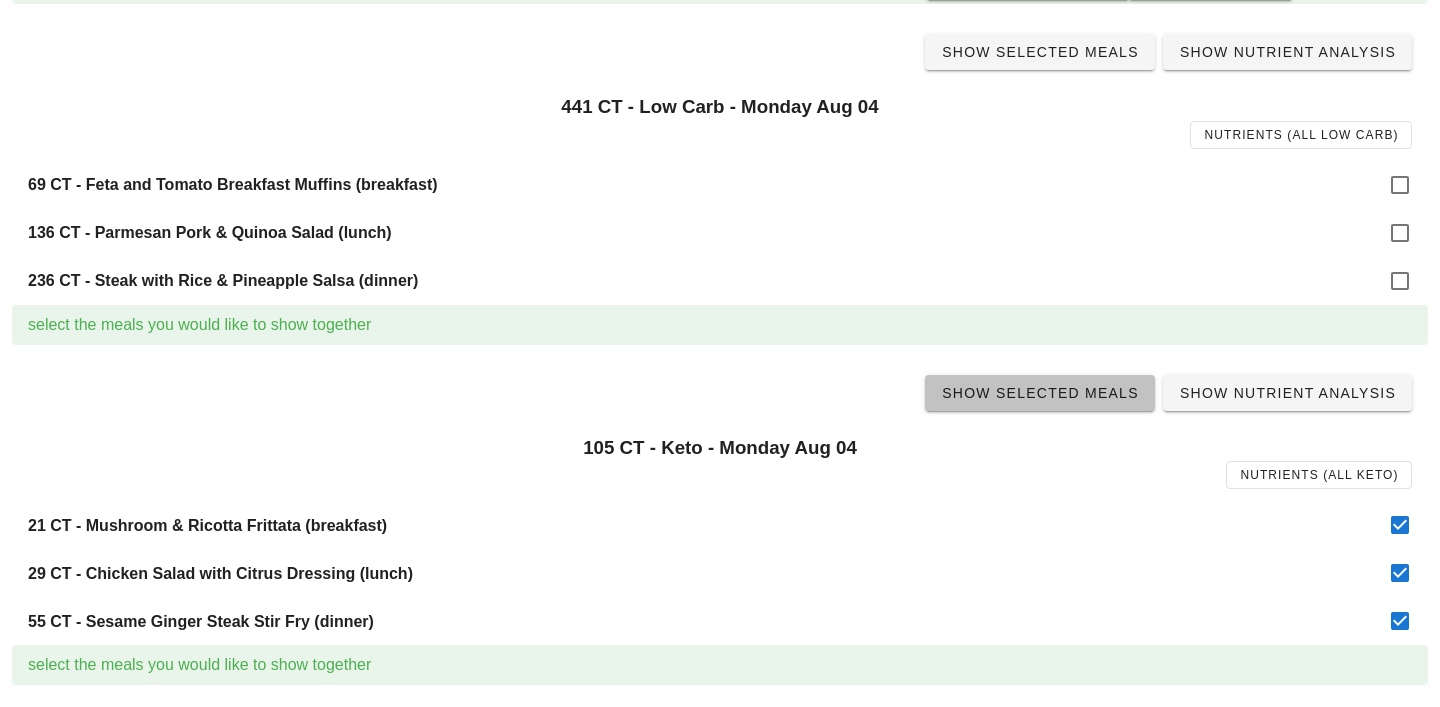 click on "Show Selected Meals" at bounding box center [1040, 393] 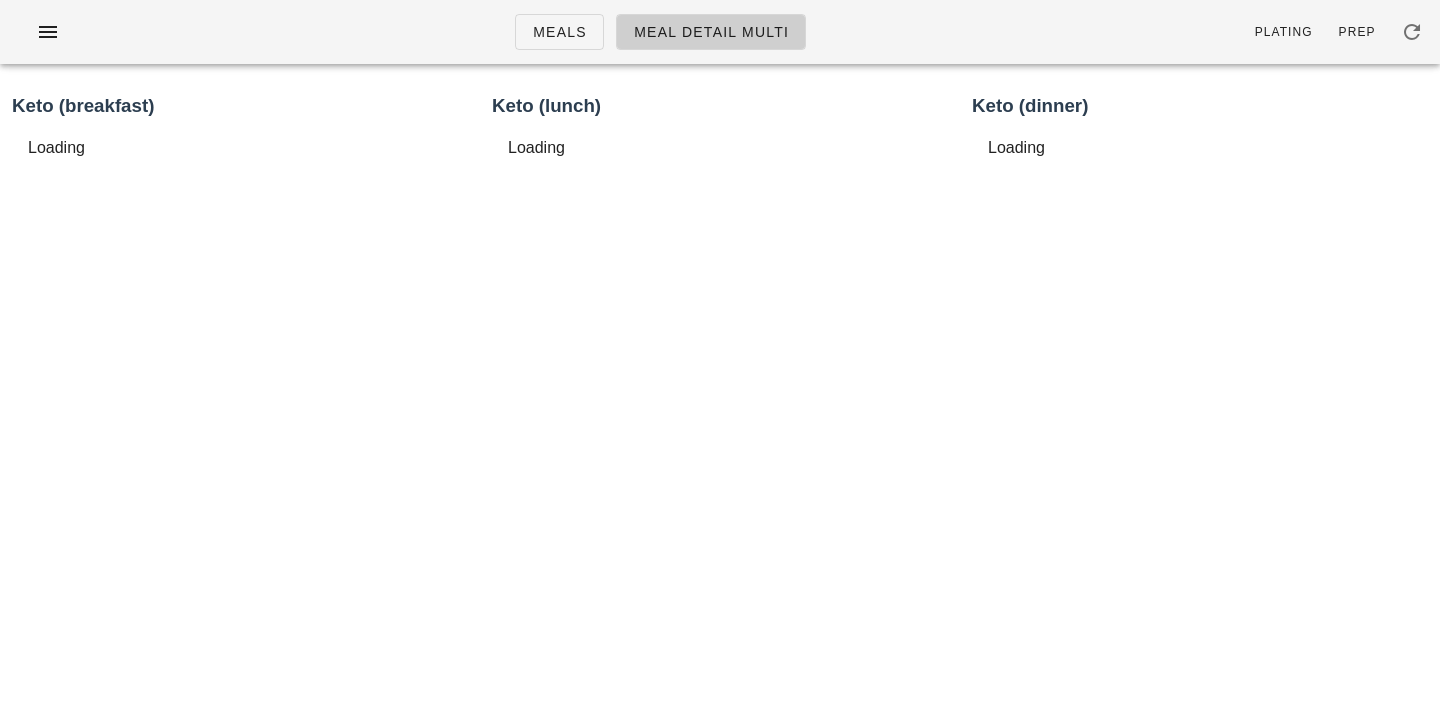 scroll, scrollTop: 0, scrollLeft: 0, axis: both 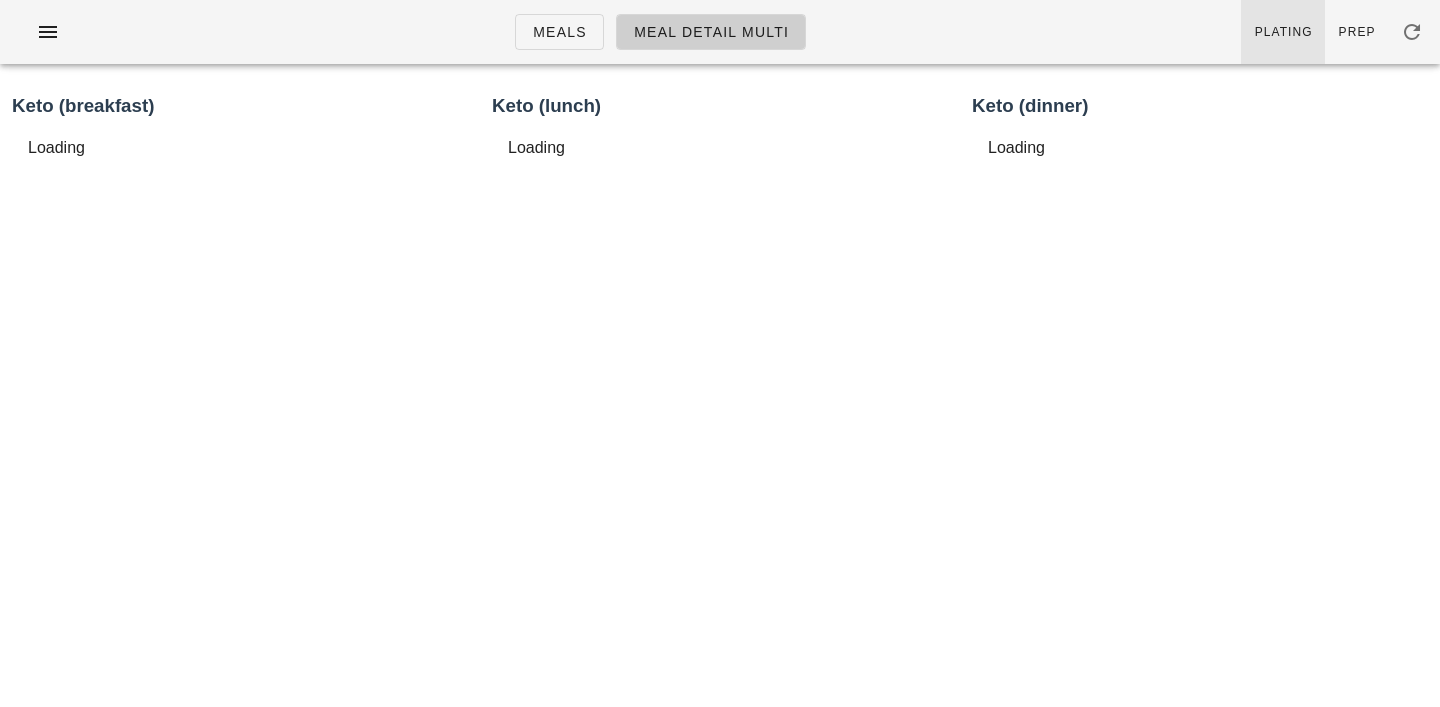 click on "Plating" at bounding box center [1283, 32] 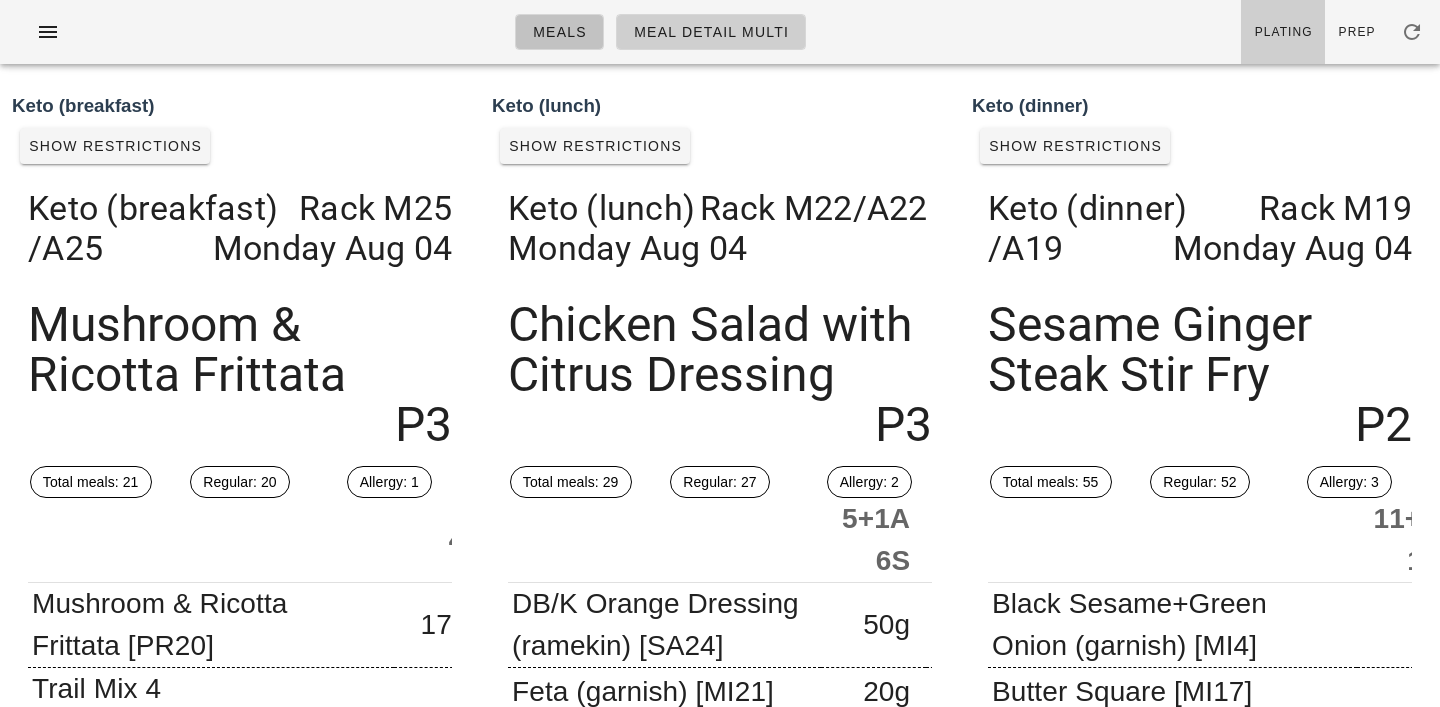 click on "Meals" at bounding box center (559, 32) 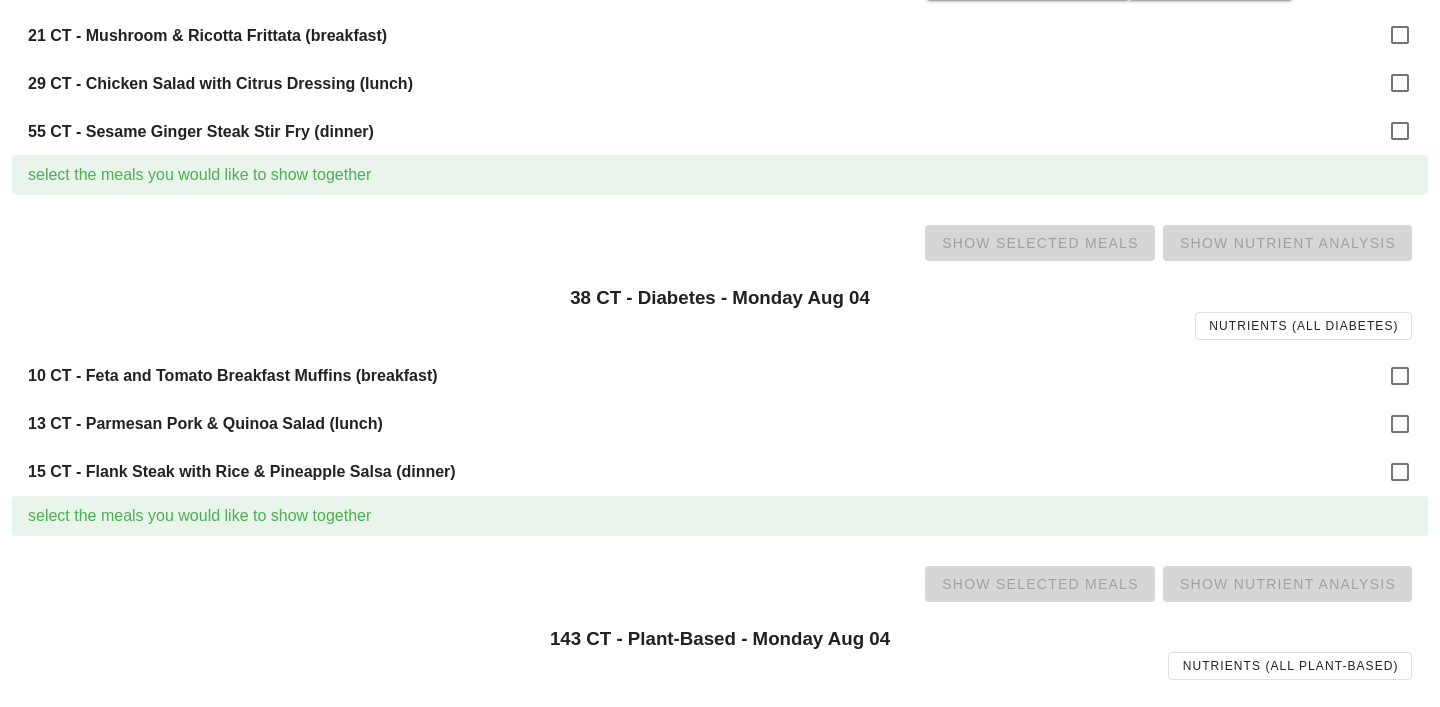 scroll, scrollTop: 1034, scrollLeft: 0, axis: vertical 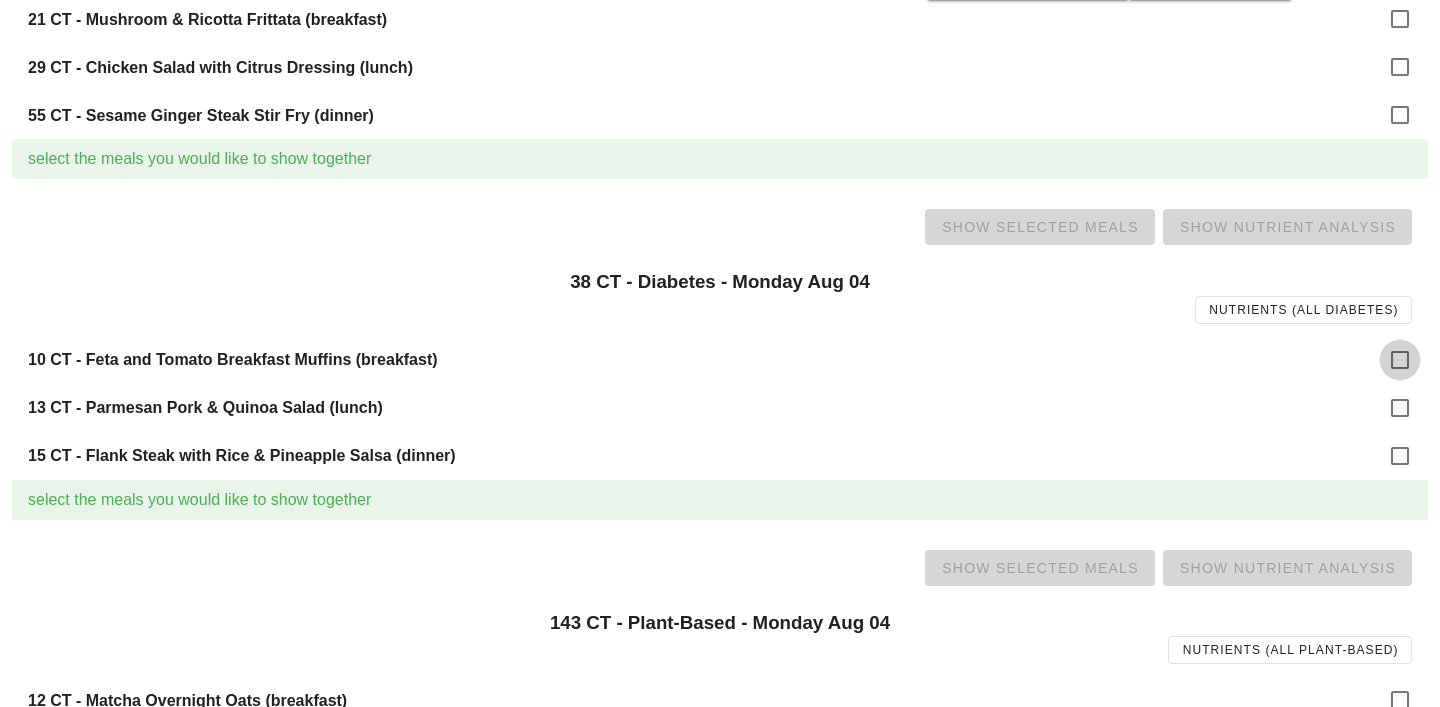 click at bounding box center (1400, 360) 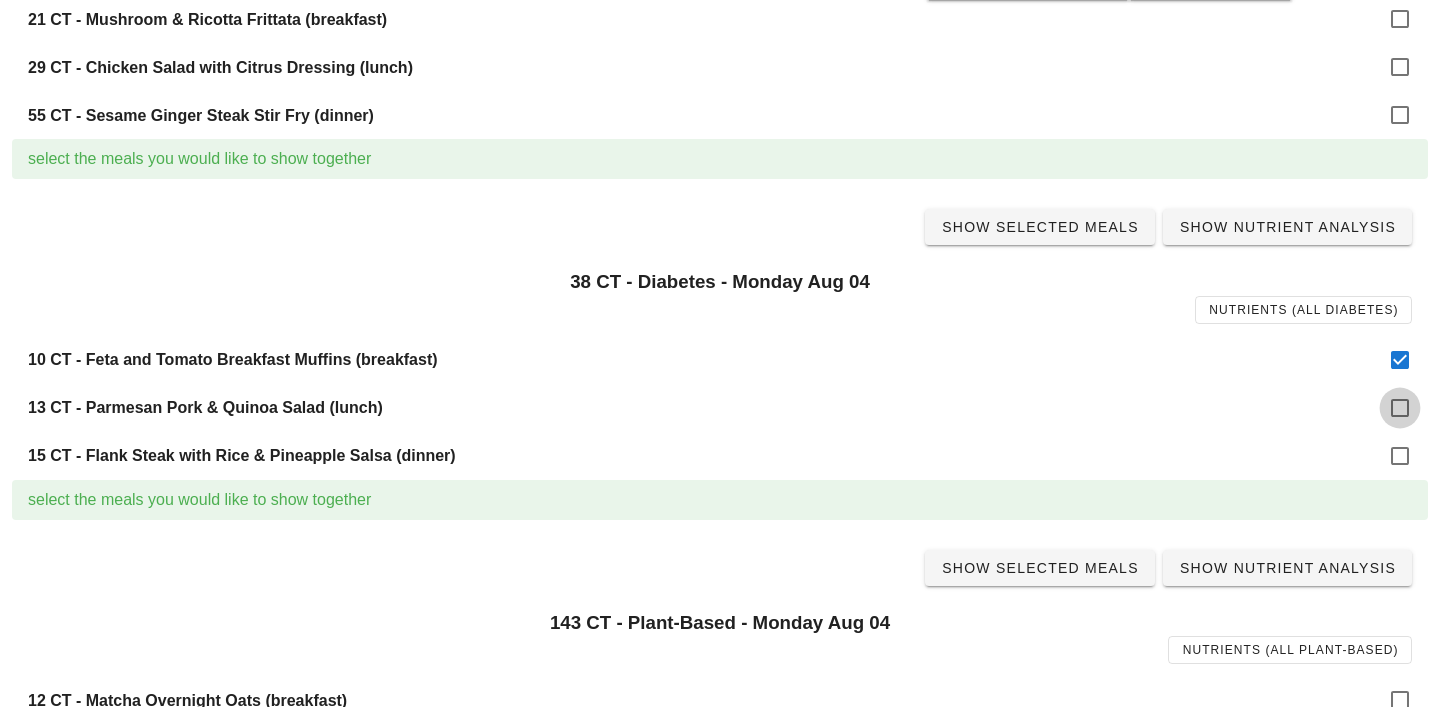 click at bounding box center (1400, 408) 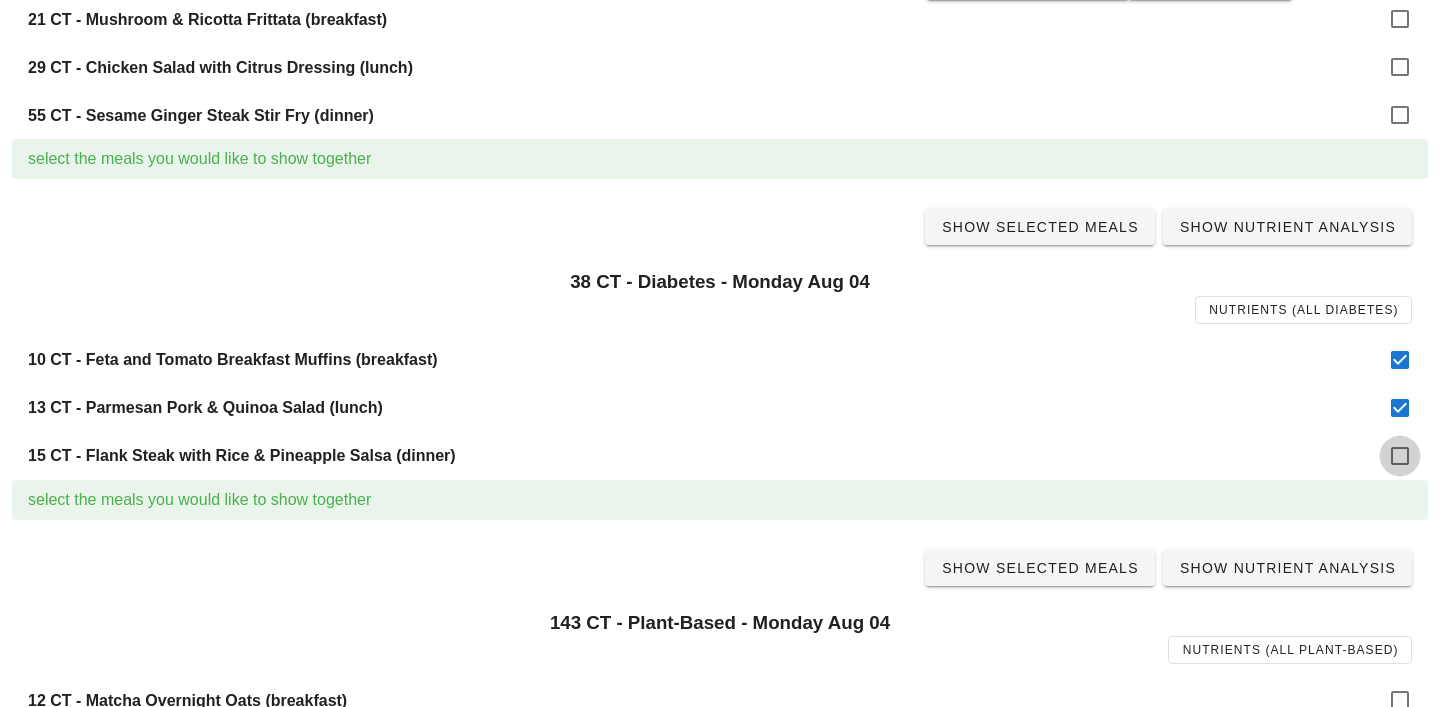 click at bounding box center (1400, 456) 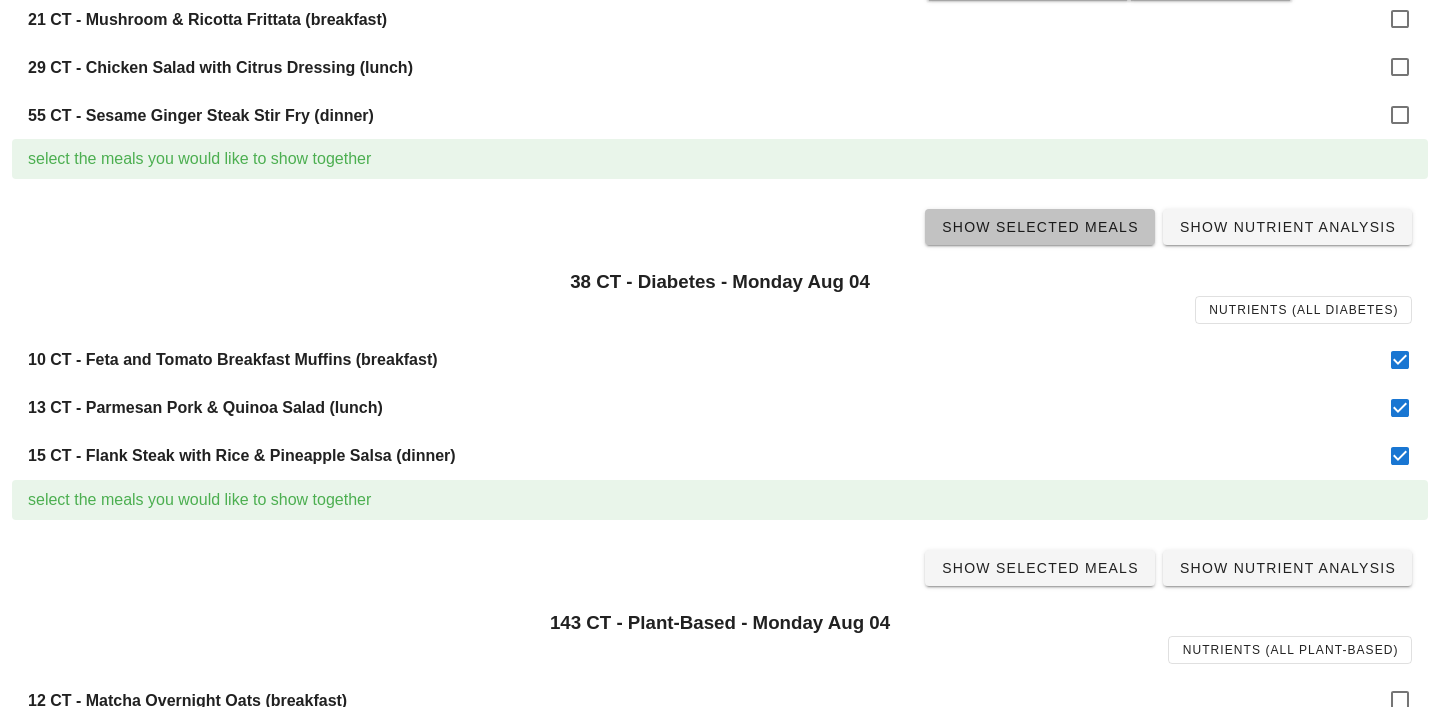 click on "Show Selected Meals" at bounding box center [1040, 227] 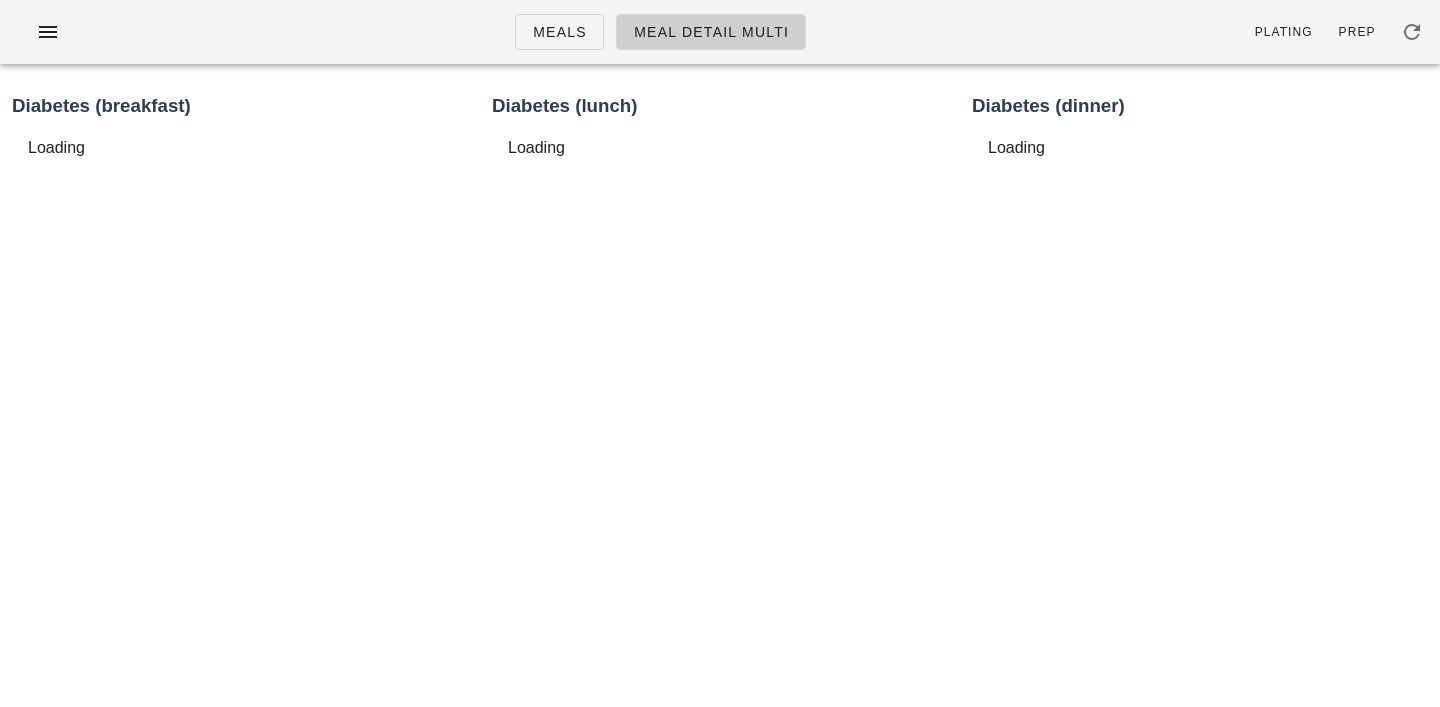 scroll, scrollTop: 0, scrollLeft: 0, axis: both 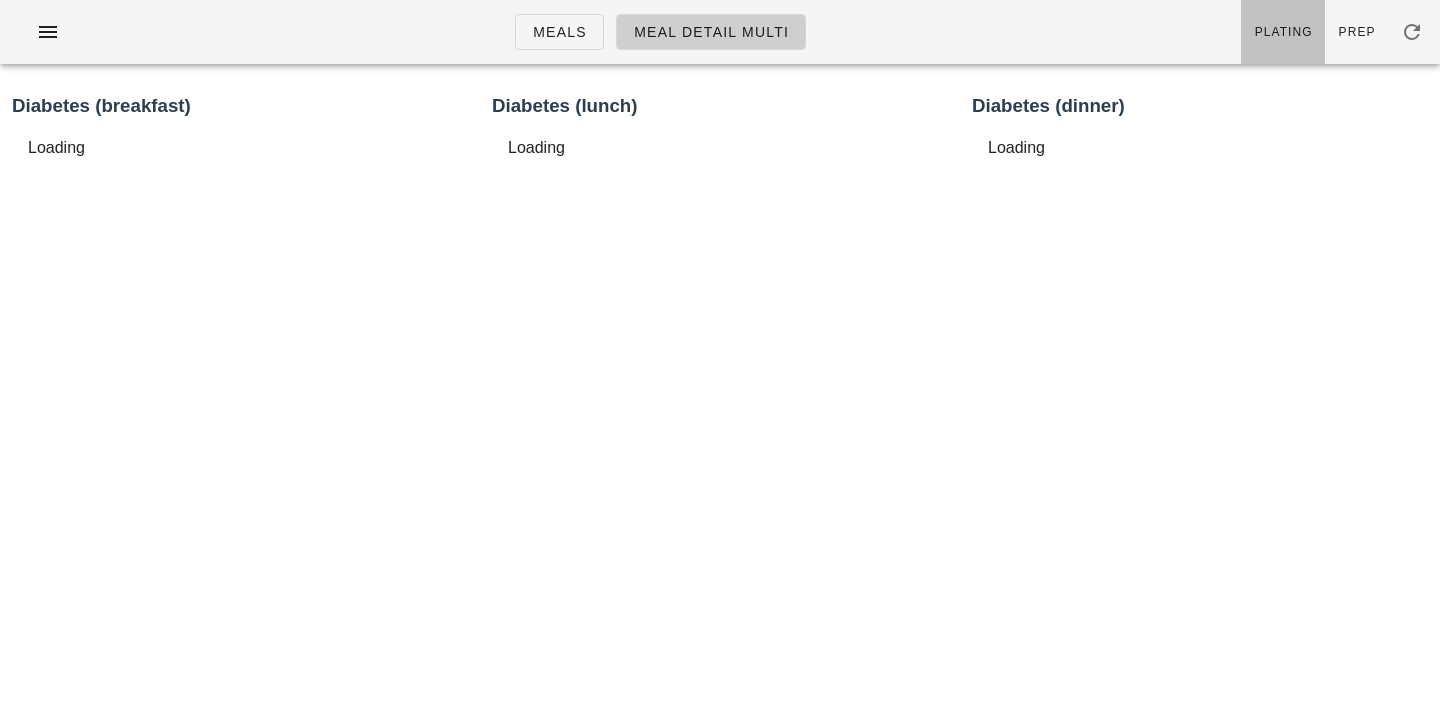 click on "Plating" at bounding box center [1283, 32] 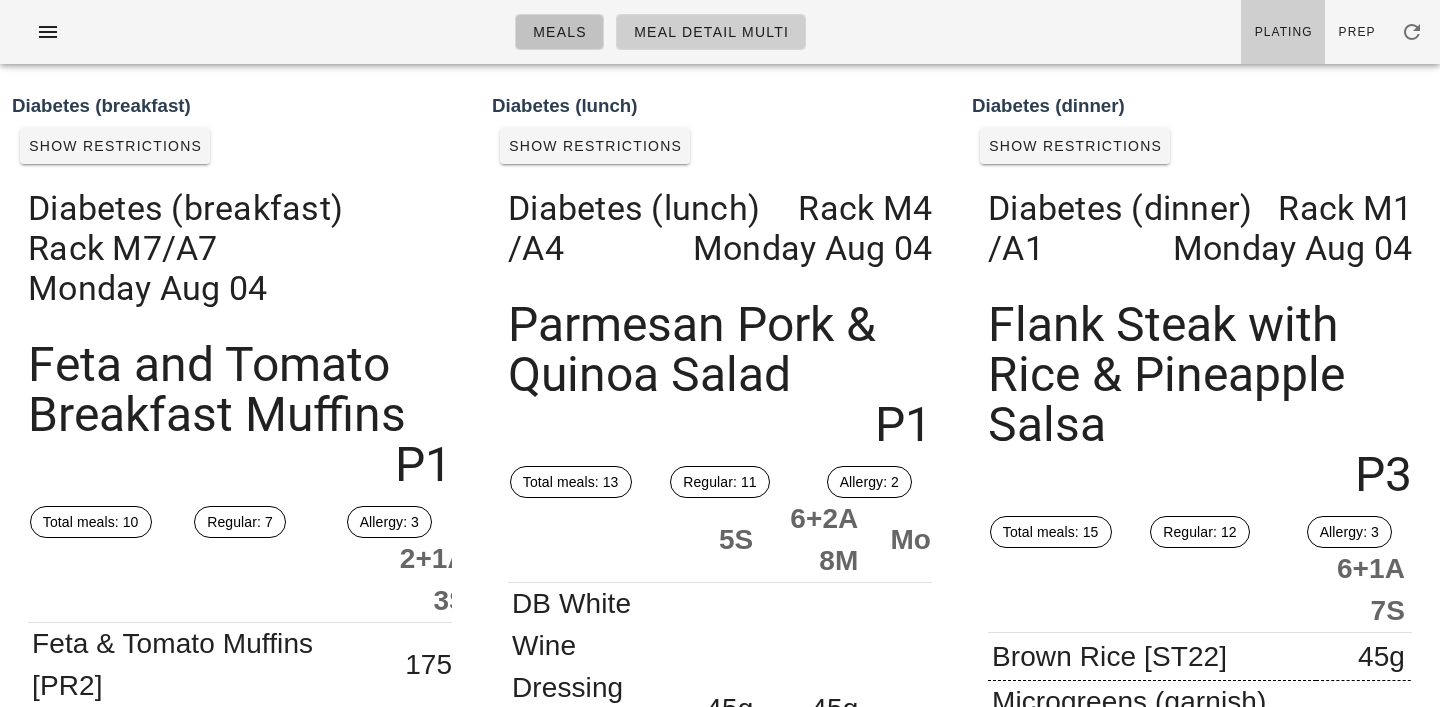 click on "Meals" at bounding box center [559, 32] 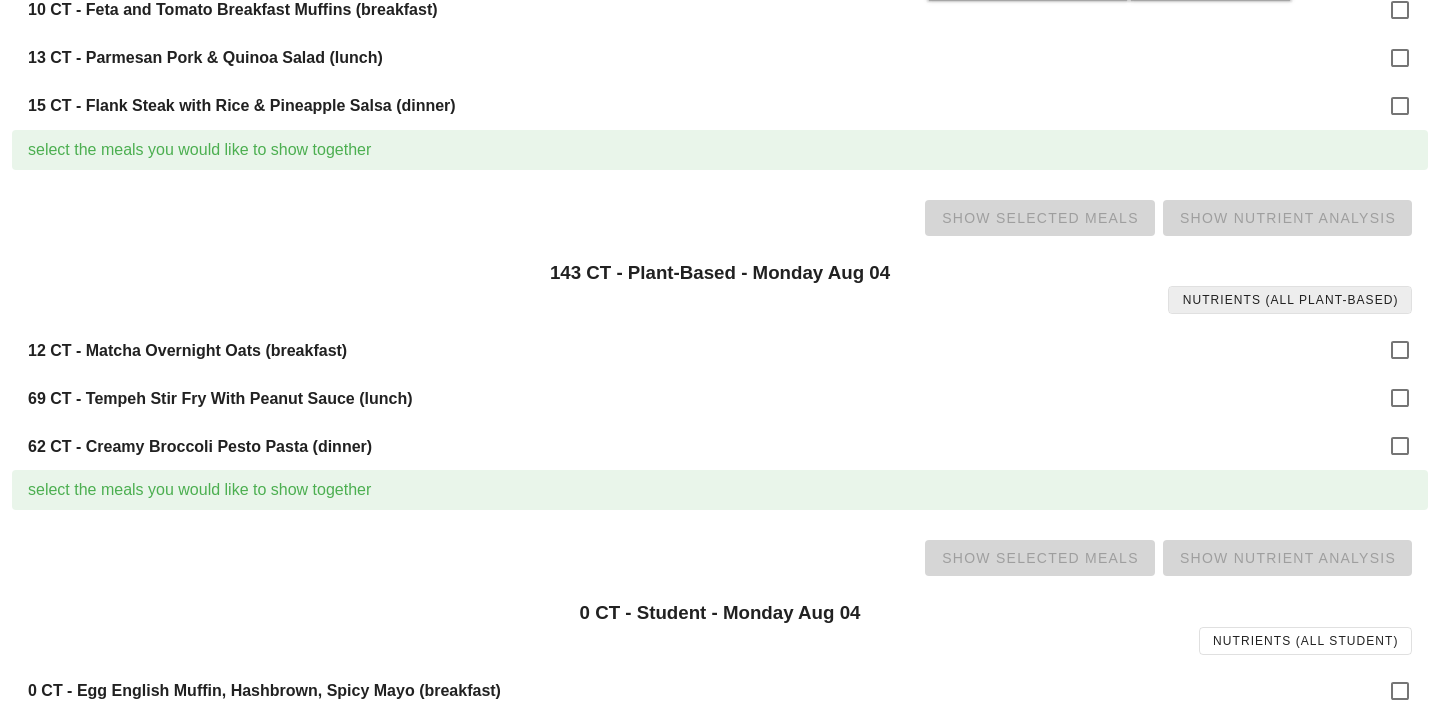 scroll, scrollTop: 1409, scrollLeft: 0, axis: vertical 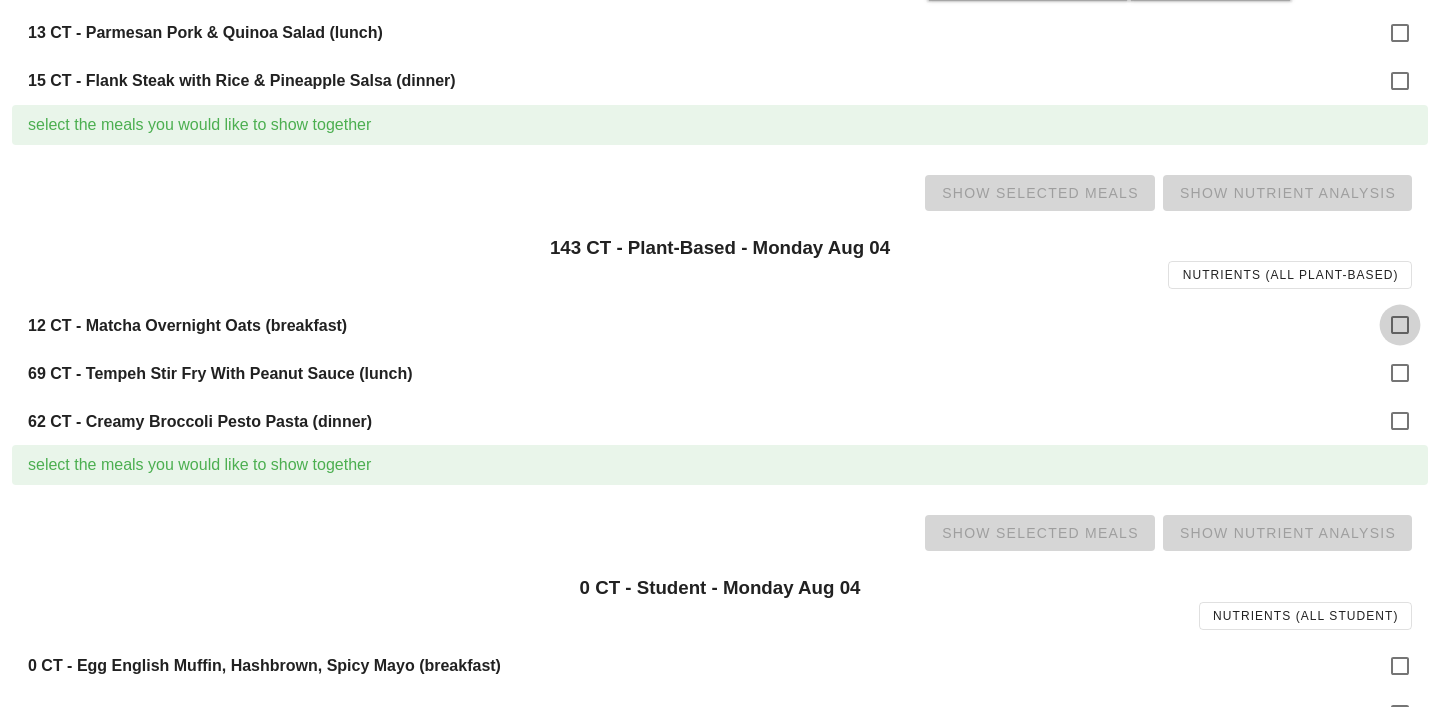 click at bounding box center (1400, 325) 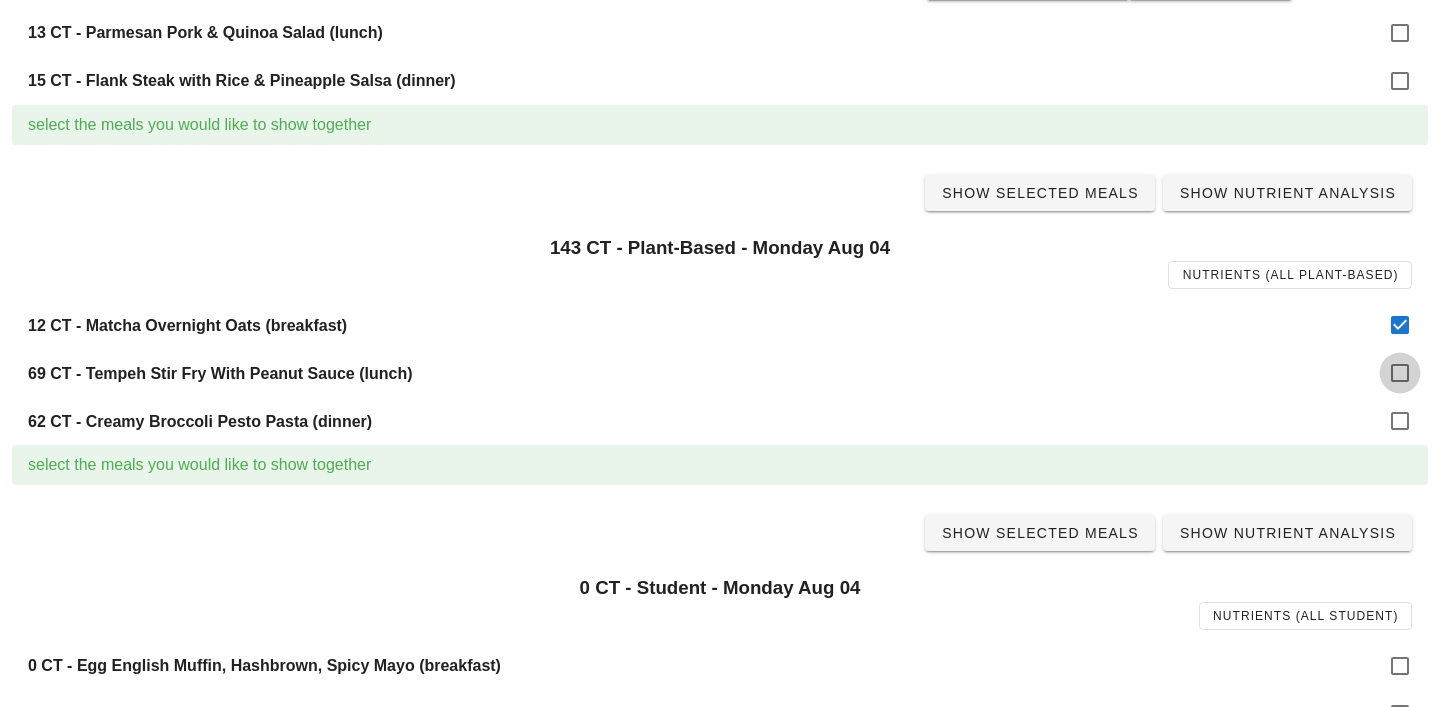 click at bounding box center (1400, 373) 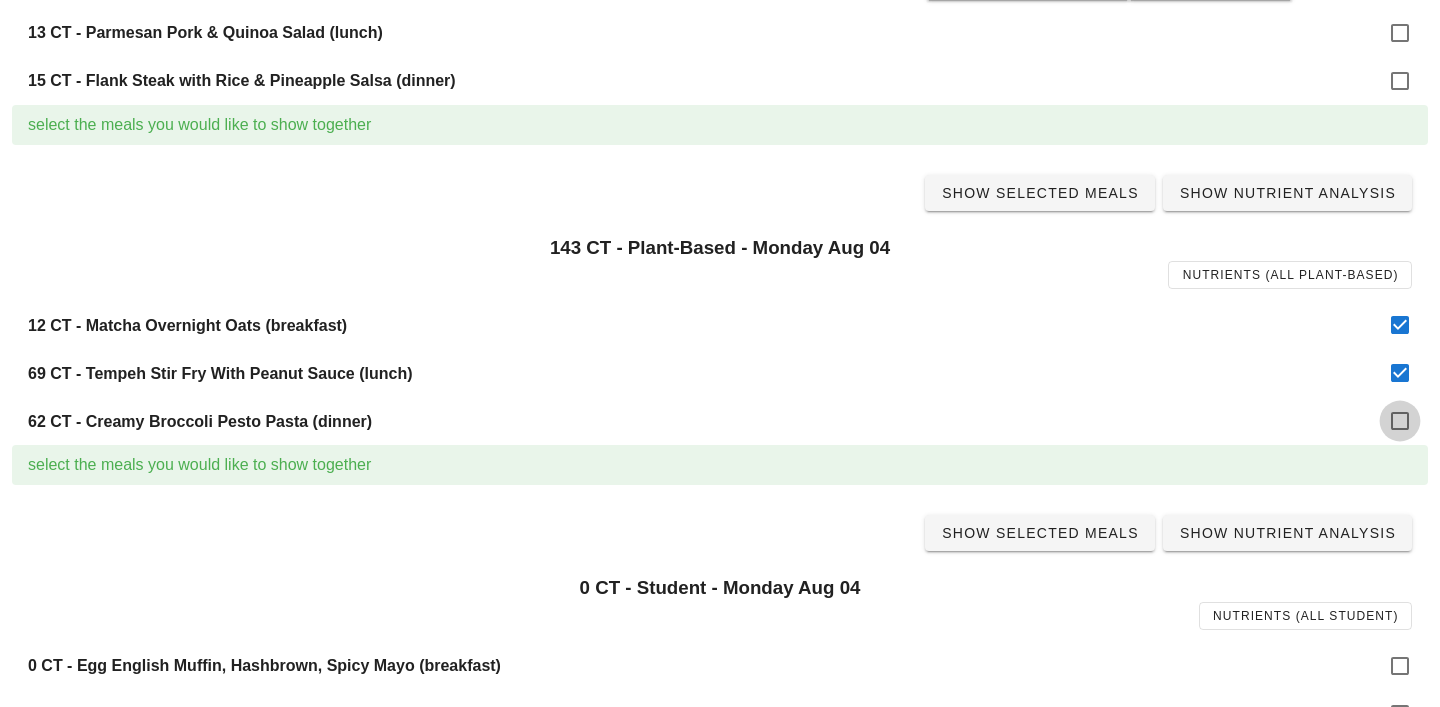 click at bounding box center (1400, 421) 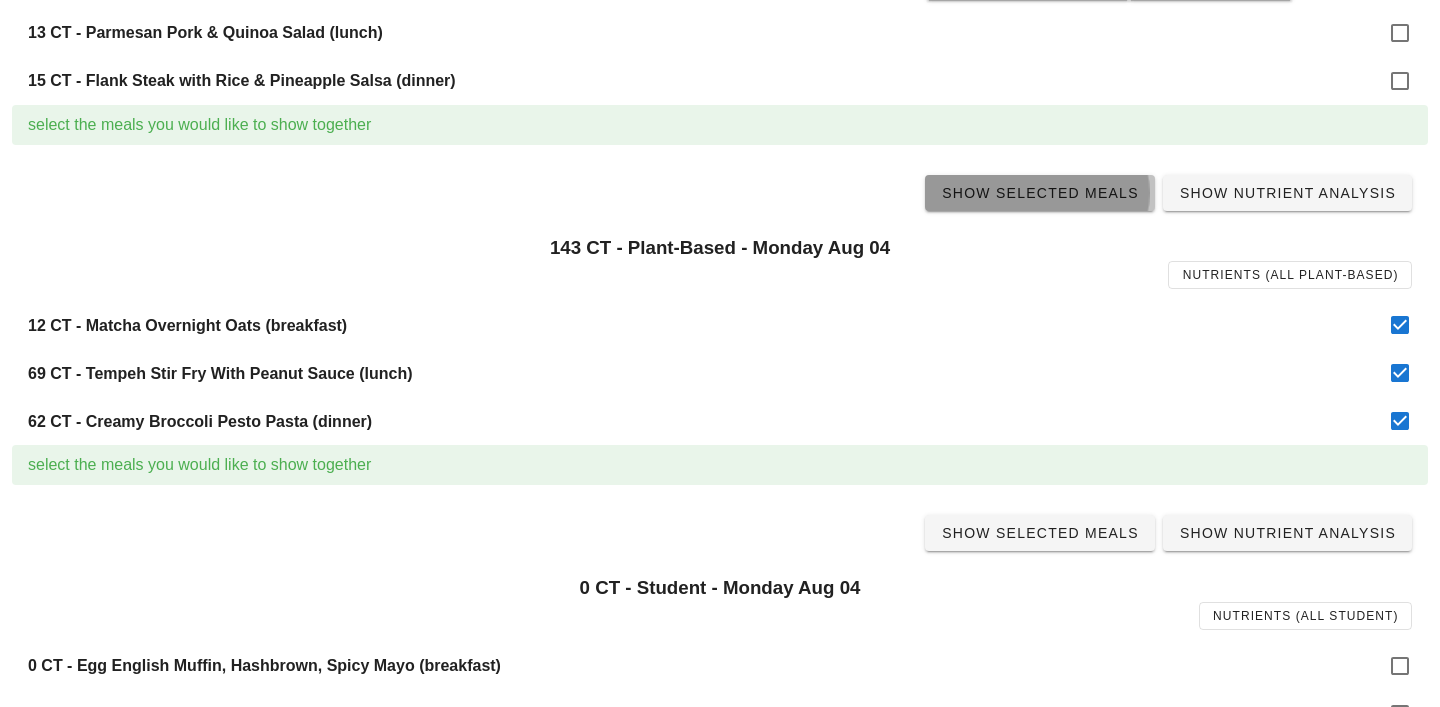 click on "Show Selected Meals" at bounding box center (1040, 193) 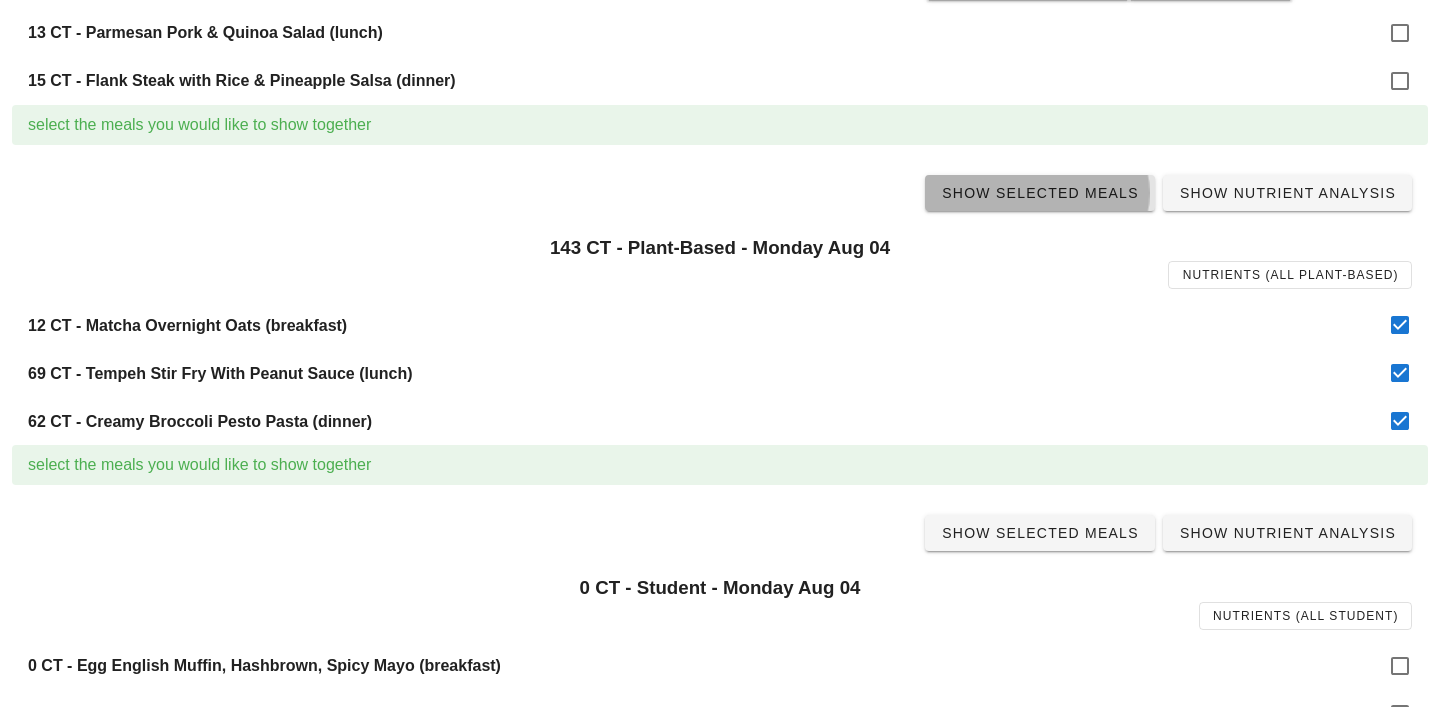 scroll, scrollTop: 0, scrollLeft: 0, axis: both 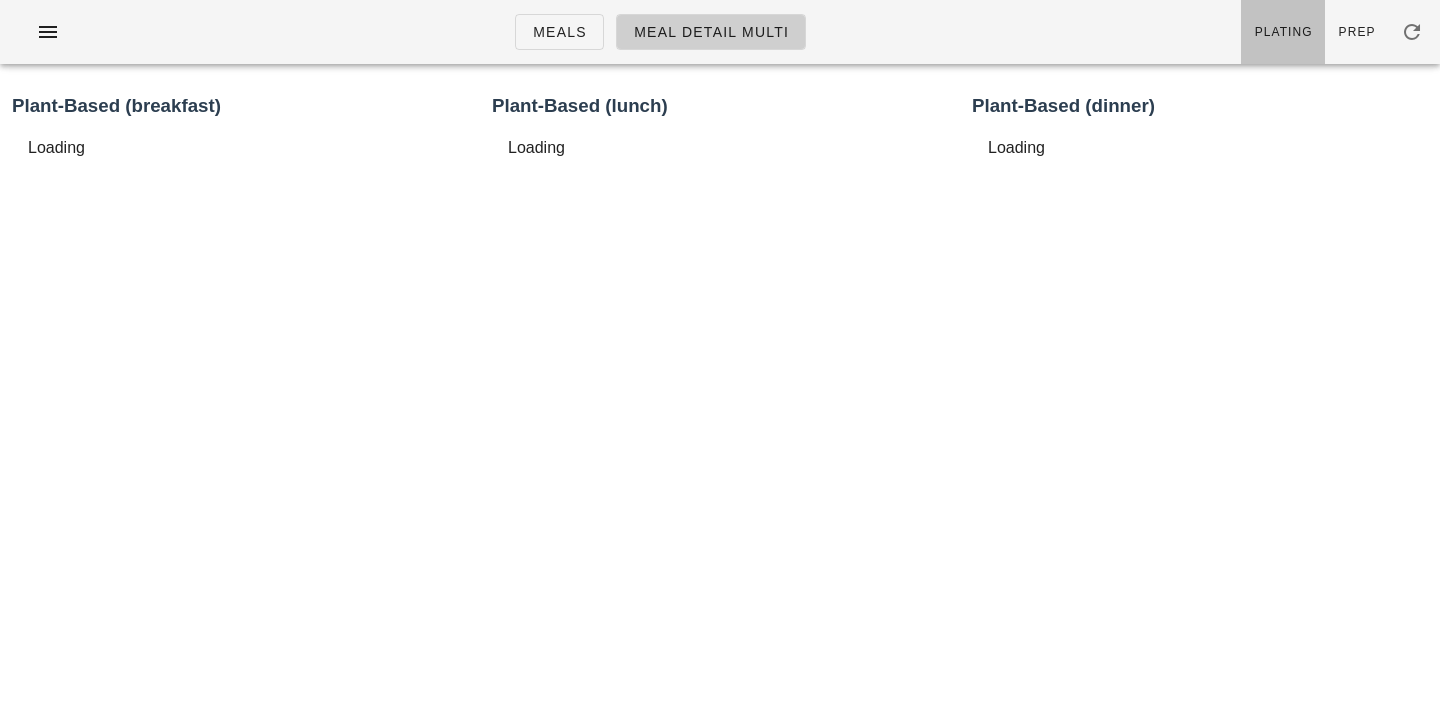 click on "Plating" at bounding box center (1283, 32) 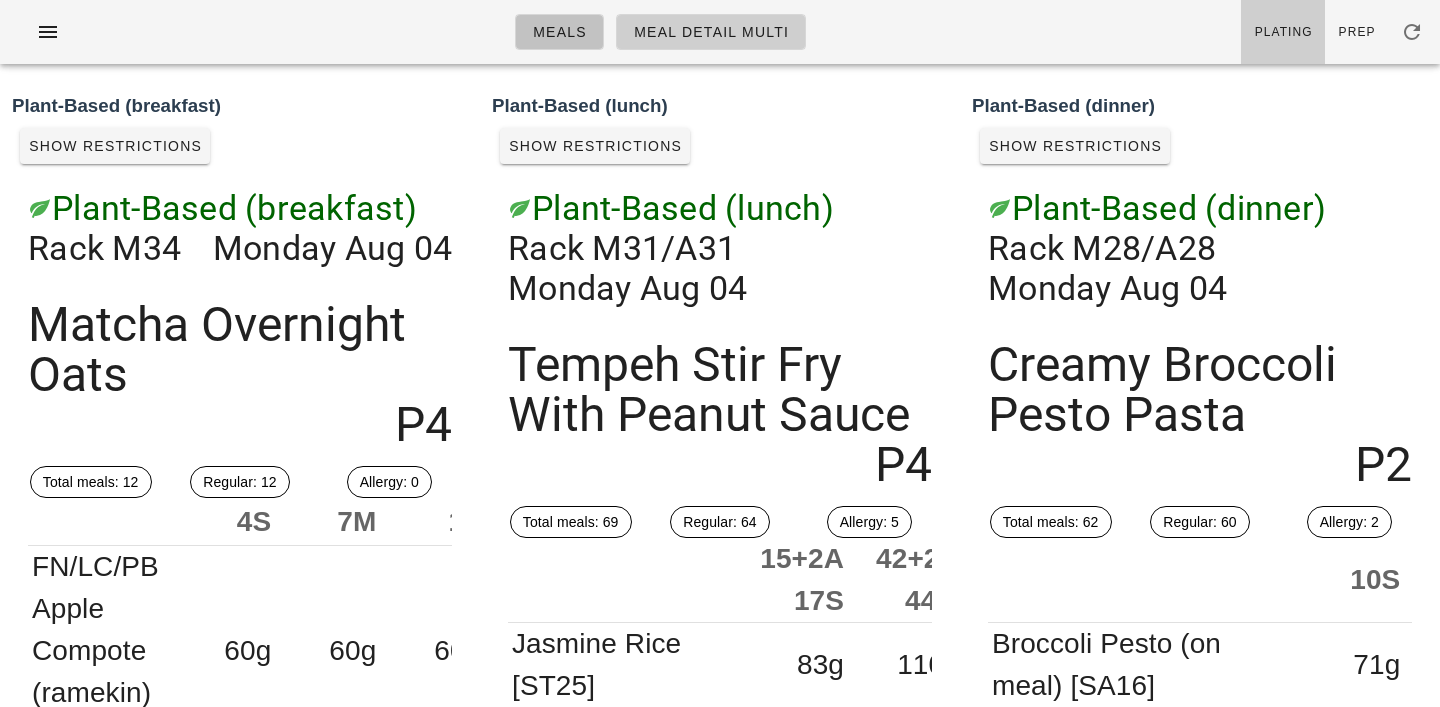 click on "Meals" at bounding box center (559, 32) 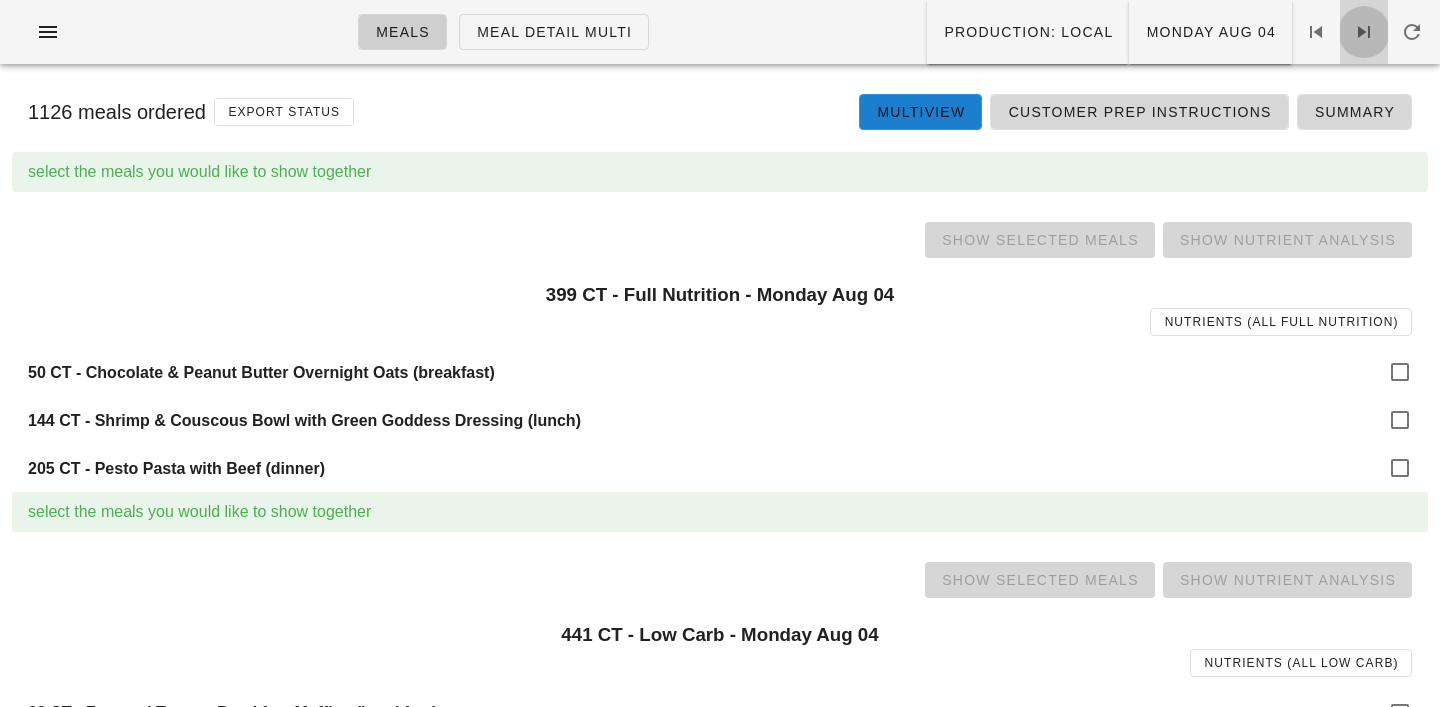 click at bounding box center (1364, 32) 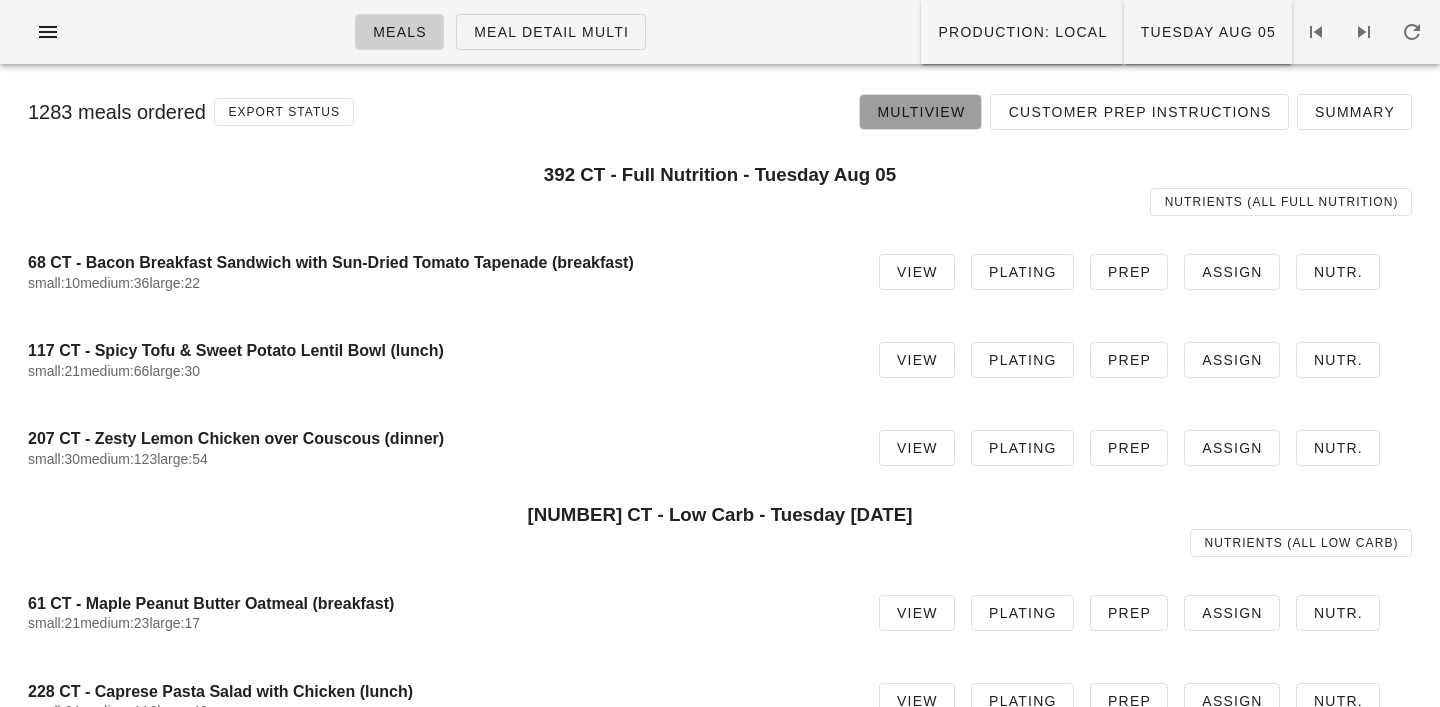 click on "Multiview" at bounding box center (920, 112) 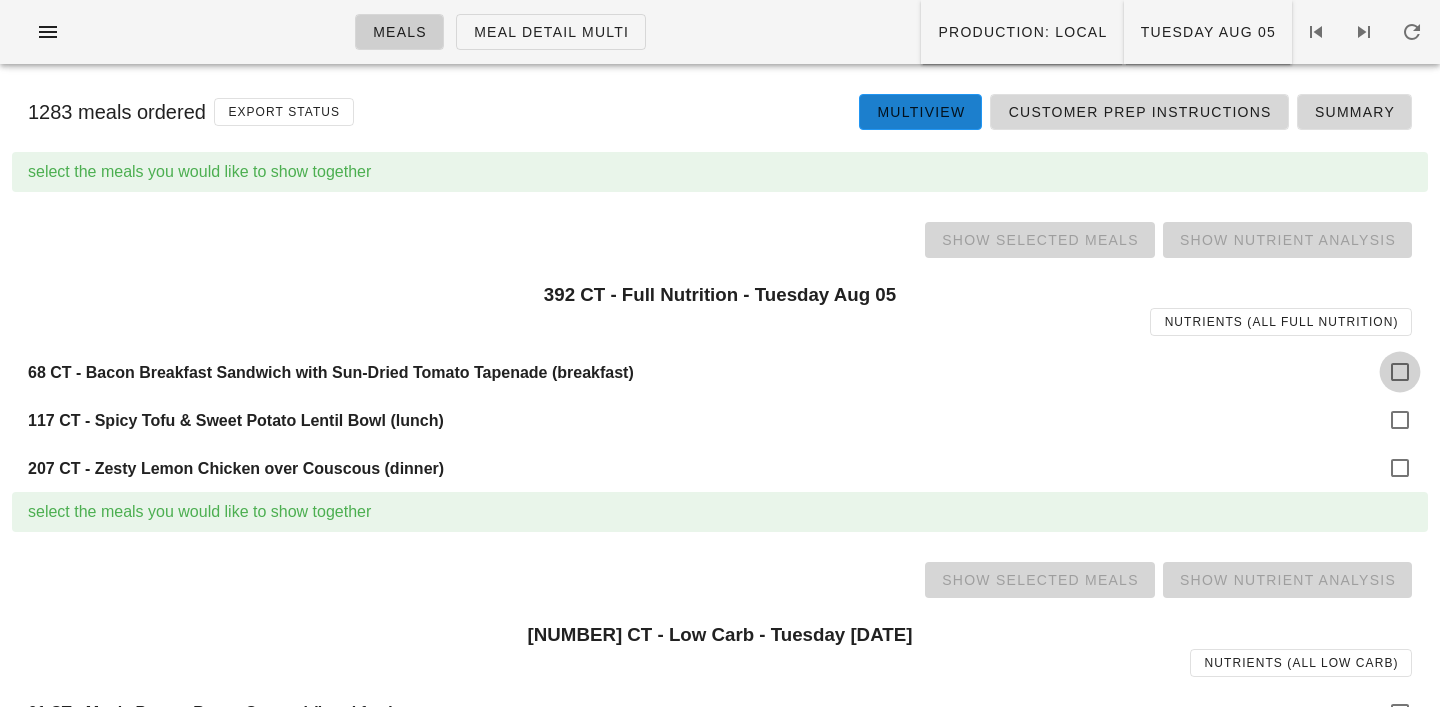 click at bounding box center (1400, 372) 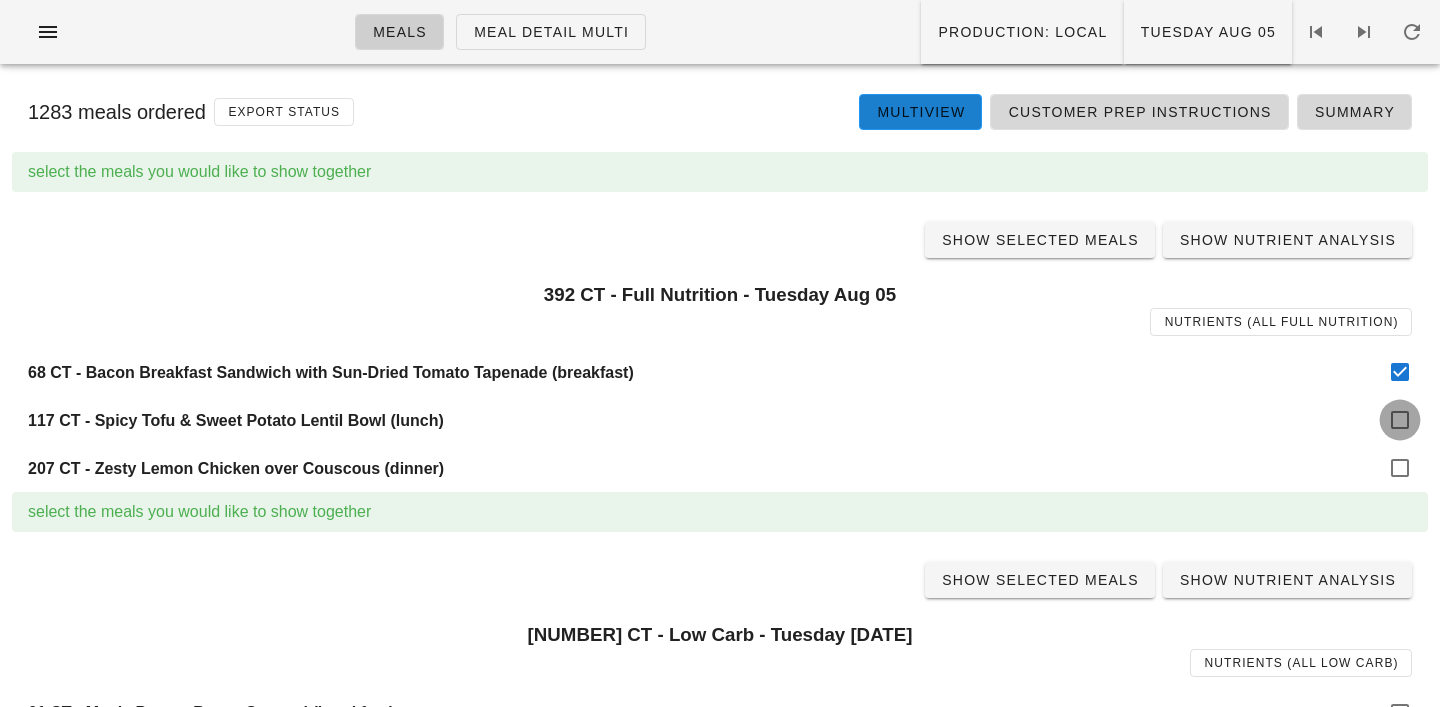 click at bounding box center [1400, 420] 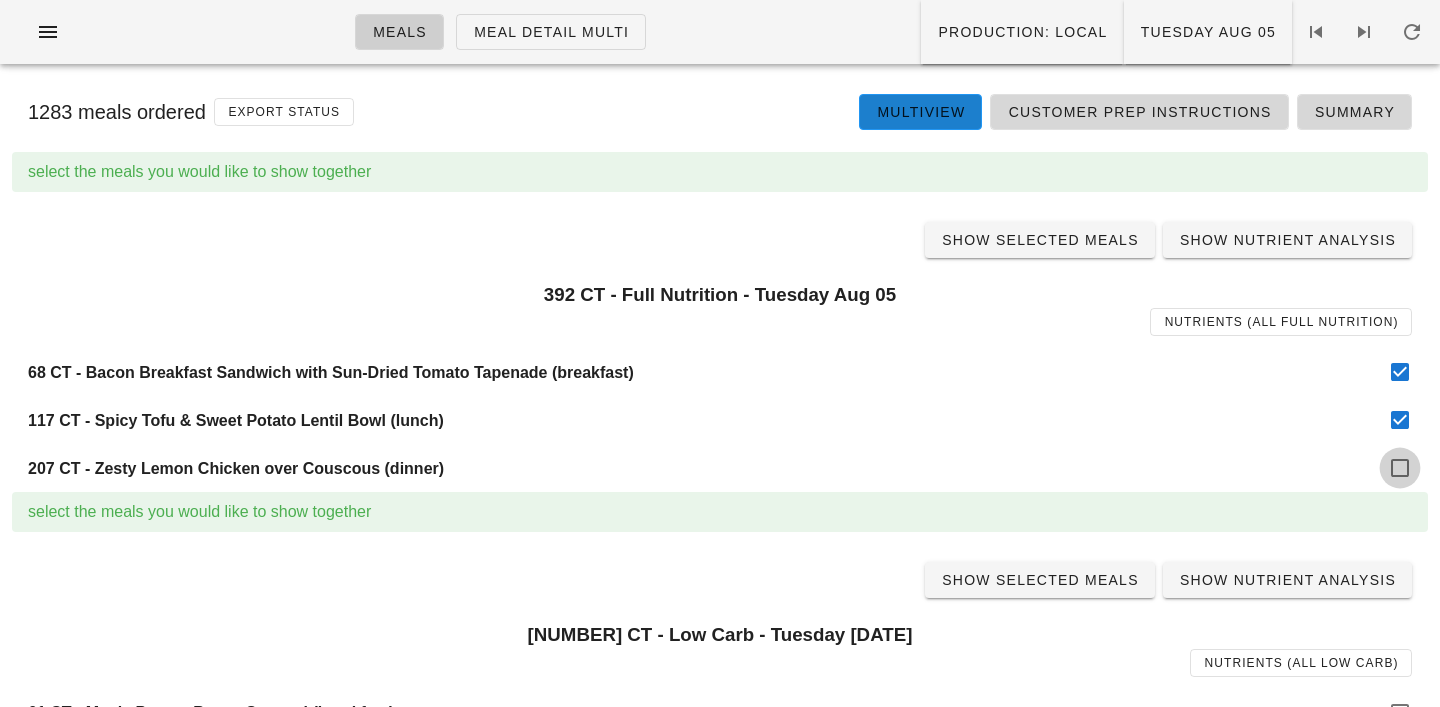 click at bounding box center (1400, 468) 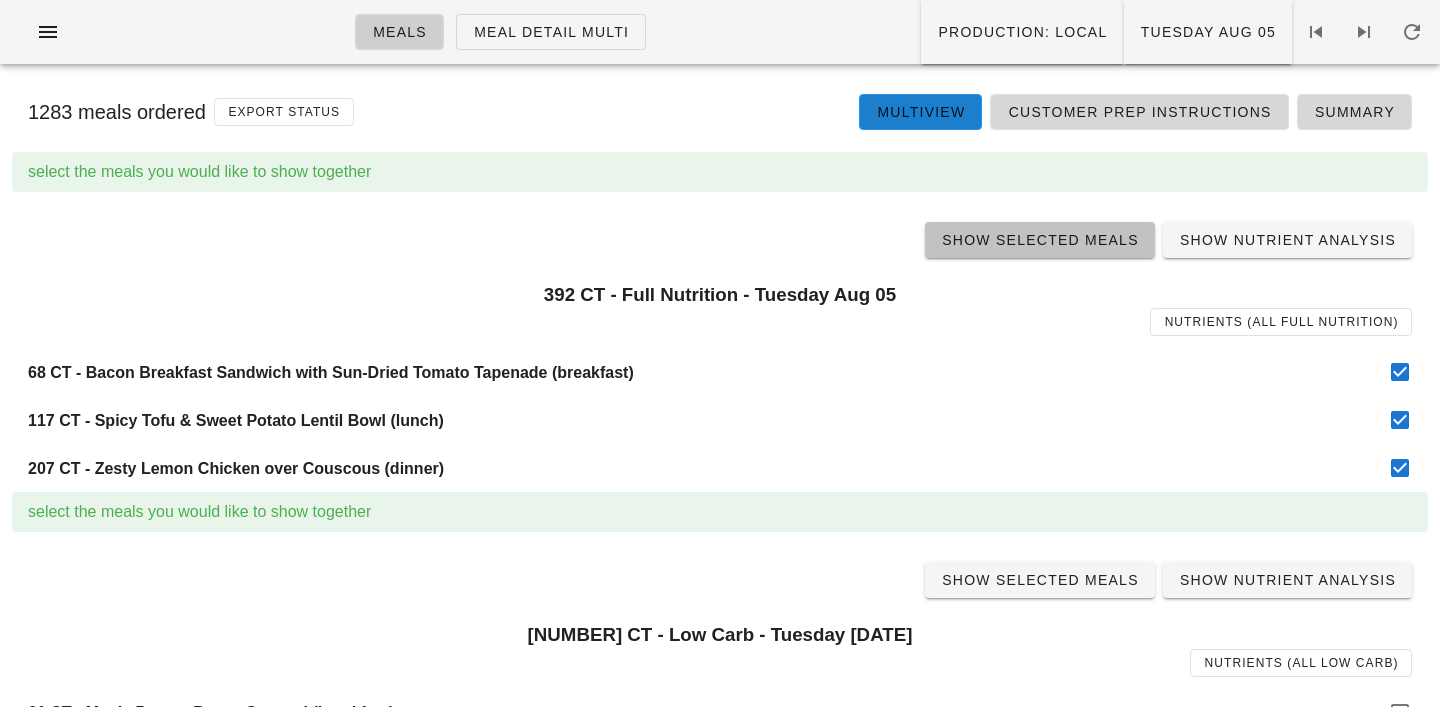 click on "Show Selected Meals" at bounding box center (1040, 240) 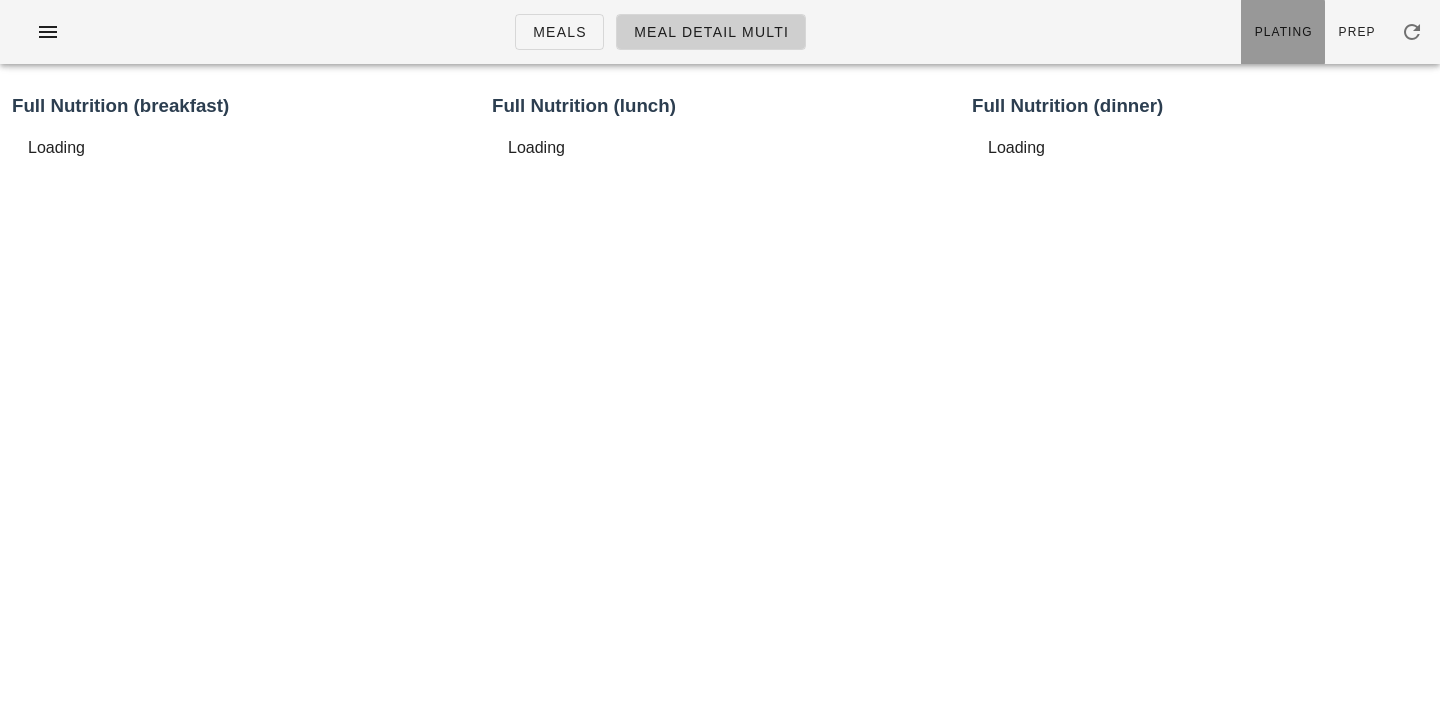 click on "Plating" at bounding box center (1283, 32) 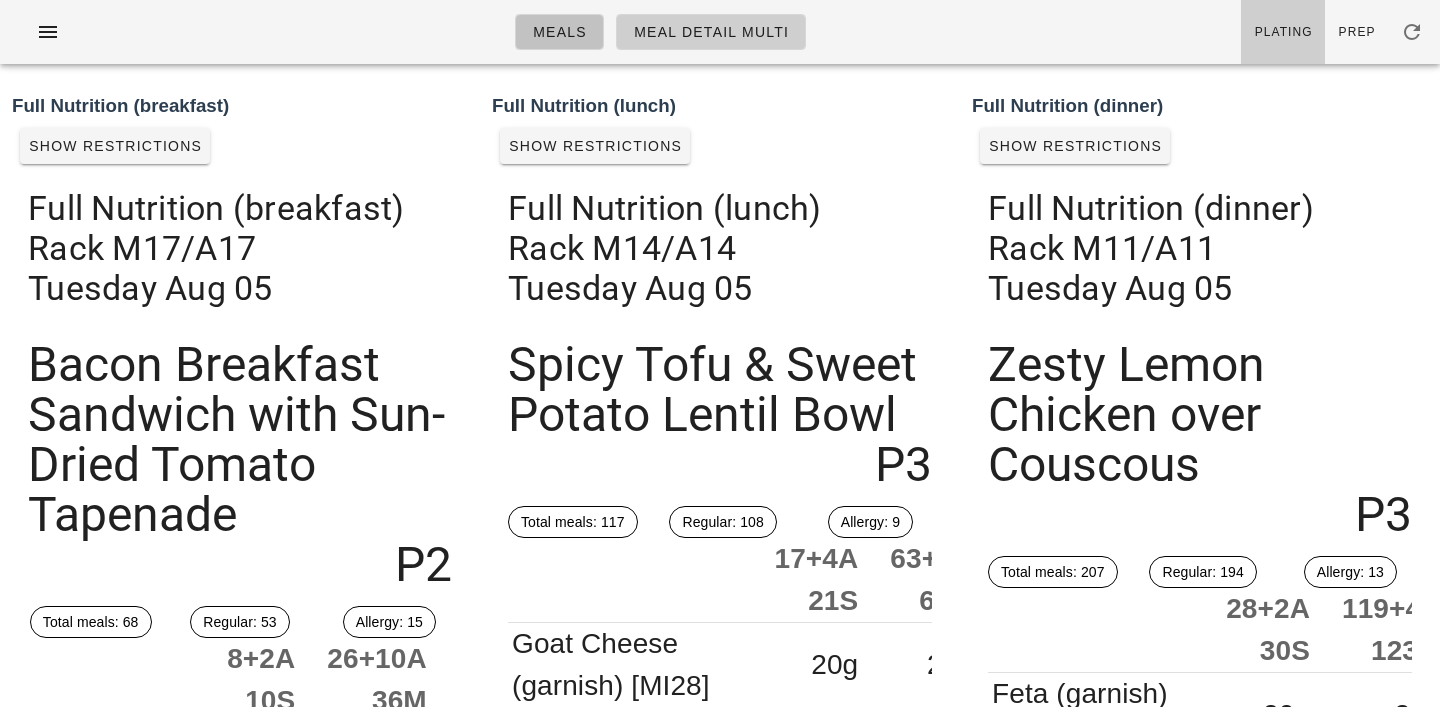 click on "Meals" at bounding box center [559, 32] 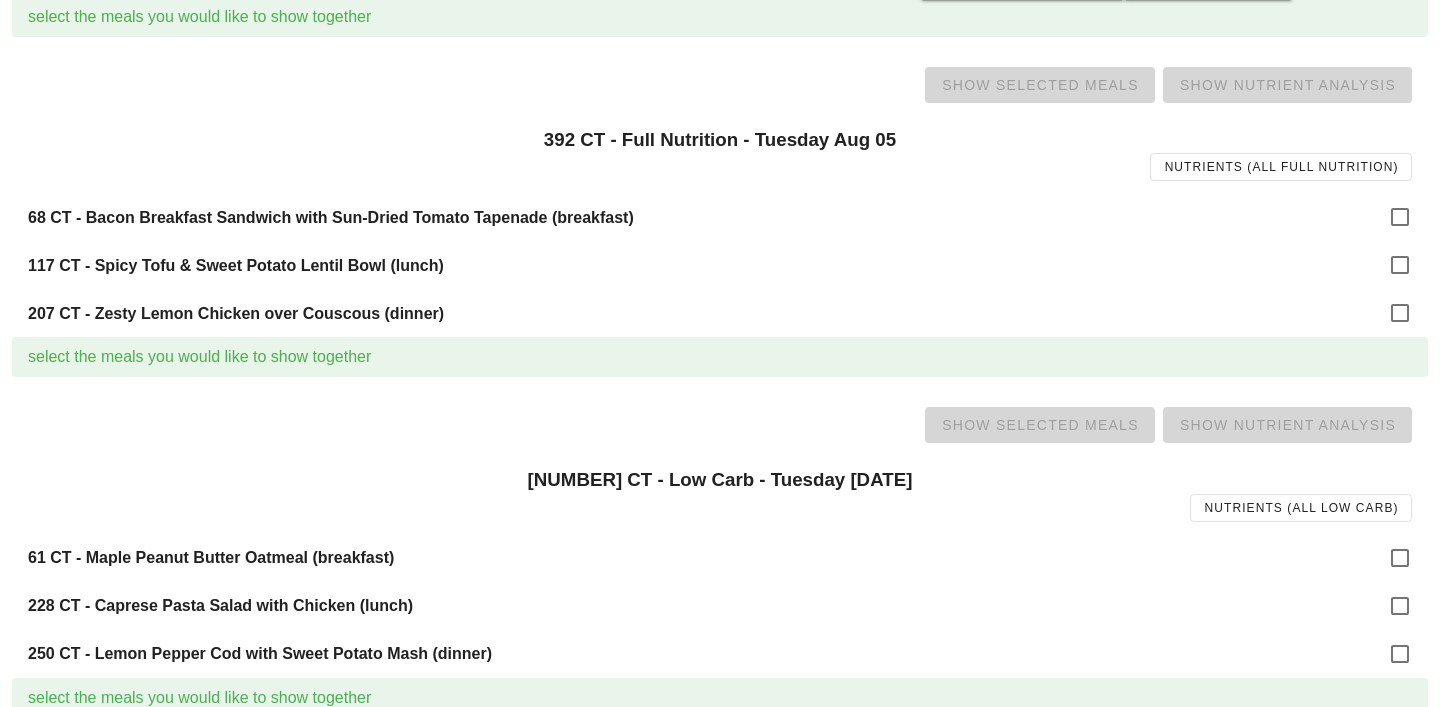 scroll, scrollTop: 317, scrollLeft: 0, axis: vertical 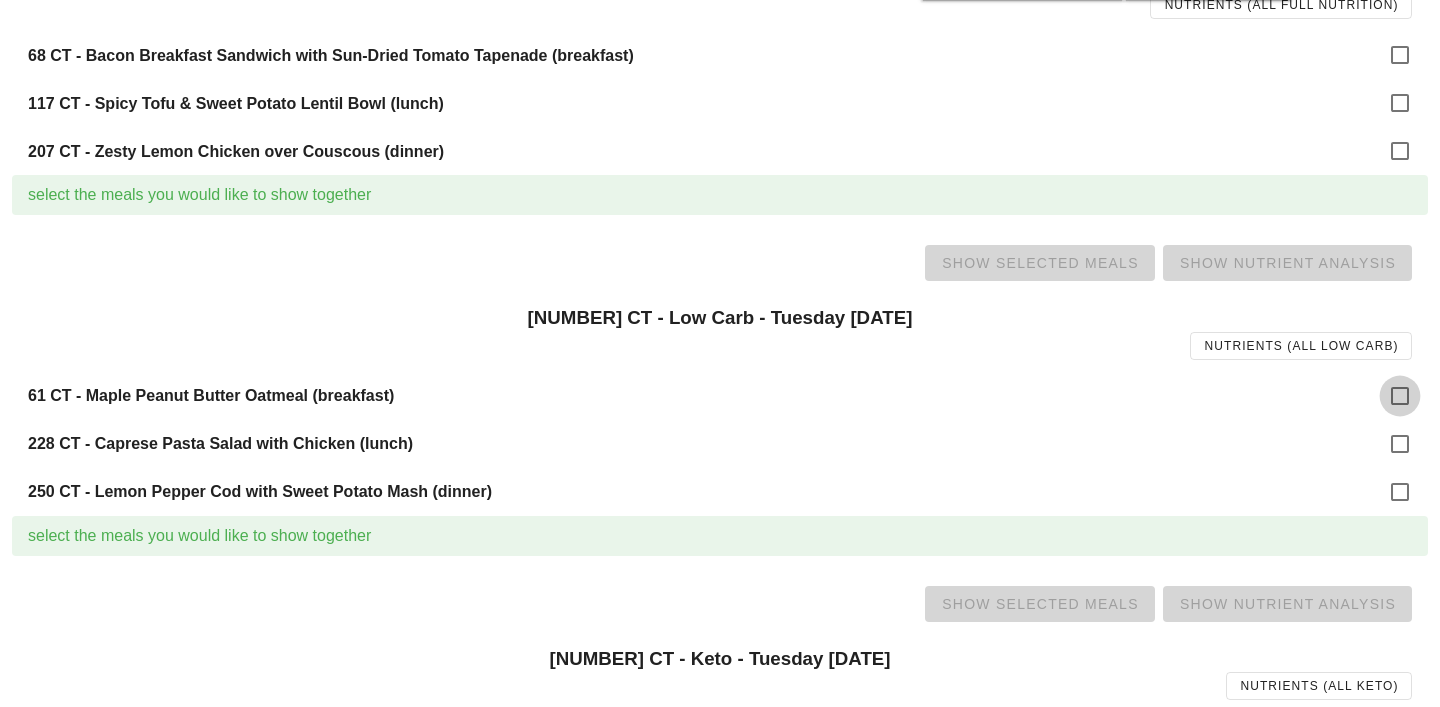 click at bounding box center [1400, 396] 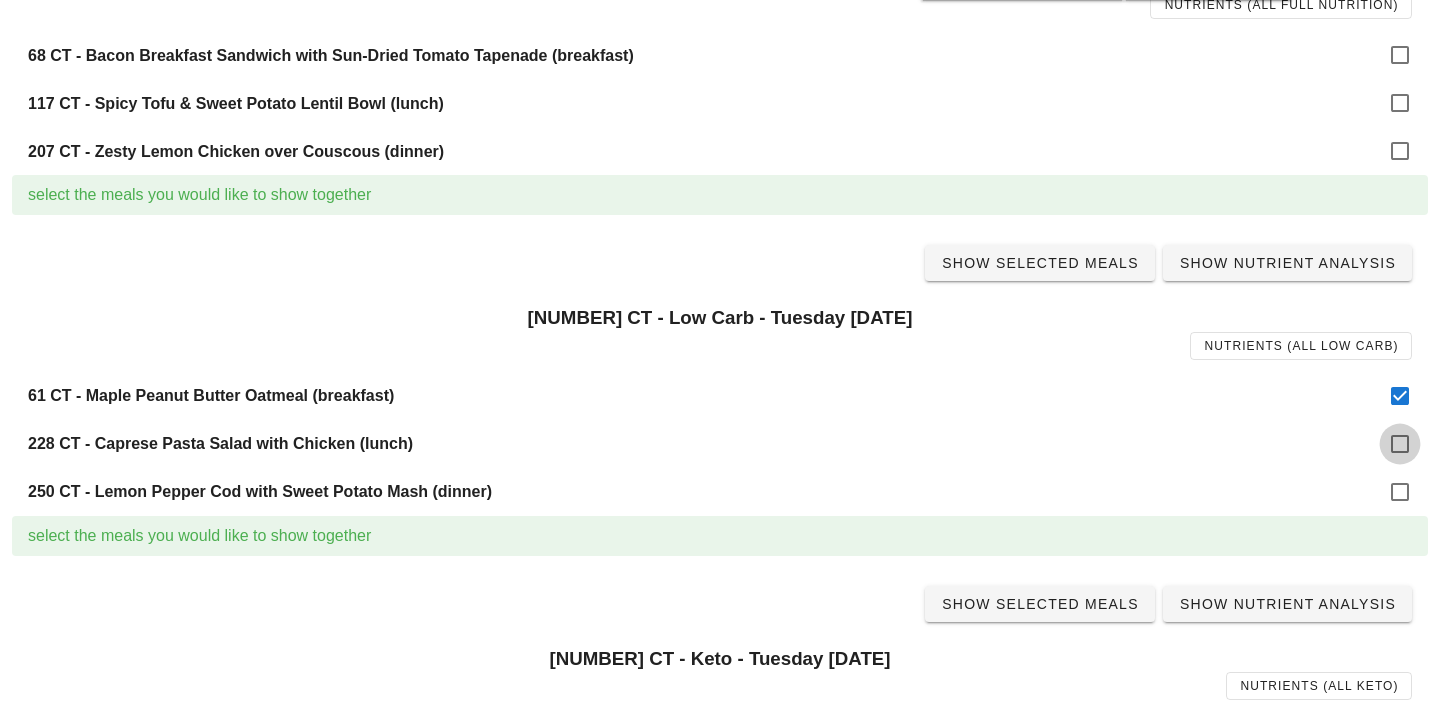 click at bounding box center (1400, 444) 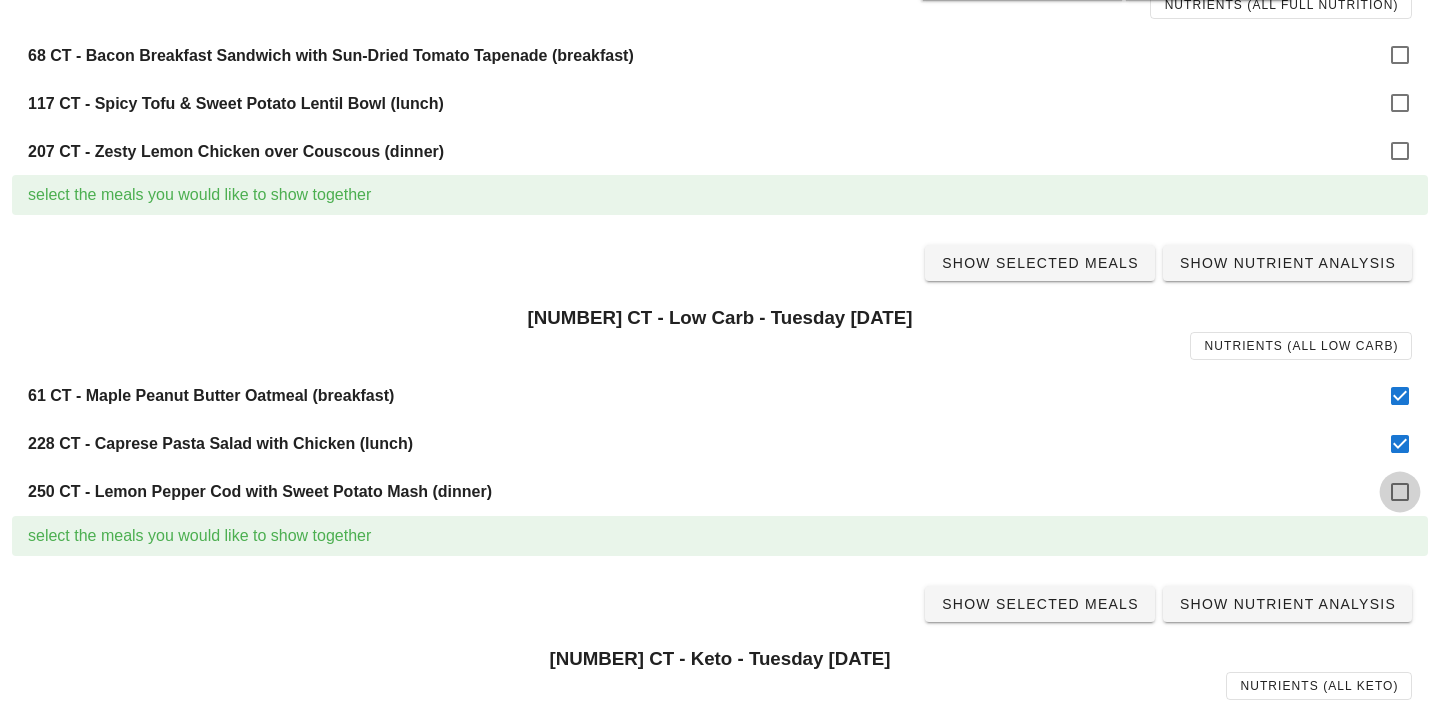 click at bounding box center (1400, 492) 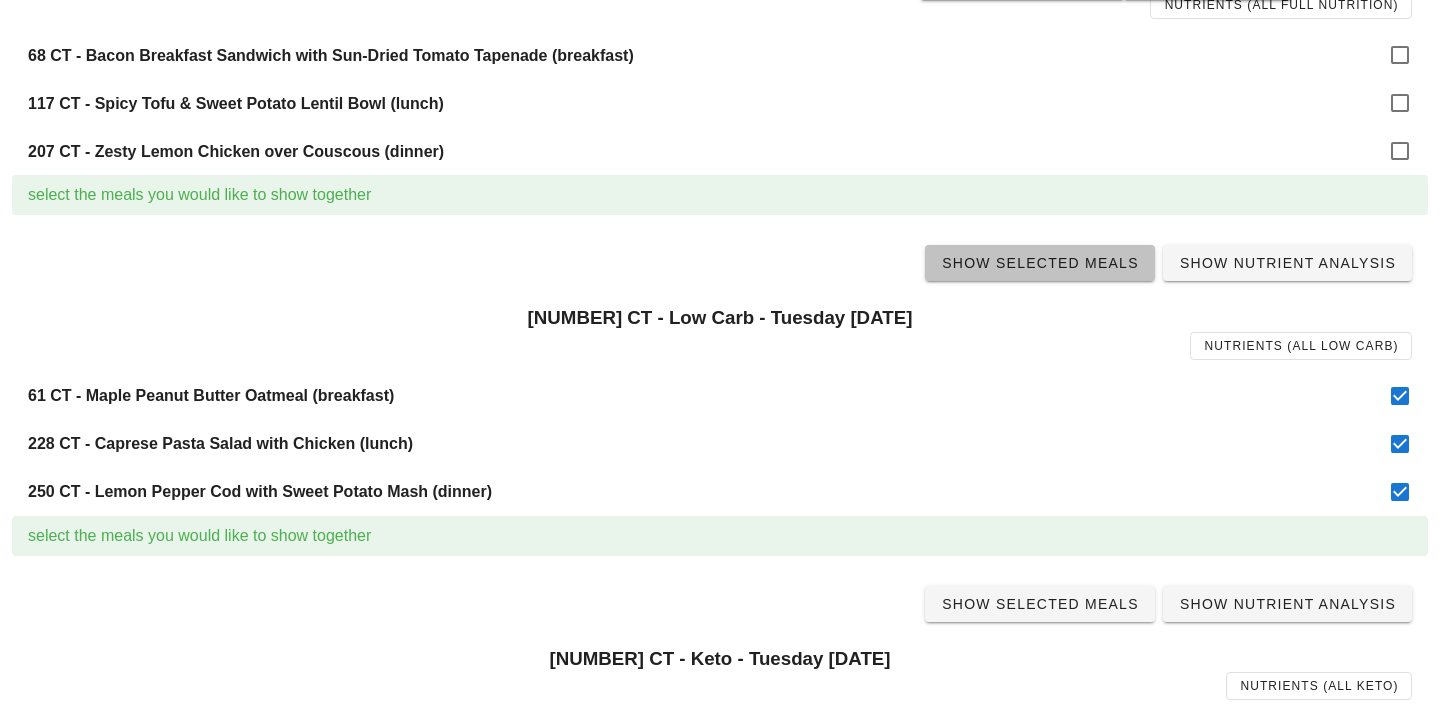 click on "Show Selected Meals" at bounding box center (1040, 263) 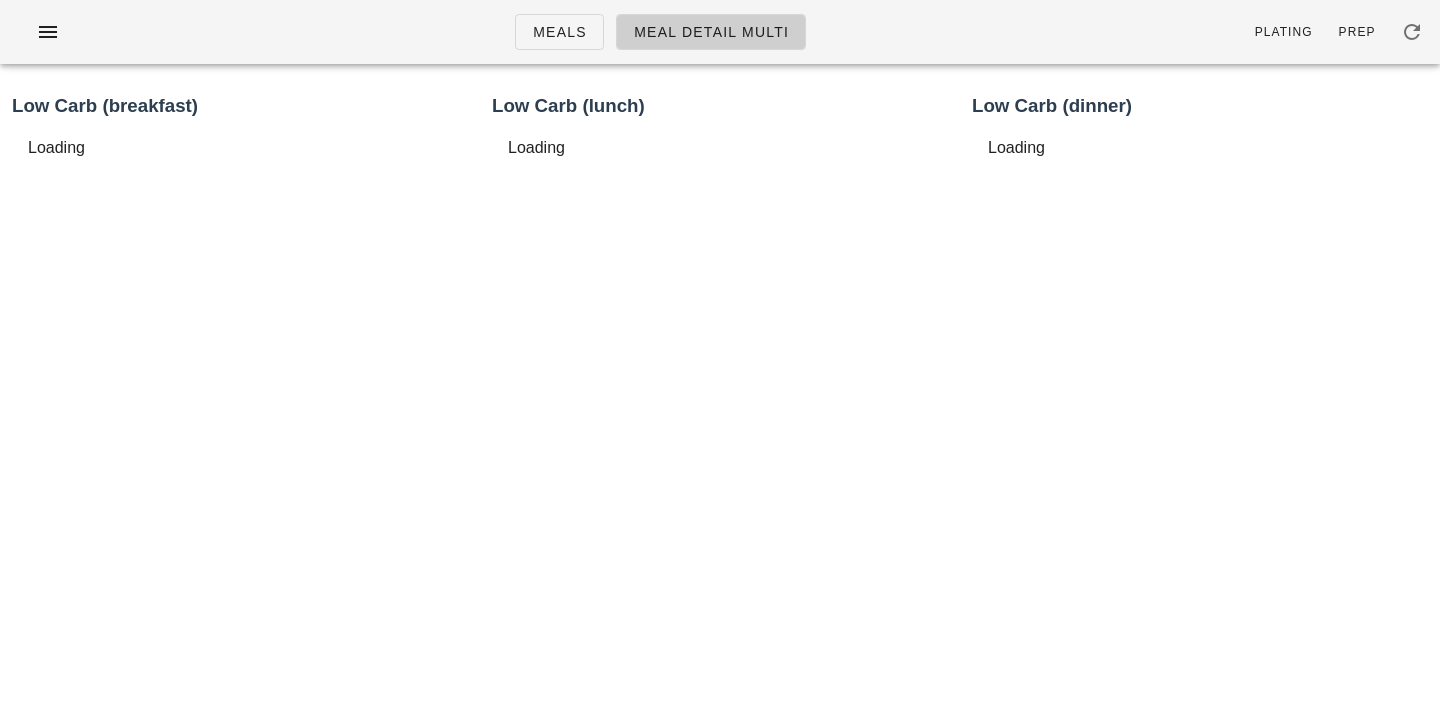 scroll, scrollTop: 0, scrollLeft: 0, axis: both 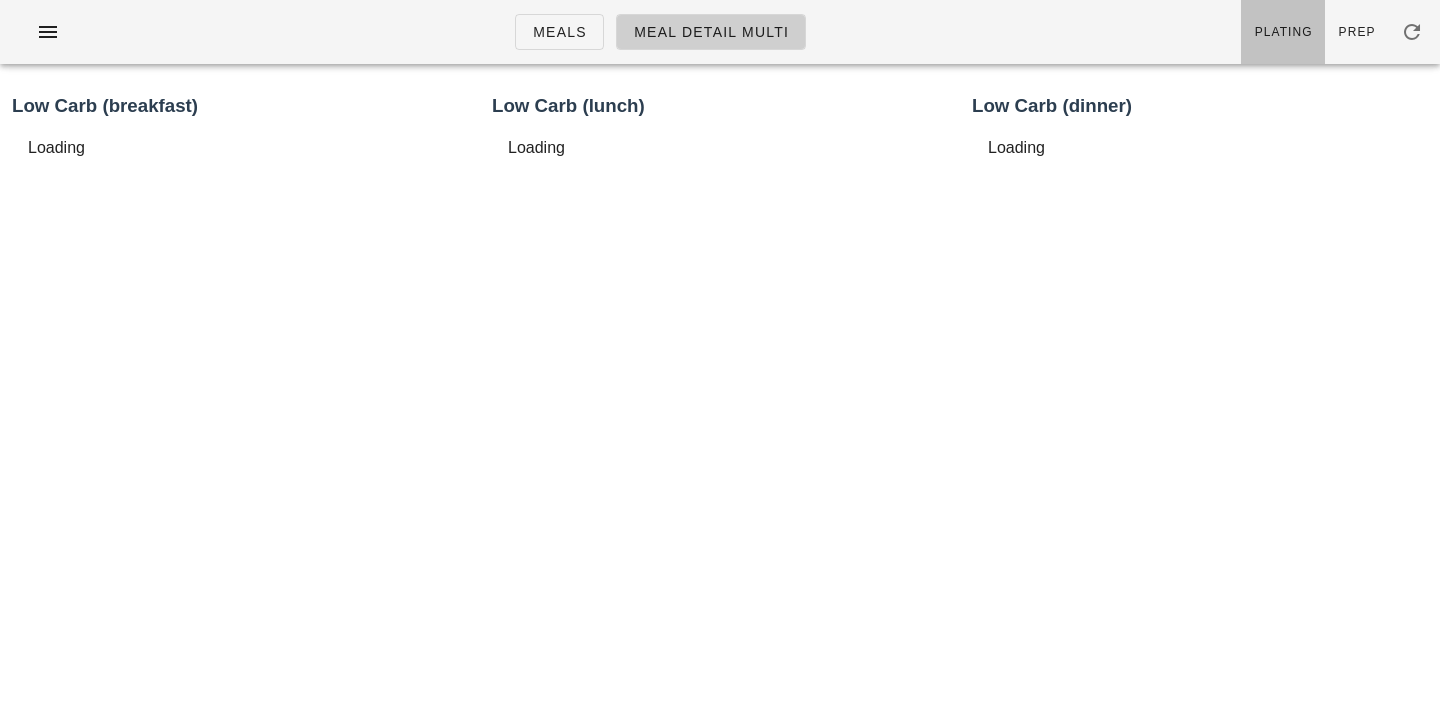 click on "Plating" at bounding box center [1283, 32] 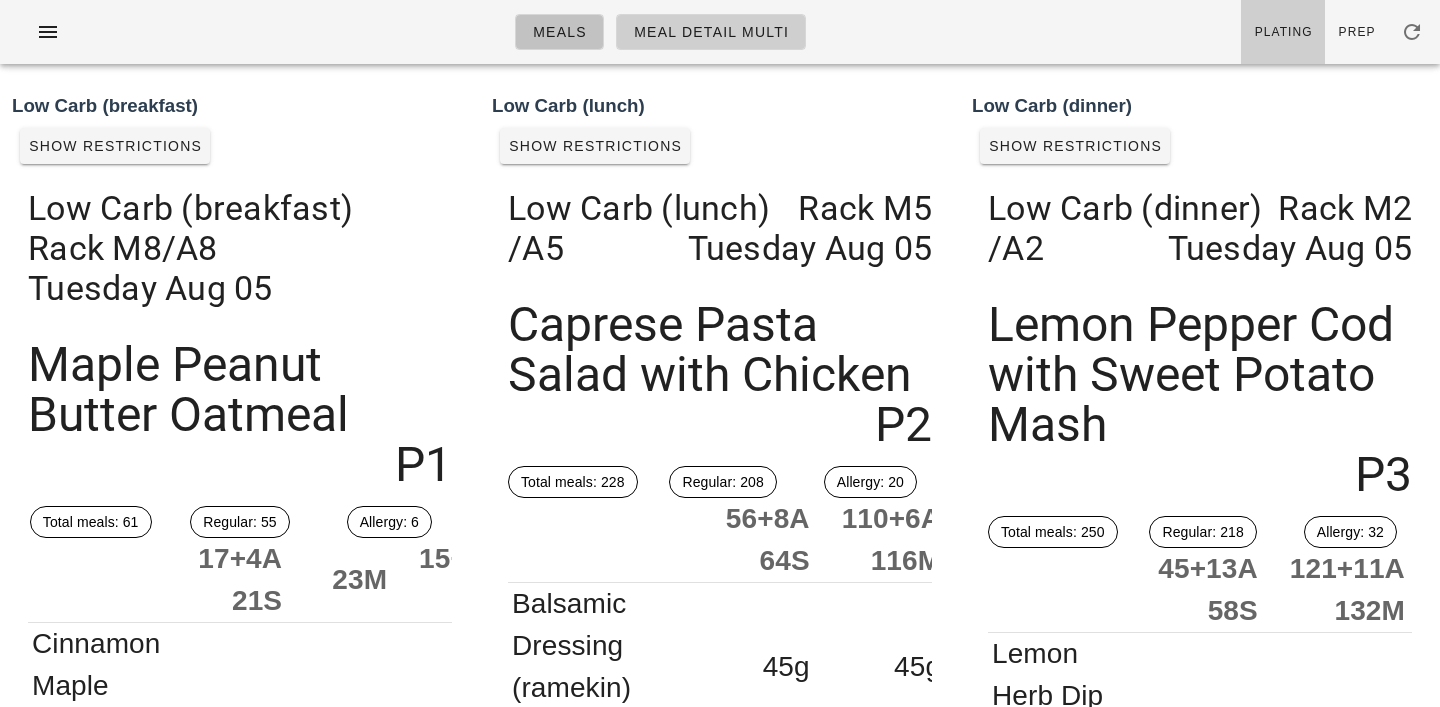 click on "Meals" at bounding box center [559, 32] 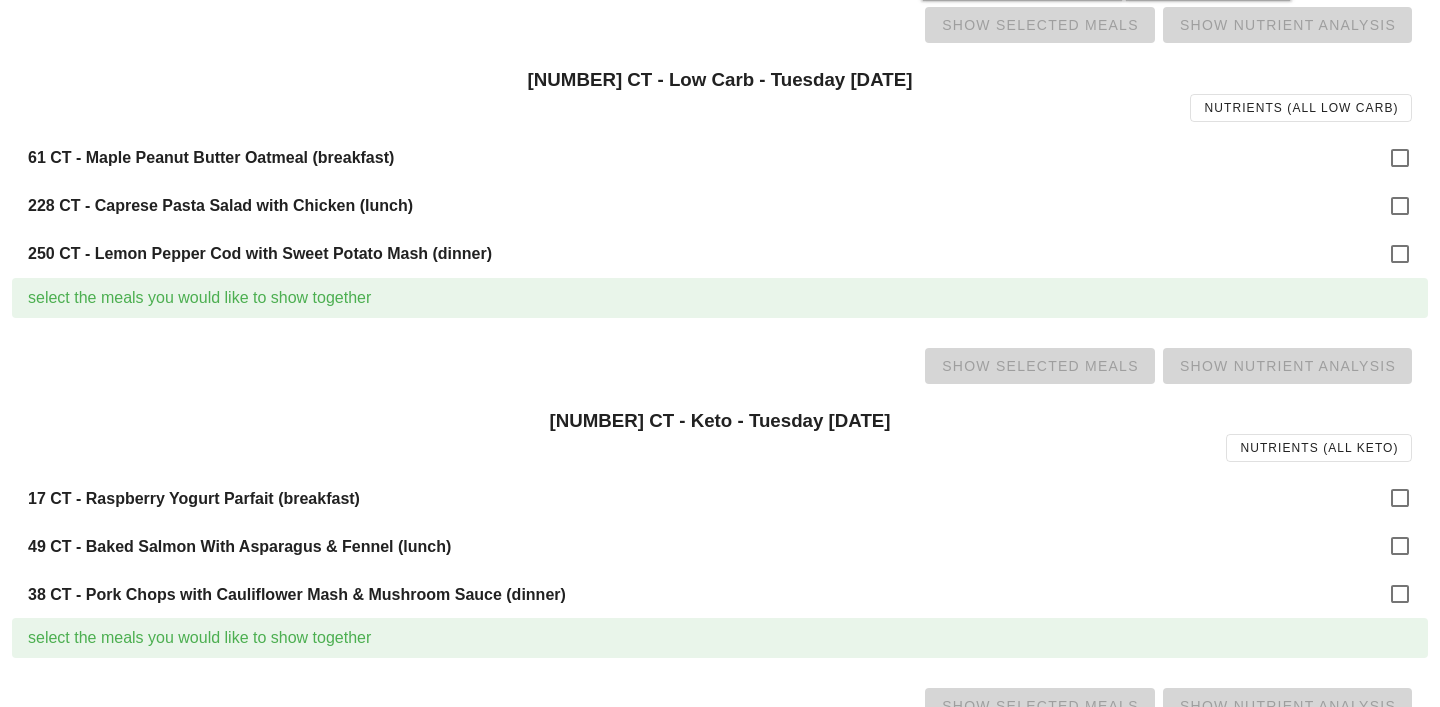 scroll, scrollTop: 577, scrollLeft: 0, axis: vertical 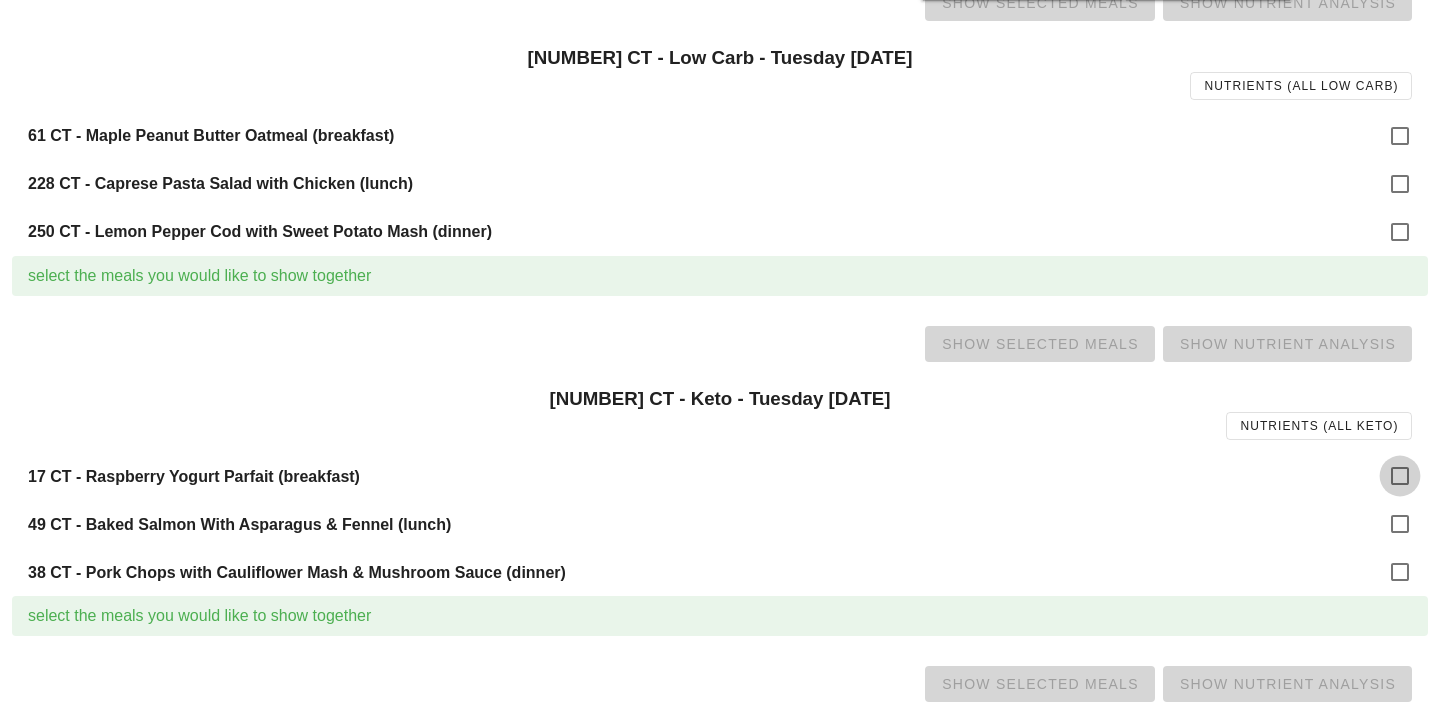 click at bounding box center [1400, 476] 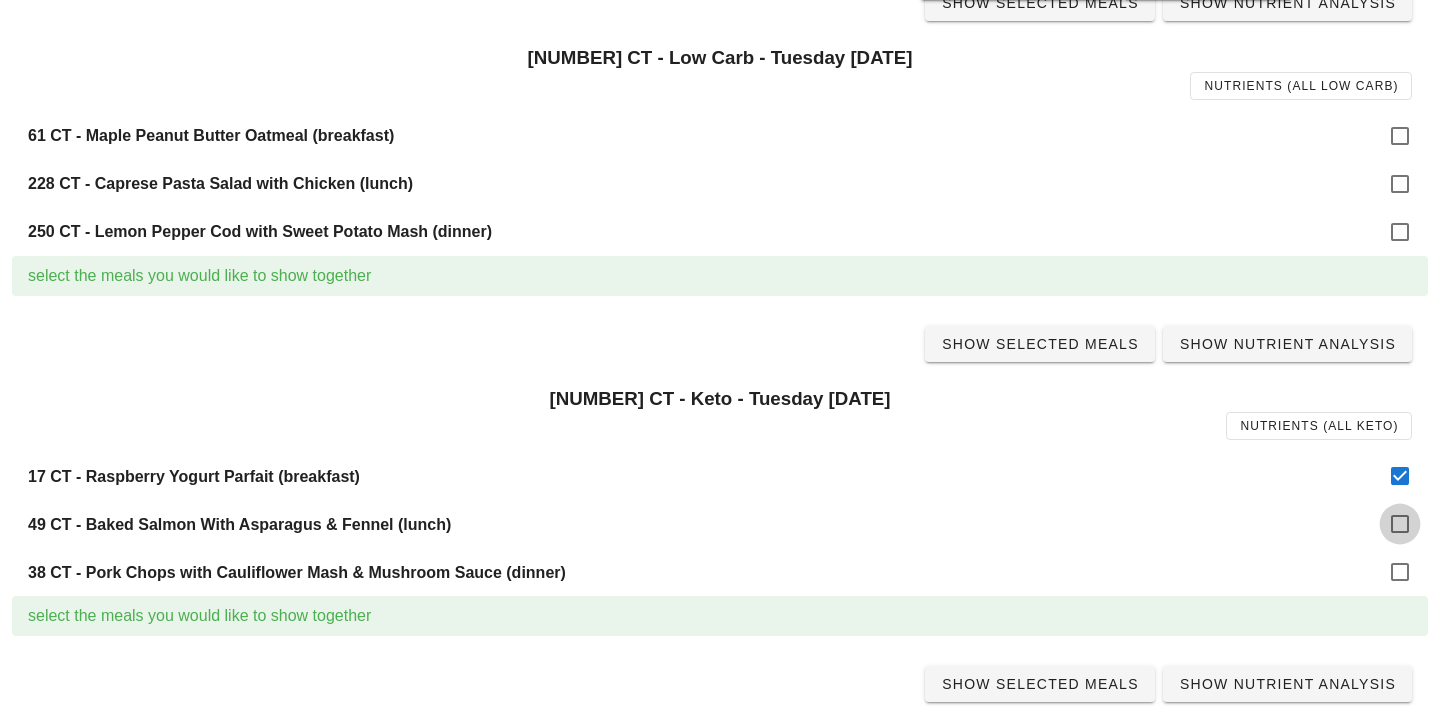 click at bounding box center (1400, 524) 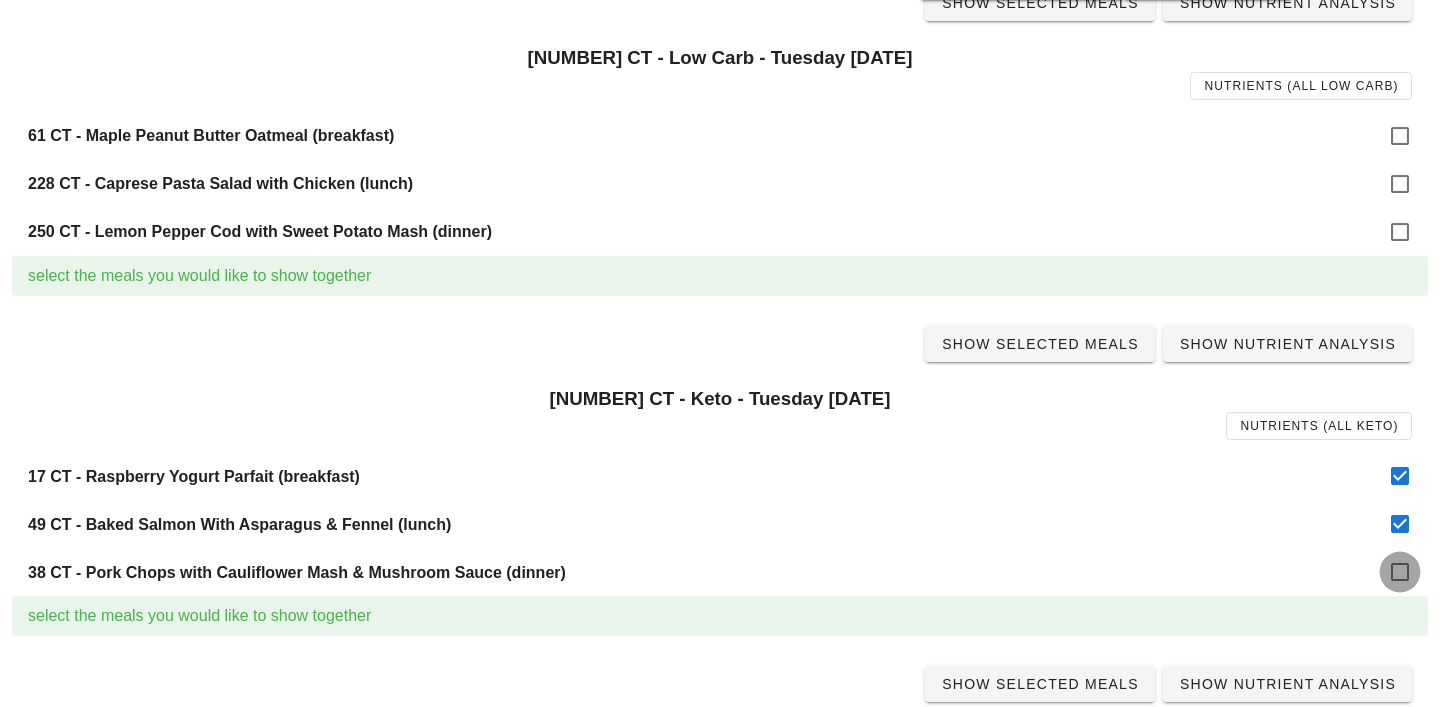 click at bounding box center [1400, 572] 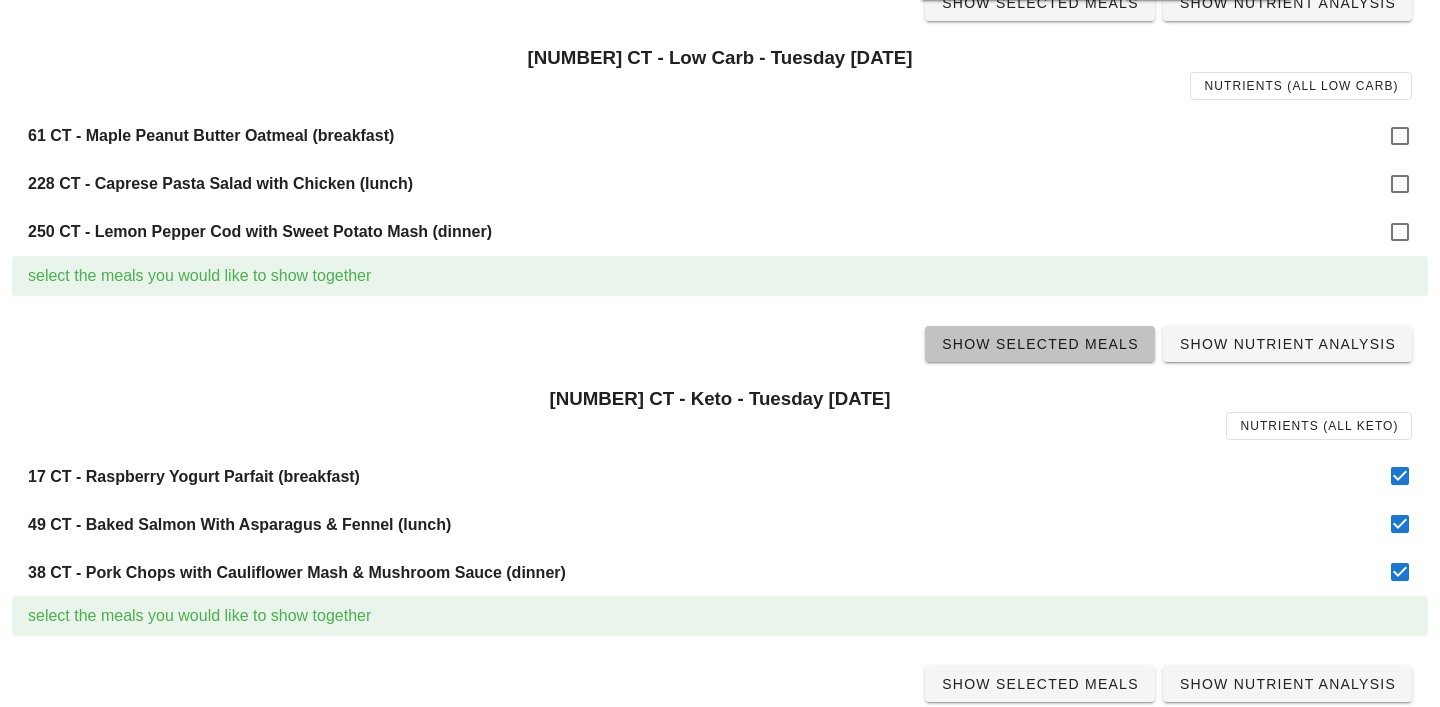 click on "Show Selected Meals" at bounding box center (1040, 344) 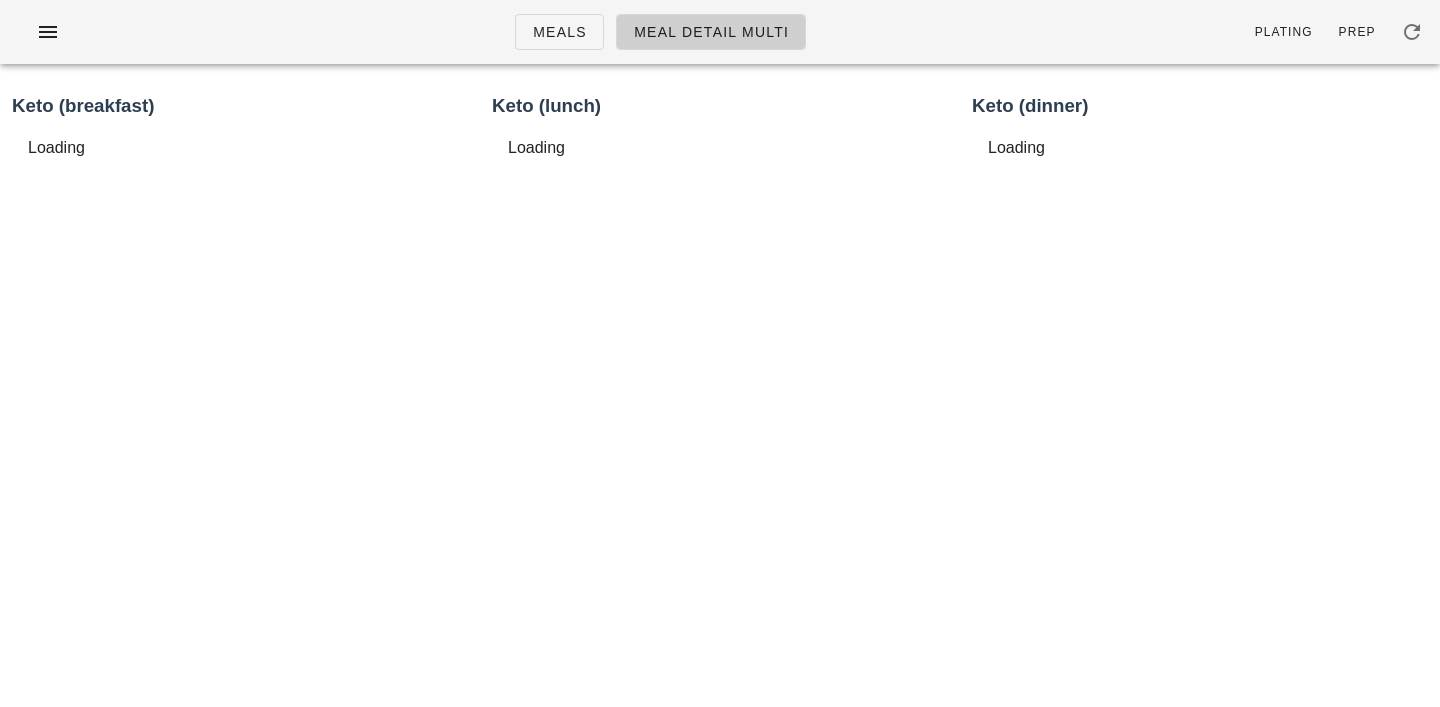 scroll, scrollTop: 0, scrollLeft: 0, axis: both 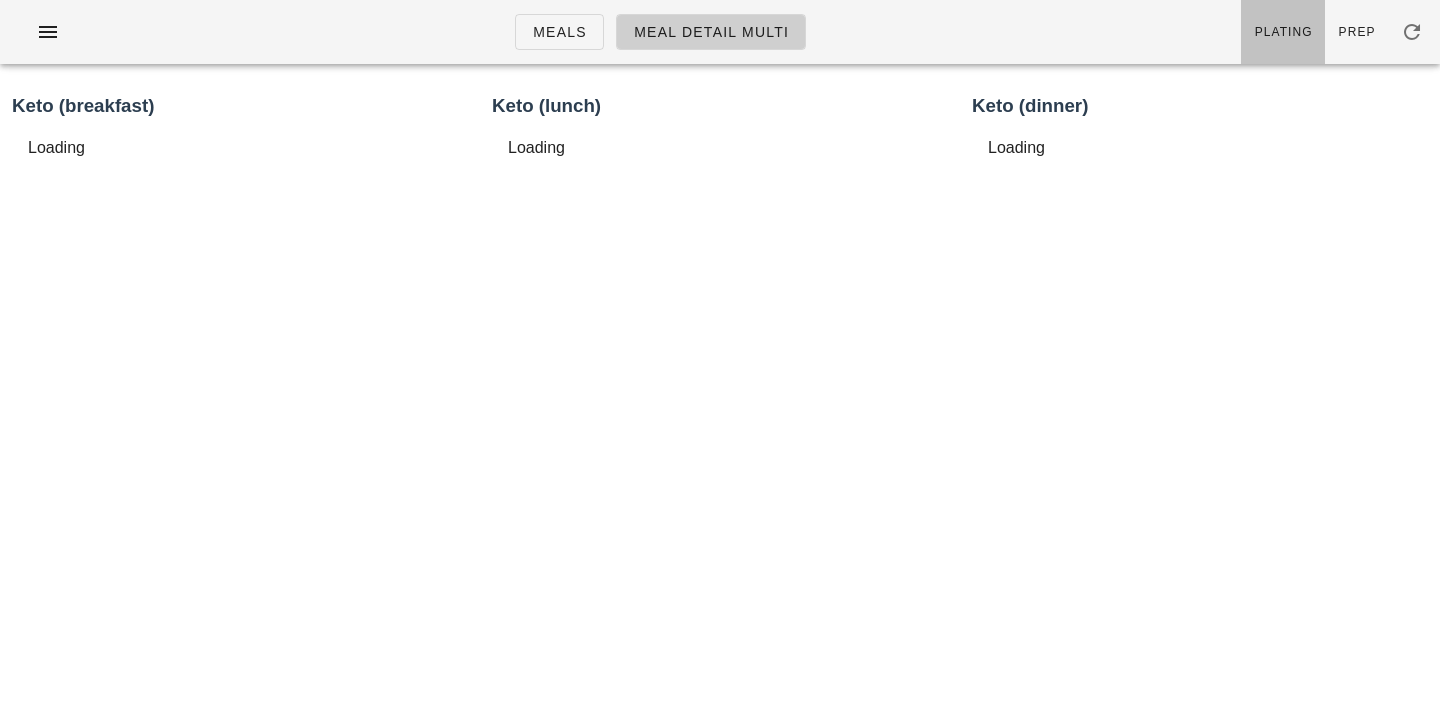 click on "Plating" at bounding box center [1283, 32] 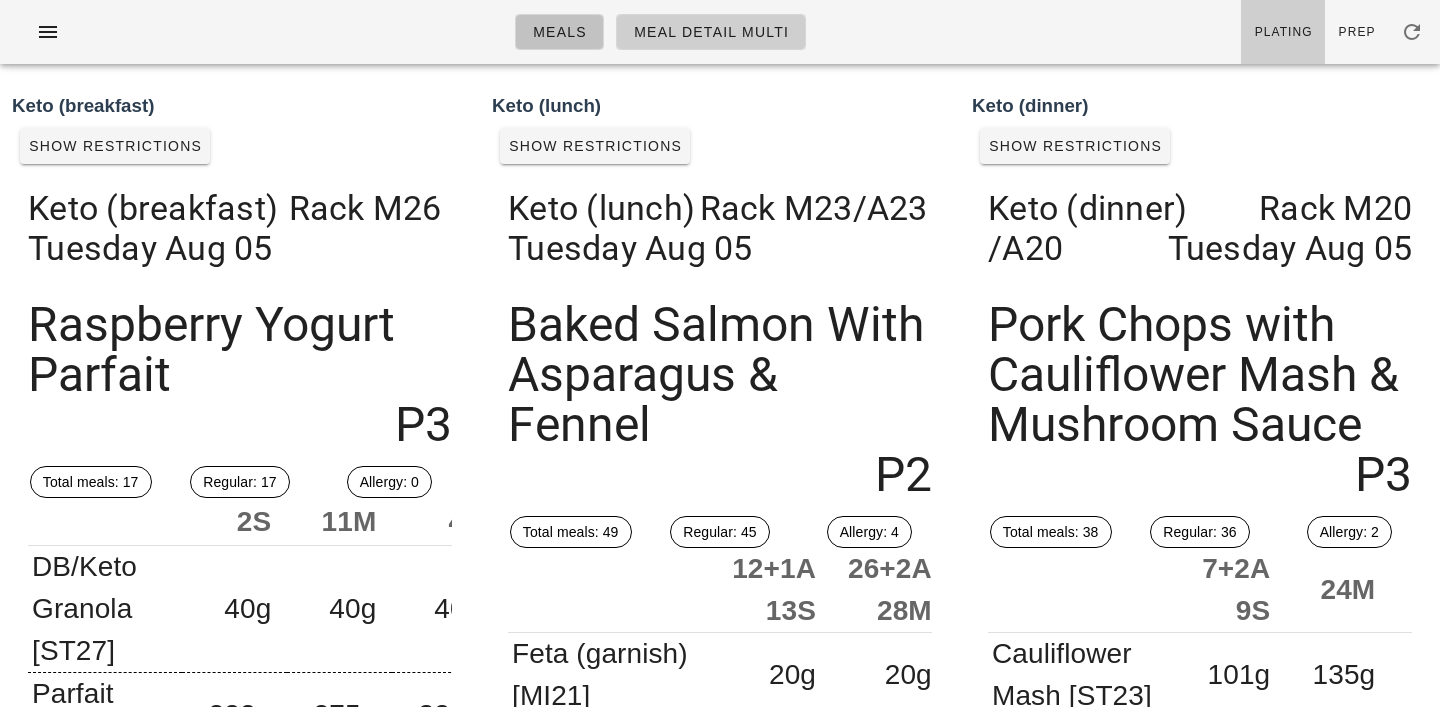 click on "Meals" at bounding box center [559, 32] 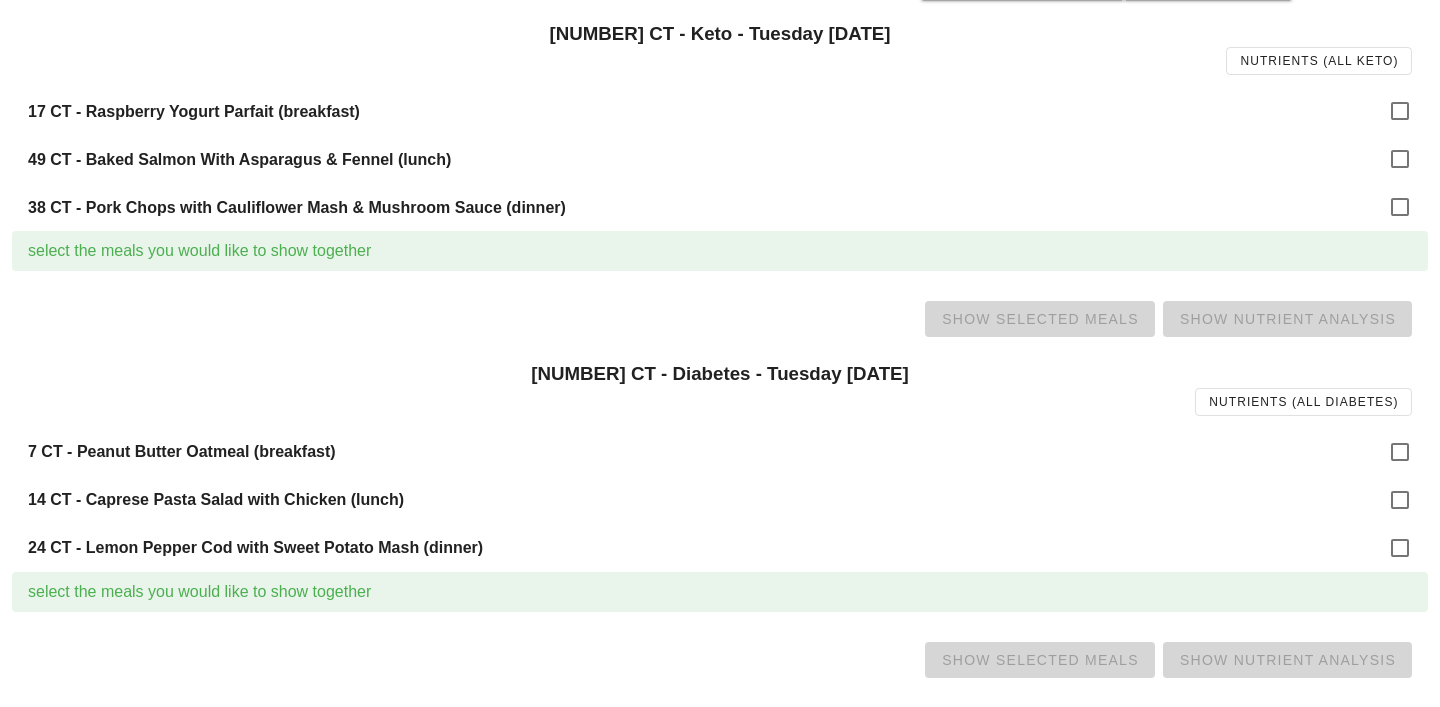 scroll, scrollTop: 954, scrollLeft: 0, axis: vertical 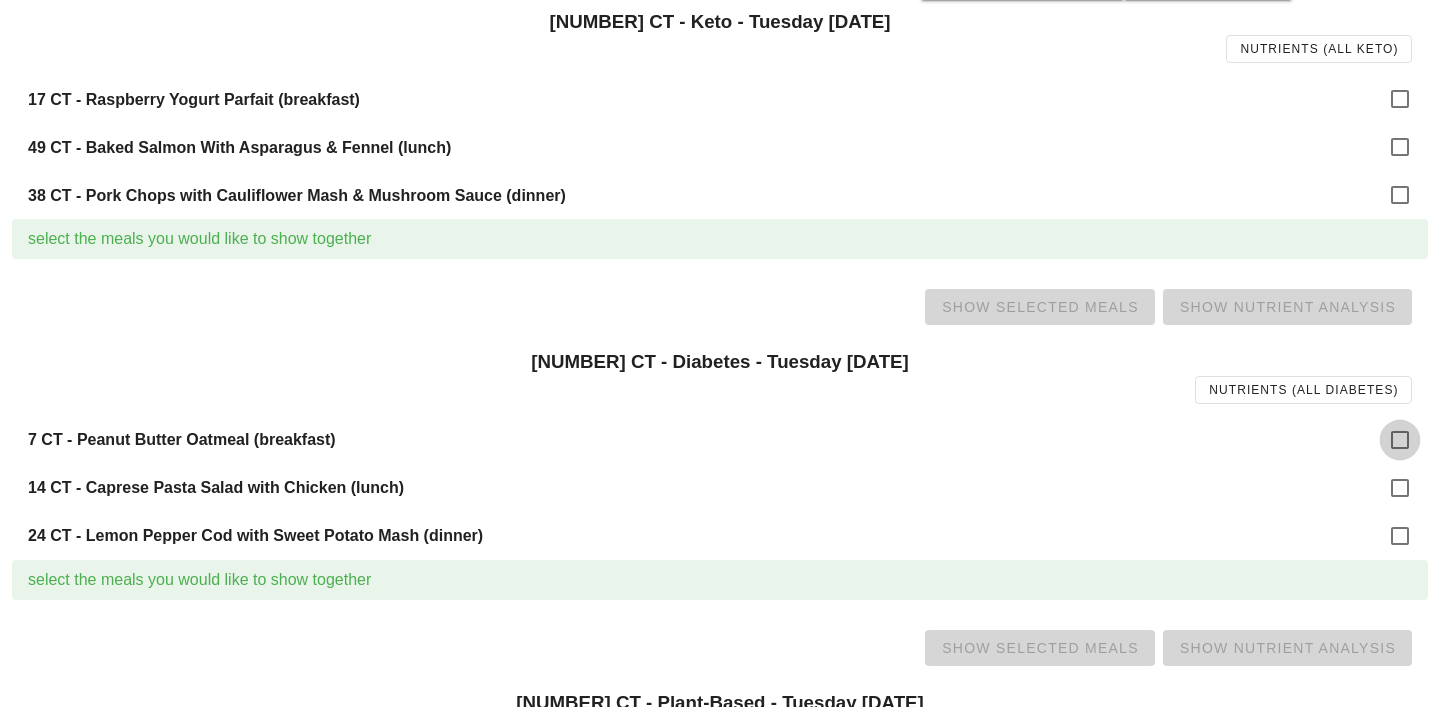 click at bounding box center (1400, 440) 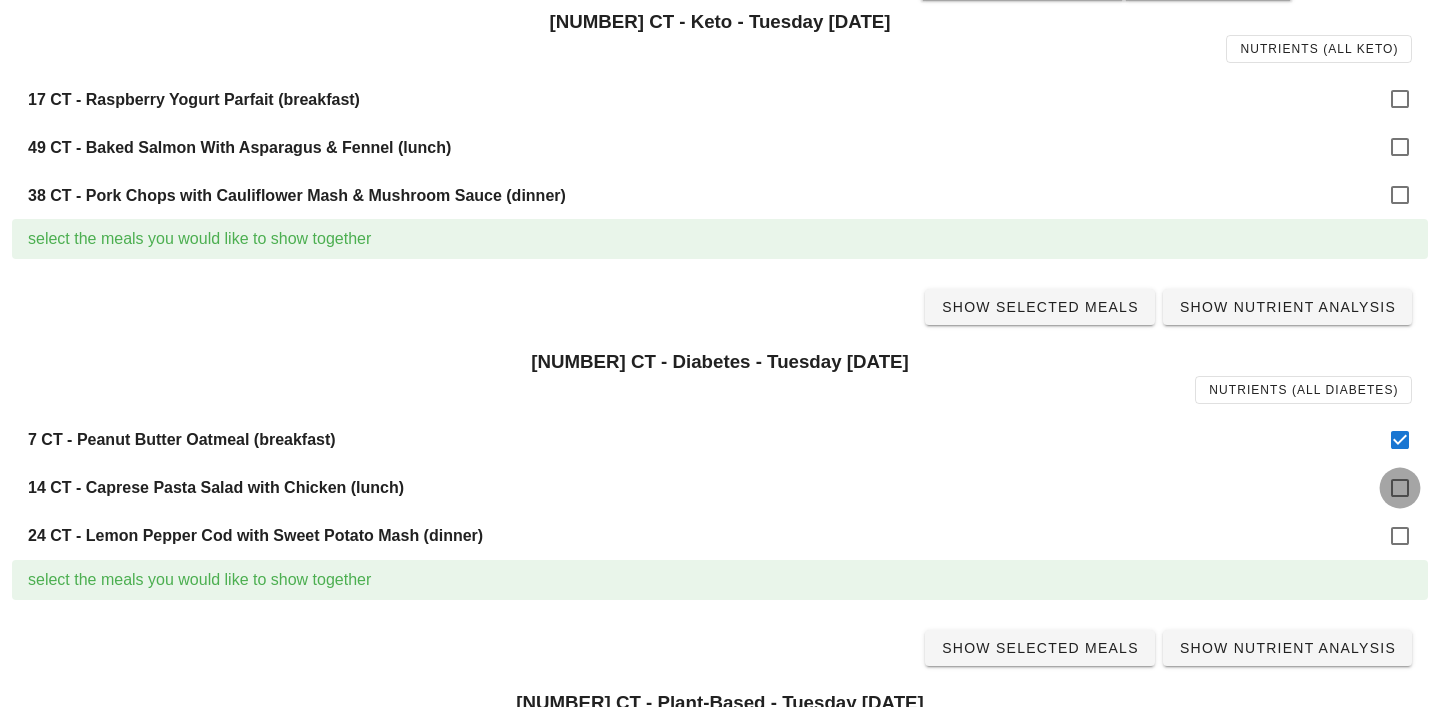 click at bounding box center [1400, 488] 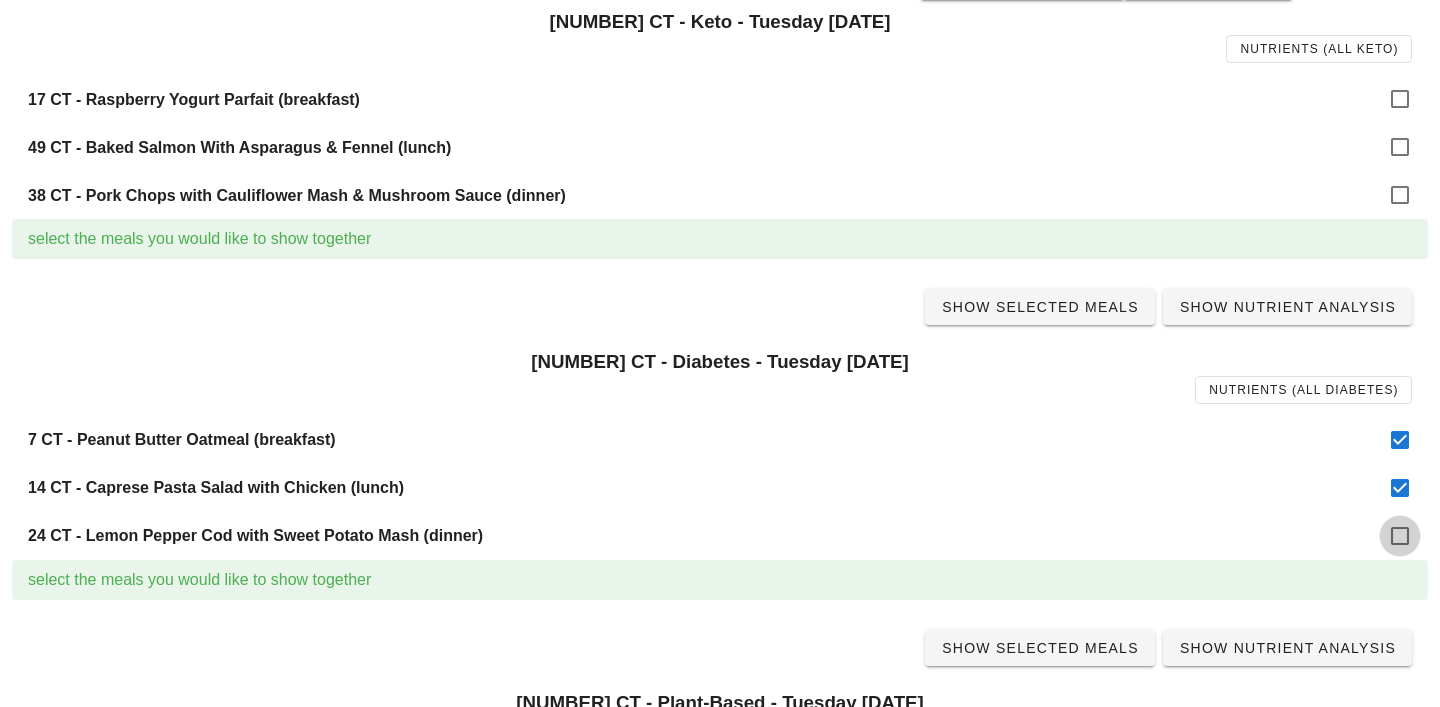 click at bounding box center (1400, 536) 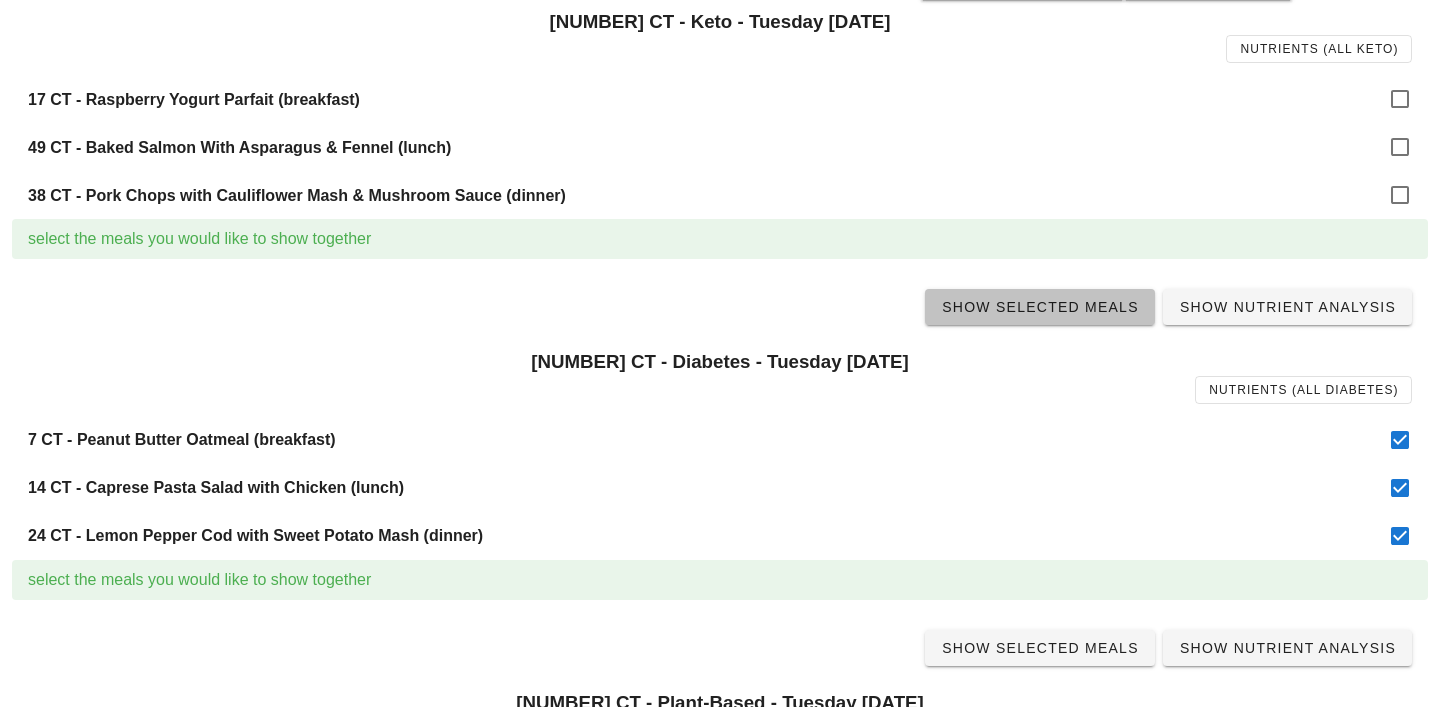 click on "Show Selected Meals" at bounding box center [1040, 307] 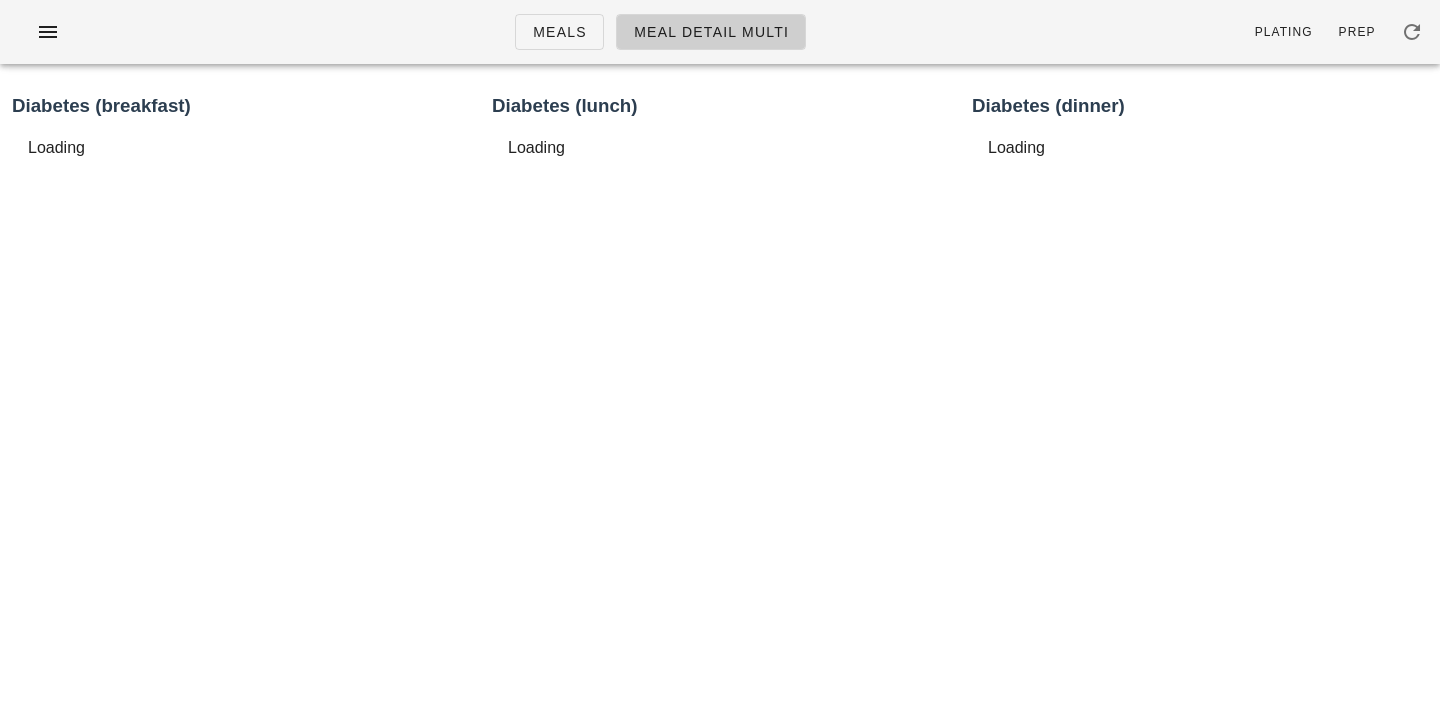 scroll, scrollTop: 0, scrollLeft: 0, axis: both 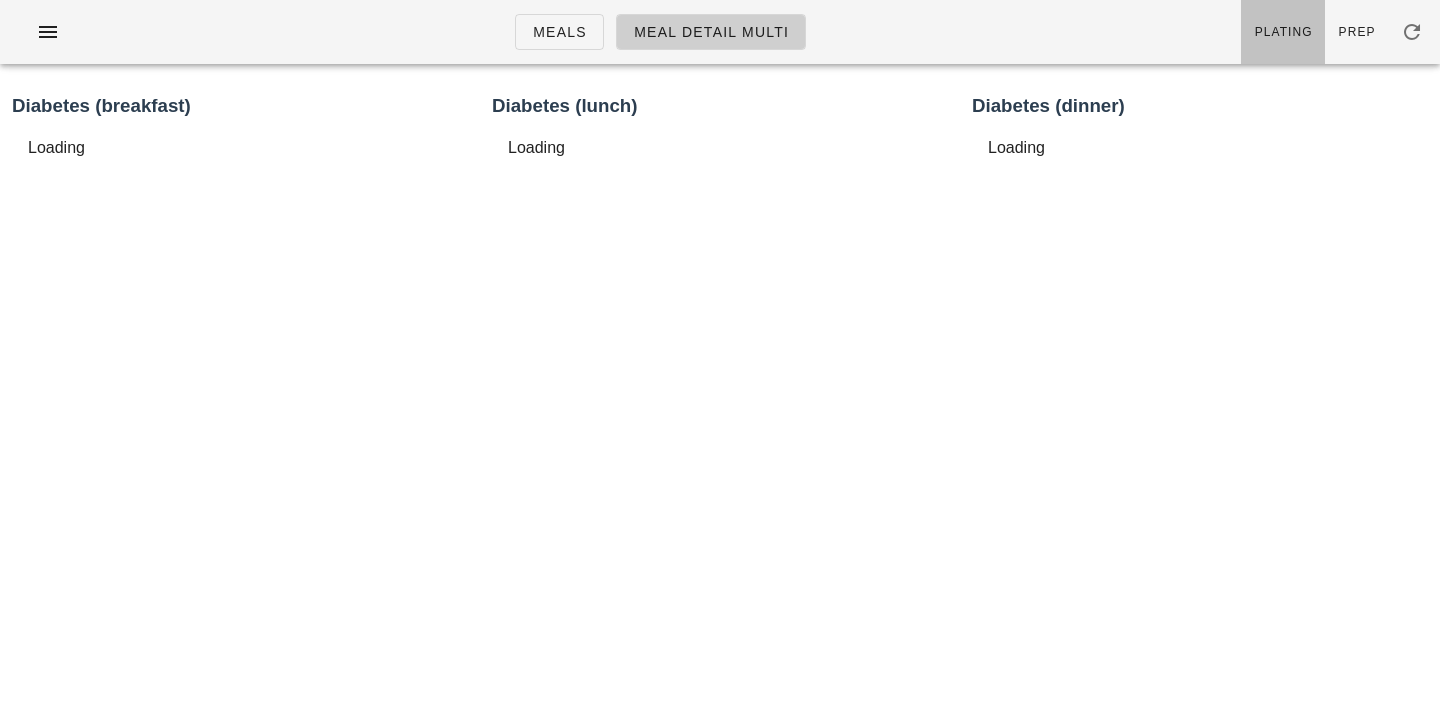 click on "Plating" at bounding box center (1283, 32) 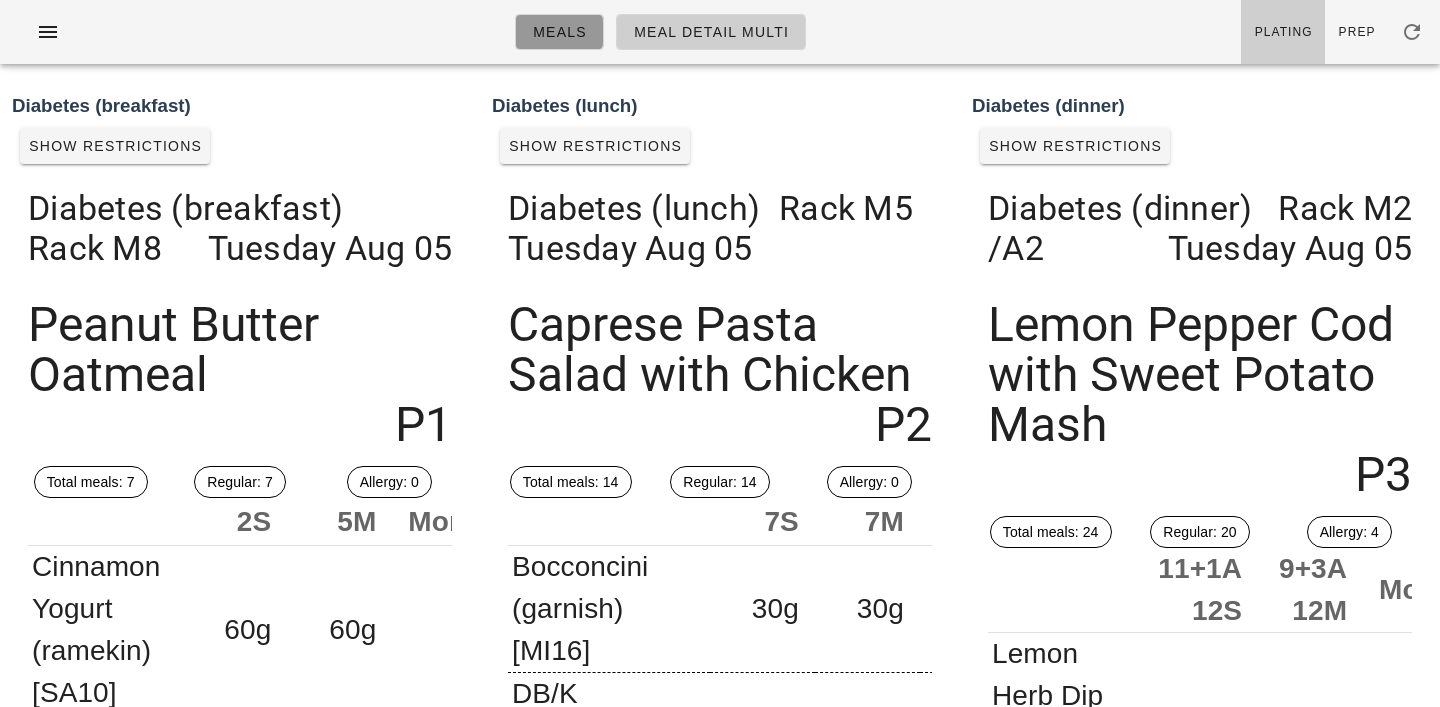 click on "Meals" at bounding box center [559, 32] 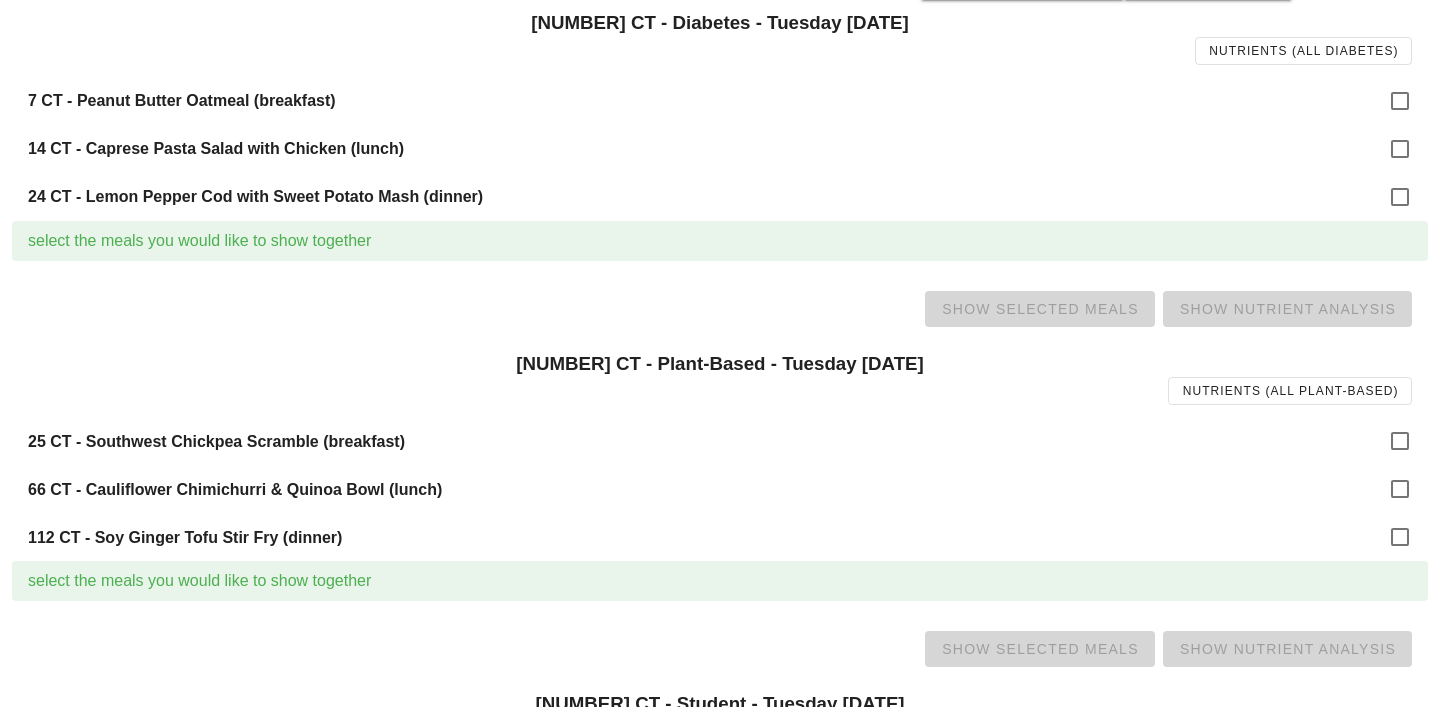 scroll, scrollTop: 1377, scrollLeft: 0, axis: vertical 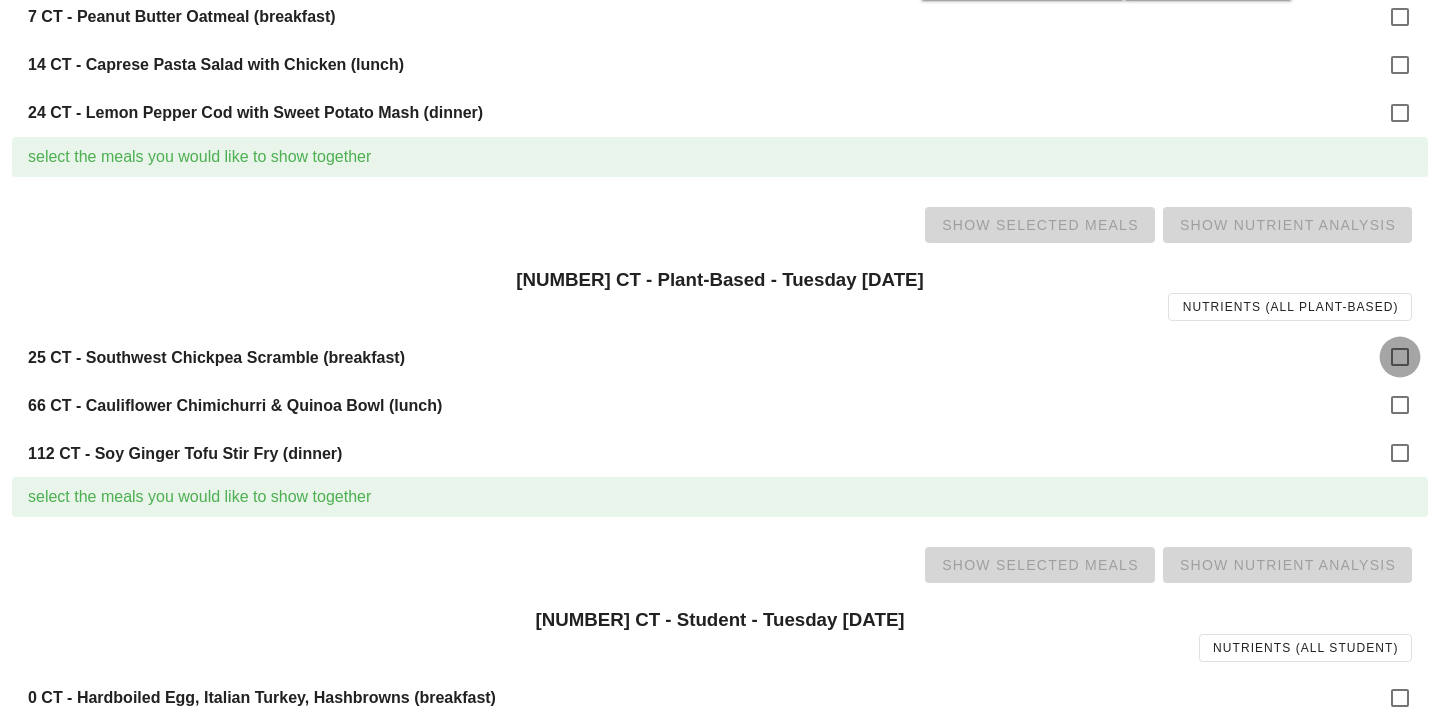 click at bounding box center [1400, 357] 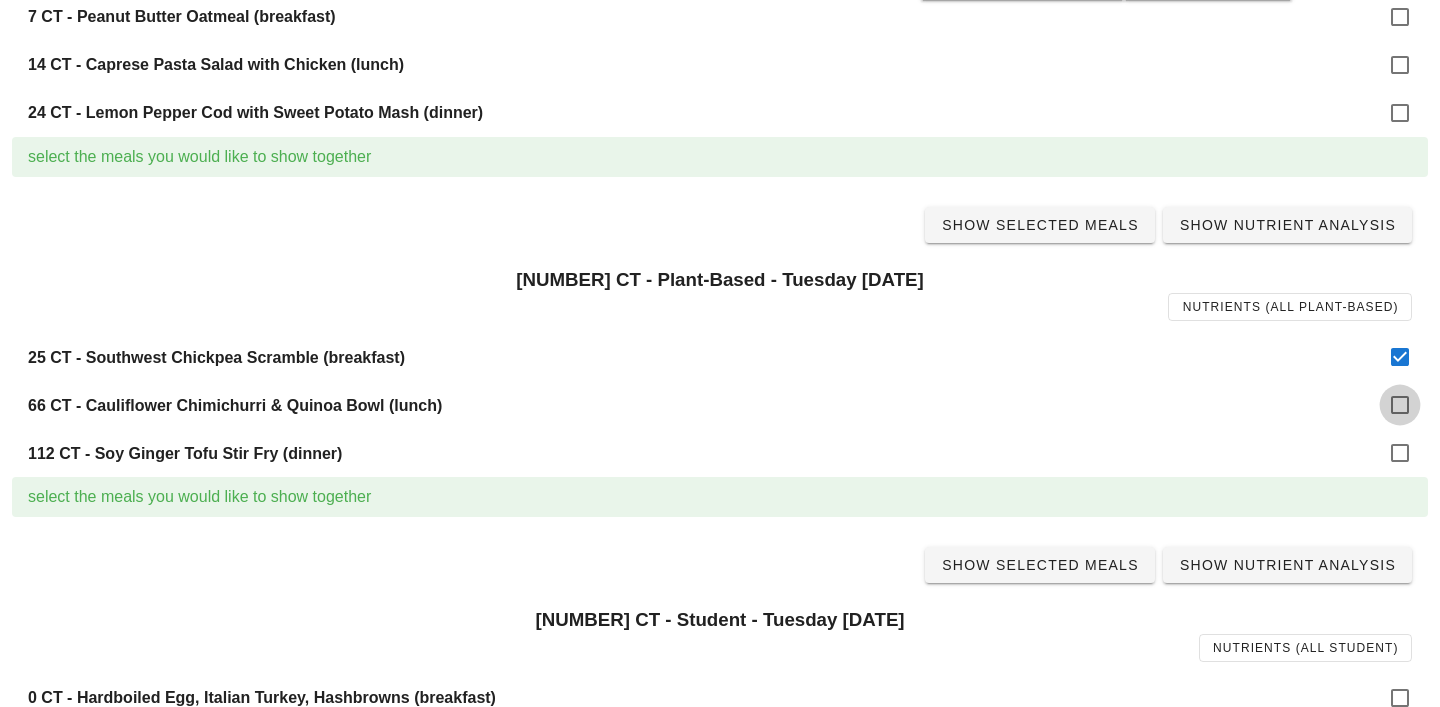 click at bounding box center (1400, 405) 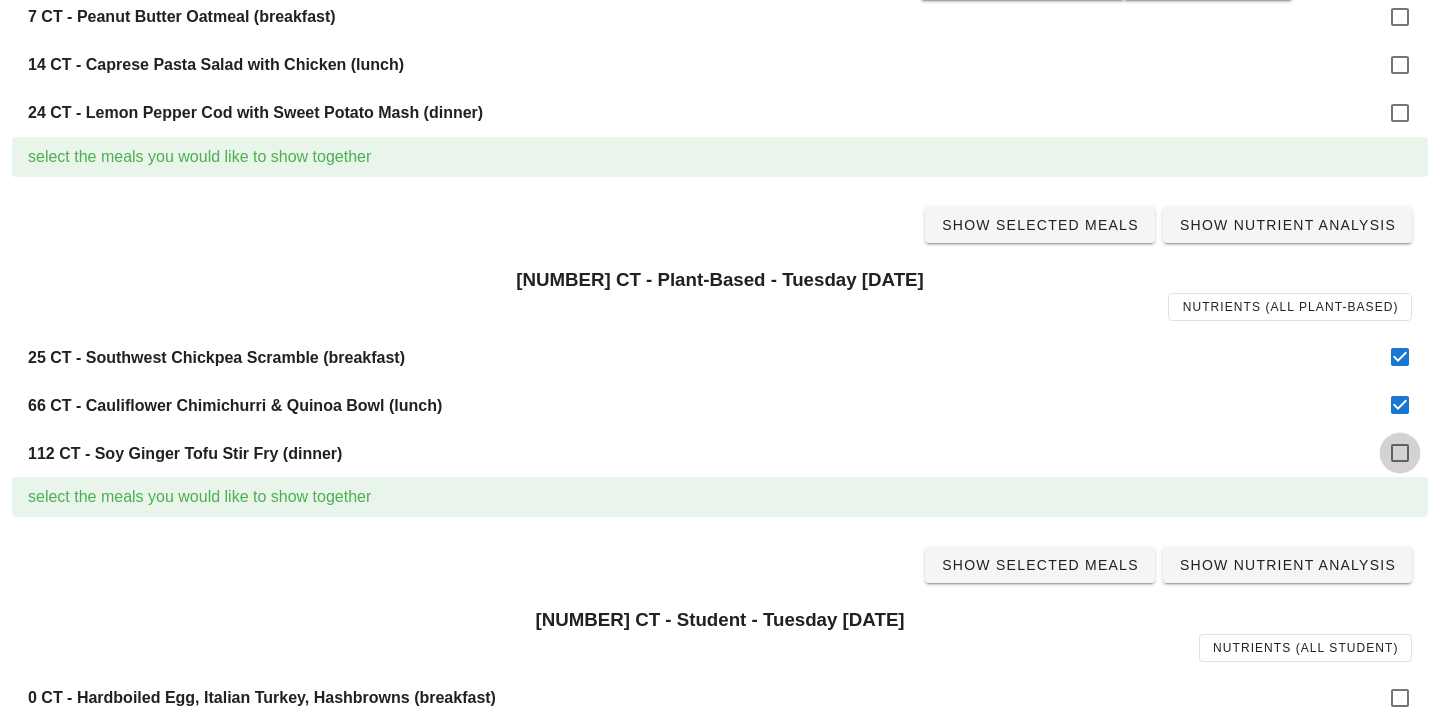 click at bounding box center (1400, 453) 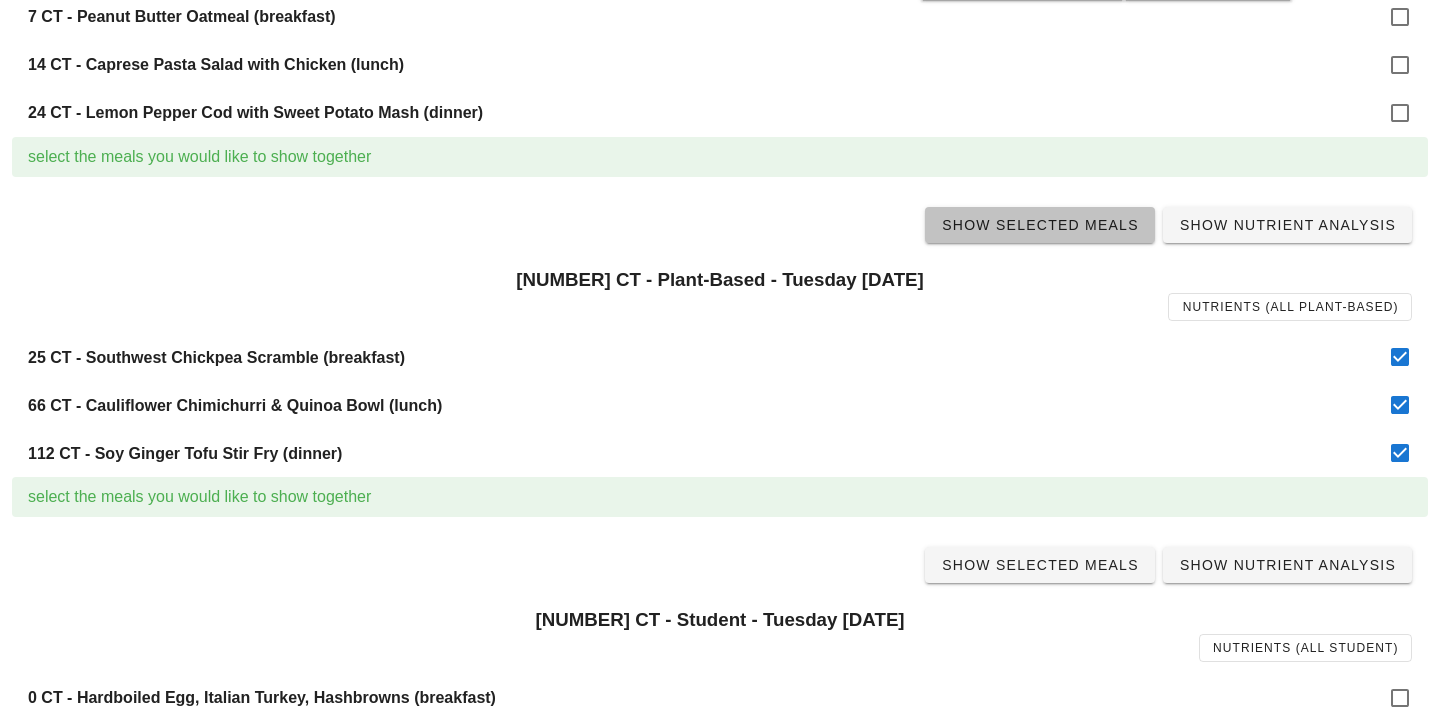 click on "Show Selected Meals" at bounding box center (1040, 225) 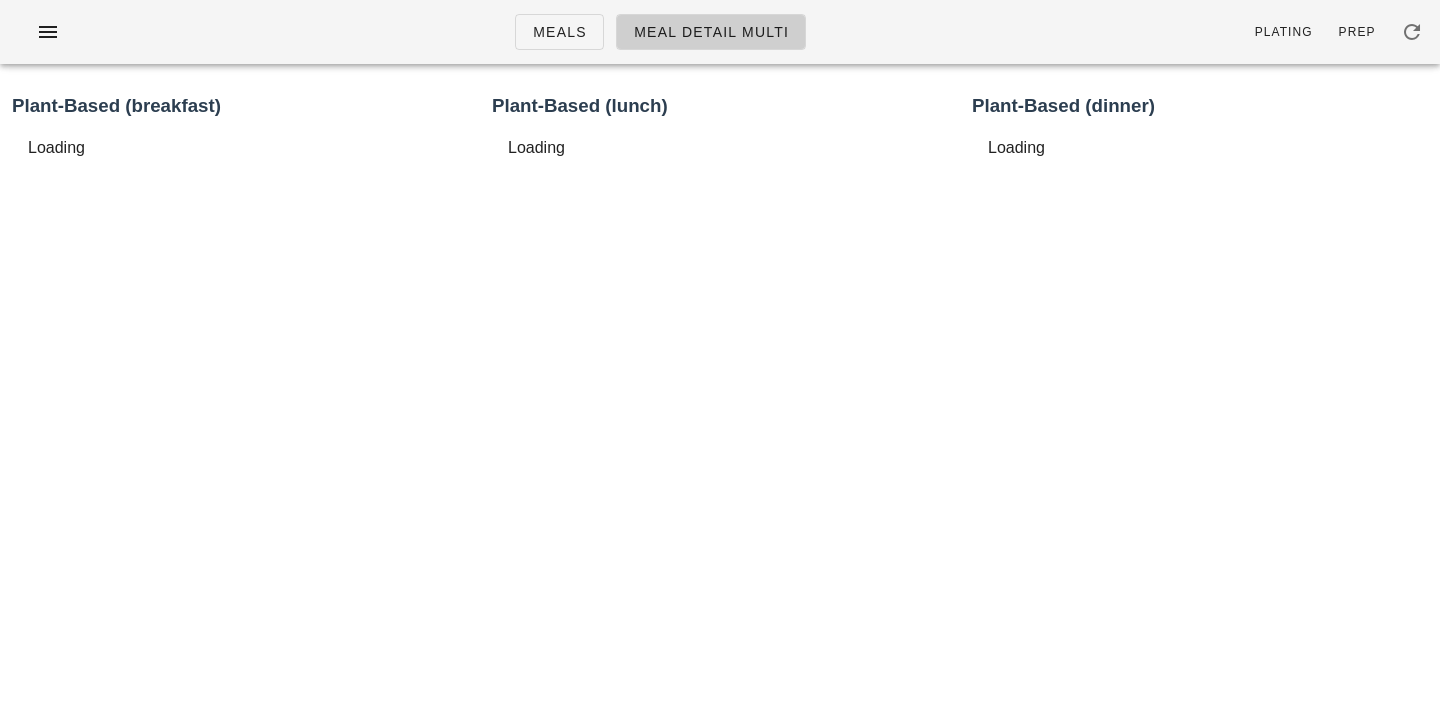 scroll, scrollTop: 0, scrollLeft: 0, axis: both 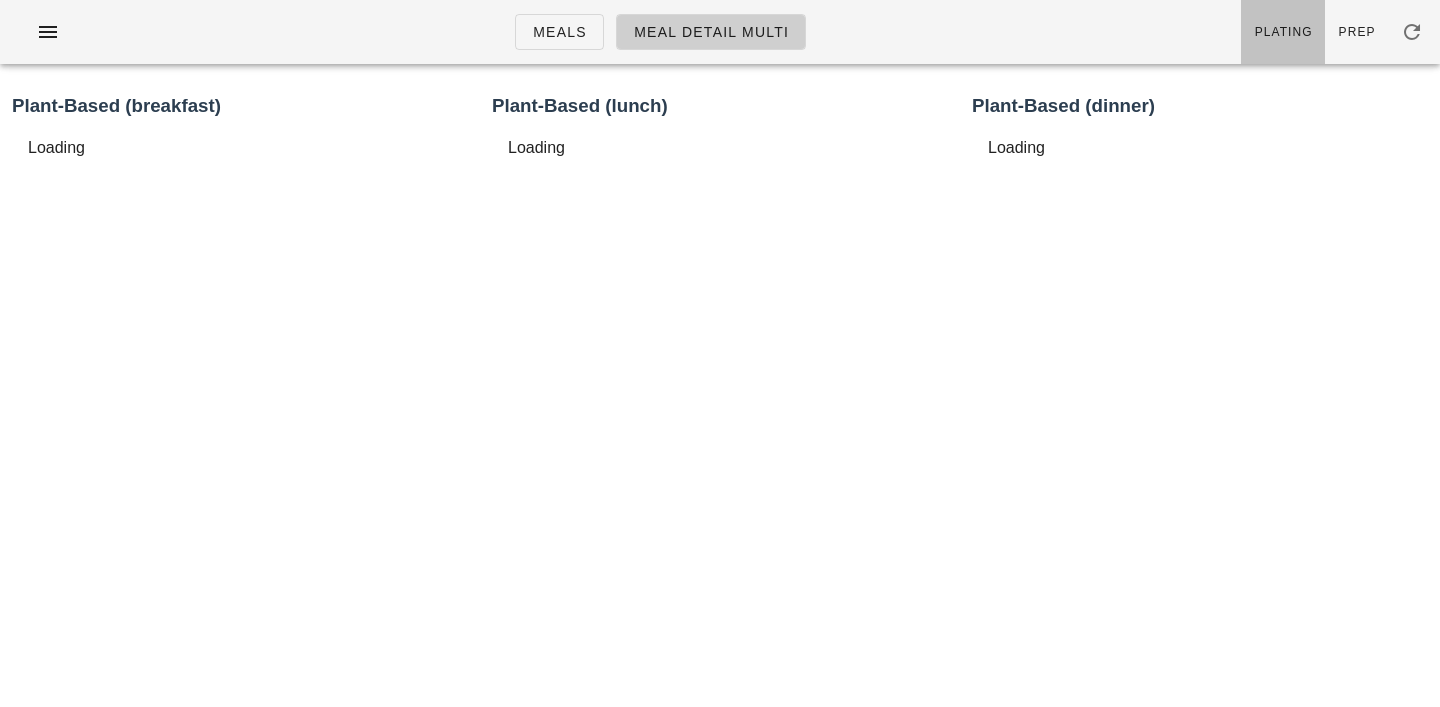 click on "Plating" at bounding box center (1283, 32) 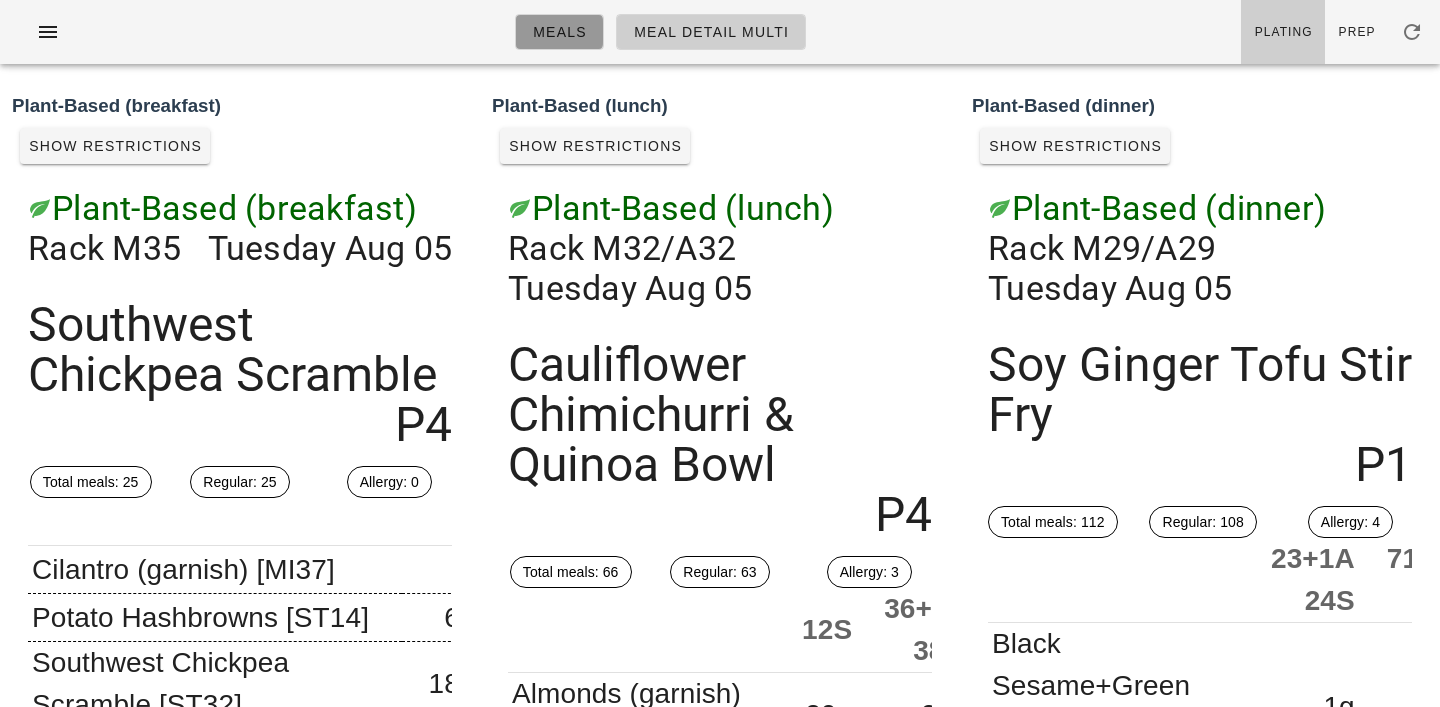 click on "Meals" at bounding box center (559, 32) 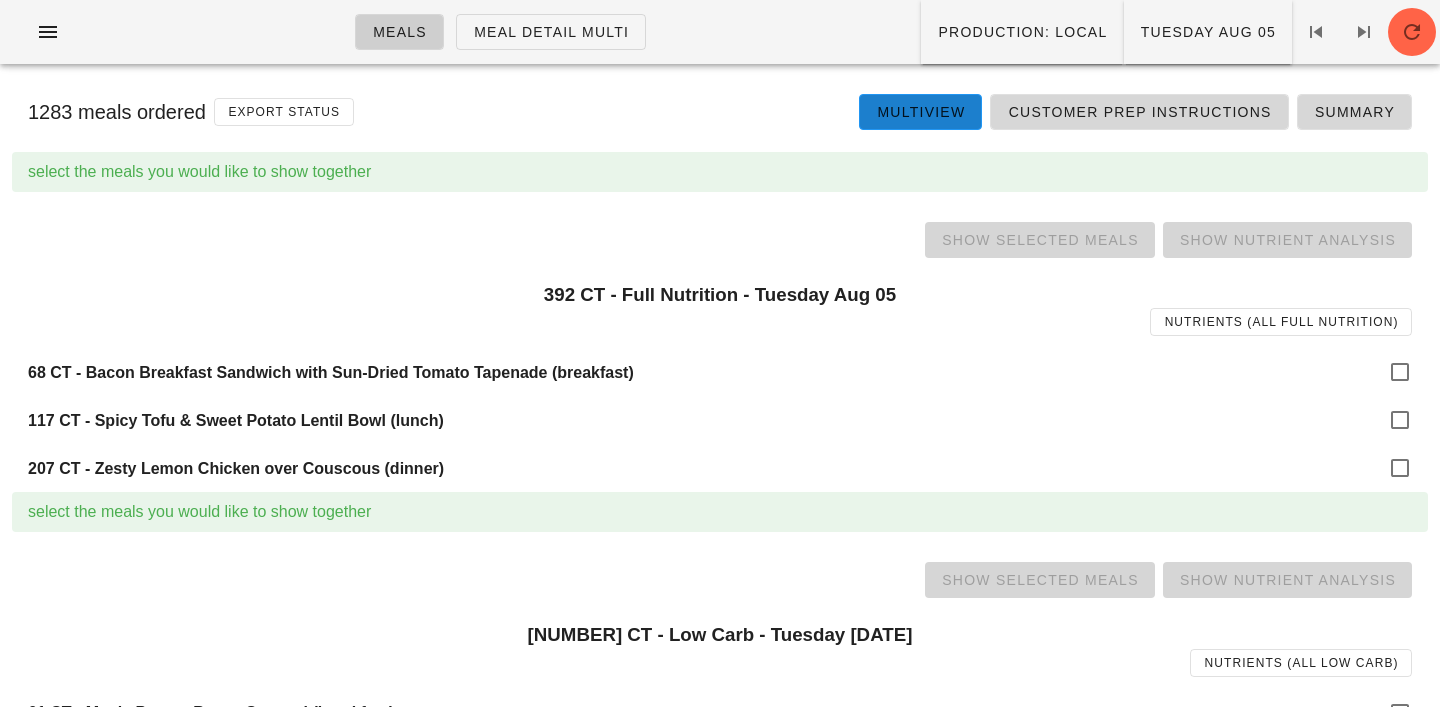 click on "Meals Meal Detail Multi  Production: local   Tuesday Aug 05" at bounding box center [720, 32] 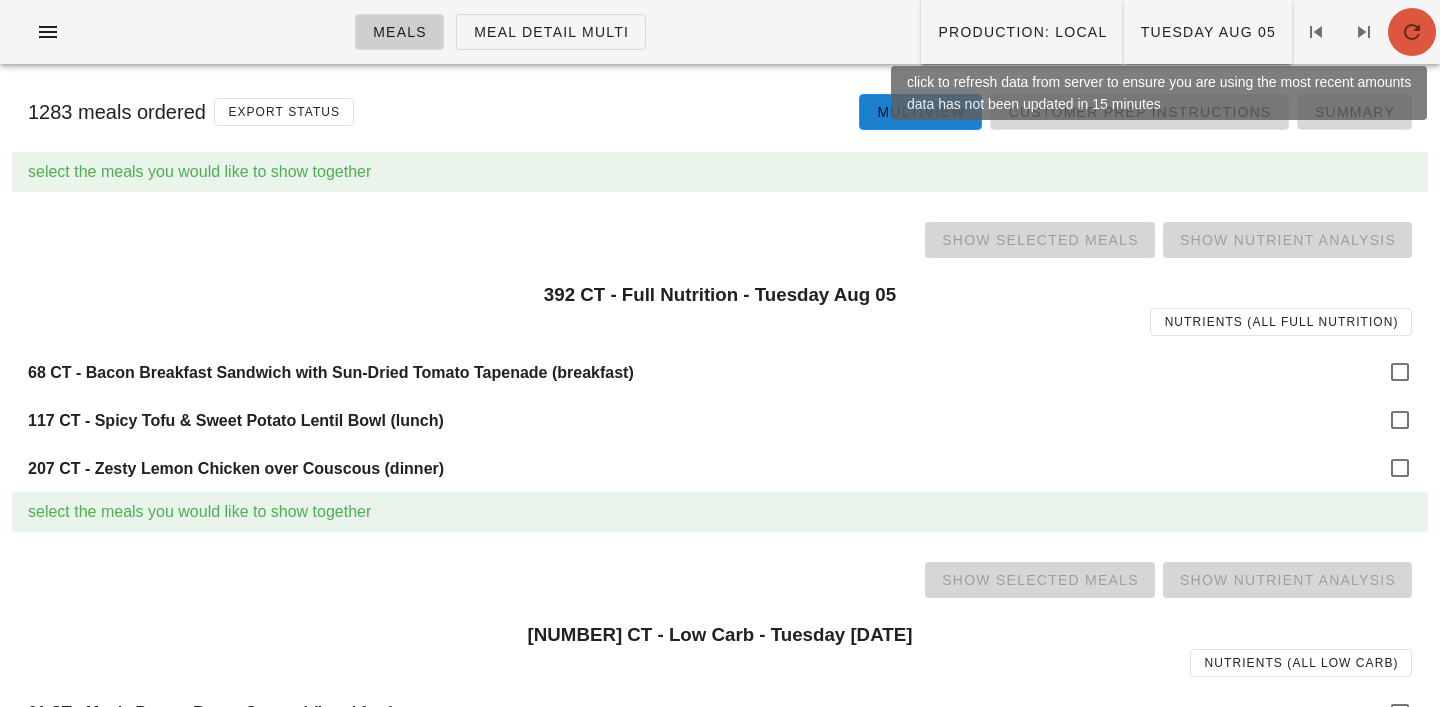 click at bounding box center (1412, 32) 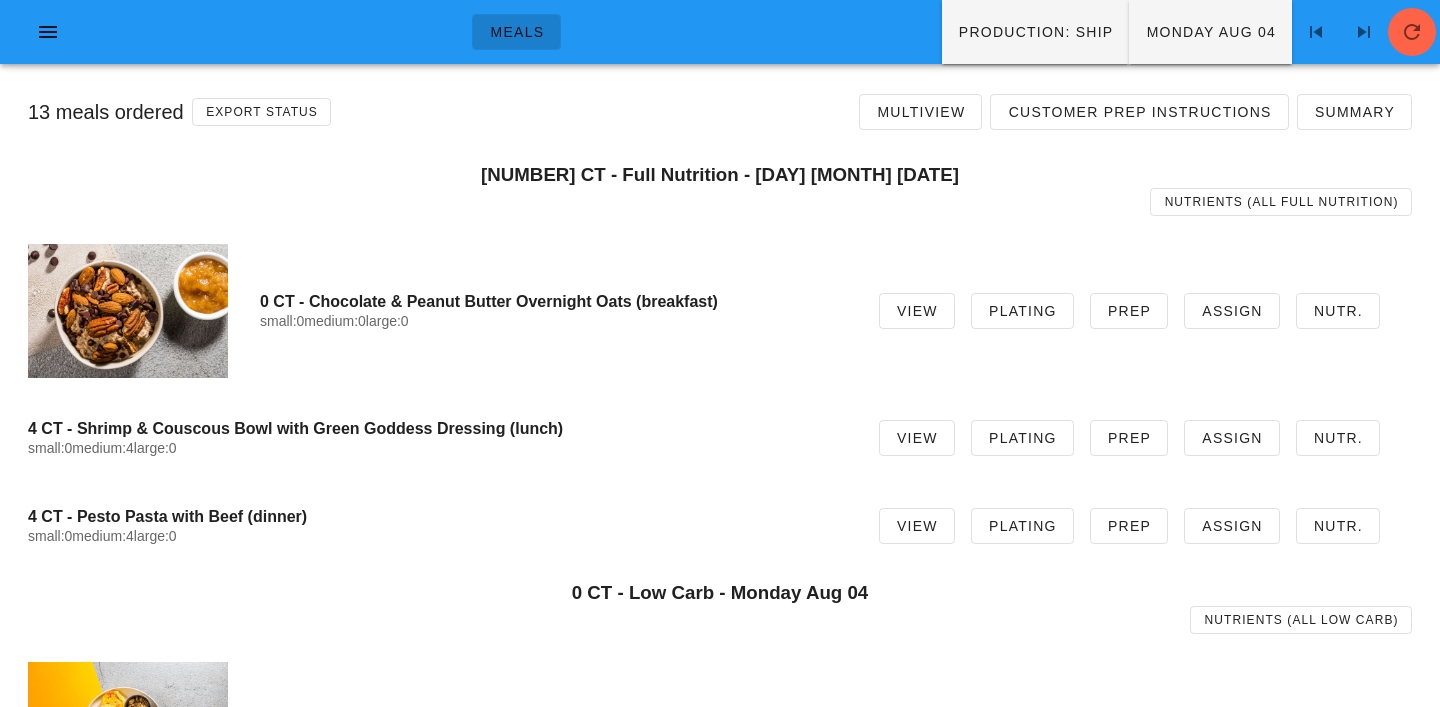 scroll, scrollTop: 0, scrollLeft: 0, axis: both 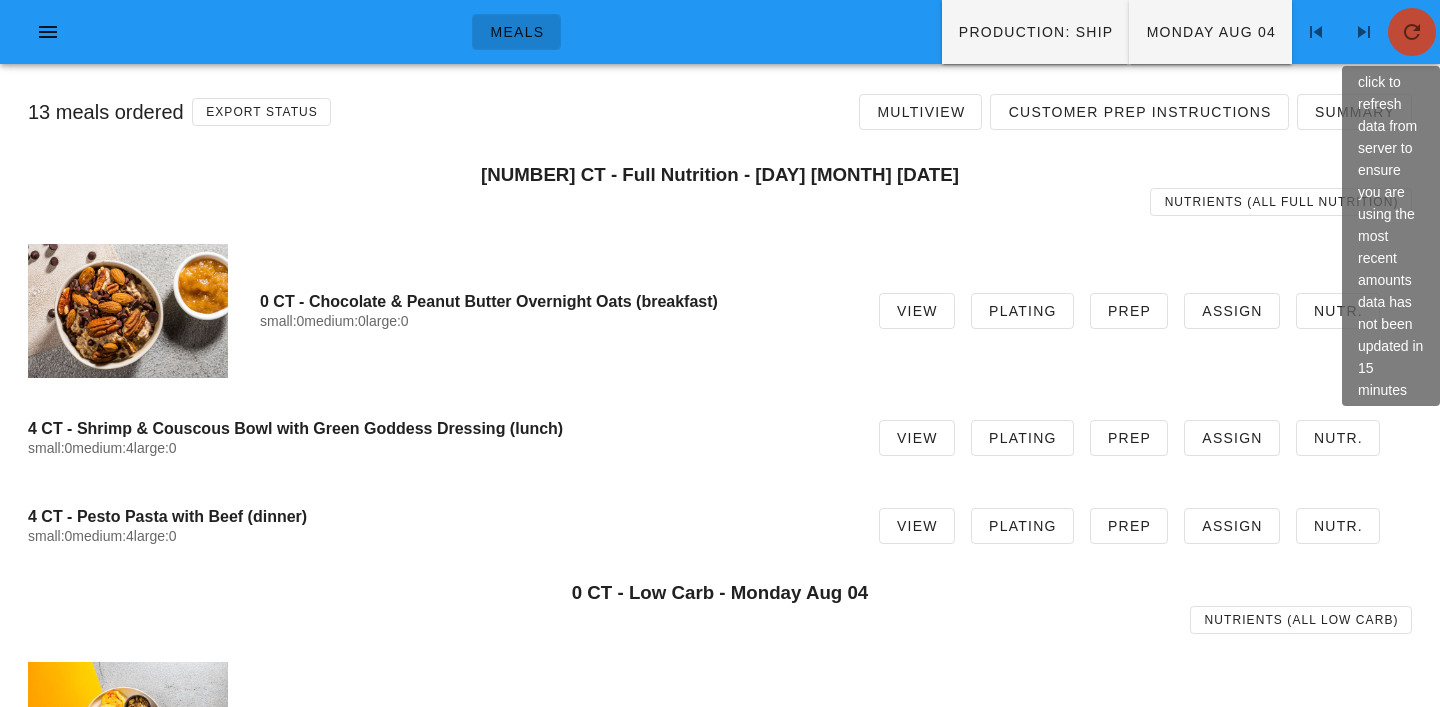 click at bounding box center [1412, 32] 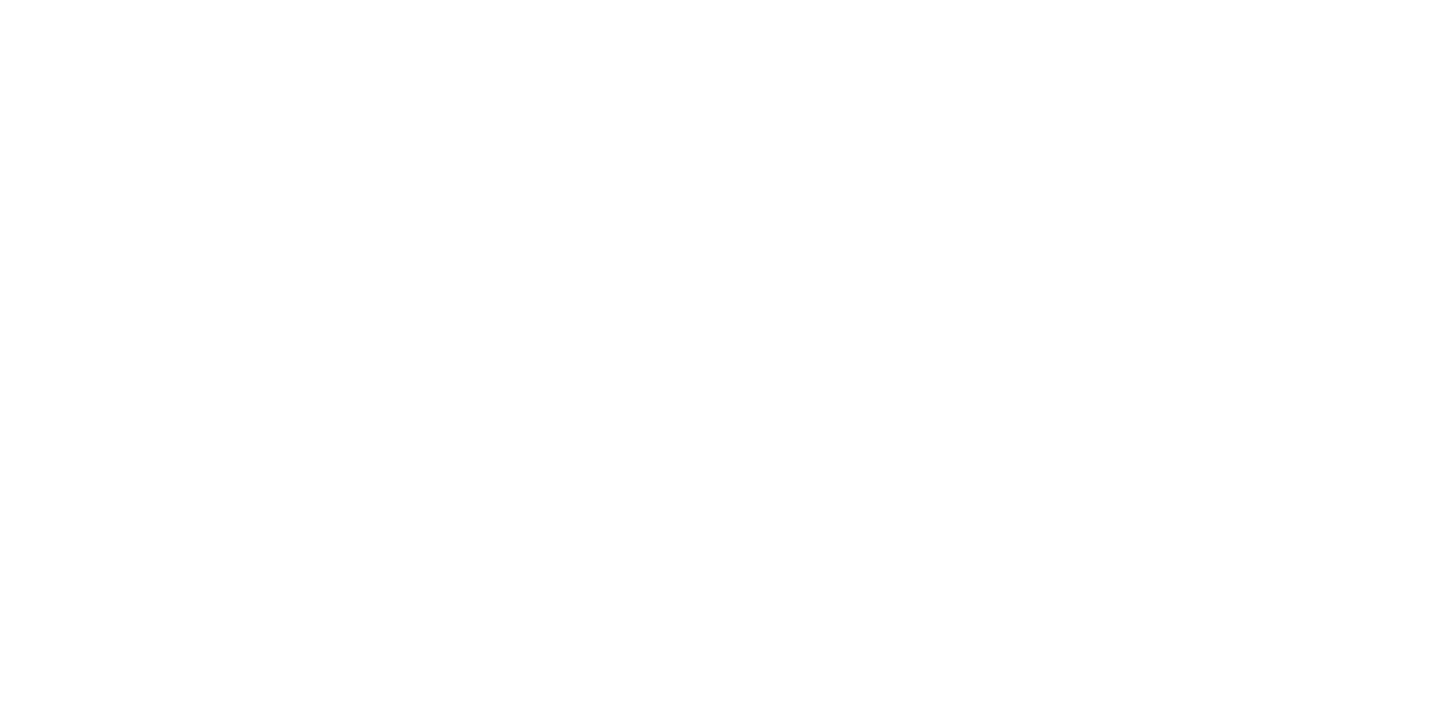 scroll, scrollTop: 0, scrollLeft: 0, axis: both 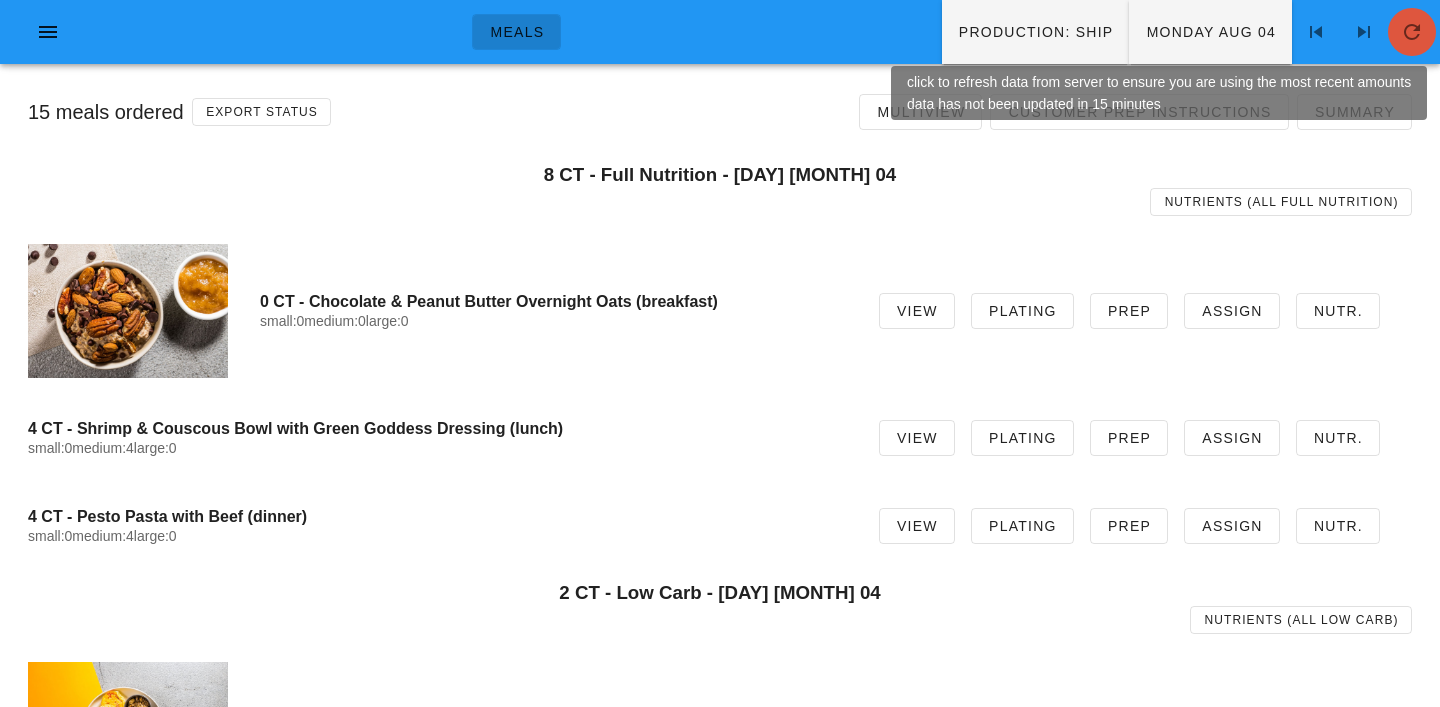 click at bounding box center [1412, 32] 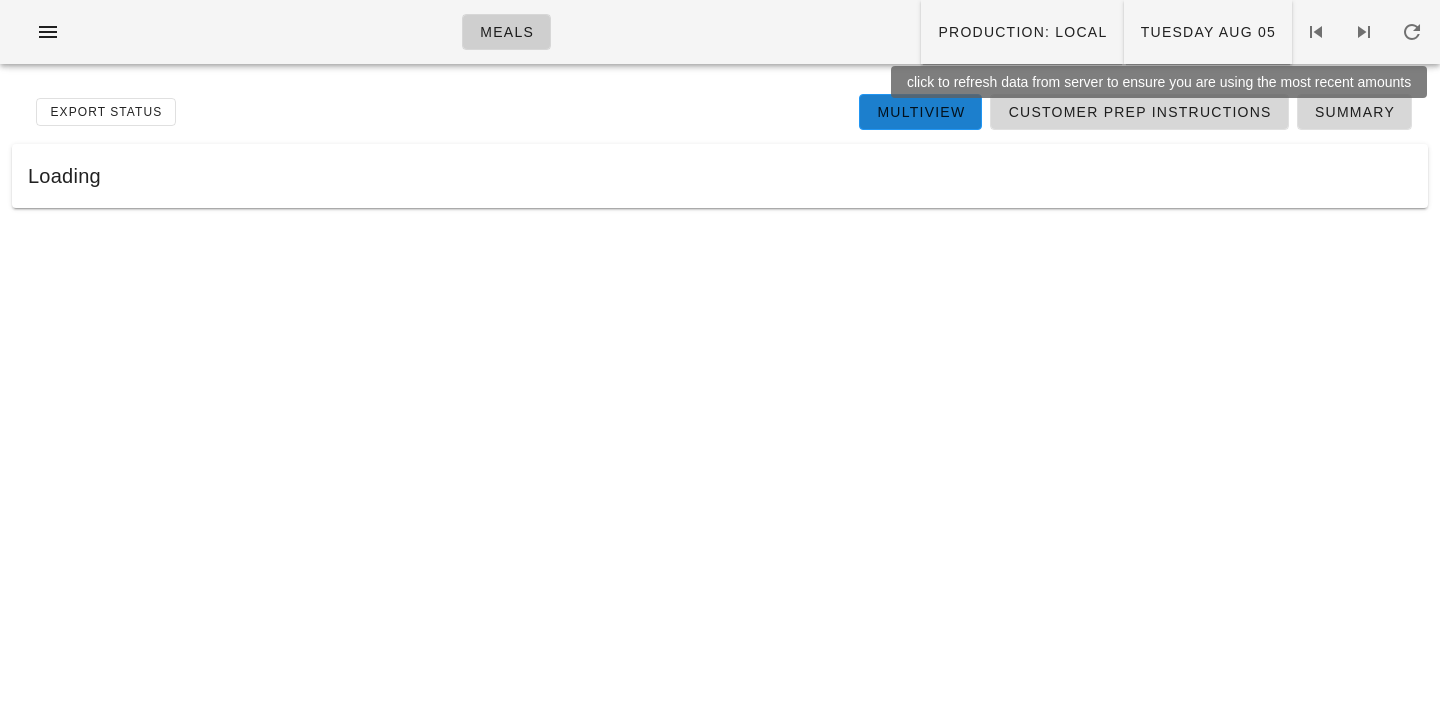 scroll, scrollTop: 0, scrollLeft: 0, axis: both 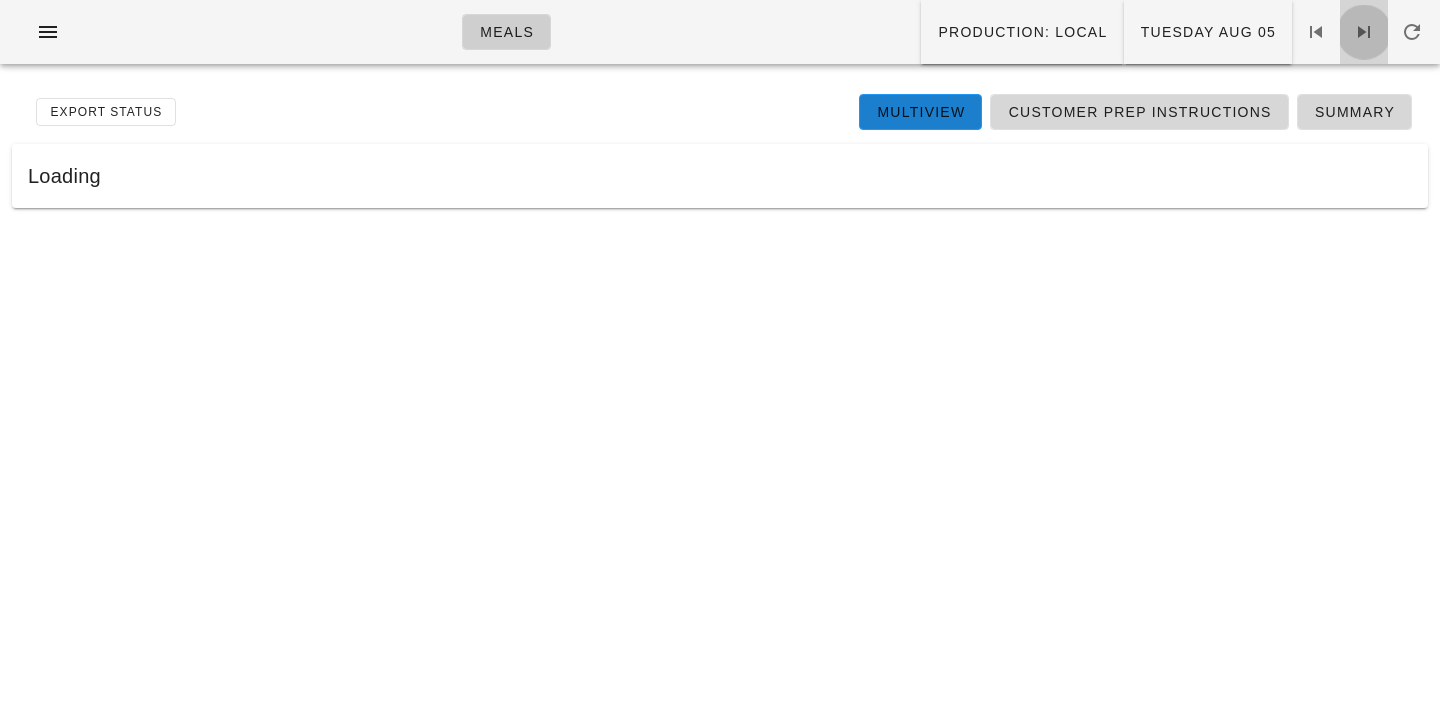 click at bounding box center (1364, 32) 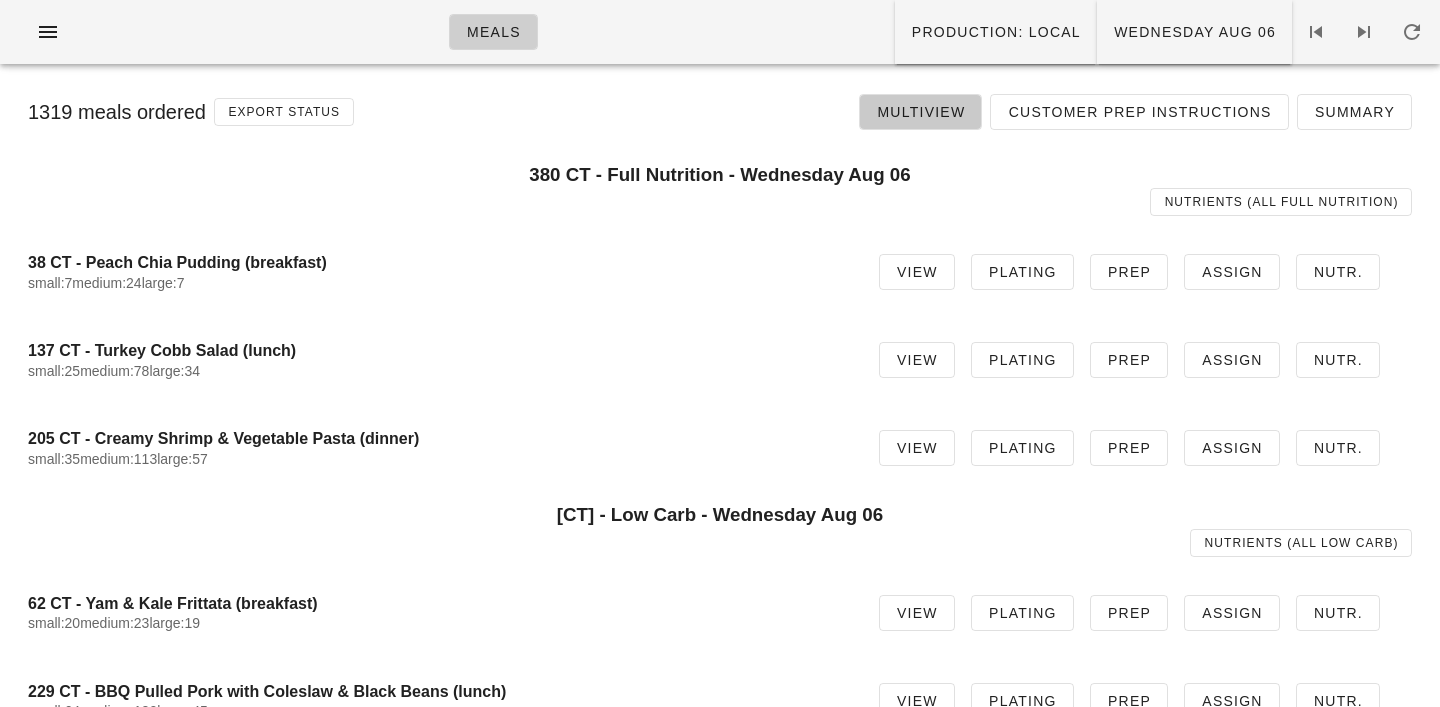 click on "Multiview" at bounding box center [920, 112] 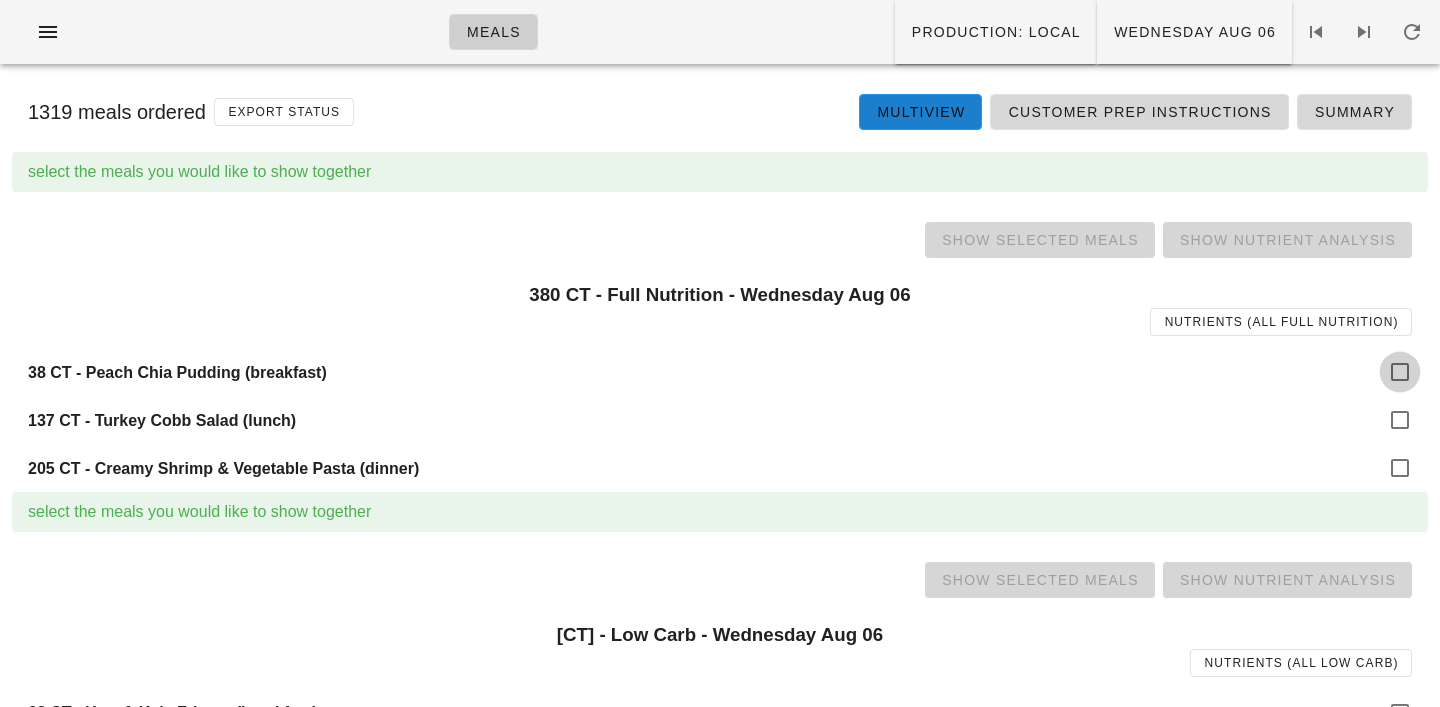 click at bounding box center (1400, 372) 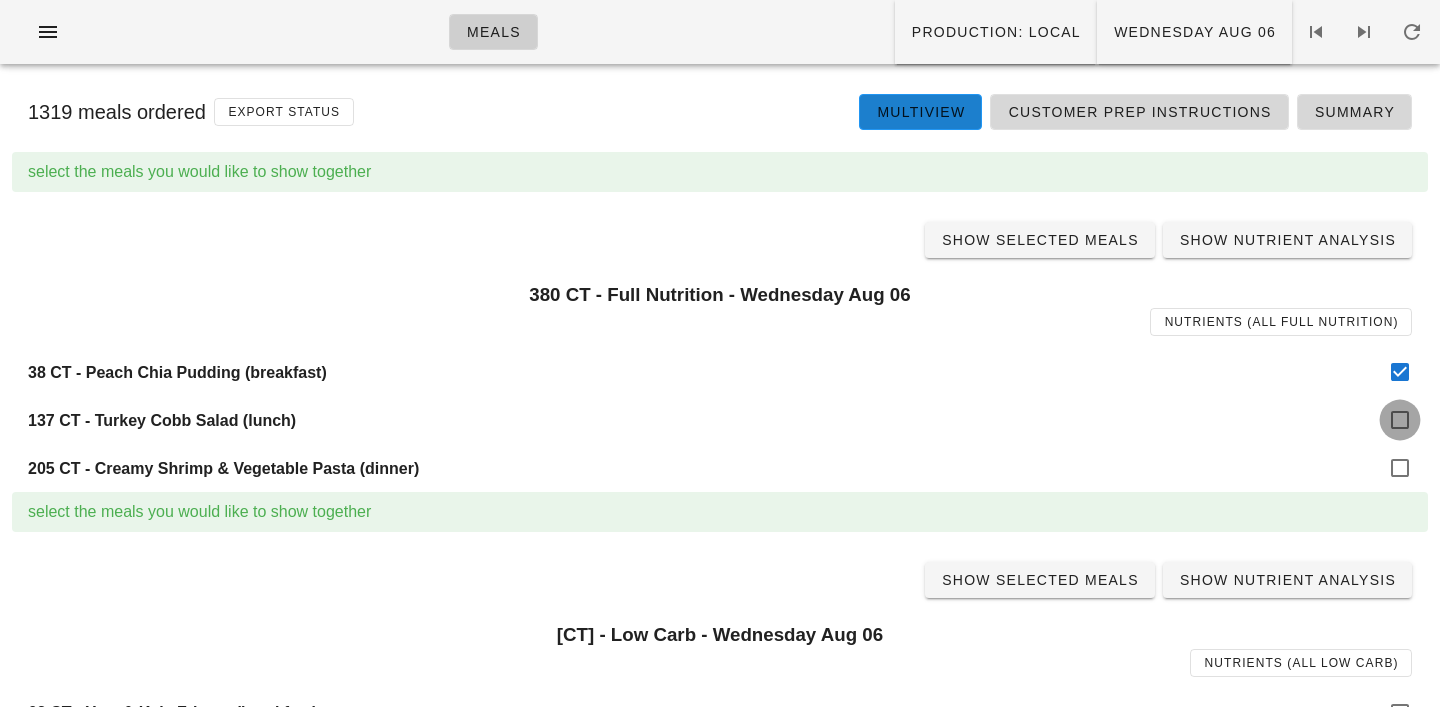 click at bounding box center [1400, 420] 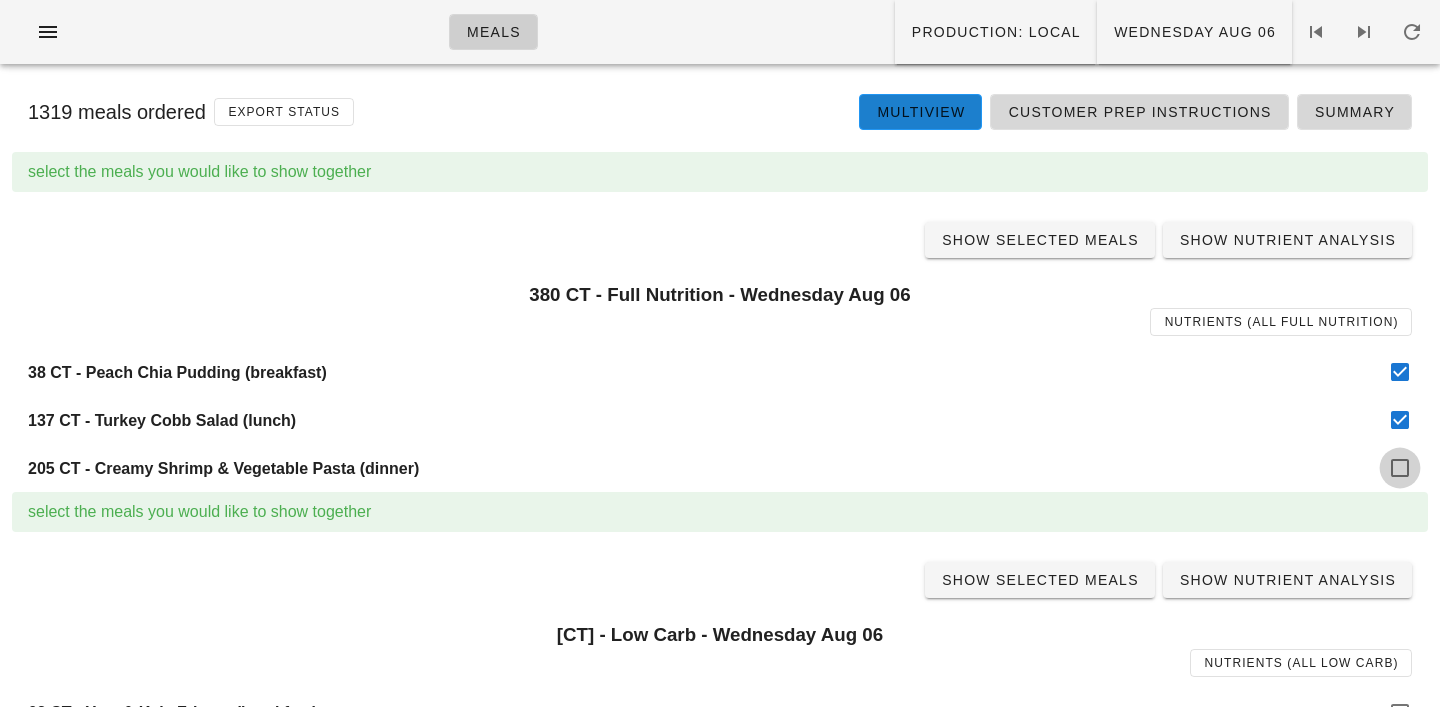 click at bounding box center (1400, 468) 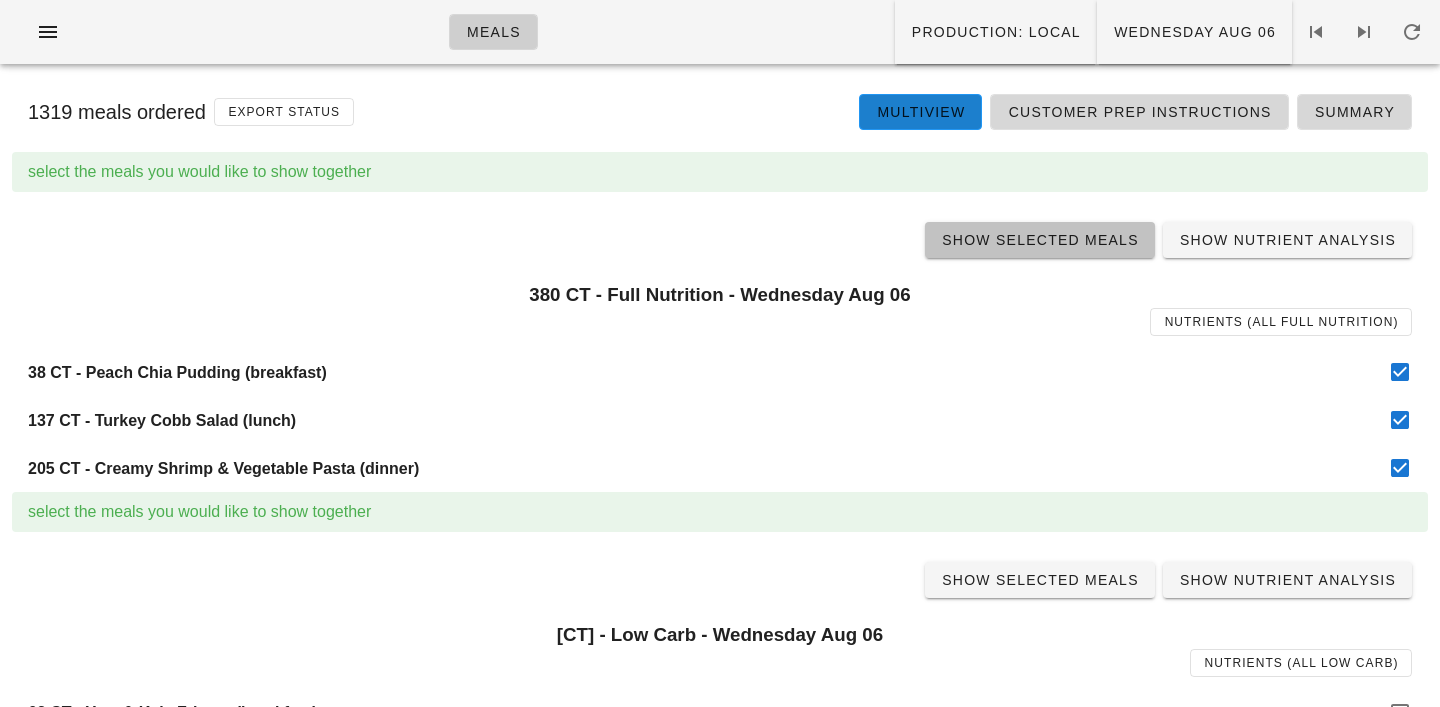 click on "Show Selected Meals" at bounding box center [1040, 240] 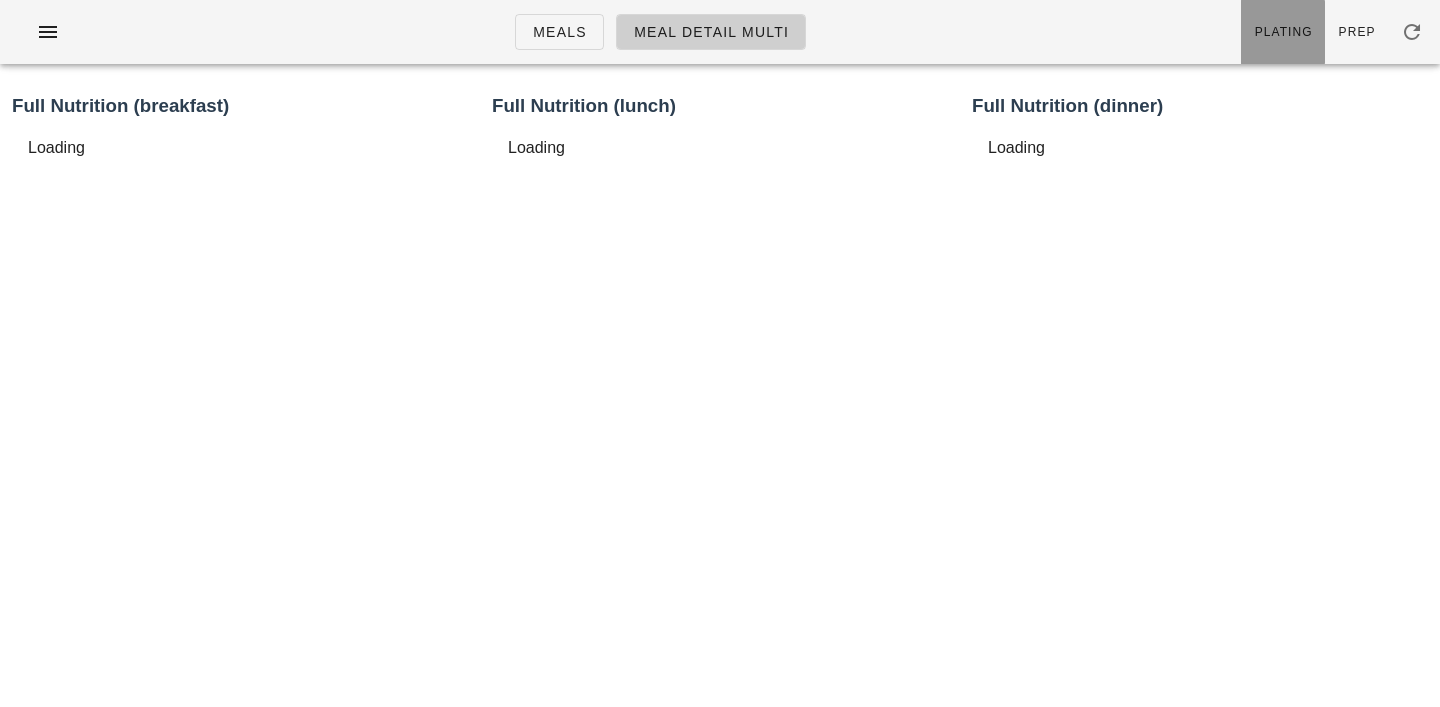 click on "Plating" at bounding box center (1283, 32) 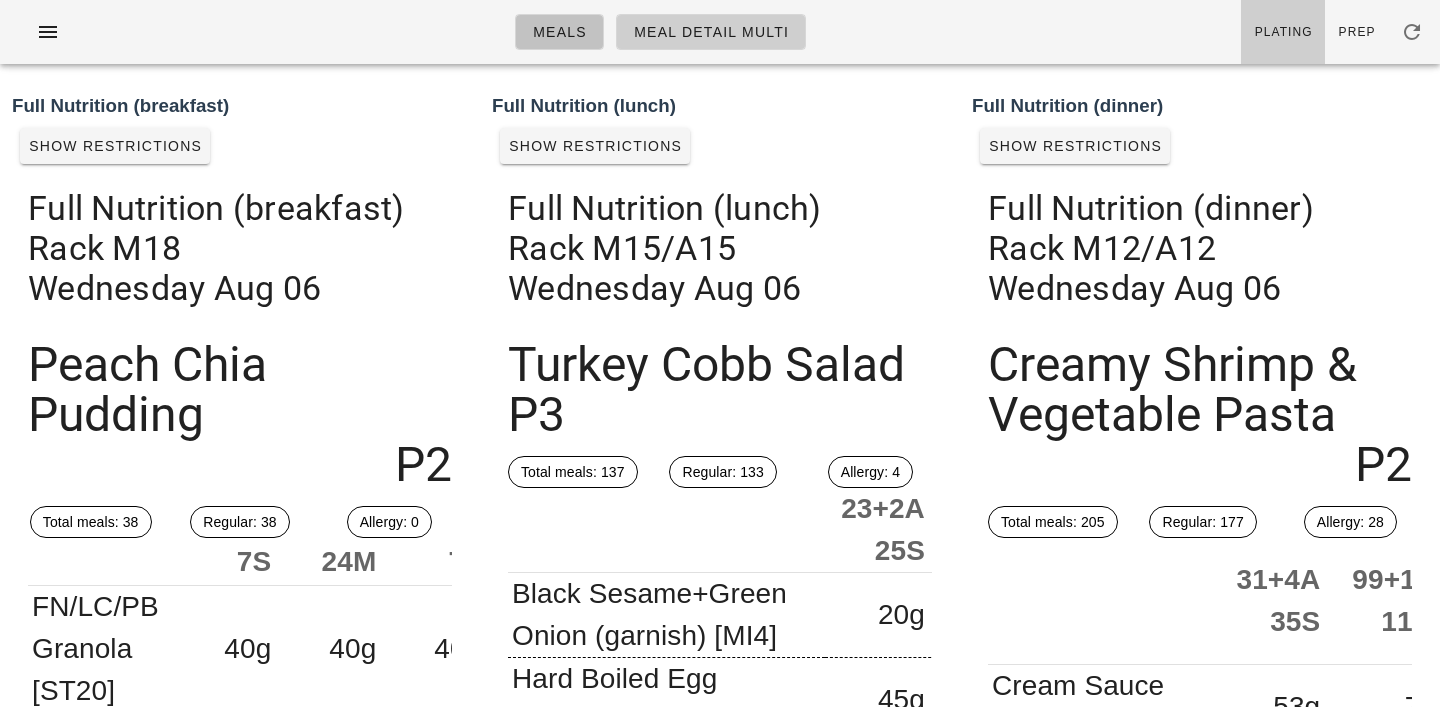 click on "Meals" at bounding box center (559, 32) 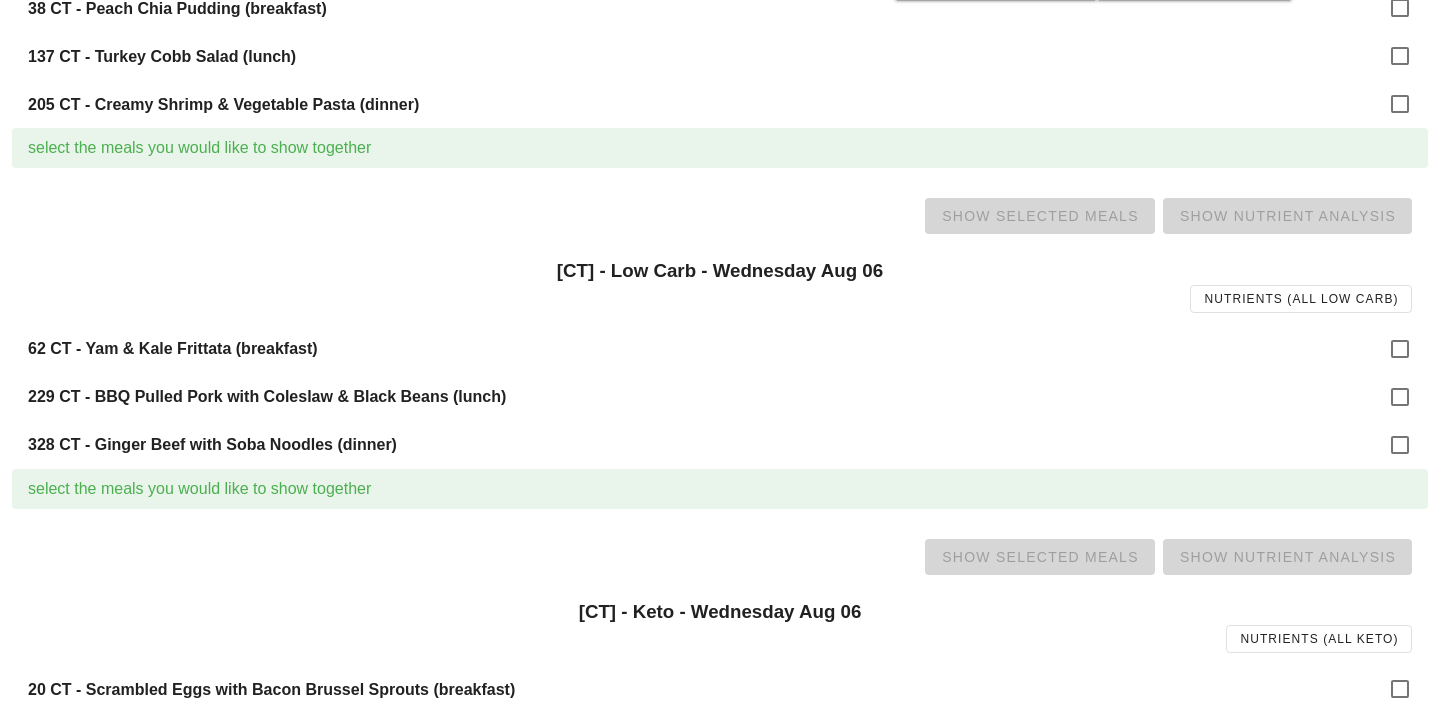 scroll, scrollTop: 419, scrollLeft: 0, axis: vertical 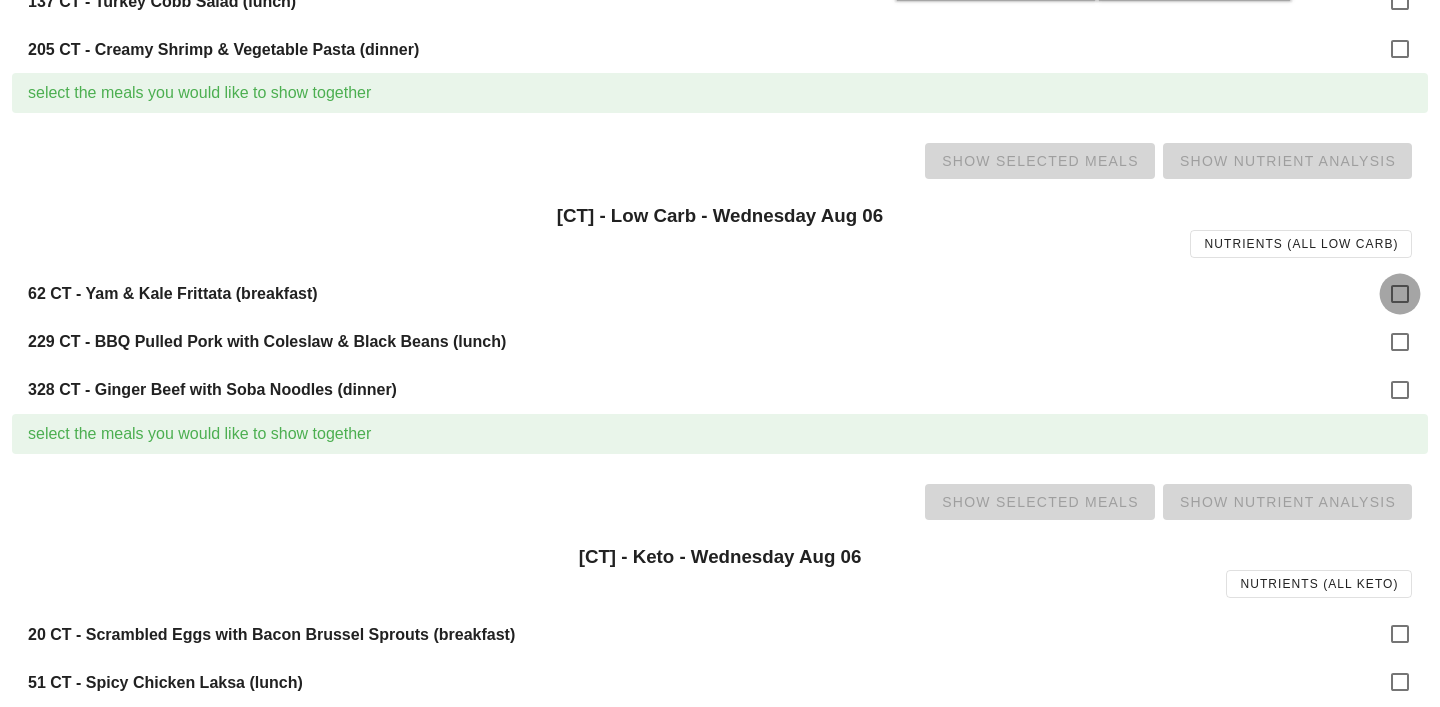 click at bounding box center (1400, 294) 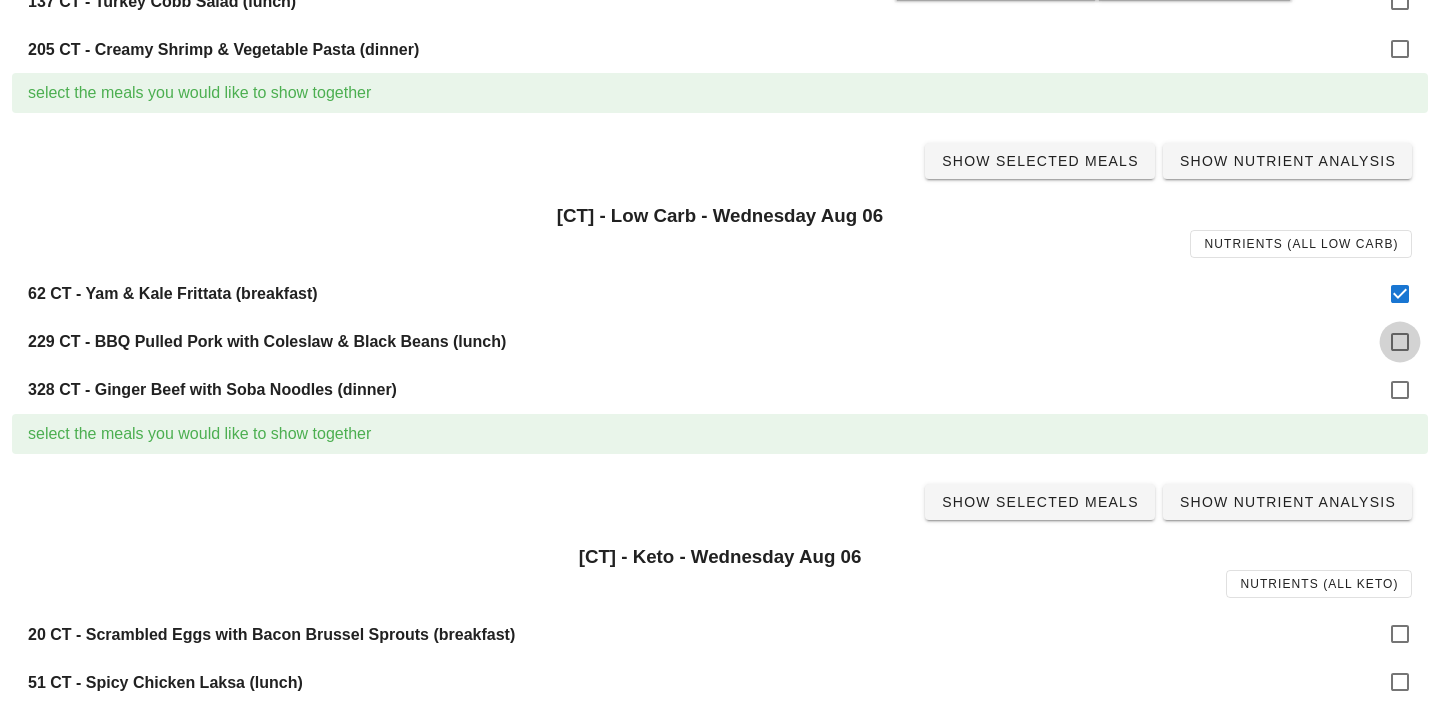 click at bounding box center [1400, 342] 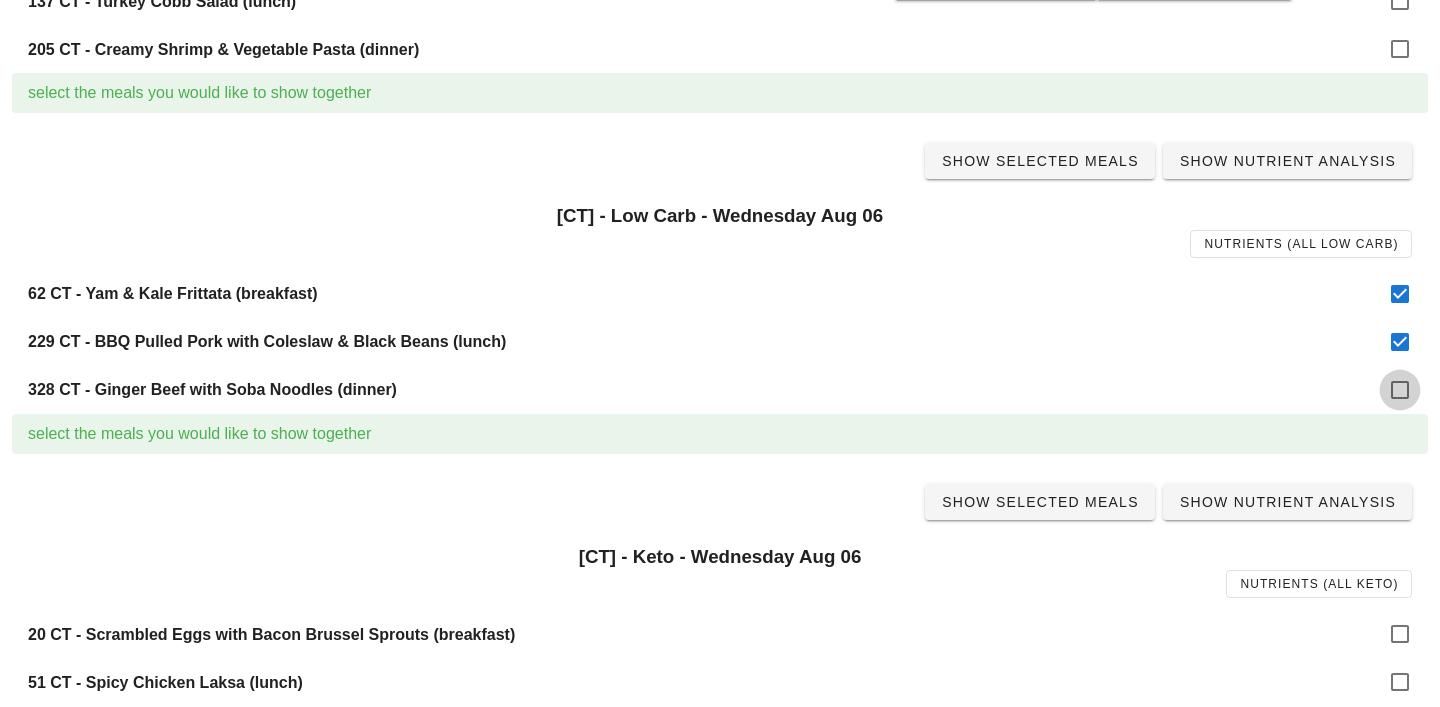 click at bounding box center [1400, 390] 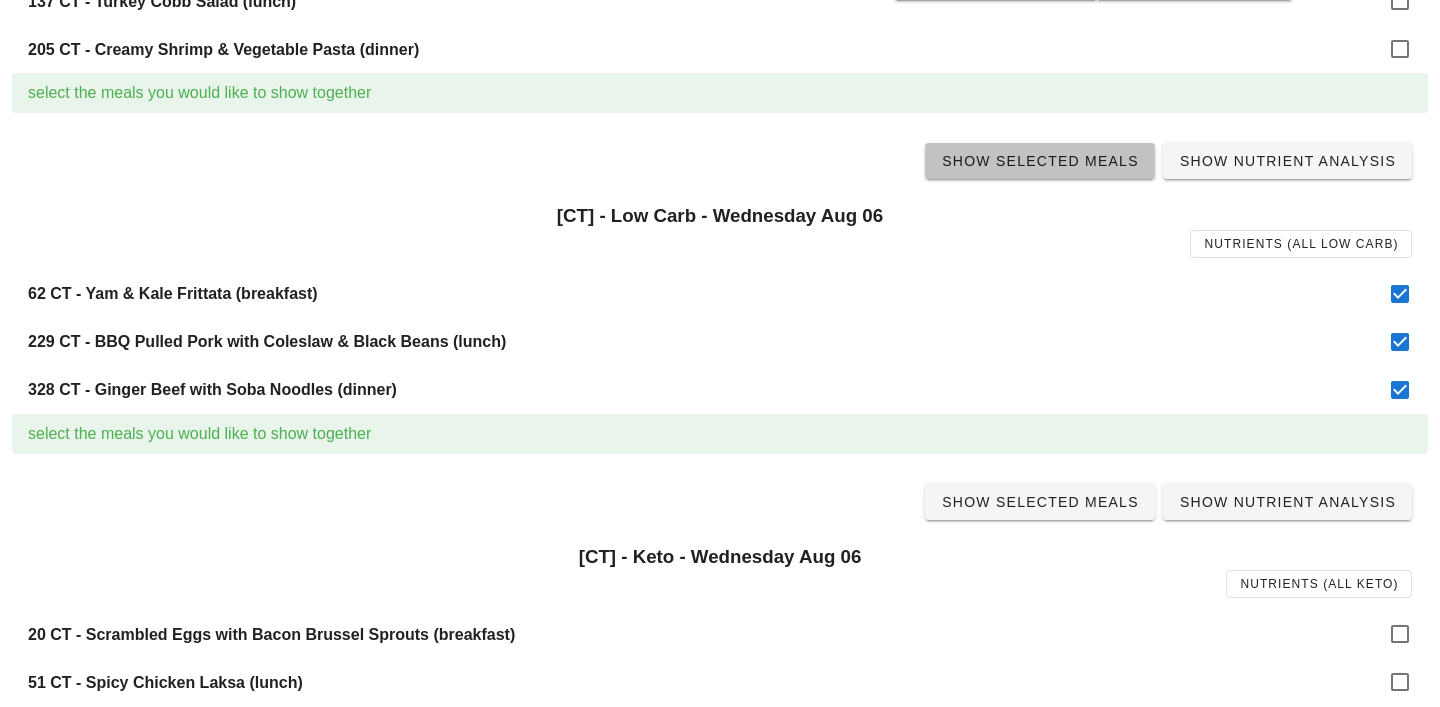 click on "Show Selected Meals" at bounding box center [1040, 161] 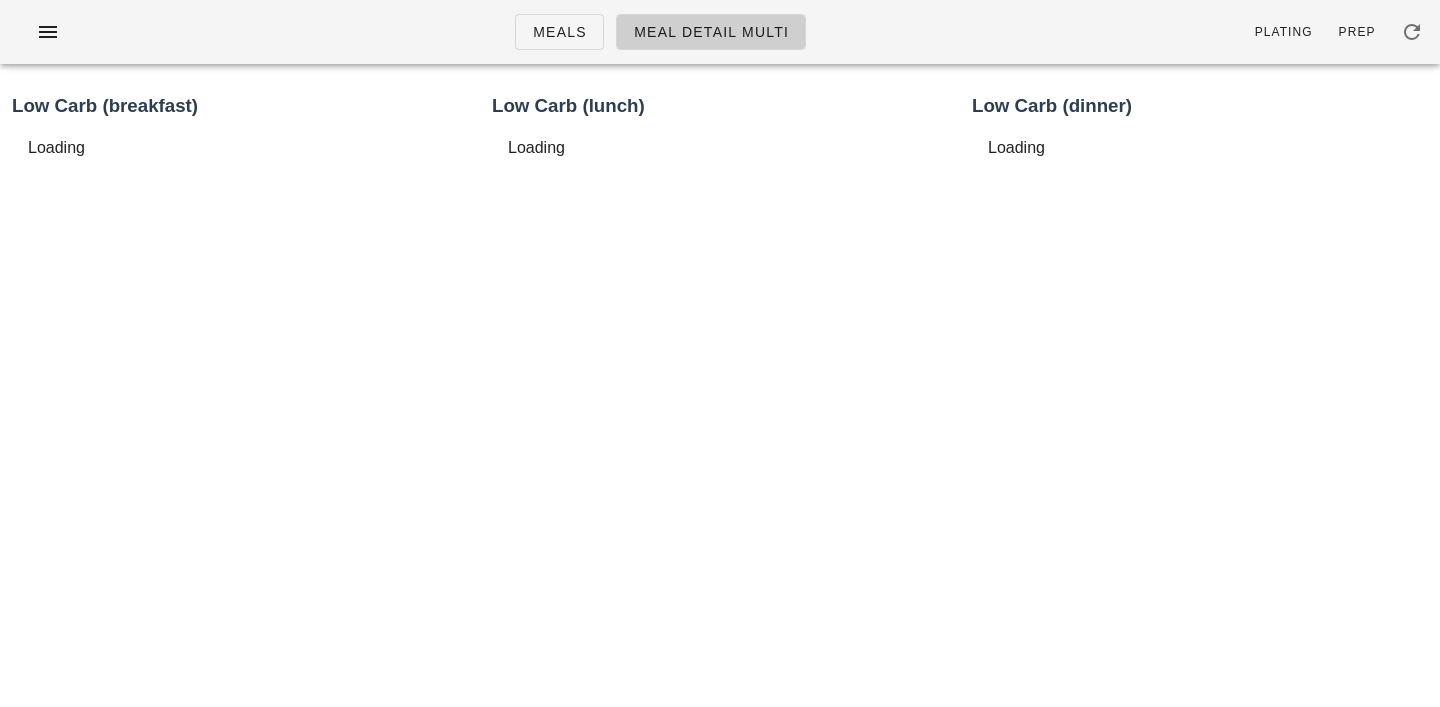 scroll, scrollTop: 0, scrollLeft: 0, axis: both 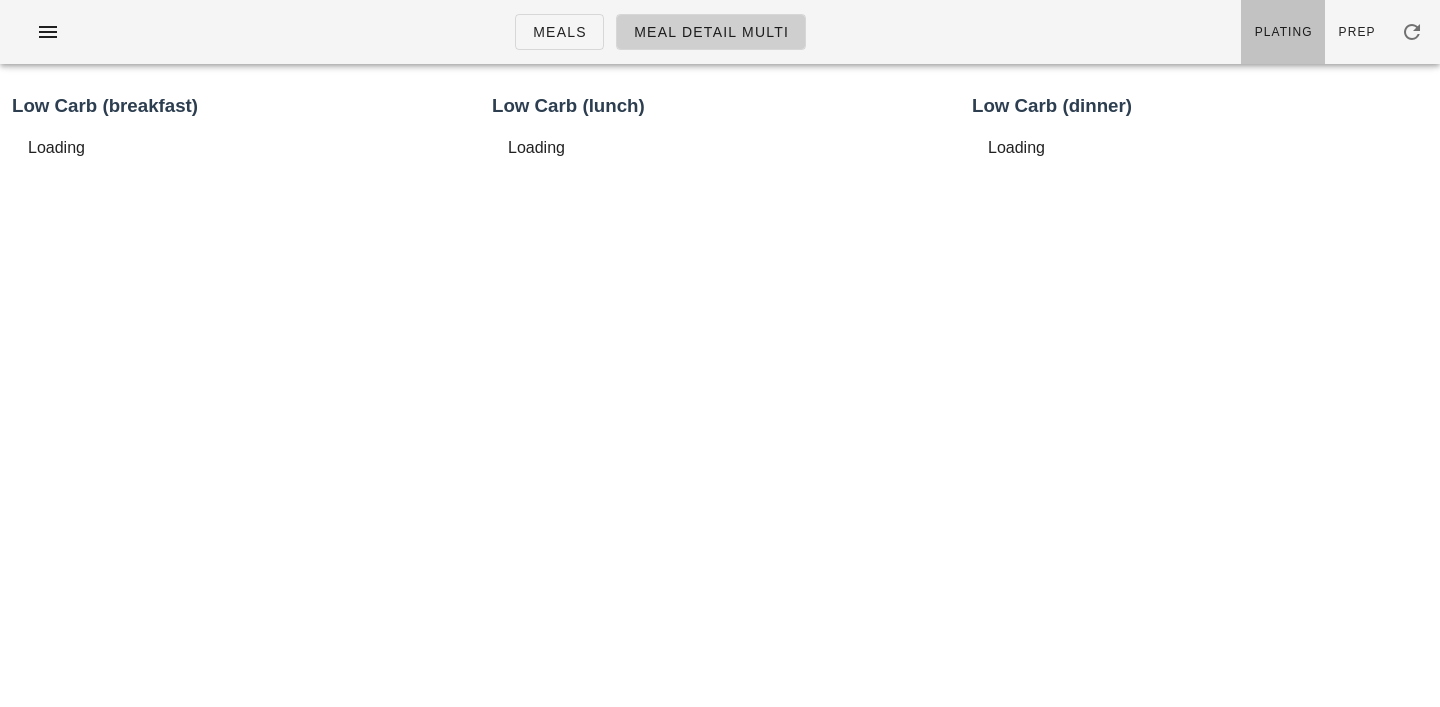 click on "Plating" at bounding box center (1283, 32) 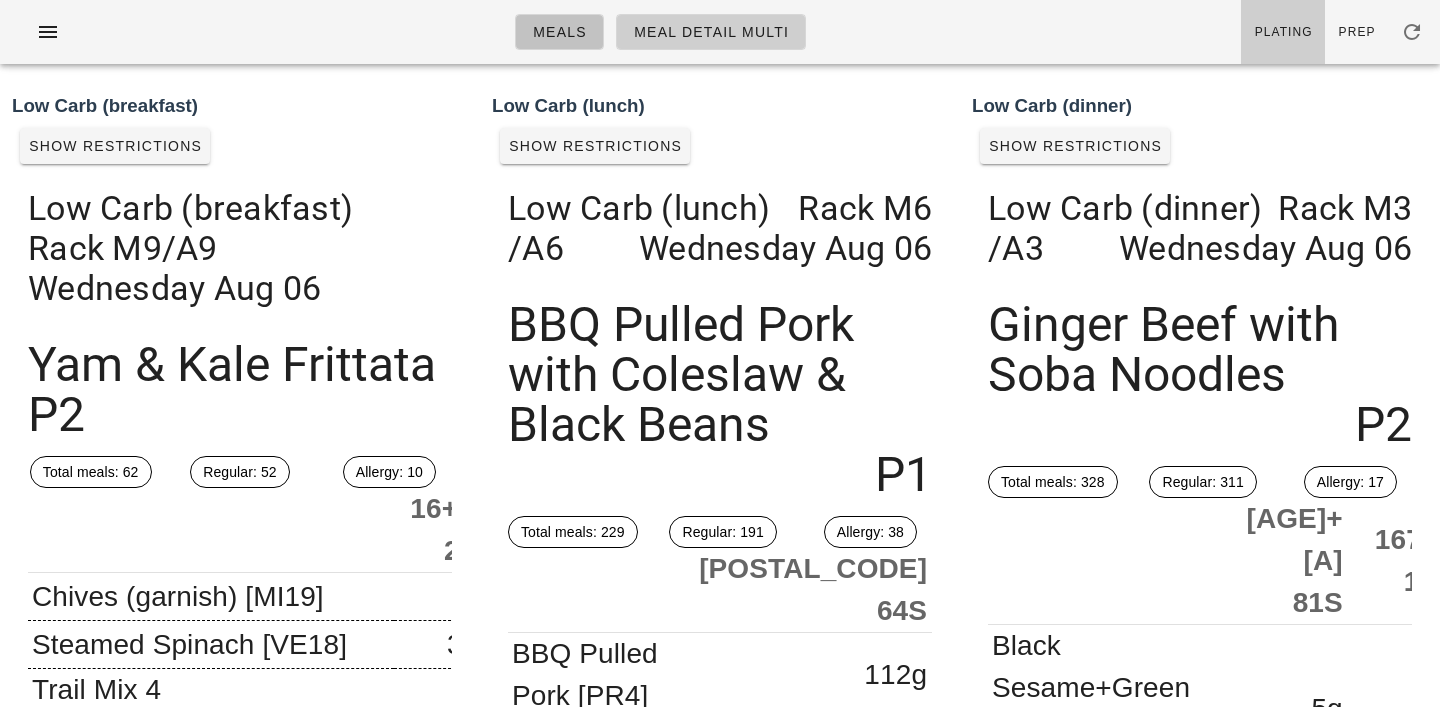 click on "Meals" at bounding box center [559, 32] 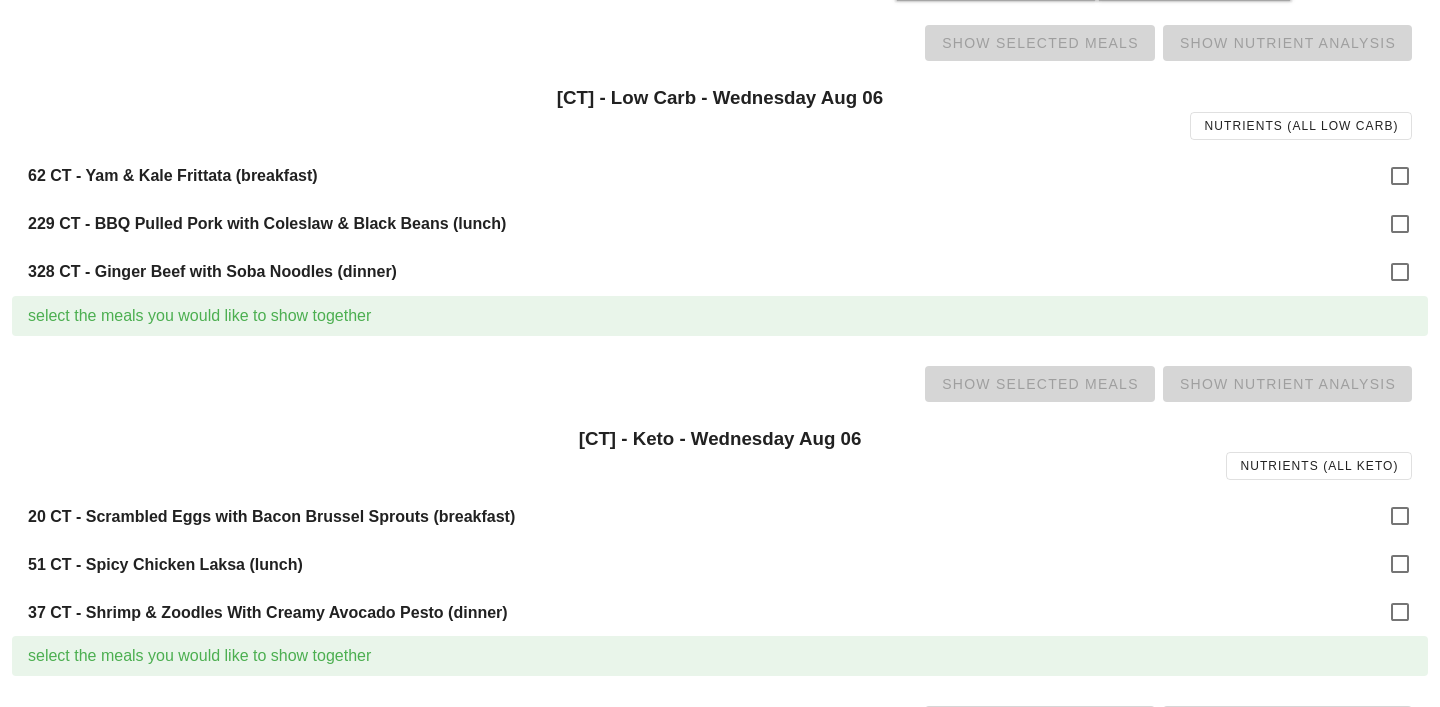 scroll, scrollTop: 538, scrollLeft: 0, axis: vertical 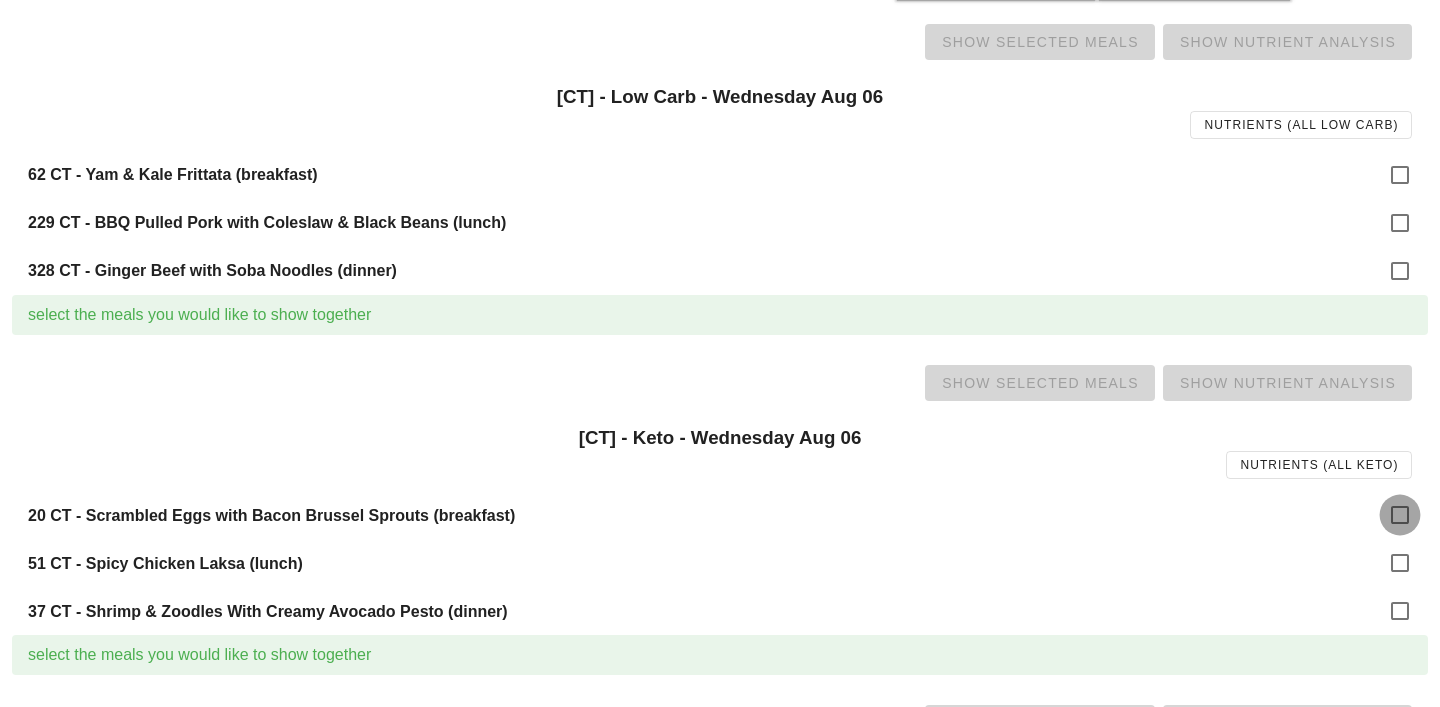click at bounding box center (1400, 515) 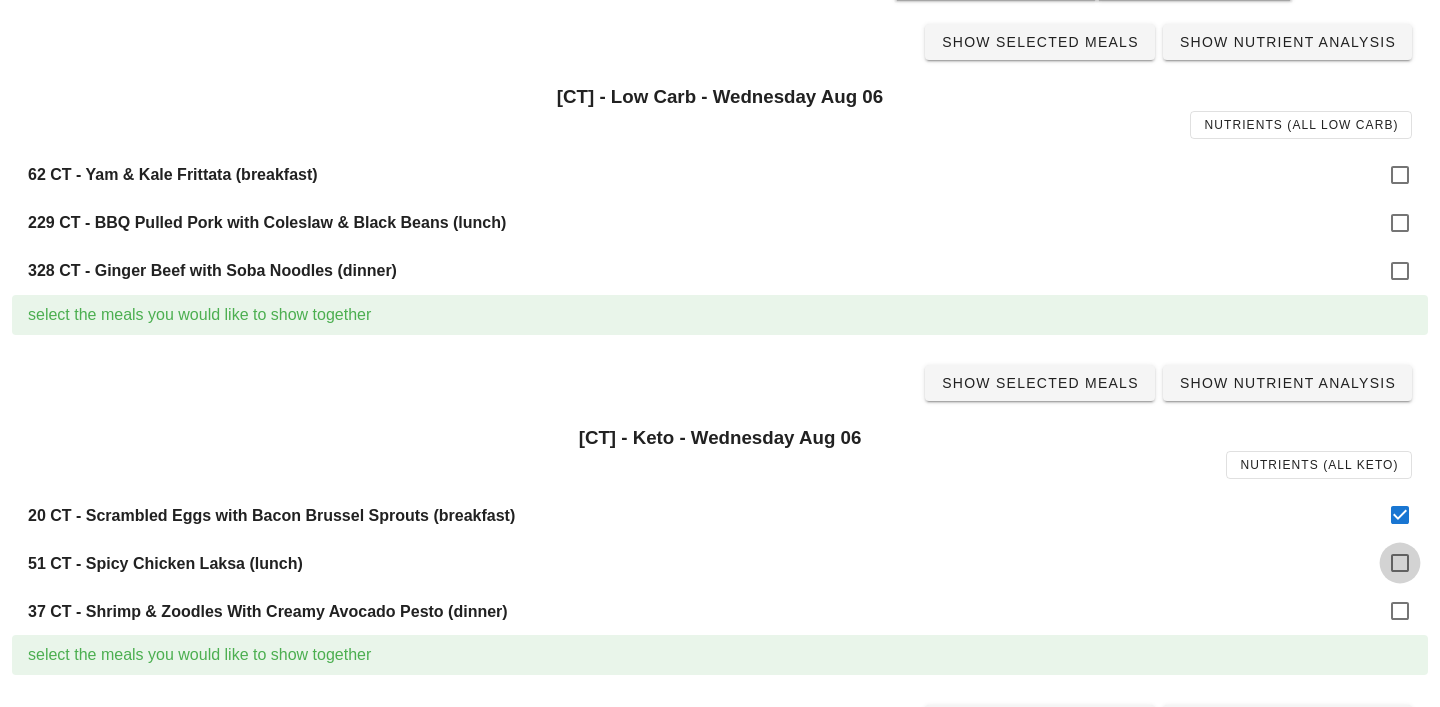 click at bounding box center [1400, 563] 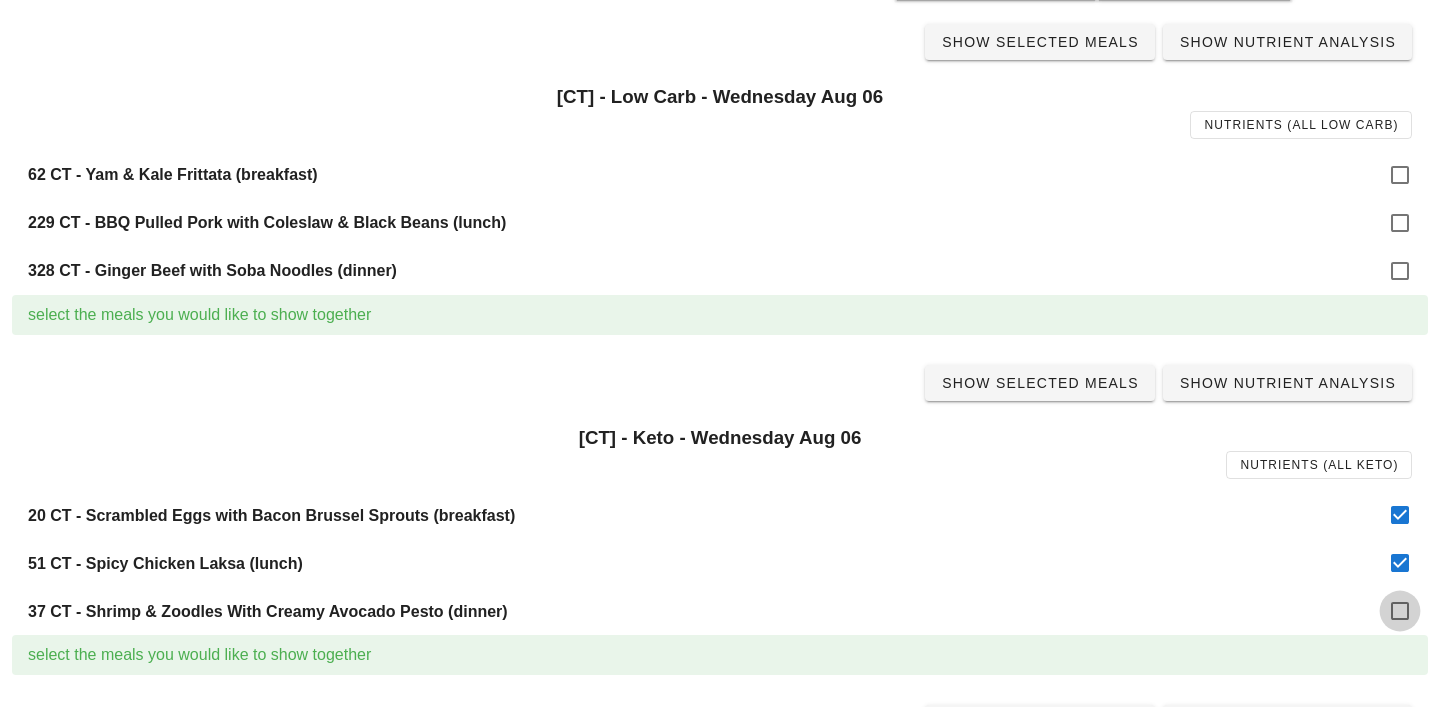 click at bounding box center [1400, 611] 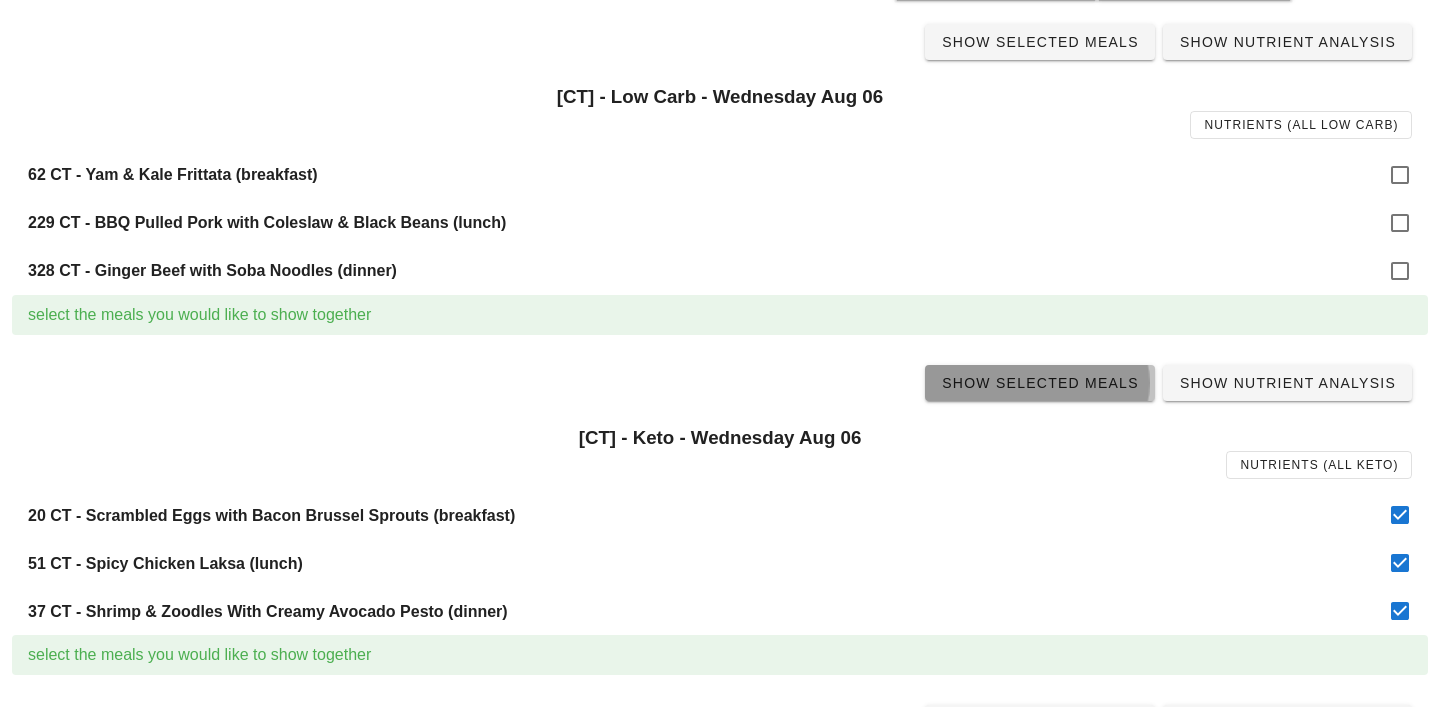 click on "Show Selected Meals" at bounding box center [1040, 383] 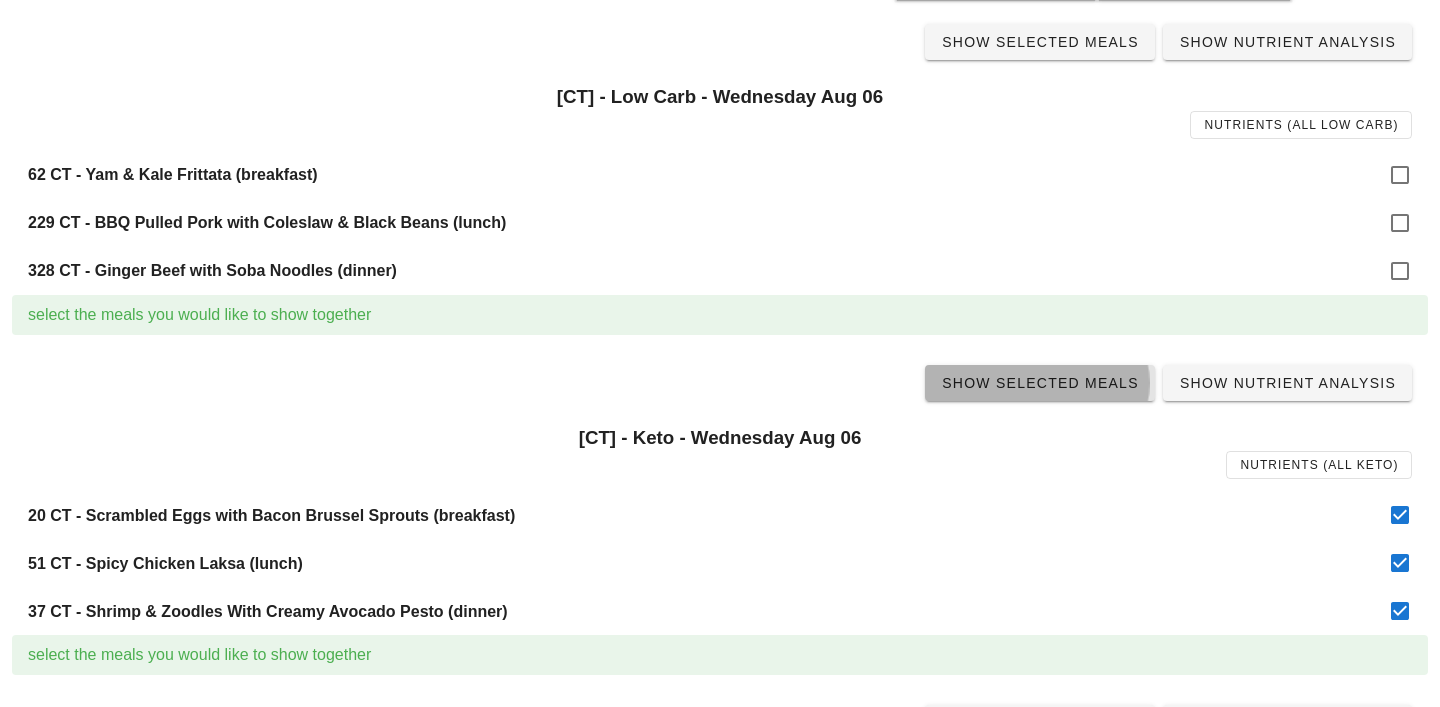 scroll, scrollTop: 0, scrollLeft: 0, axis: both 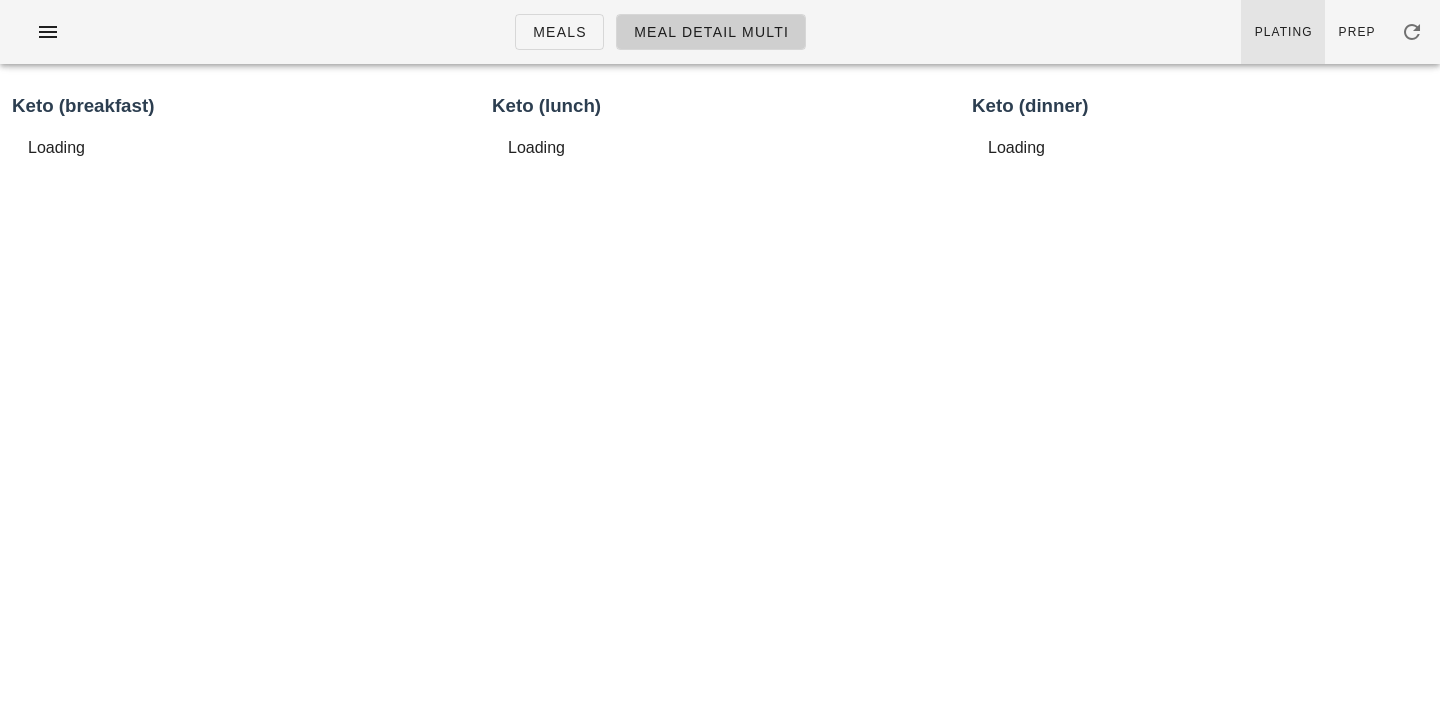 click on "Plating" at bounding box center [1283, 32] 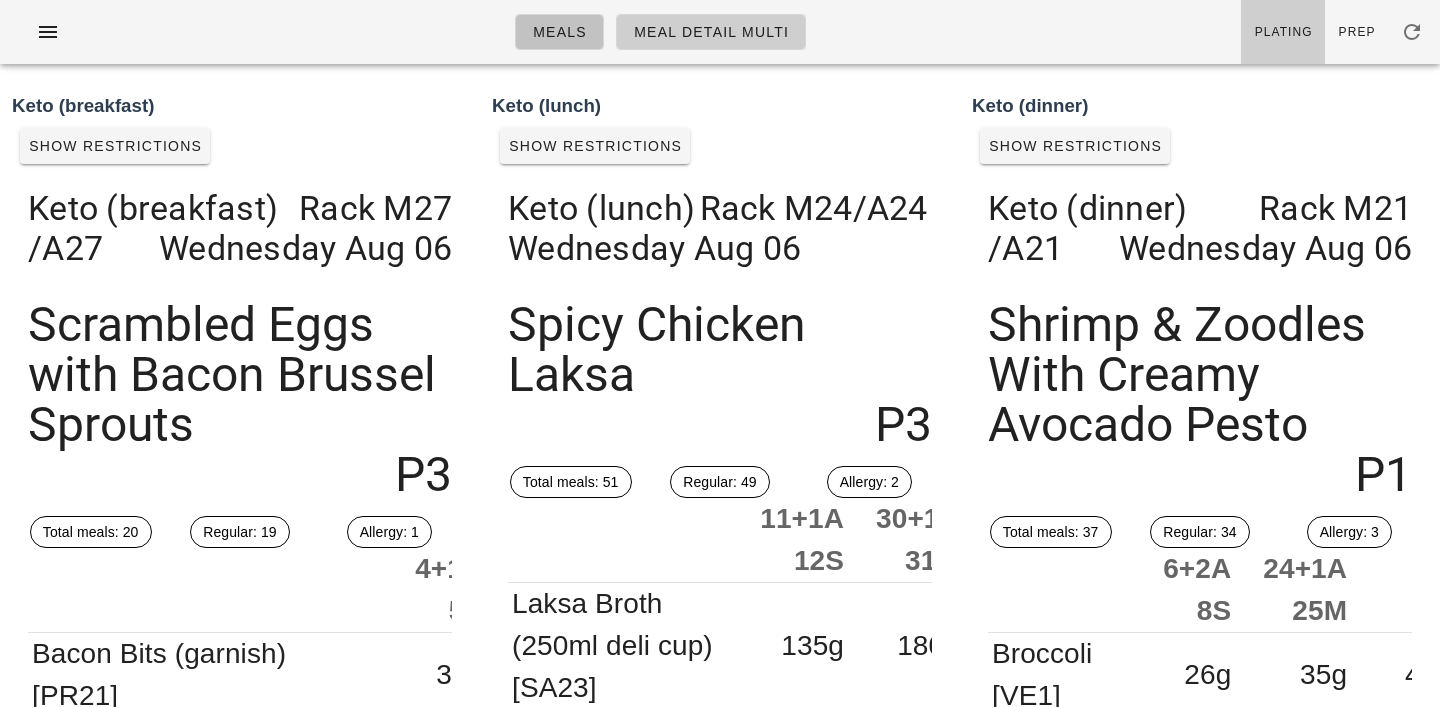 click on "Meals" at bounding box center (559, 32) 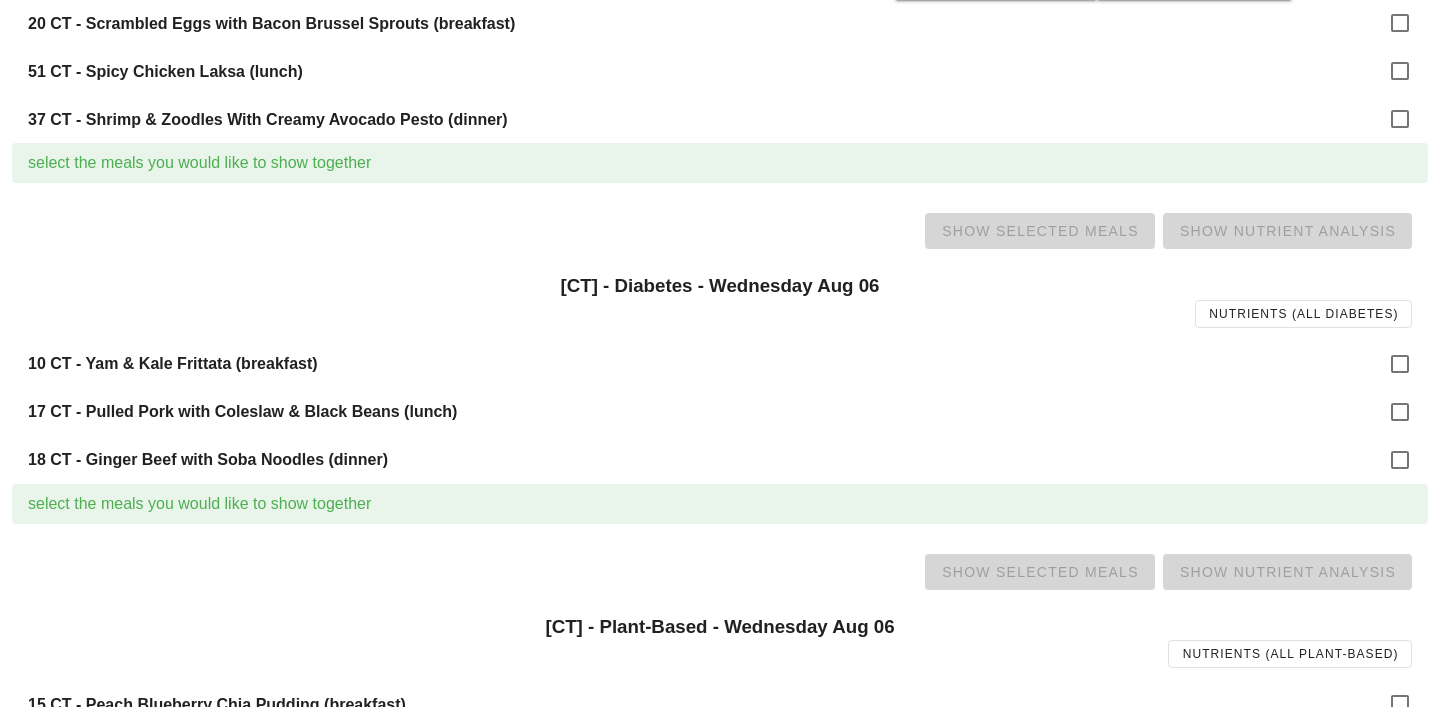 scroll, scrollTop: 1048, scrollLeft: 0, axis: vertical 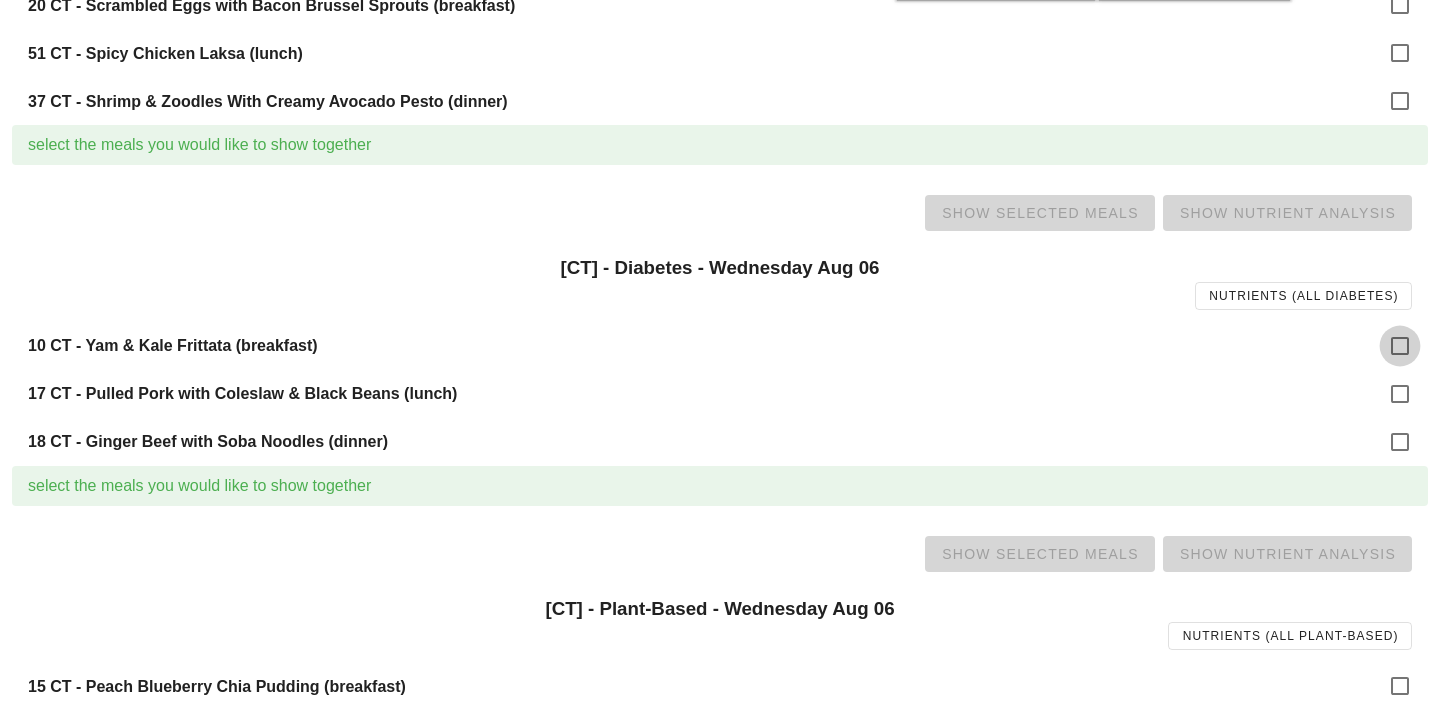 click at bounding box center [1400, 346] 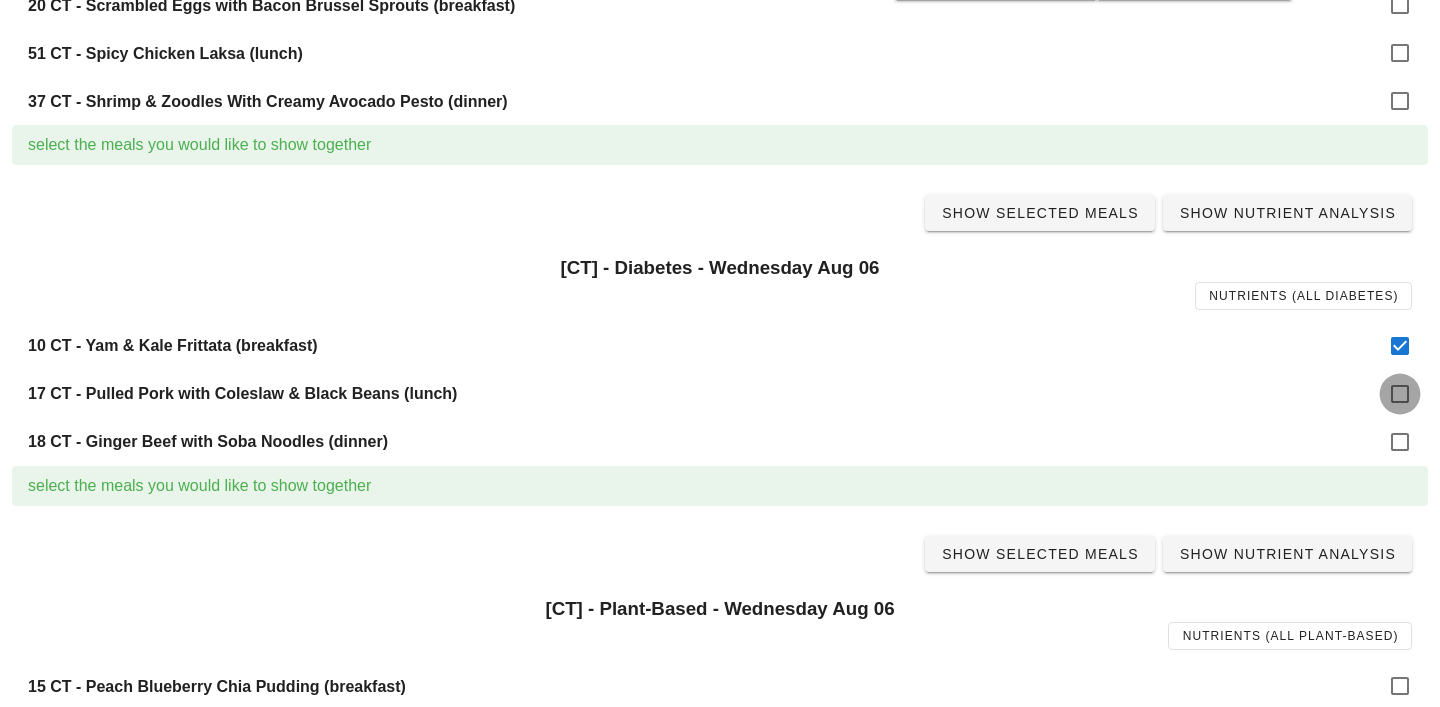 click at bounding box center [1400, 394] 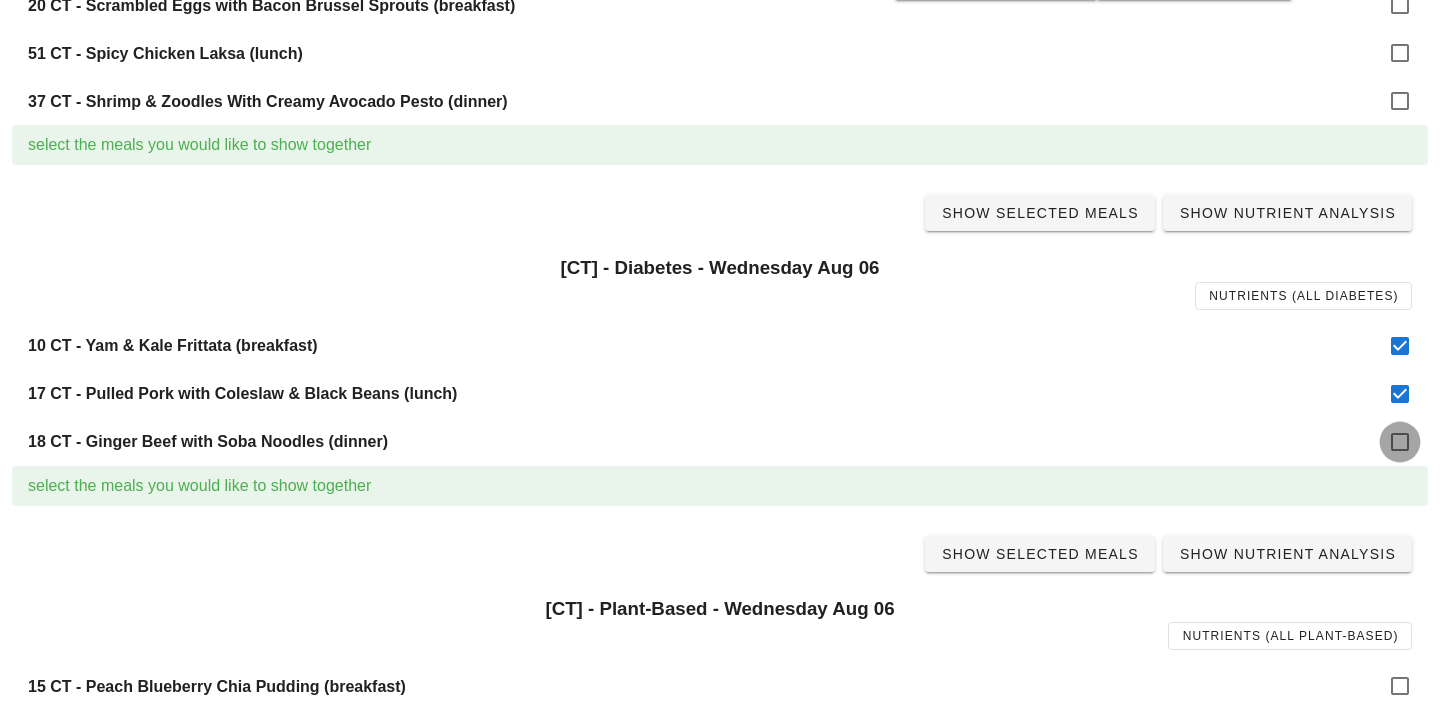 click at bounding box center (1400, 442) 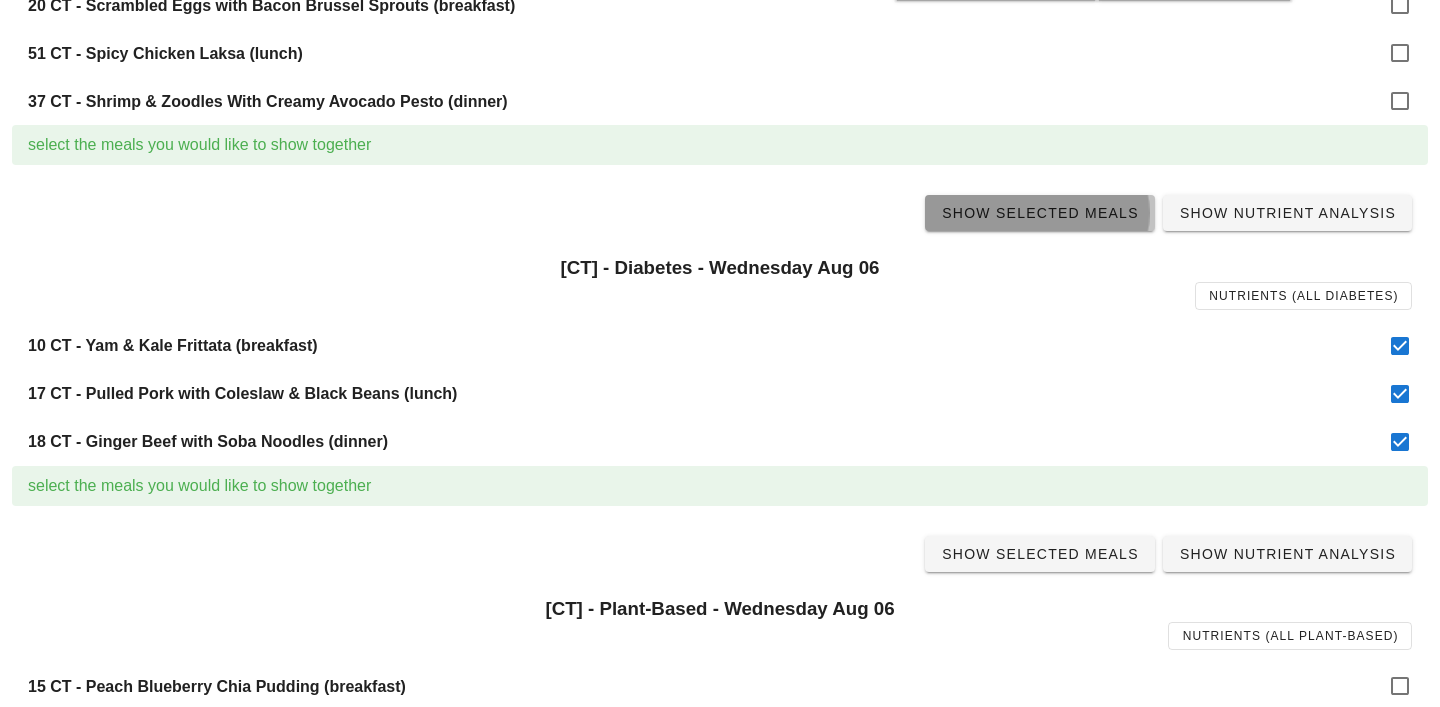 click on "Show Selected Meals" at bounding box center [1040, 213] 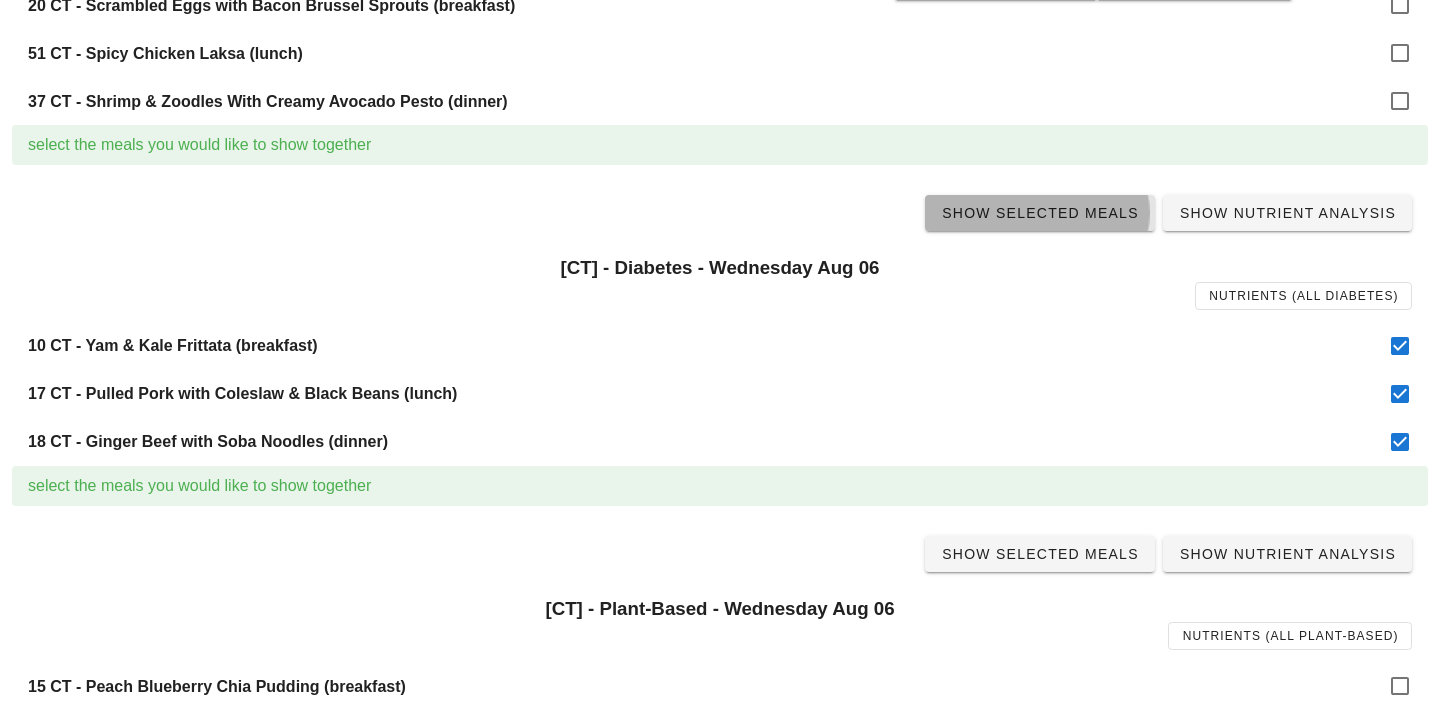 scroll, scrollTop: 0, scrollLeft: 0, axis: both 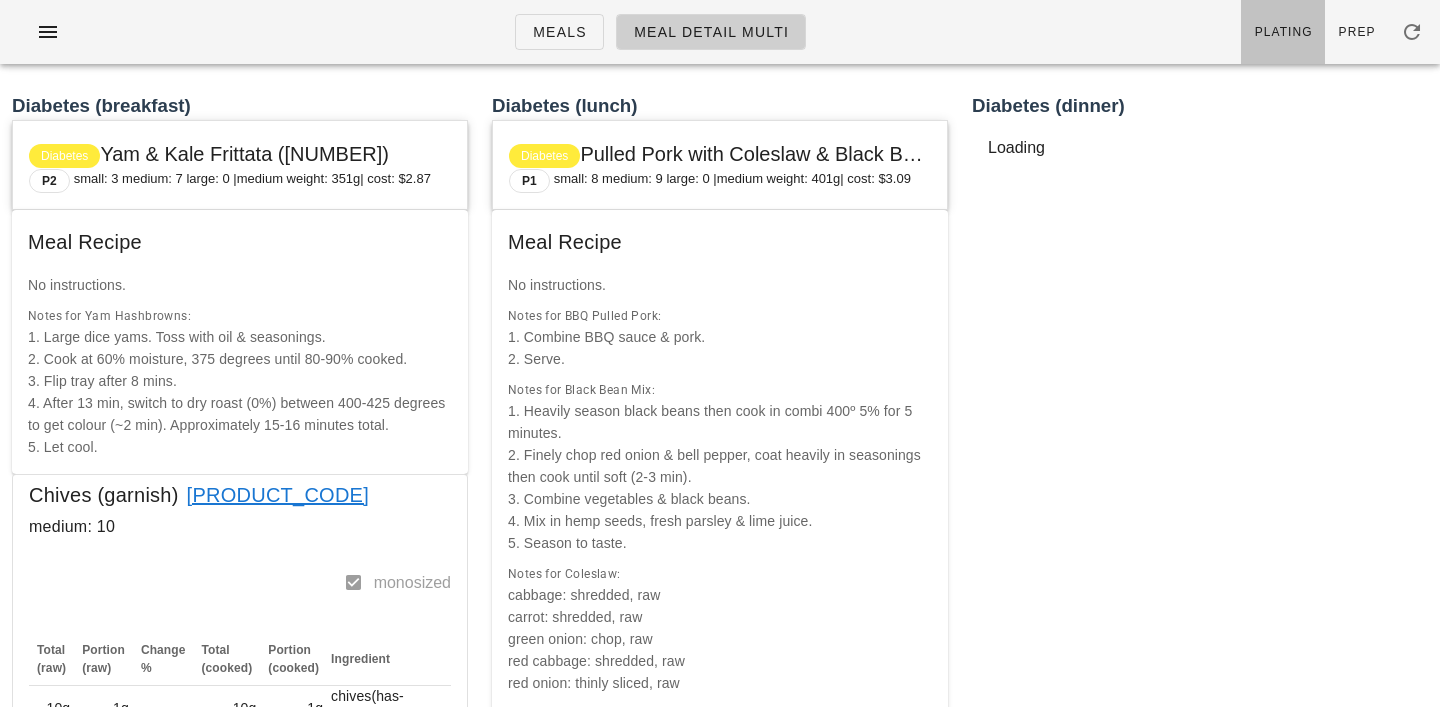 click on "Plating" at bounding box center [1283, 32] 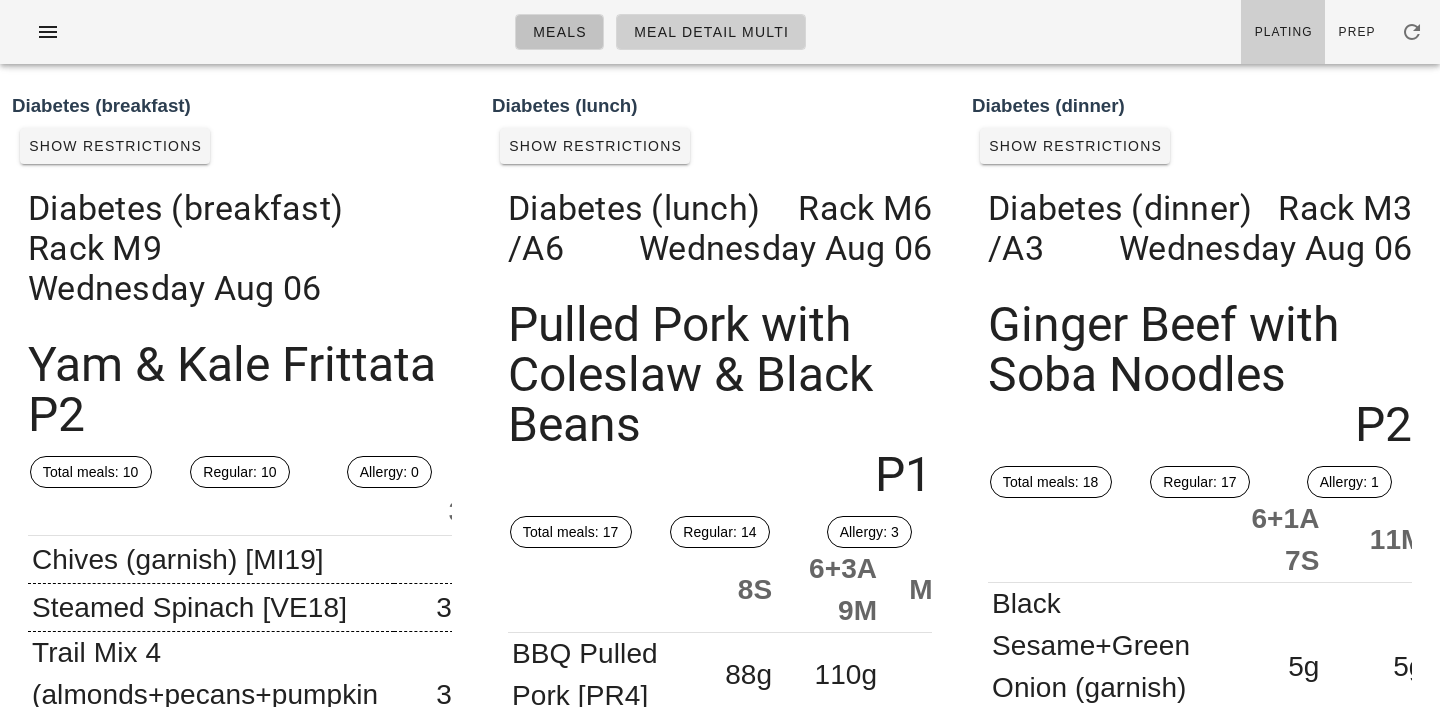 click on "Meals" at bounding box center (559, 32) 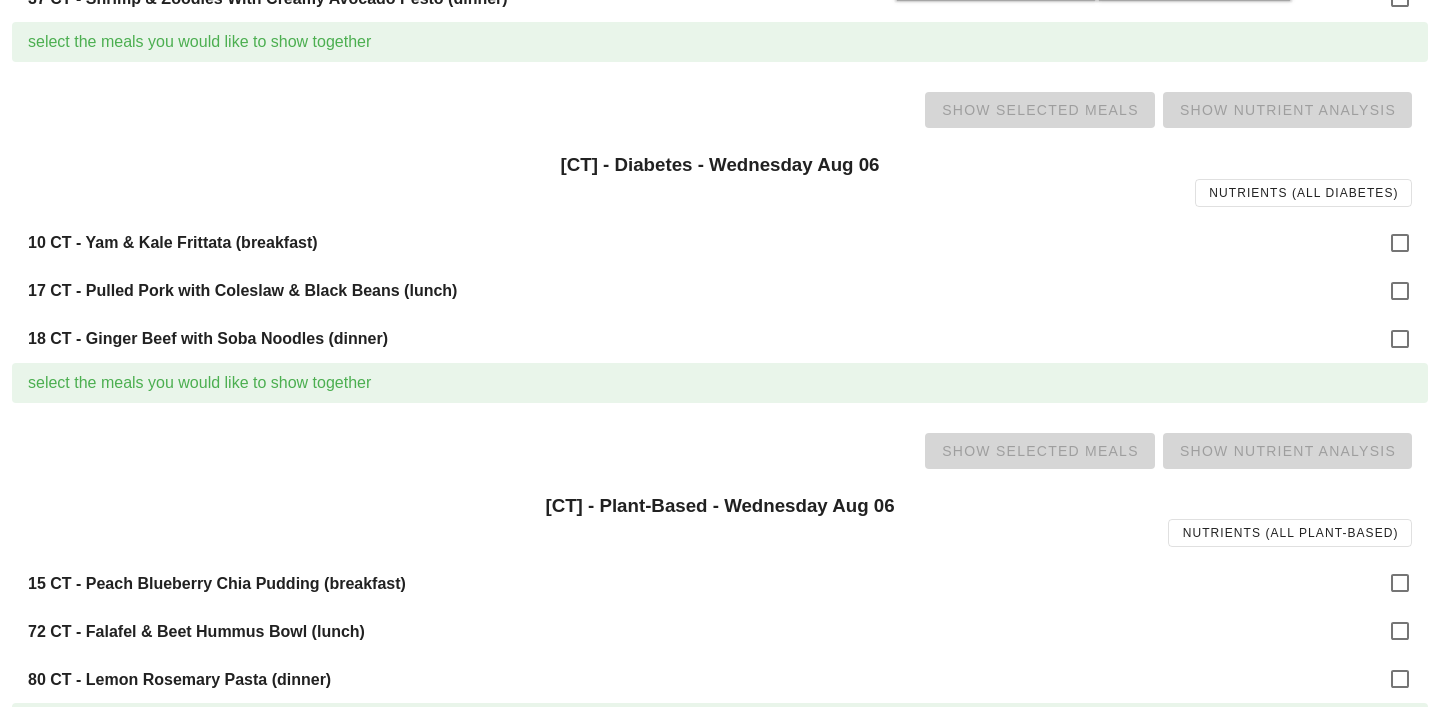 scroll, scrollTop: 1228, scrollLeft: 0, axis: vertical 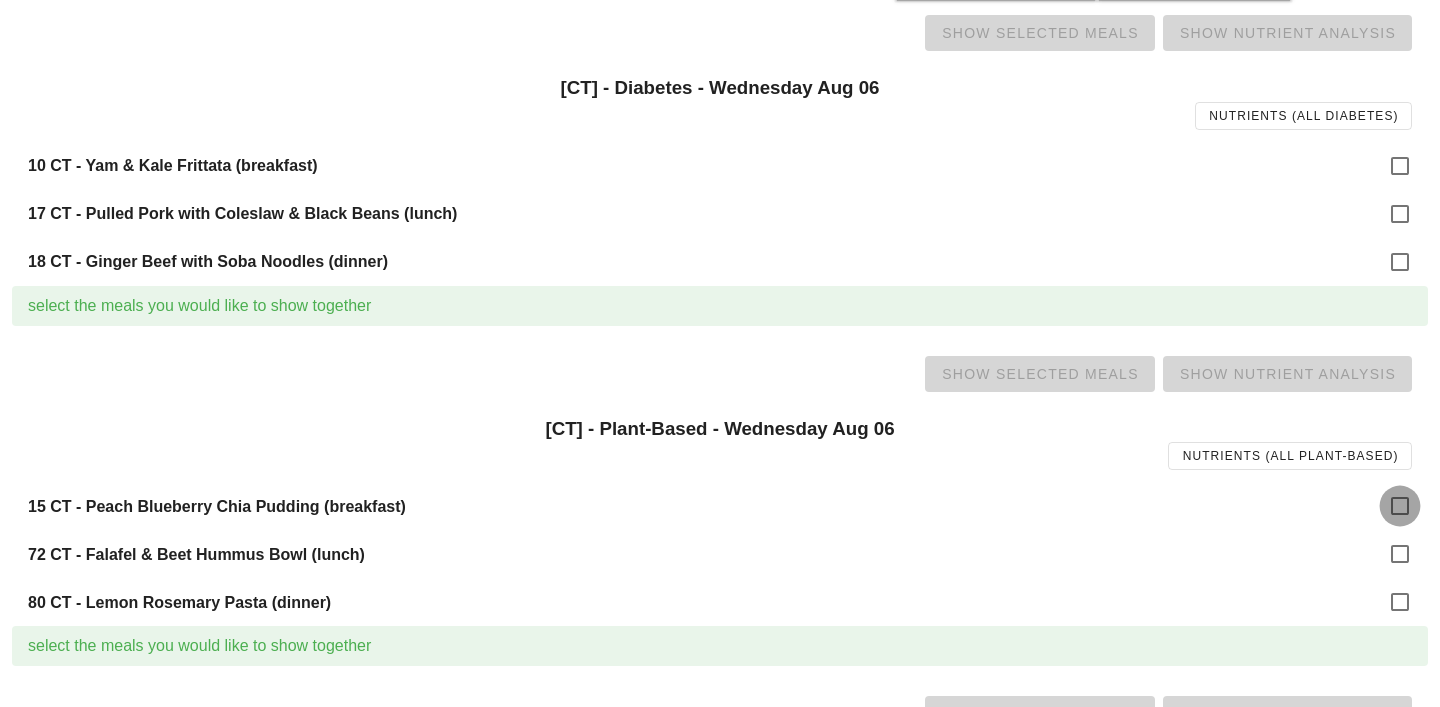 click at bounding box center [1400, 506] 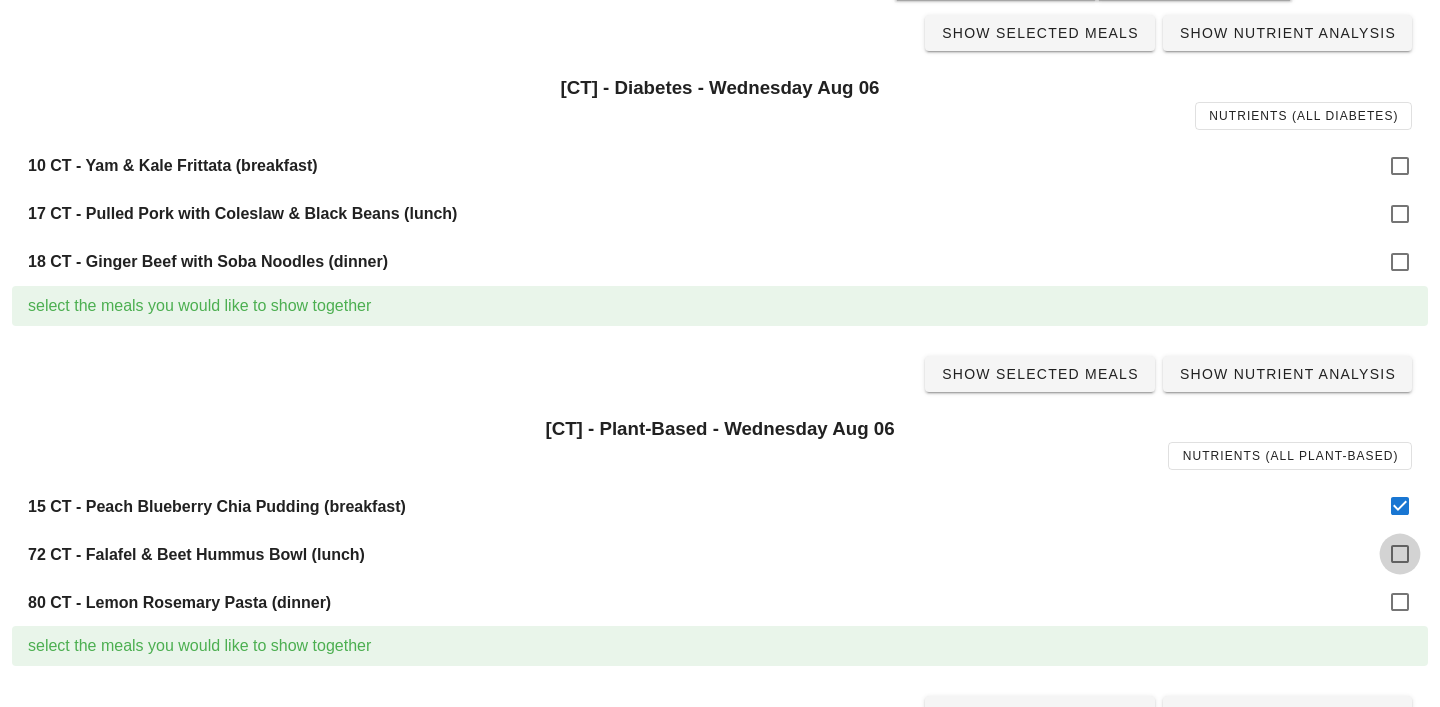 click at bounding box center (1400, 554) 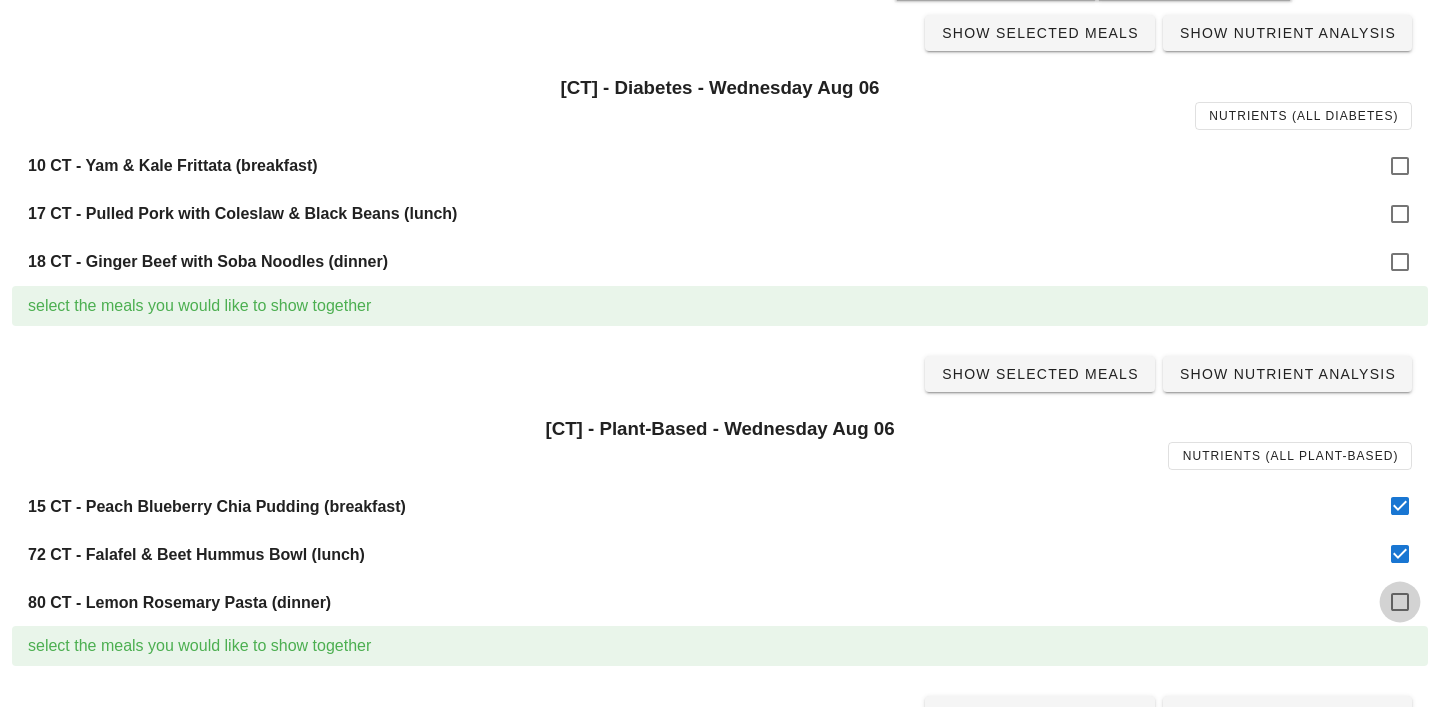 click at bounding box center (1400, 602) 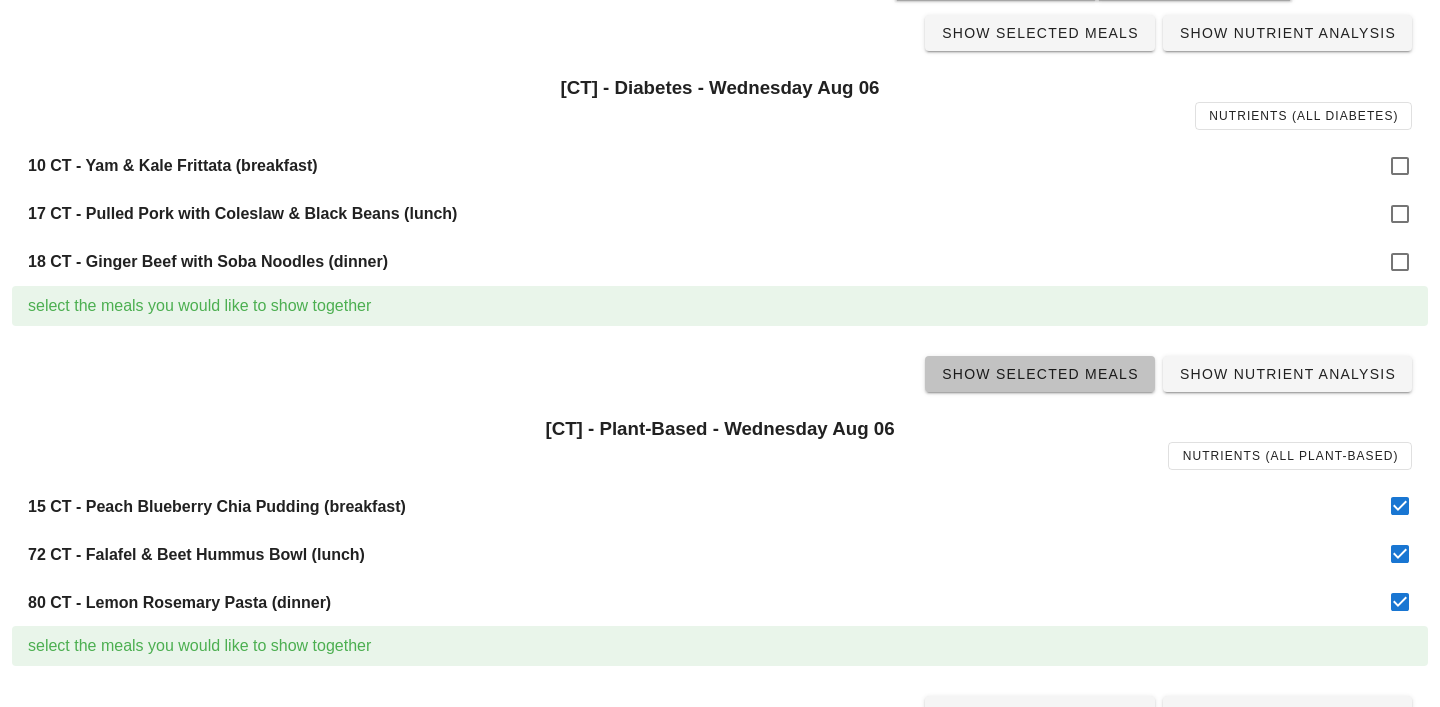 click on "Show Selected Meals" at bounding box center (1040, 374) 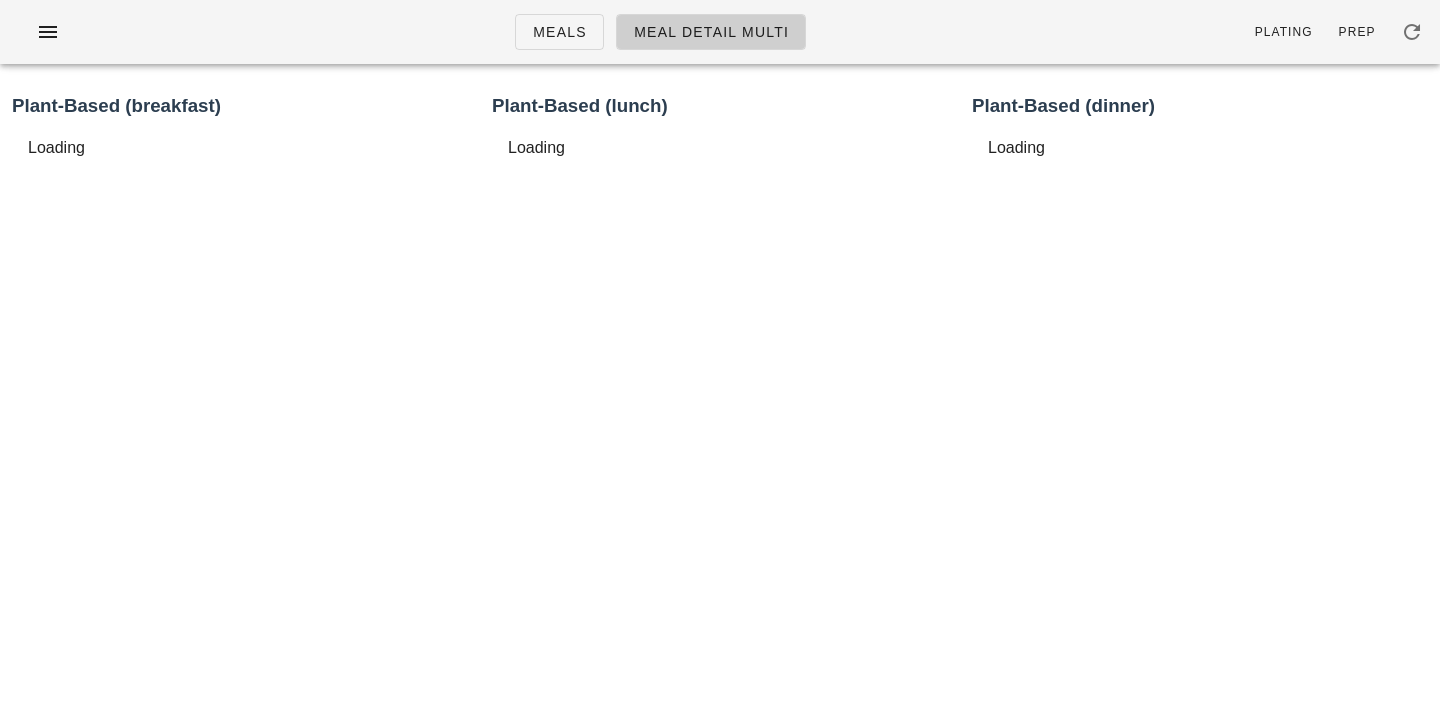 scroll, scrollTop: 0, scrollLeft: 0, axis: both 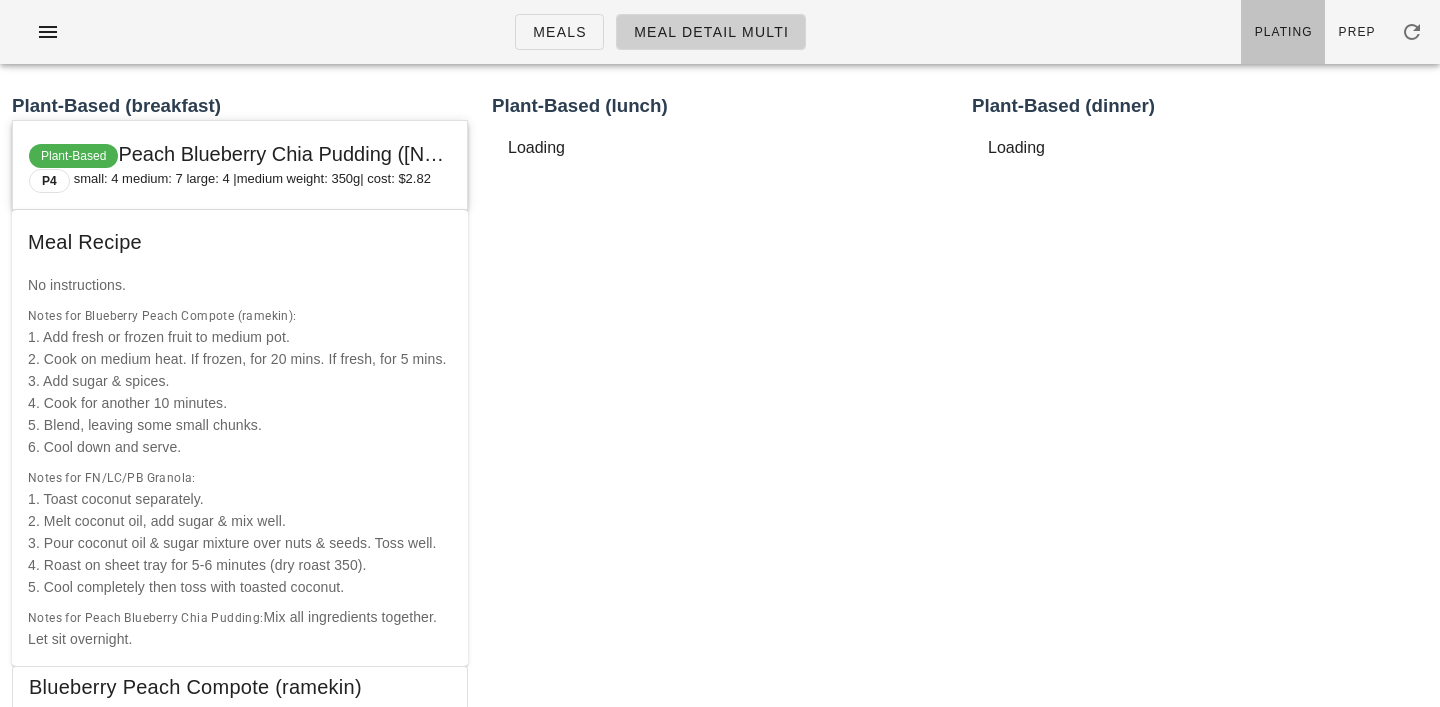 click on "Plating" at bounding box center (1283, 32) 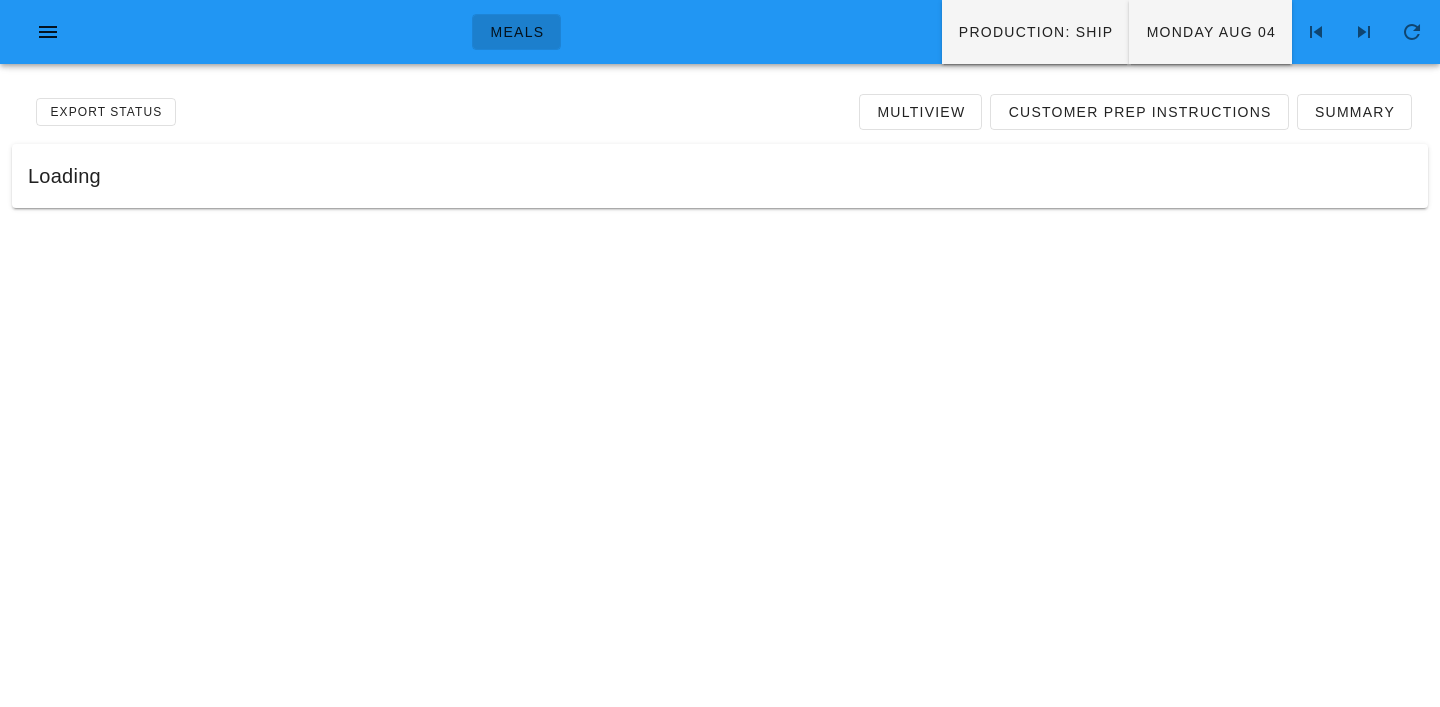 scroll, scrollTop: 0, scrollLeft: 0, axis: both 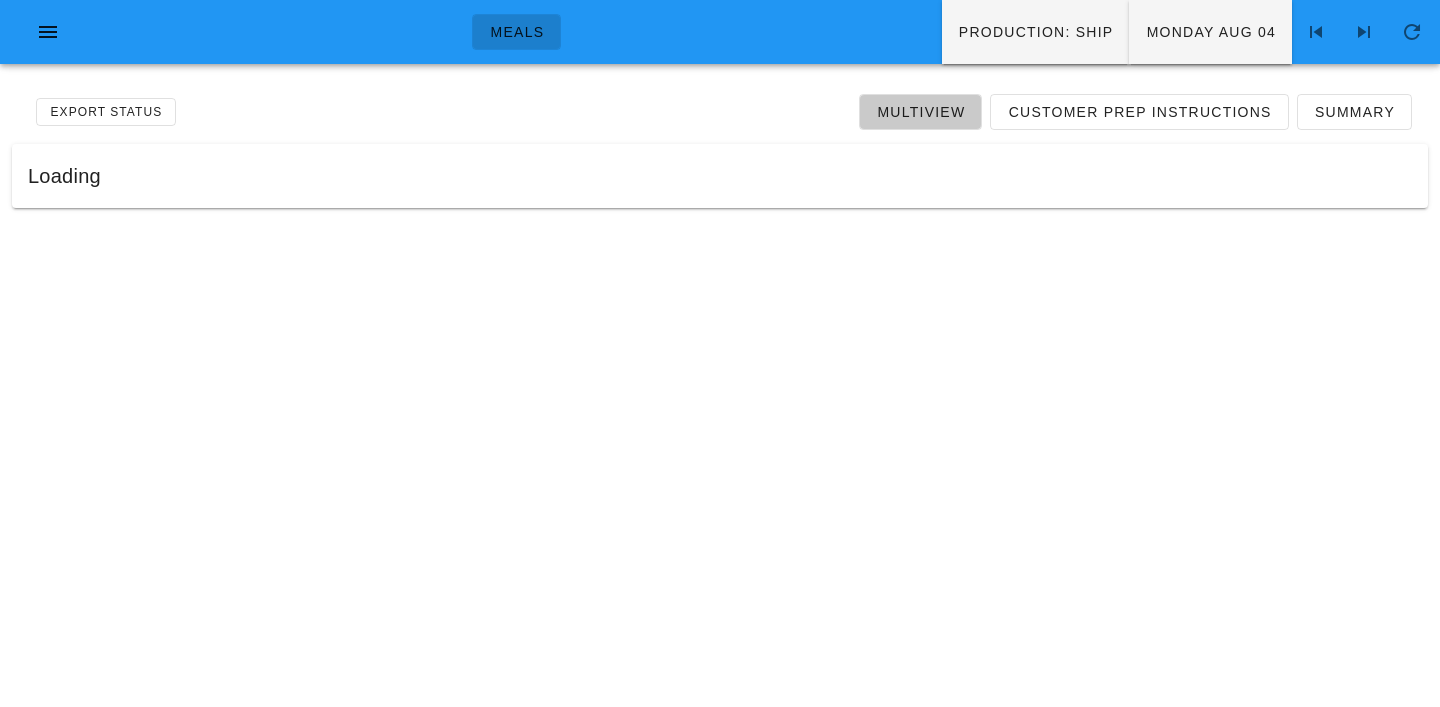 click on "Multiview" at bounding box center [920, 112] 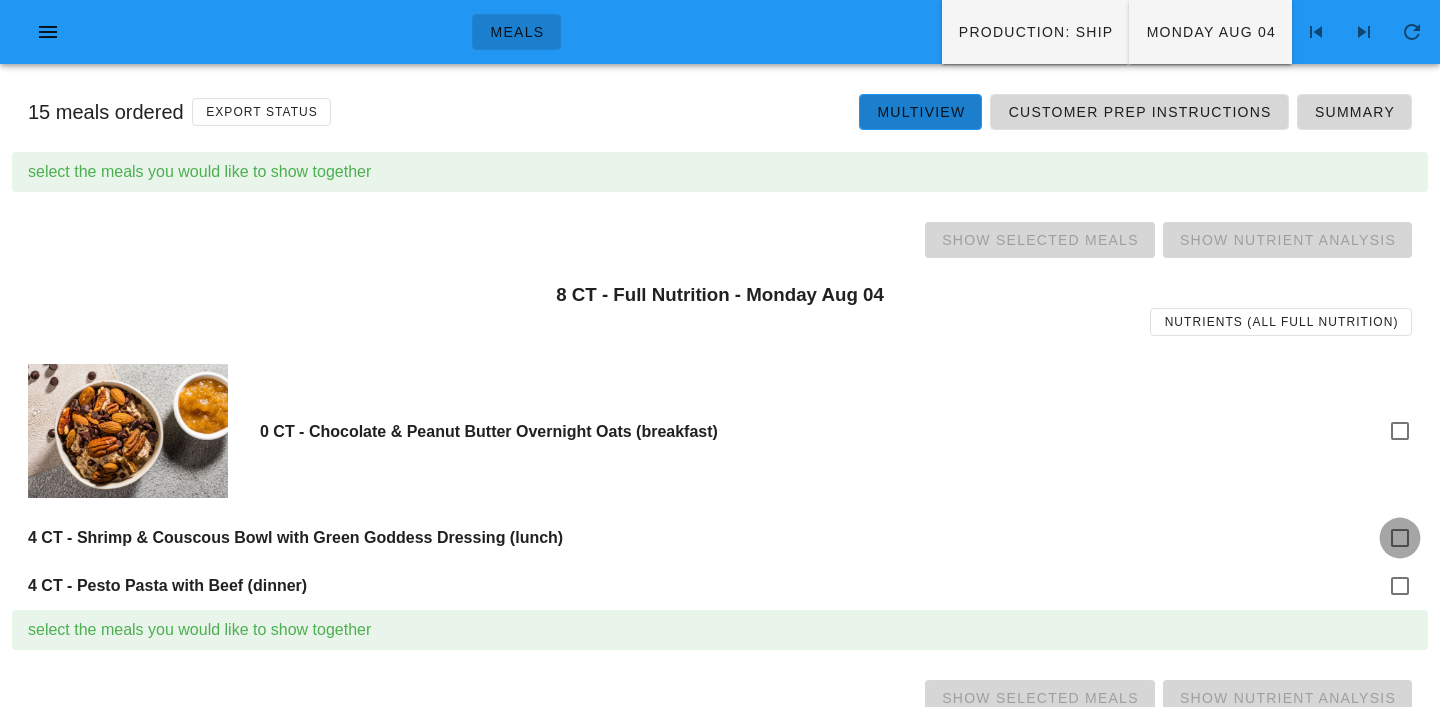 click at bounding box center (1400, 538) 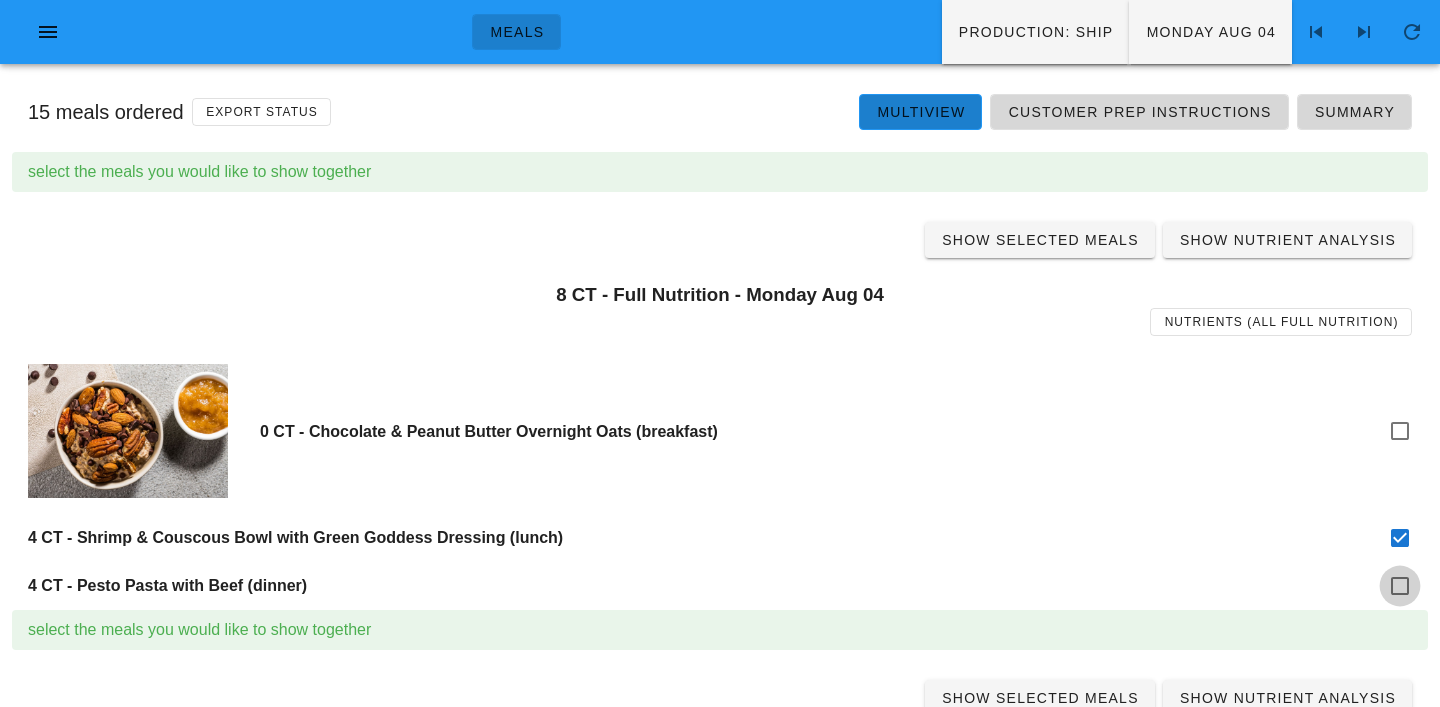 click at bounding box center (1400, 586) 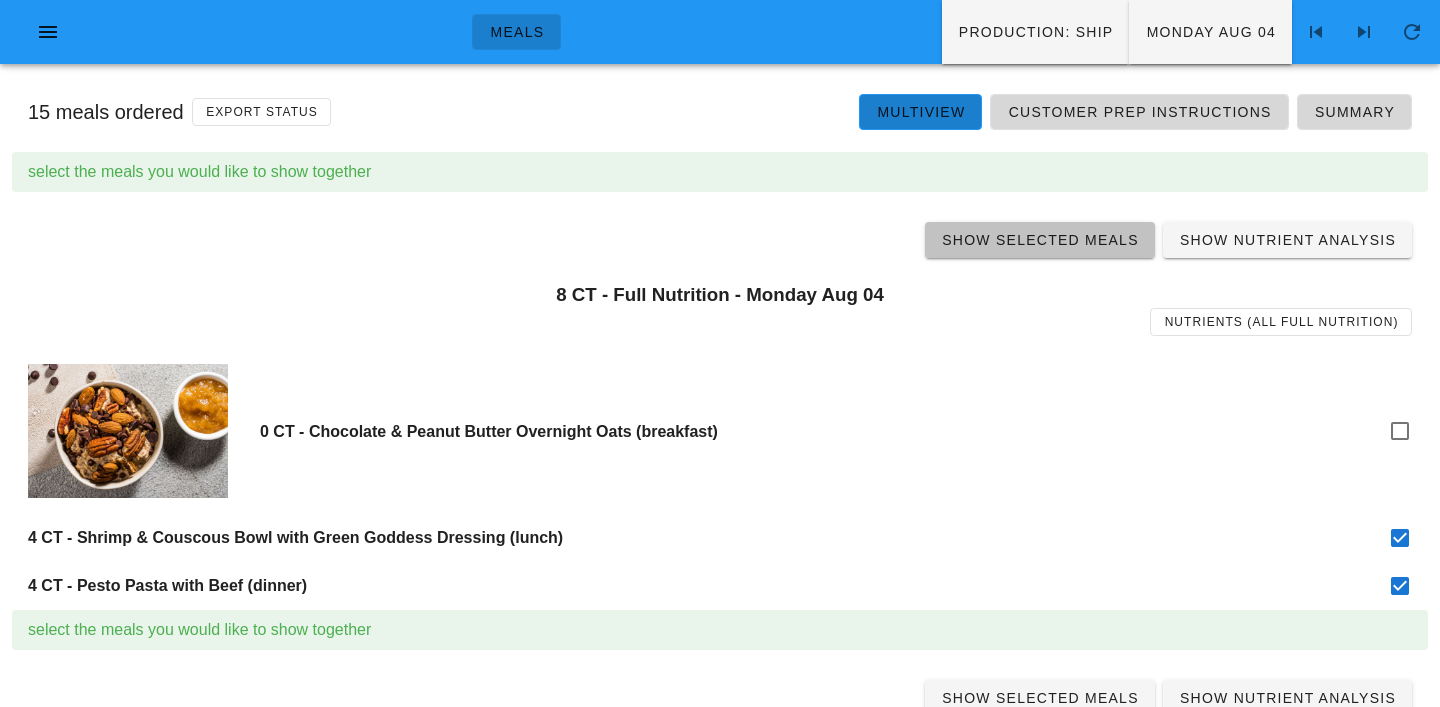 click on "Show Selected Meals" at bounding box center (1040, 240) 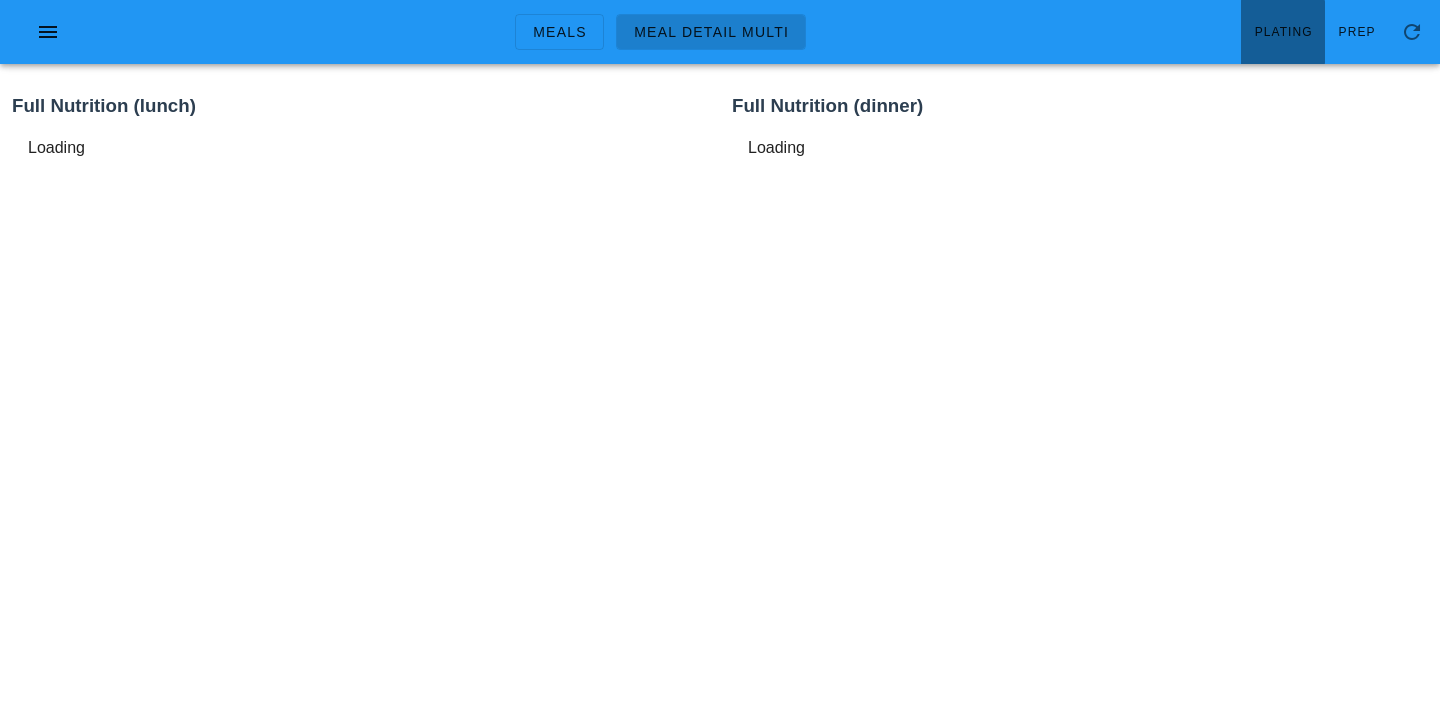 click on "Plating" at bounding box center (1283, 32) 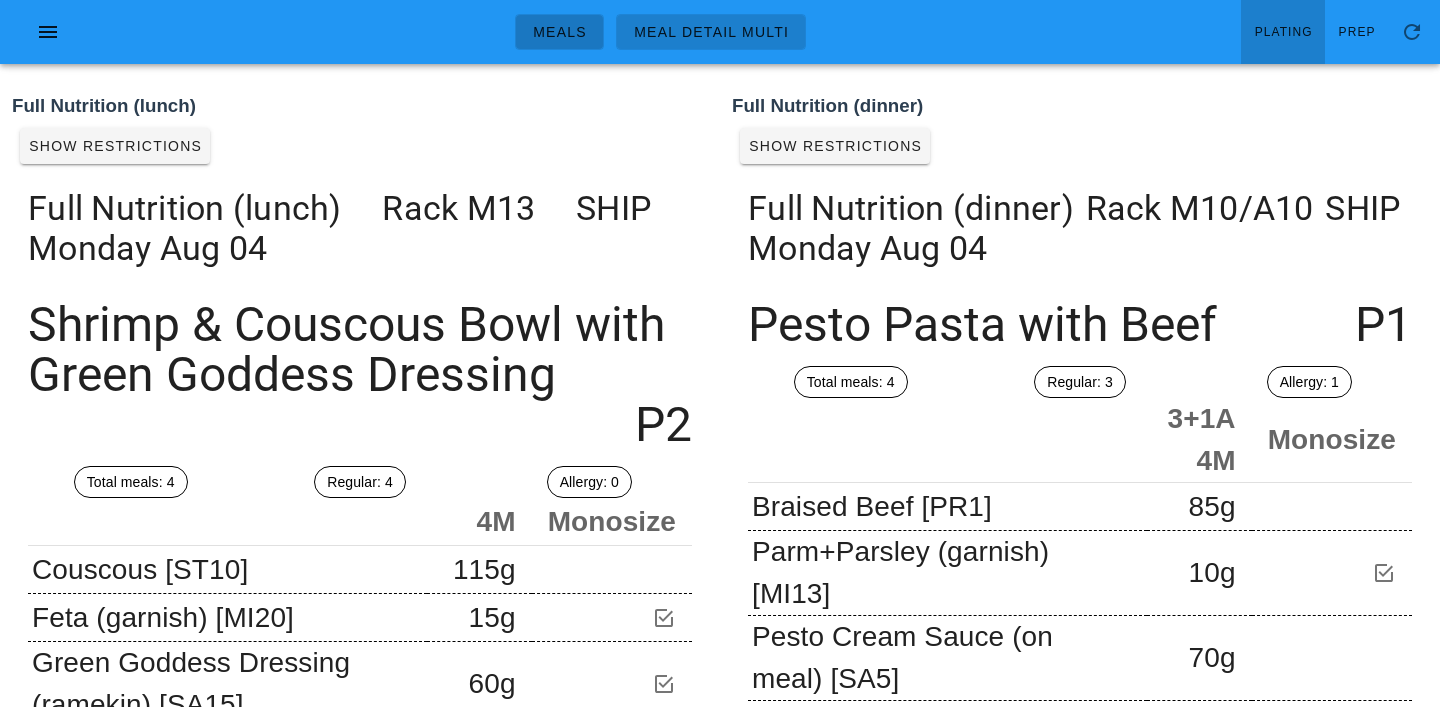 click on "Meals" at bounding box center (559, 32) 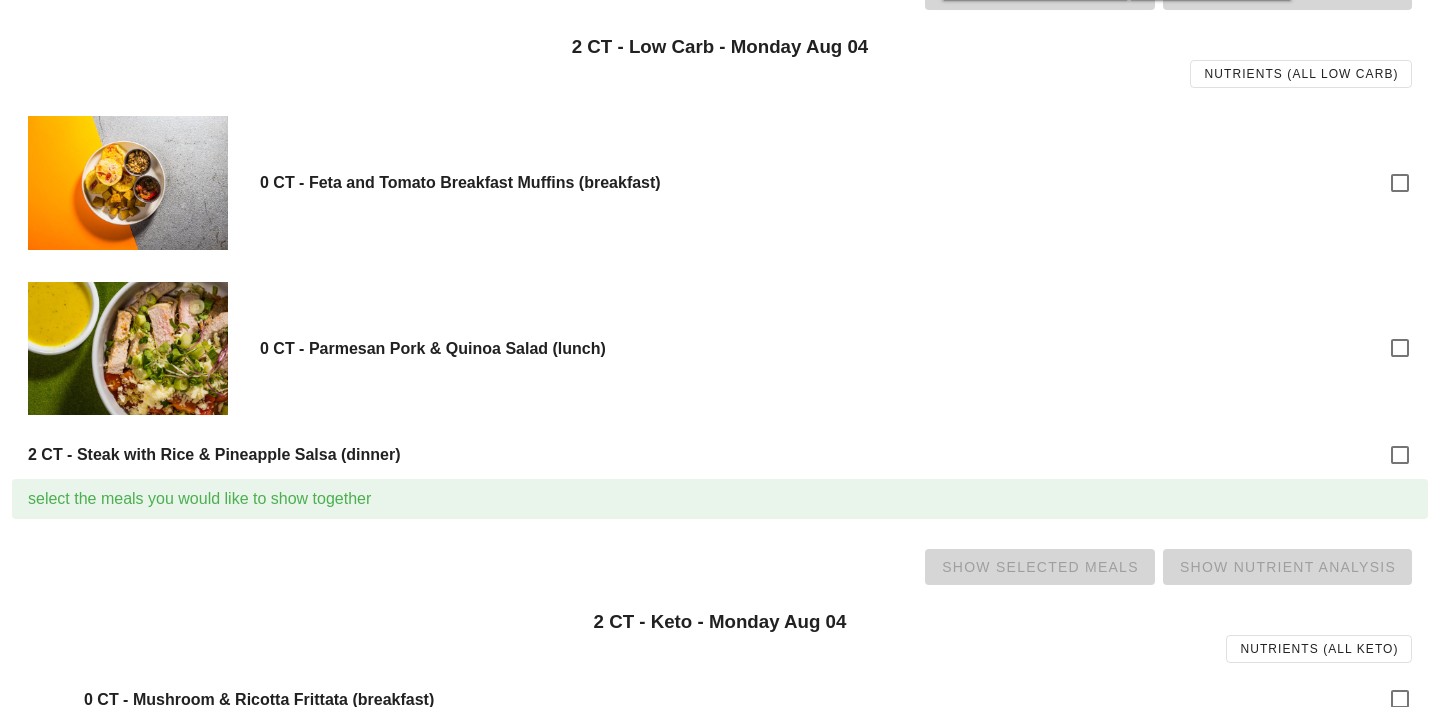 scroll, scrollTop: 714, scrollLeft: 0, axis: vertical 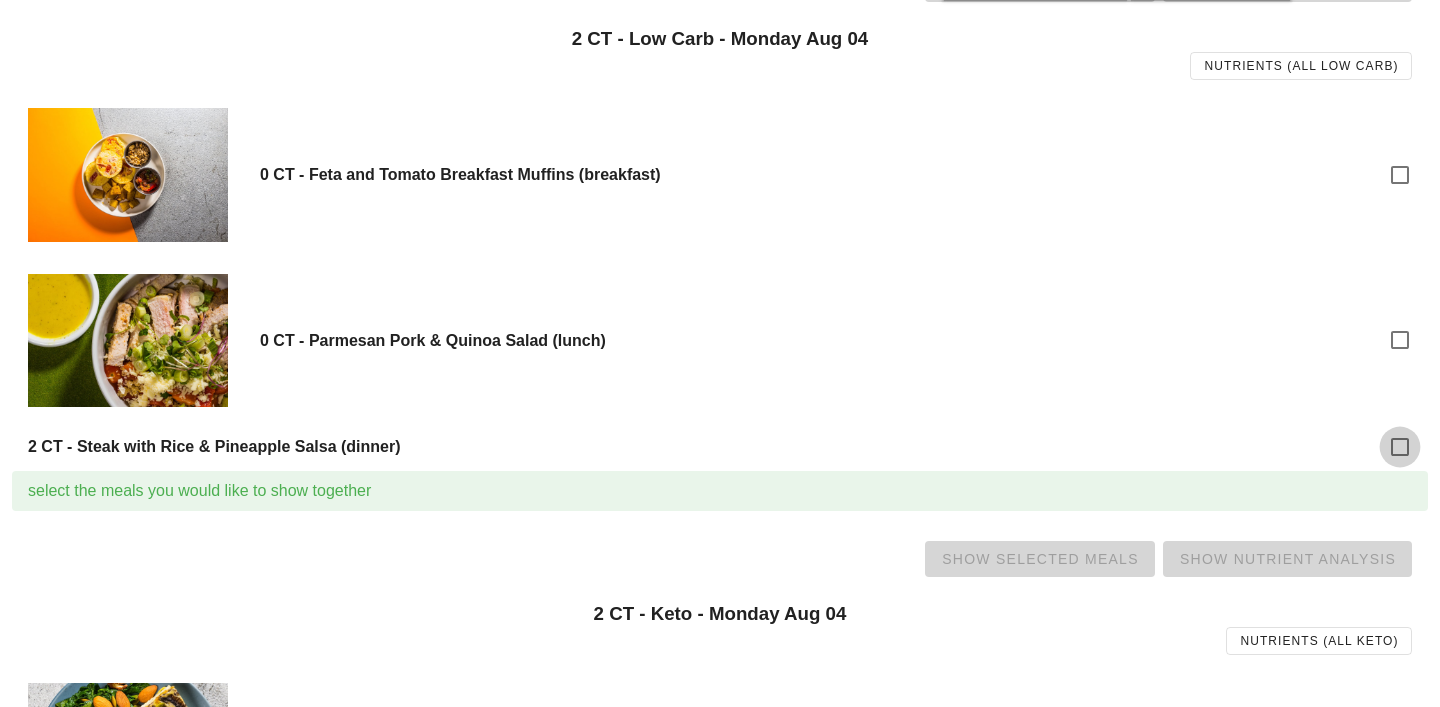 click at bounding box center [1400, 447] 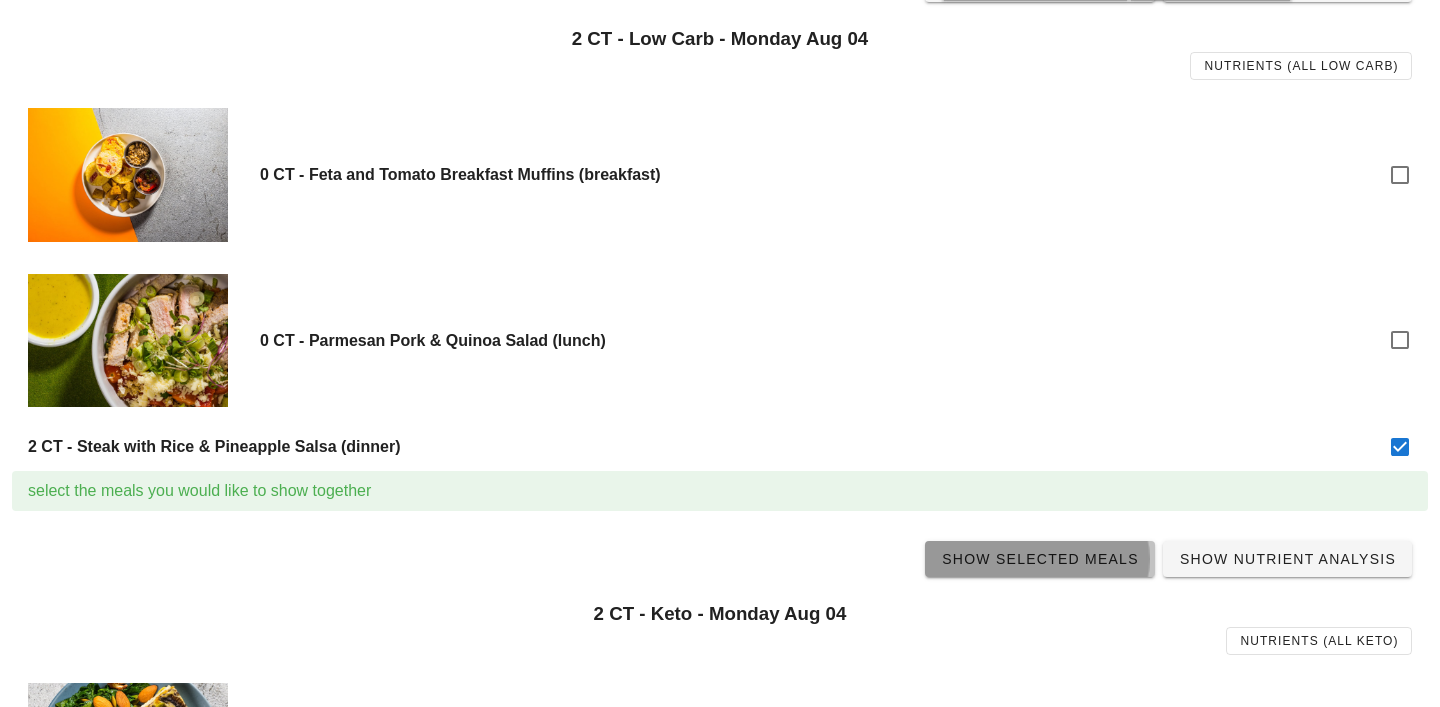 click on "Show Selected Meals" at bounding box center [1040, 559] 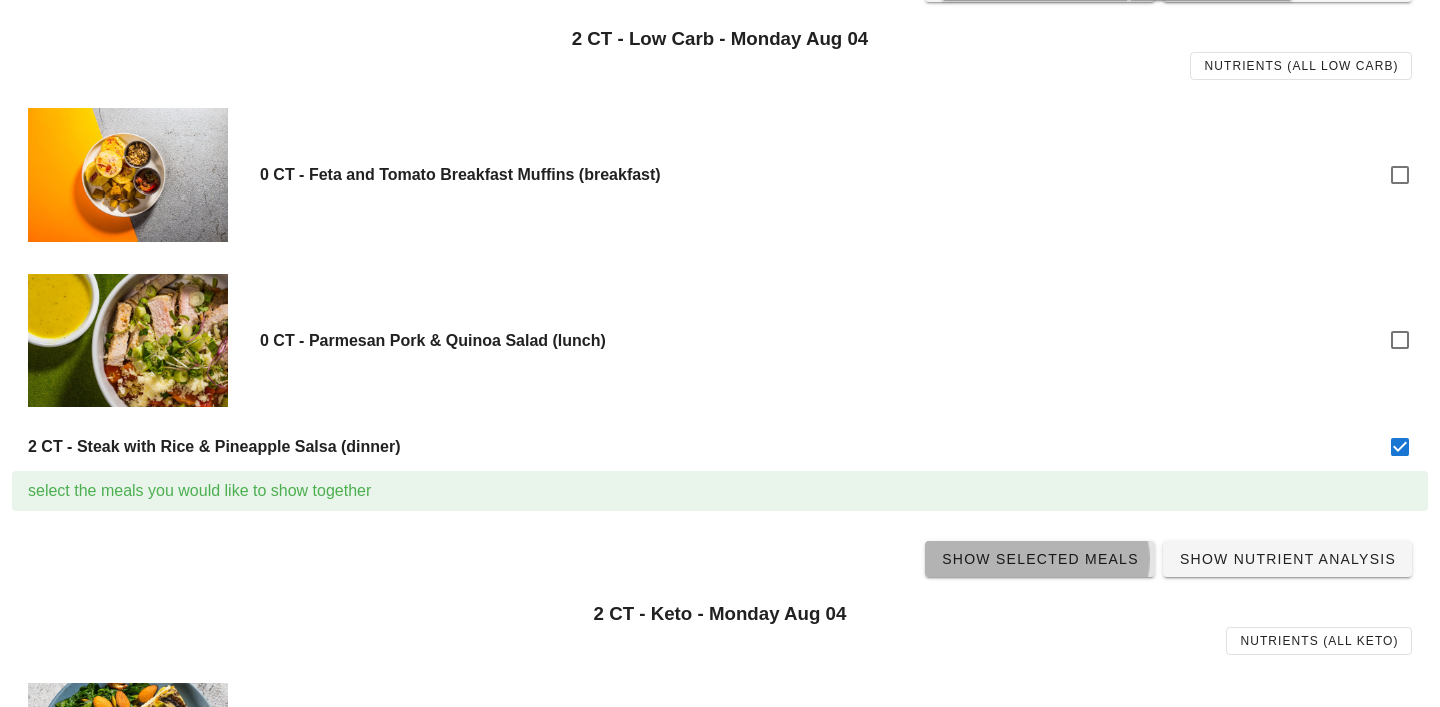 scroll, scrollTop: 0, scrollLeft: 0, axis: both 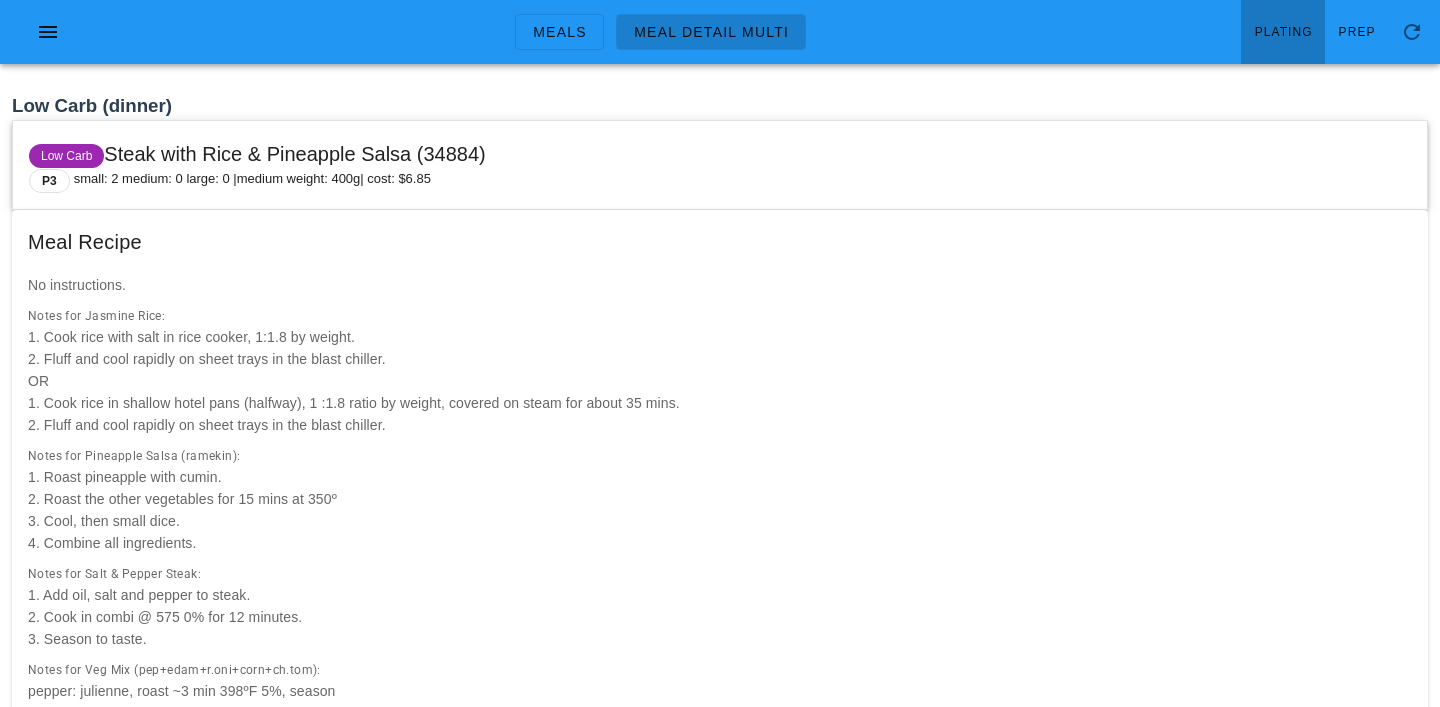 click on "Plating" at bounding box center (1283, 32) 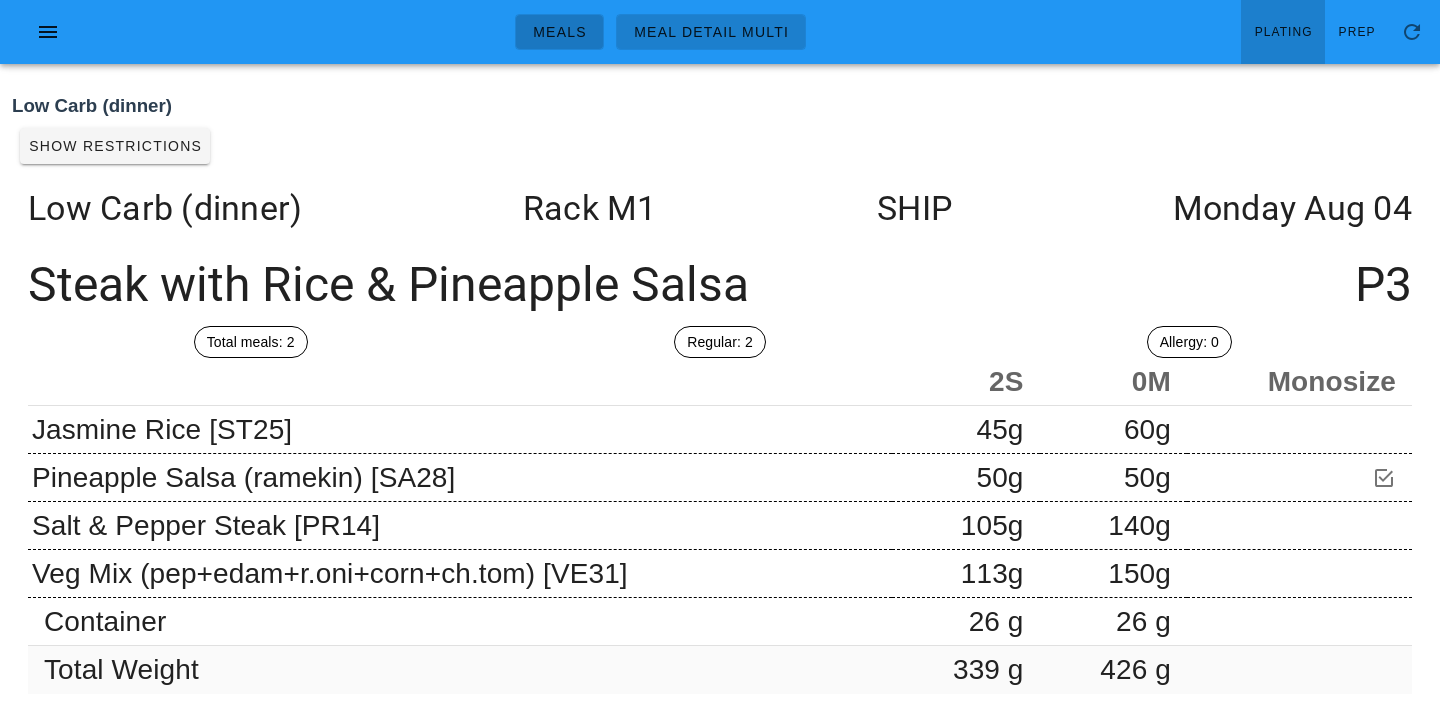 click on "Meals" at bounding box center (559, 32) 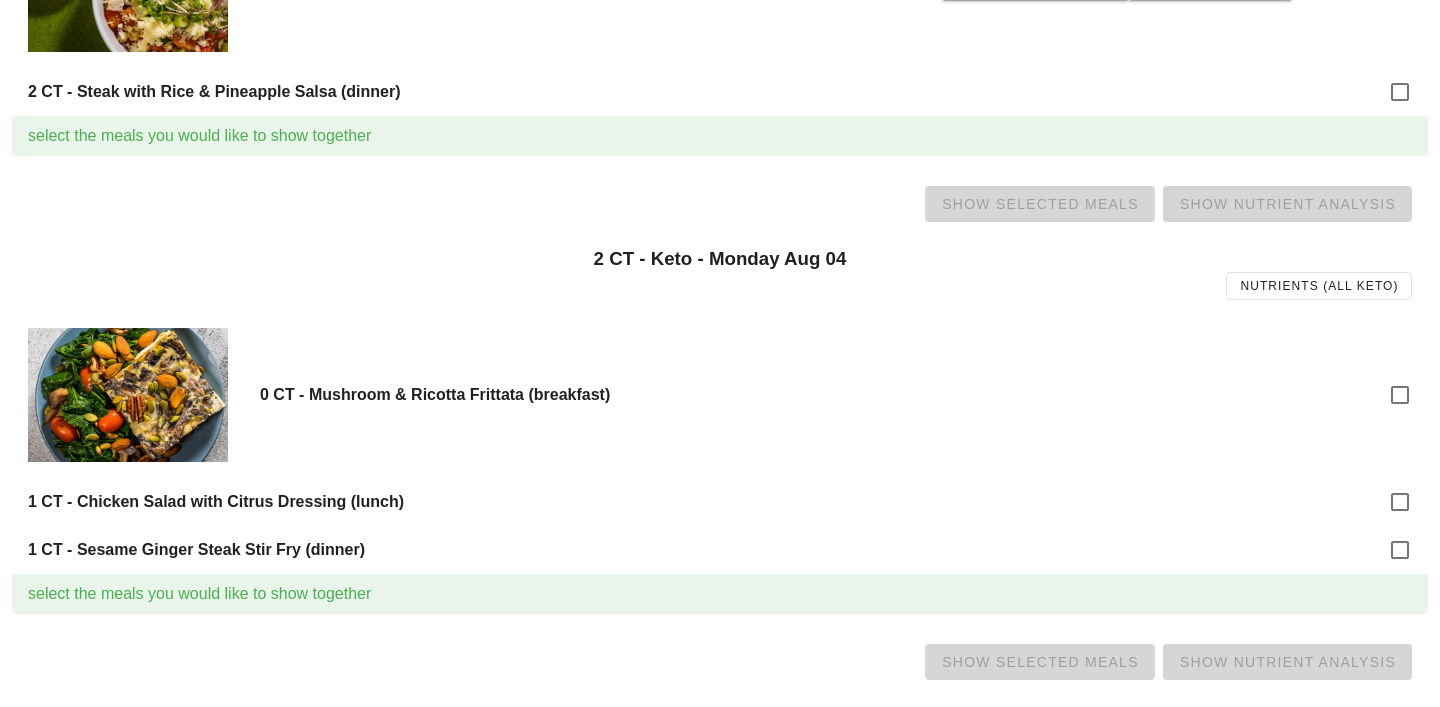 scroll, scrollTop: 1082, scrollLeft: 0, axis: vertical 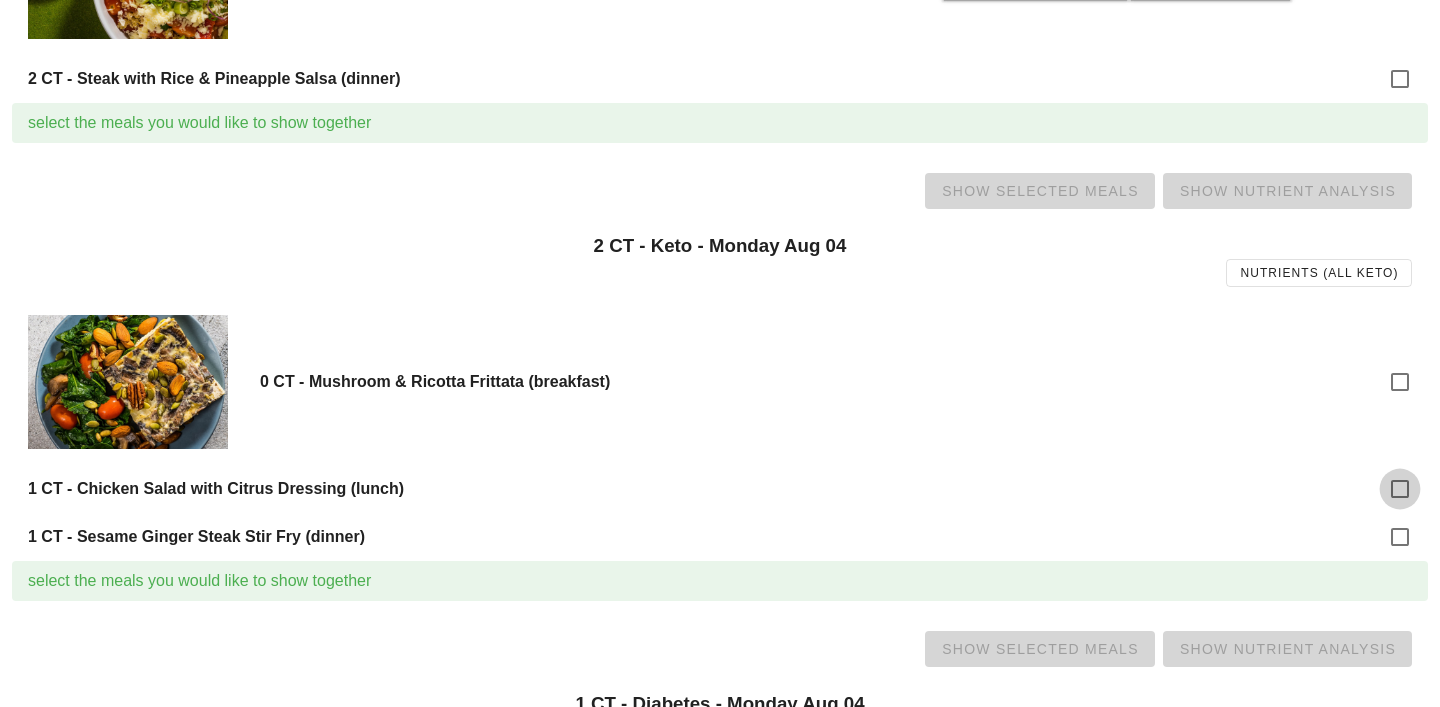 click at bounding box center (1400, 489) 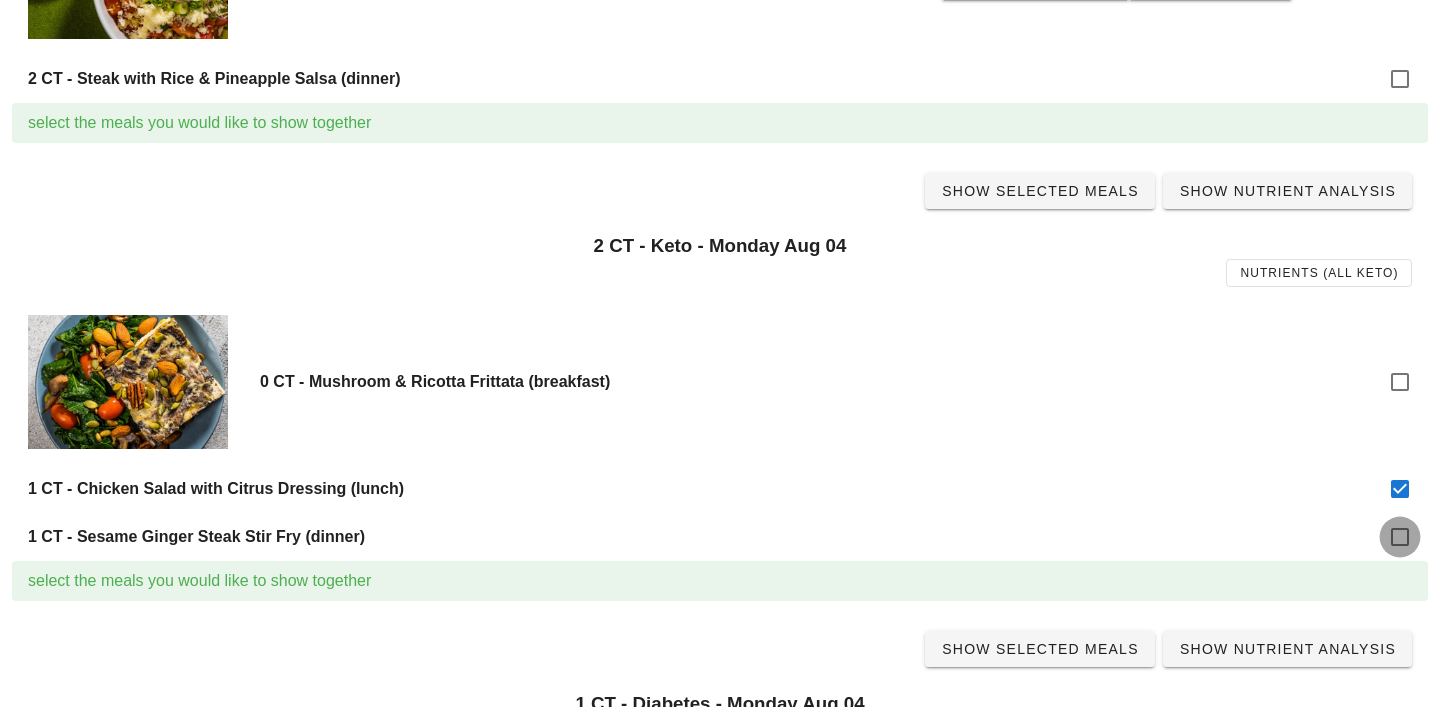 click at bounding box center [1400, 537] 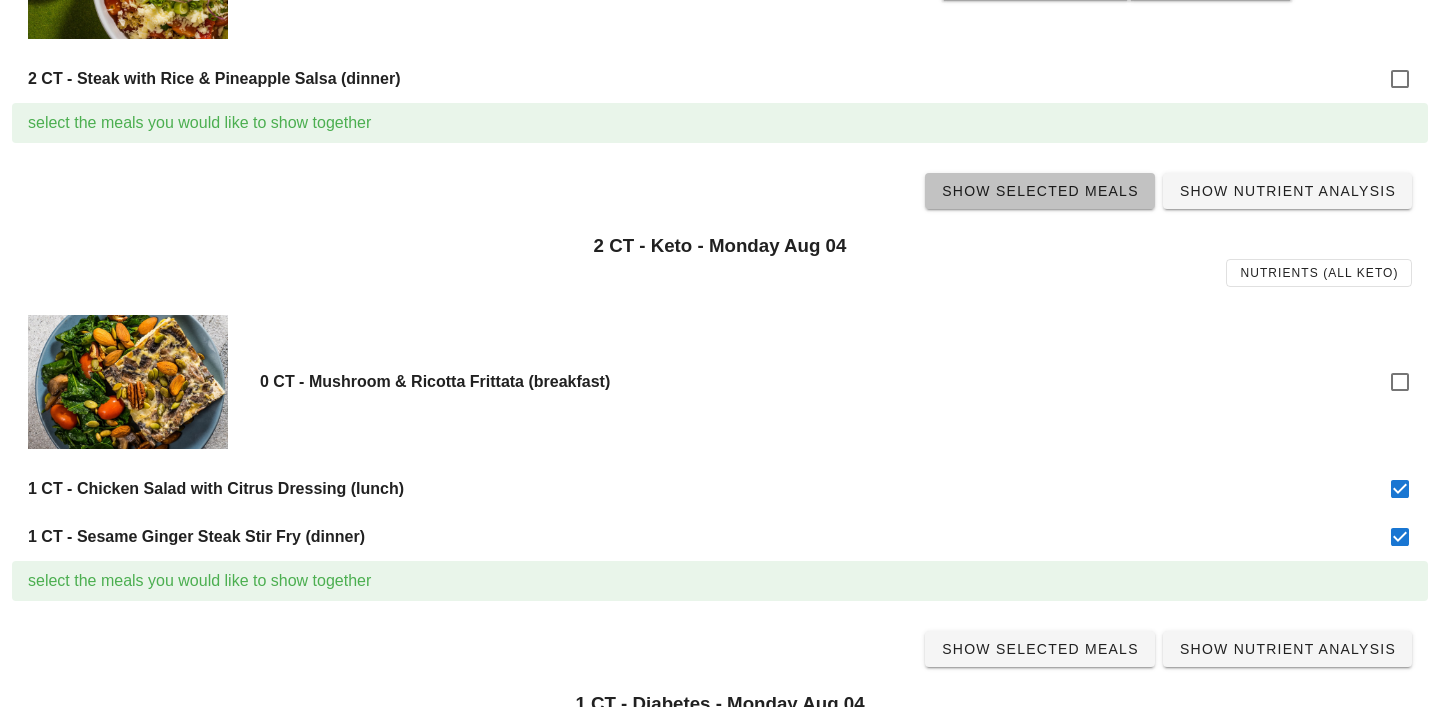 click on "Show Selected Meals" at bounding box center [1040, 191] 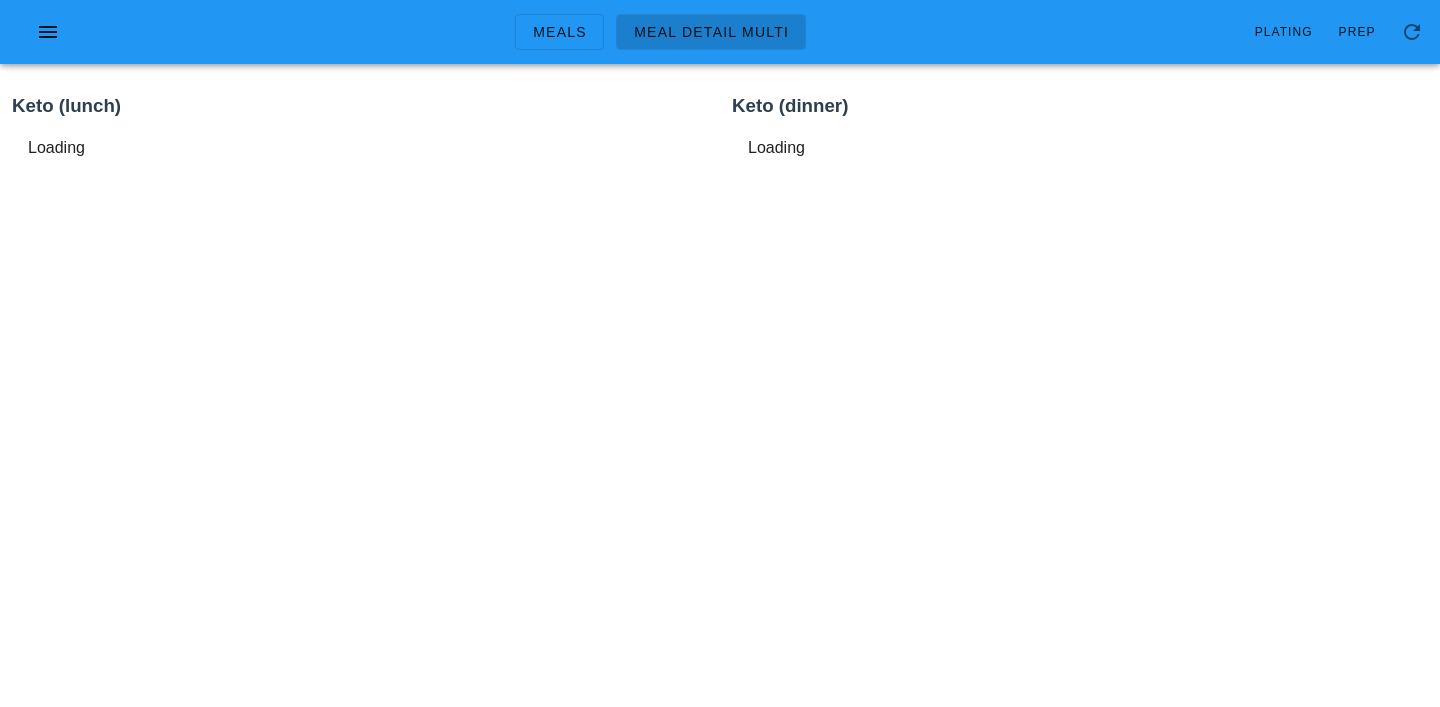 scroll, scrollTop: 0, scrollLeft: 0, axis: both 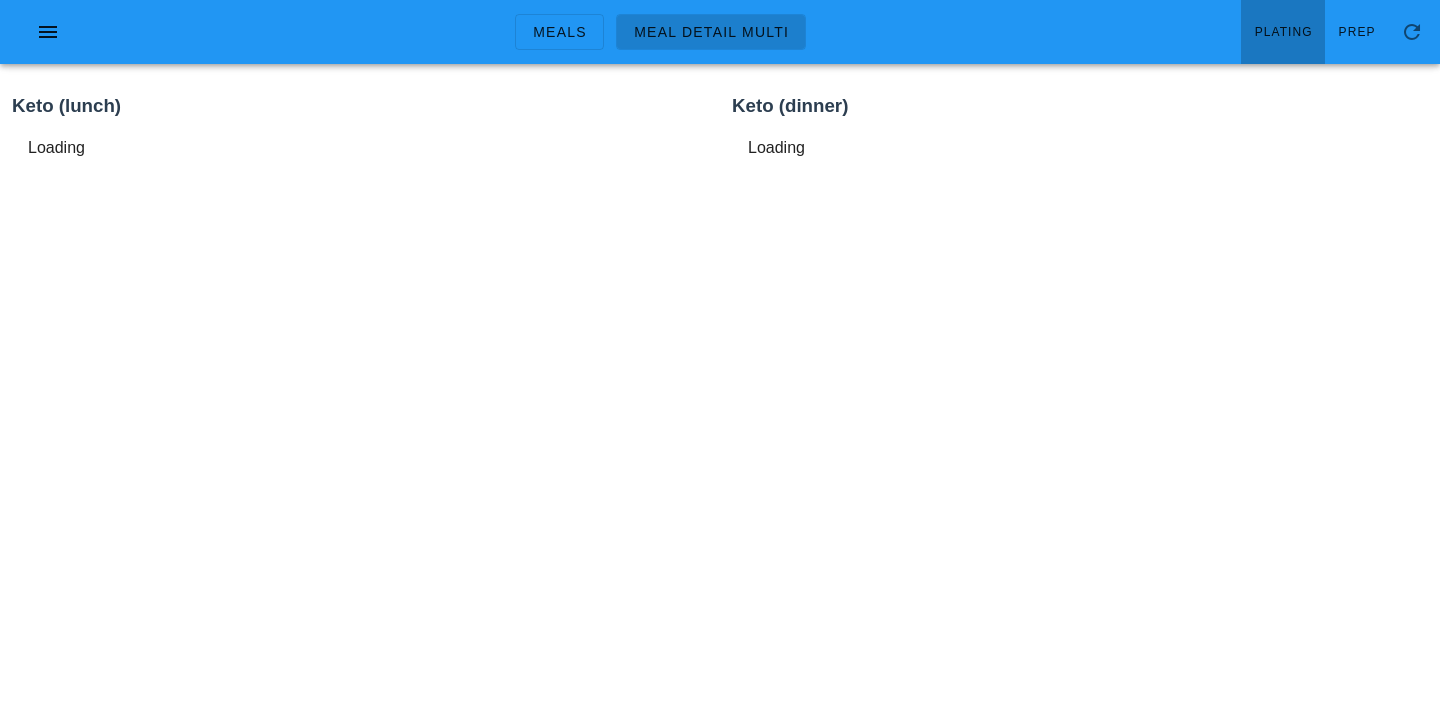 click on "Plating" at bounding box center [1283, 32] 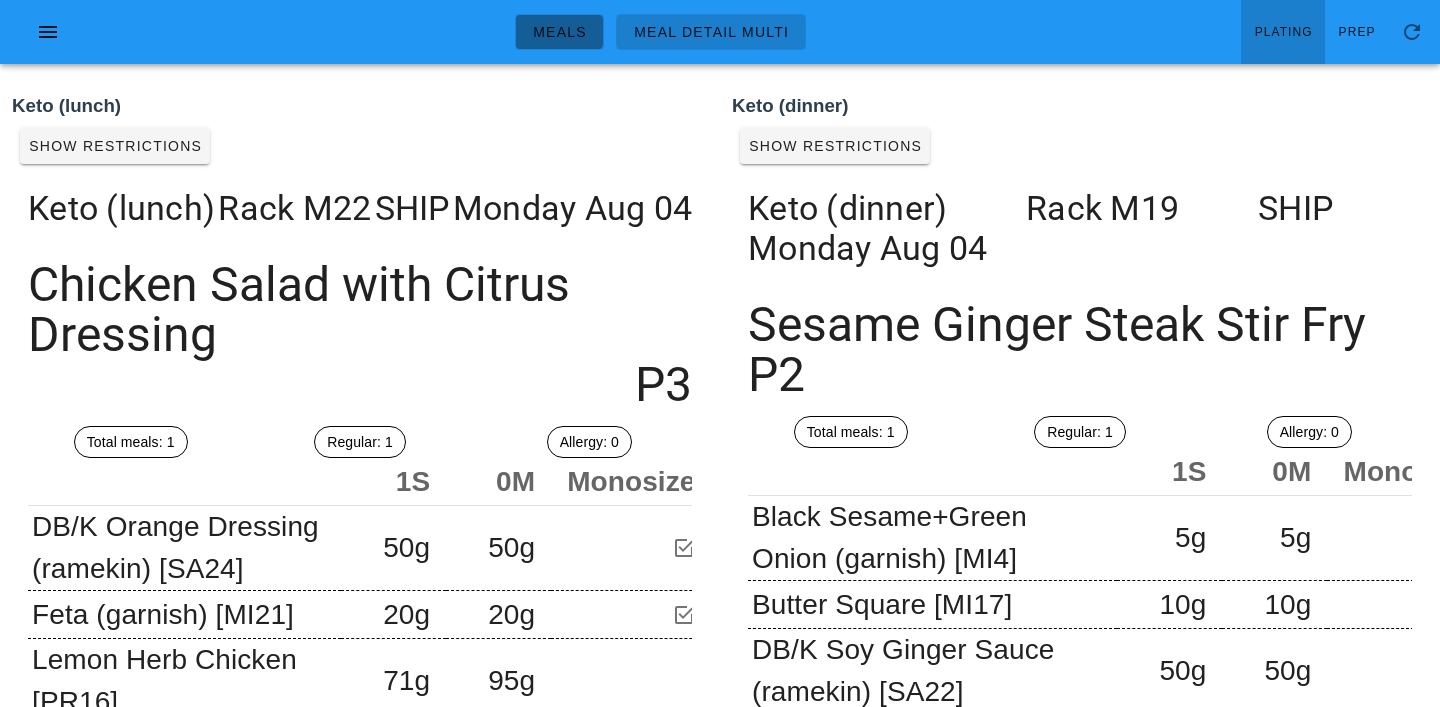 click on "Meals" at bounding box center [559, 32] 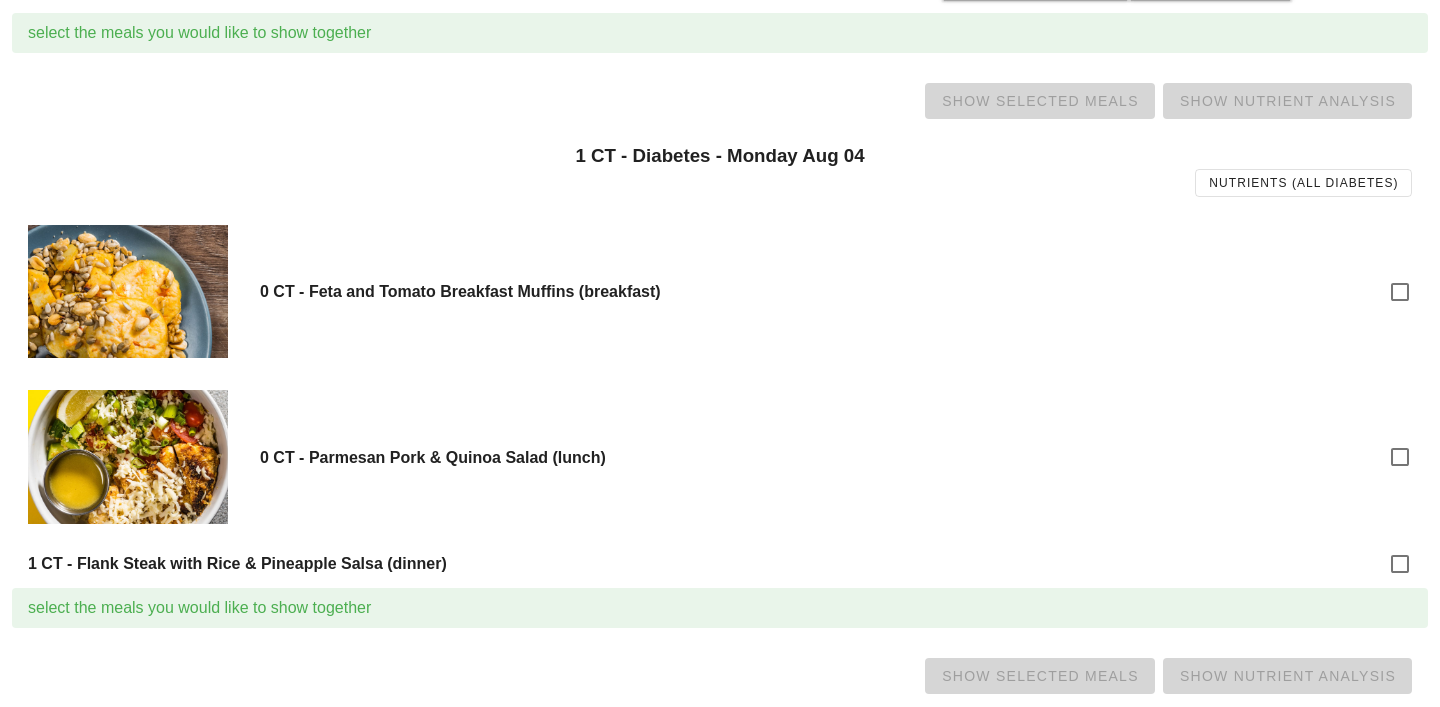 scroll, scrollTop: 1645, scrollLeft: 0, axis: vertical 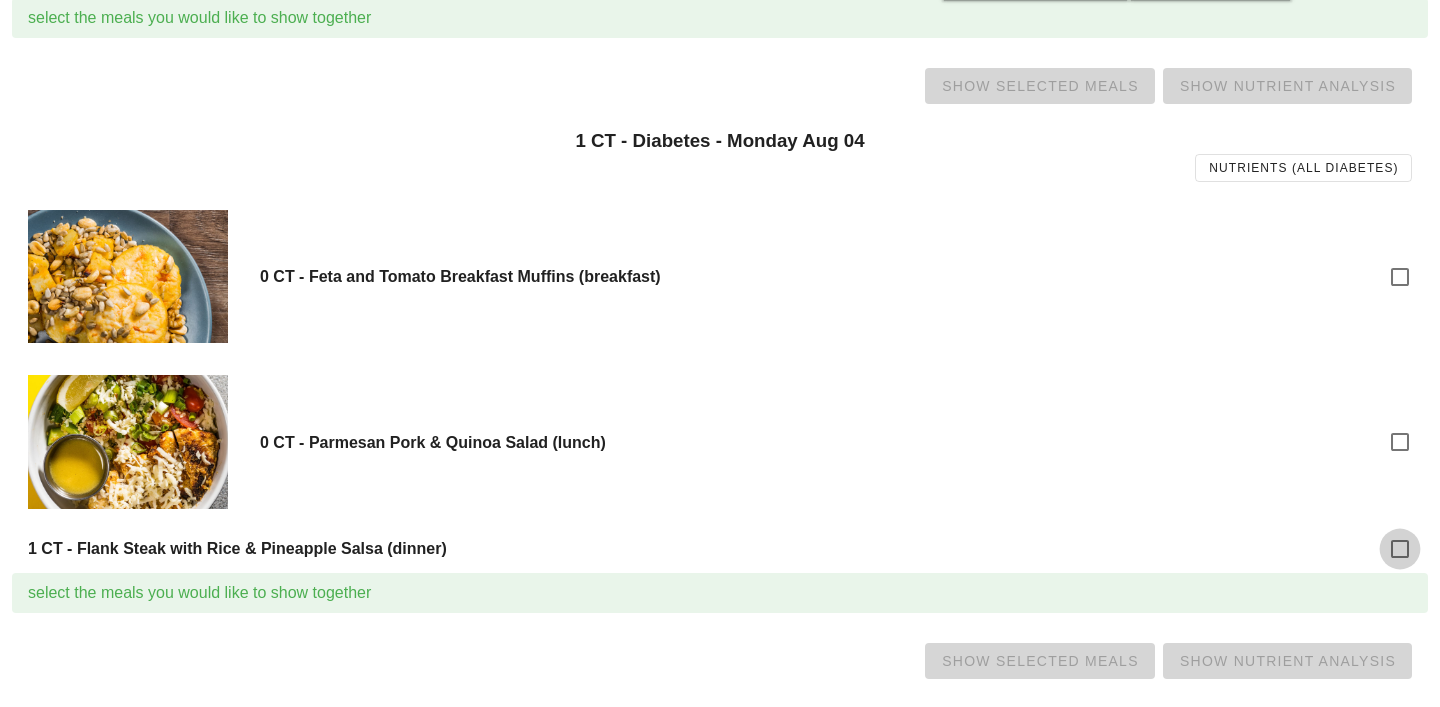 click at bounding box center (1400, 549) 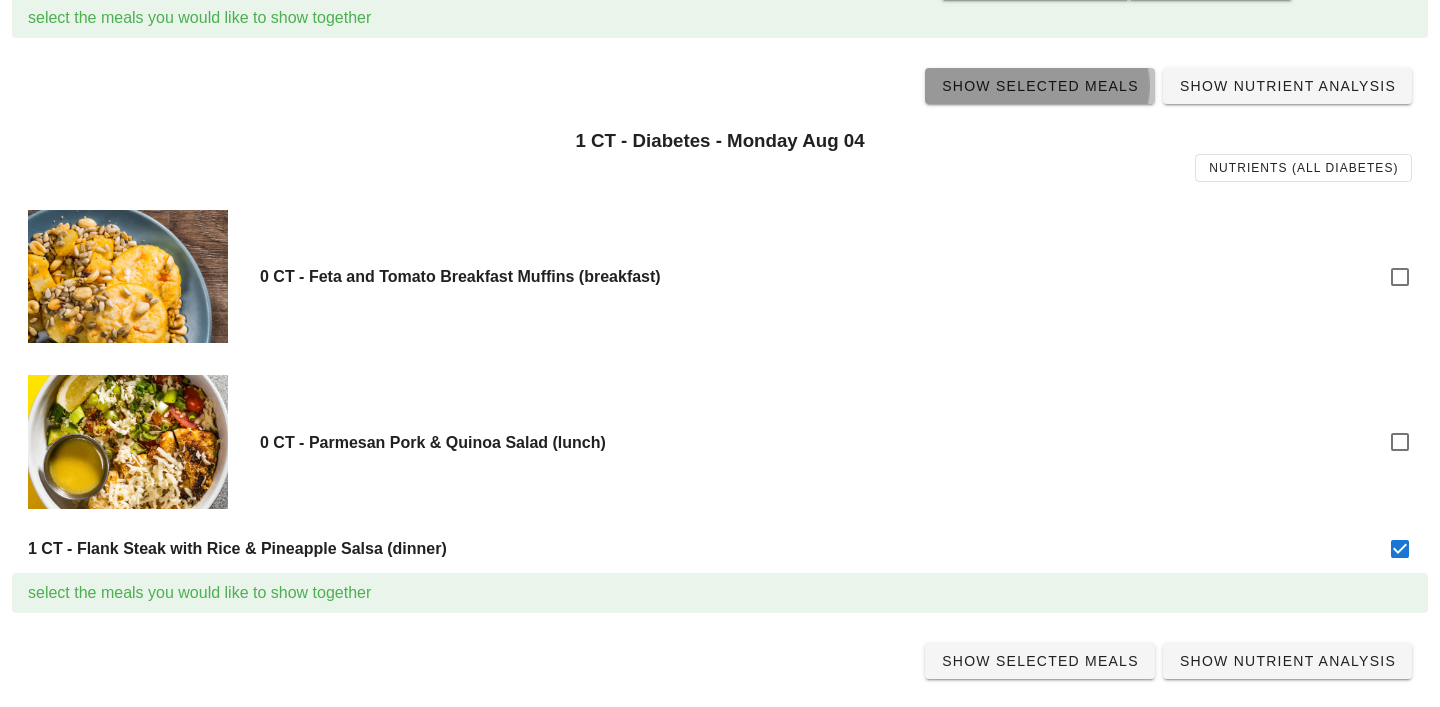 click on "Show Selected Meals" at bounding box center (1040, 86) 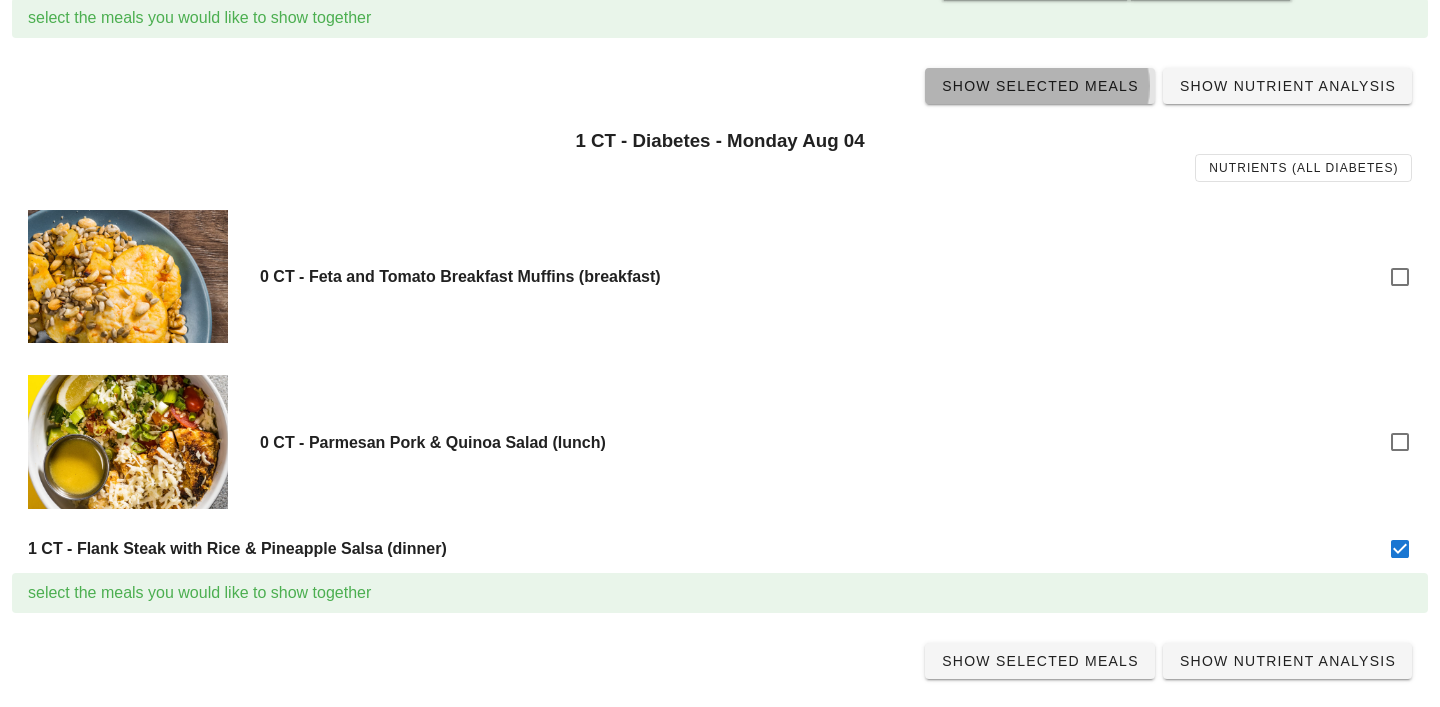 scroll, scrollTop: 0, scrollLeft: 0, axis: both 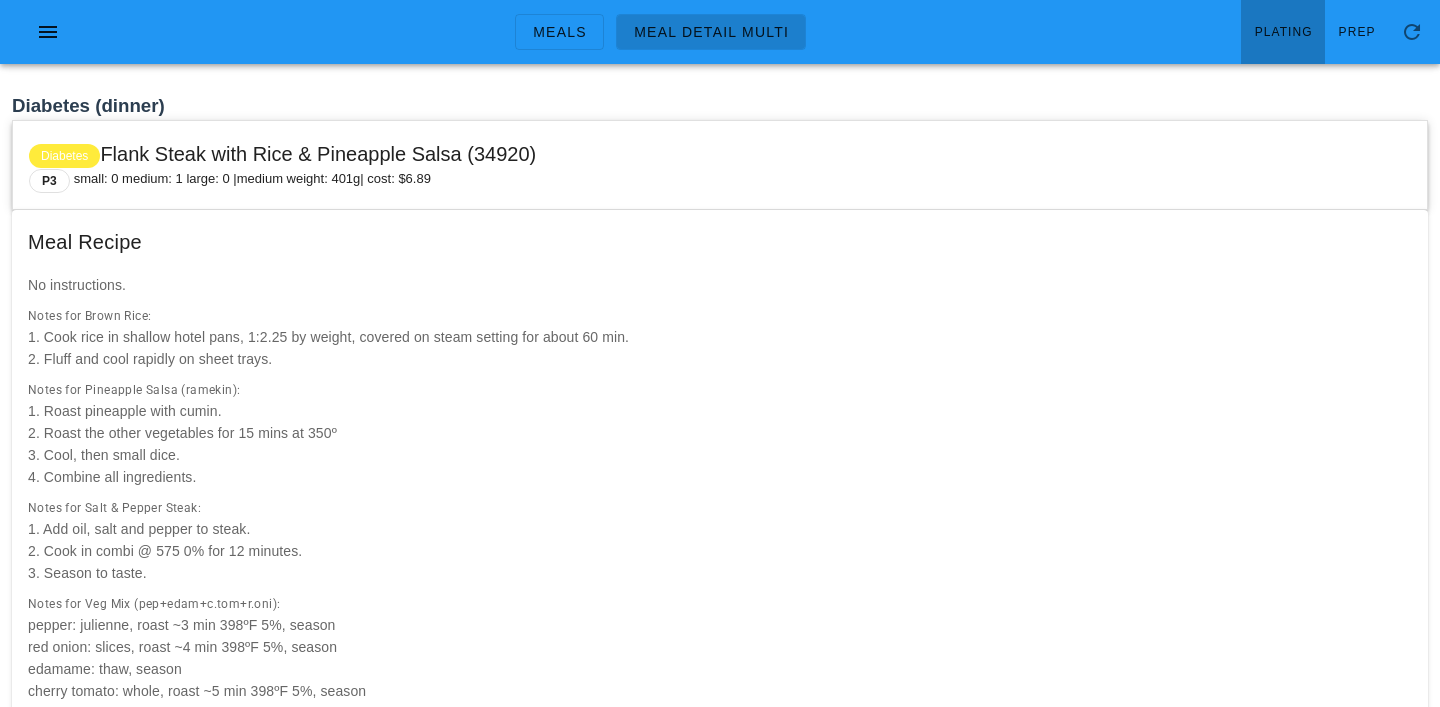 click on "Plating" at bounding box center [1283, 32] 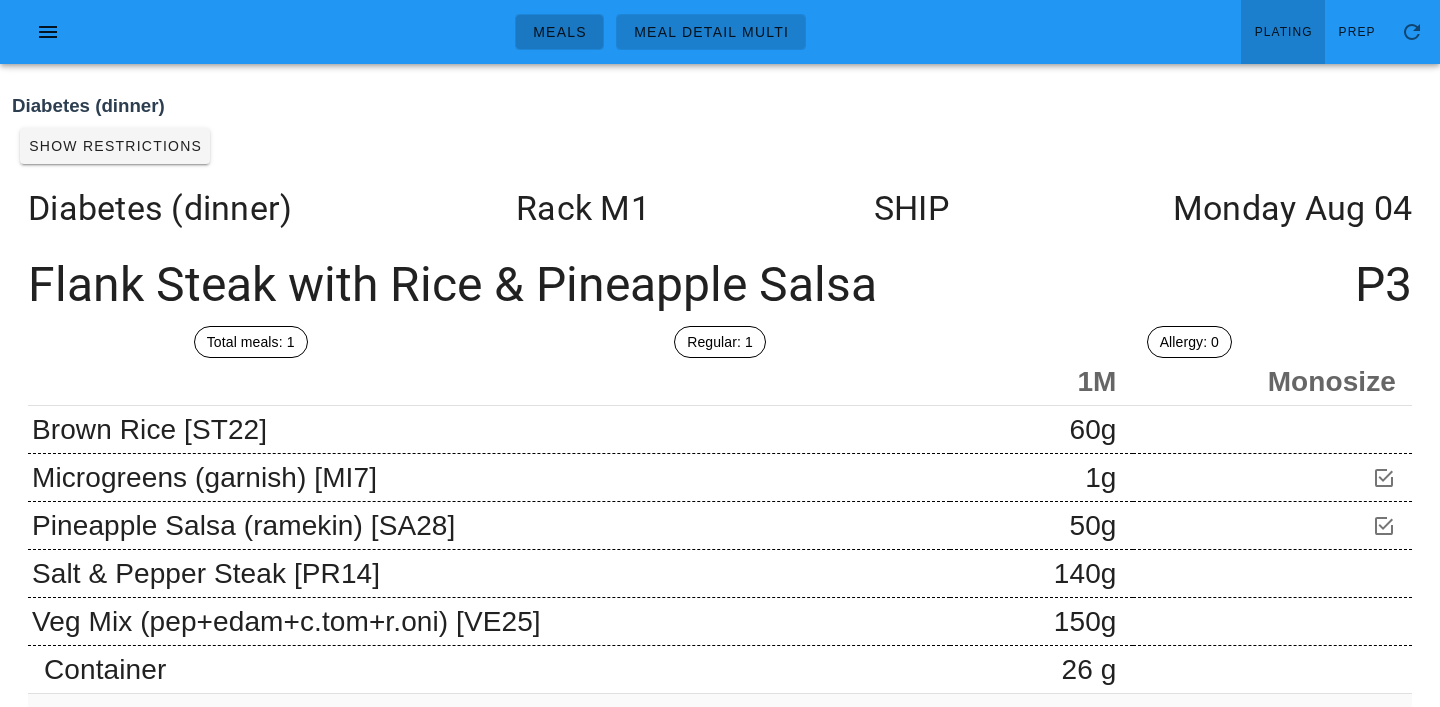 click on "Meals" at bounding box center [559, 32] 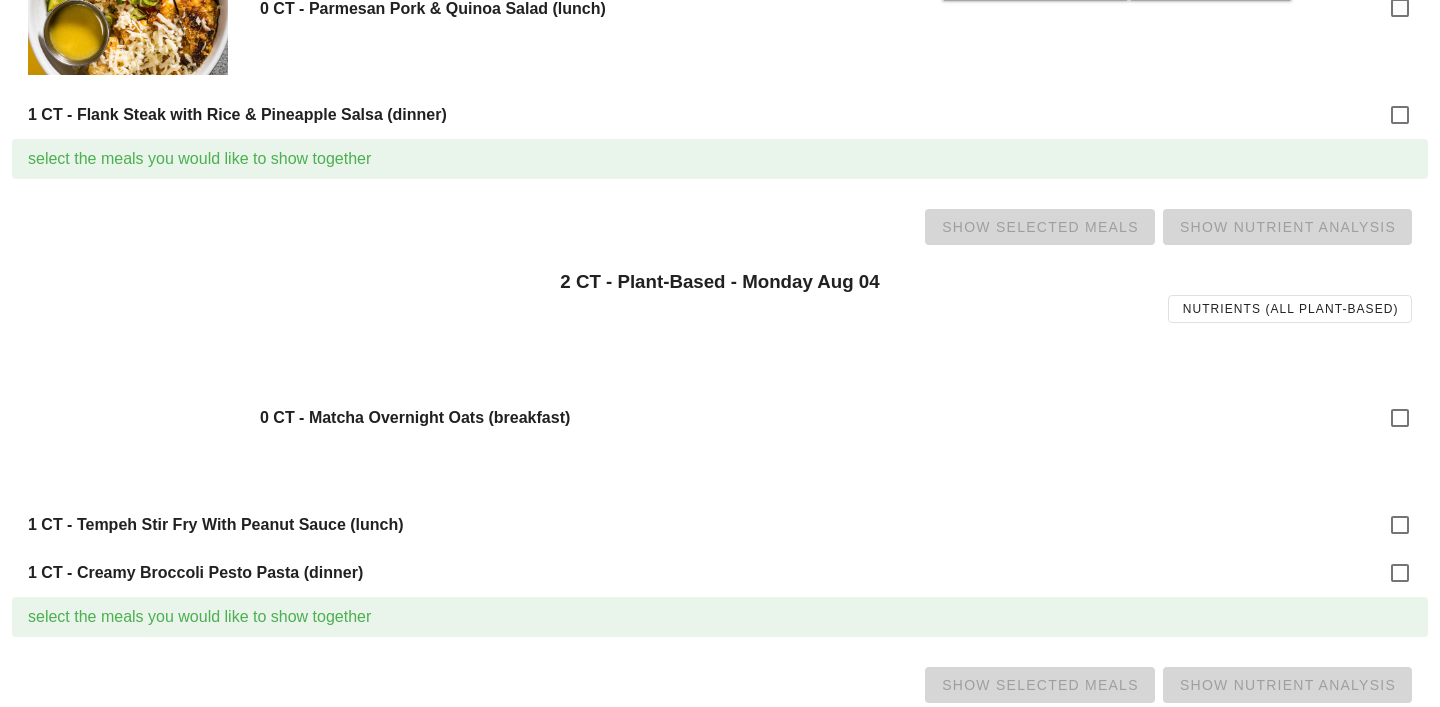 scroll, scrollTop: 2110, scrollLeft: 0, axis: vertical 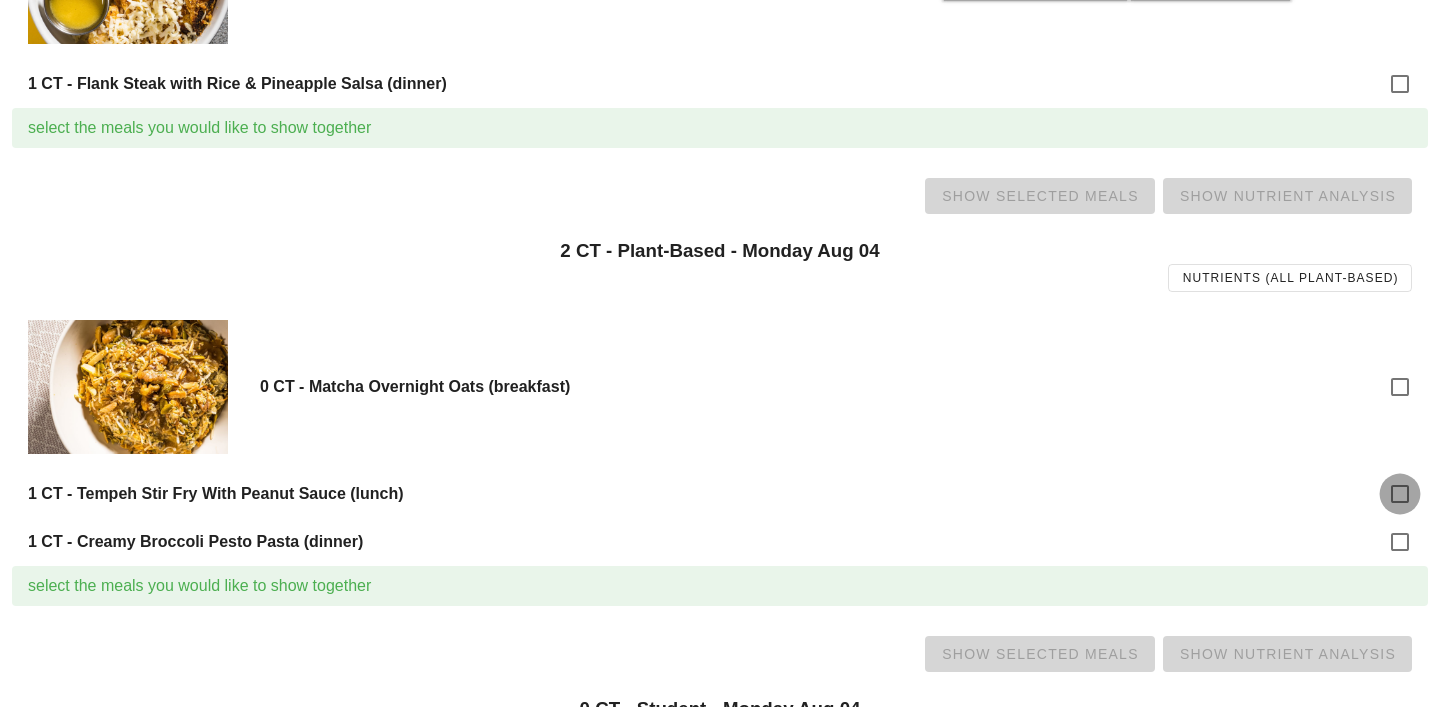 click at bounding box center (1400, 494) 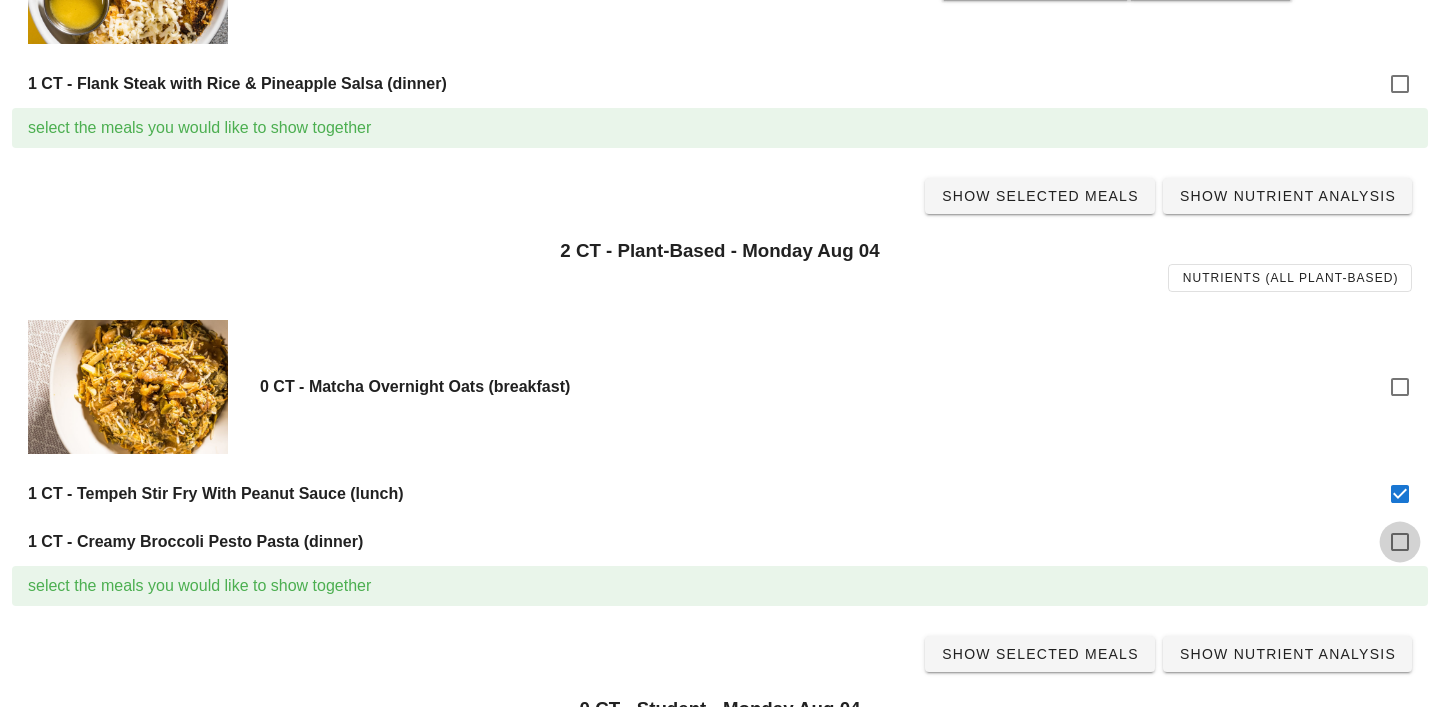 click at bounding box center [1400, 542] 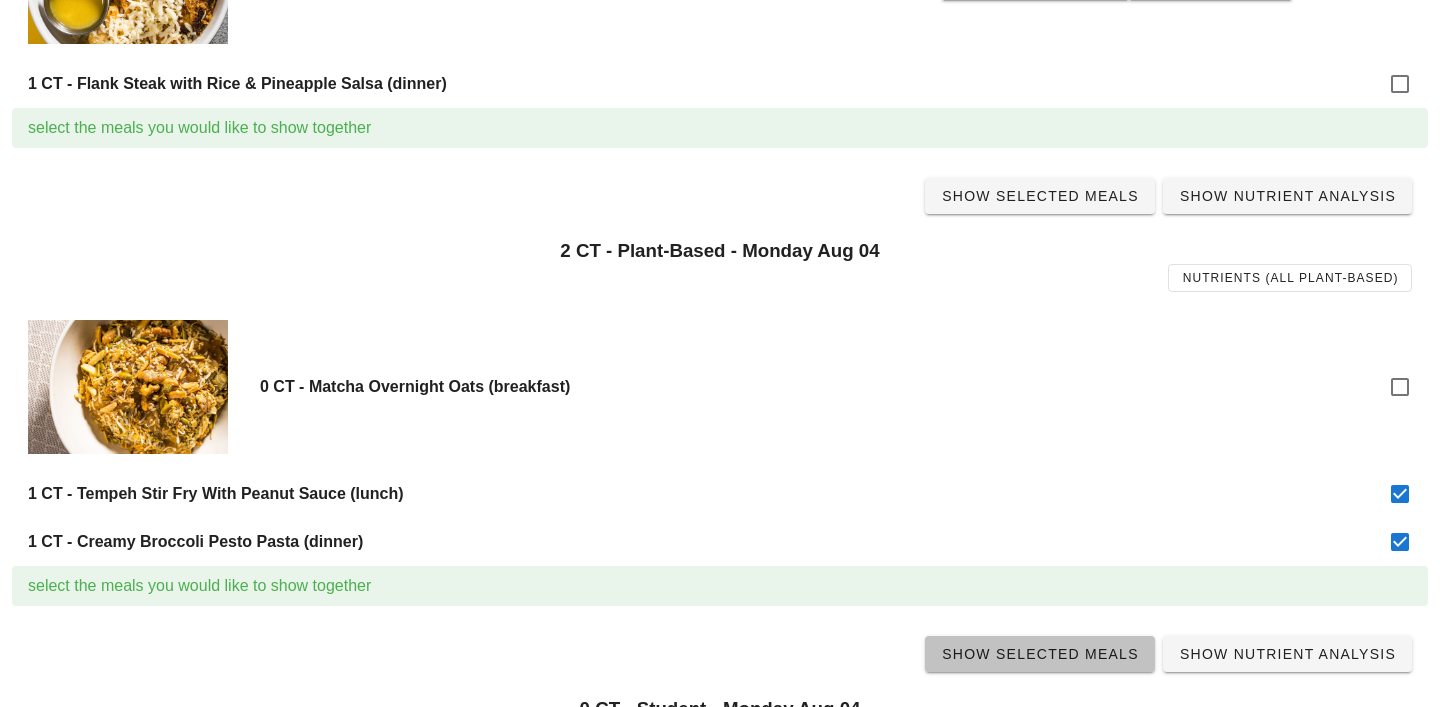 click on "Show Selected Meals" at bounding box center (1040, 654) 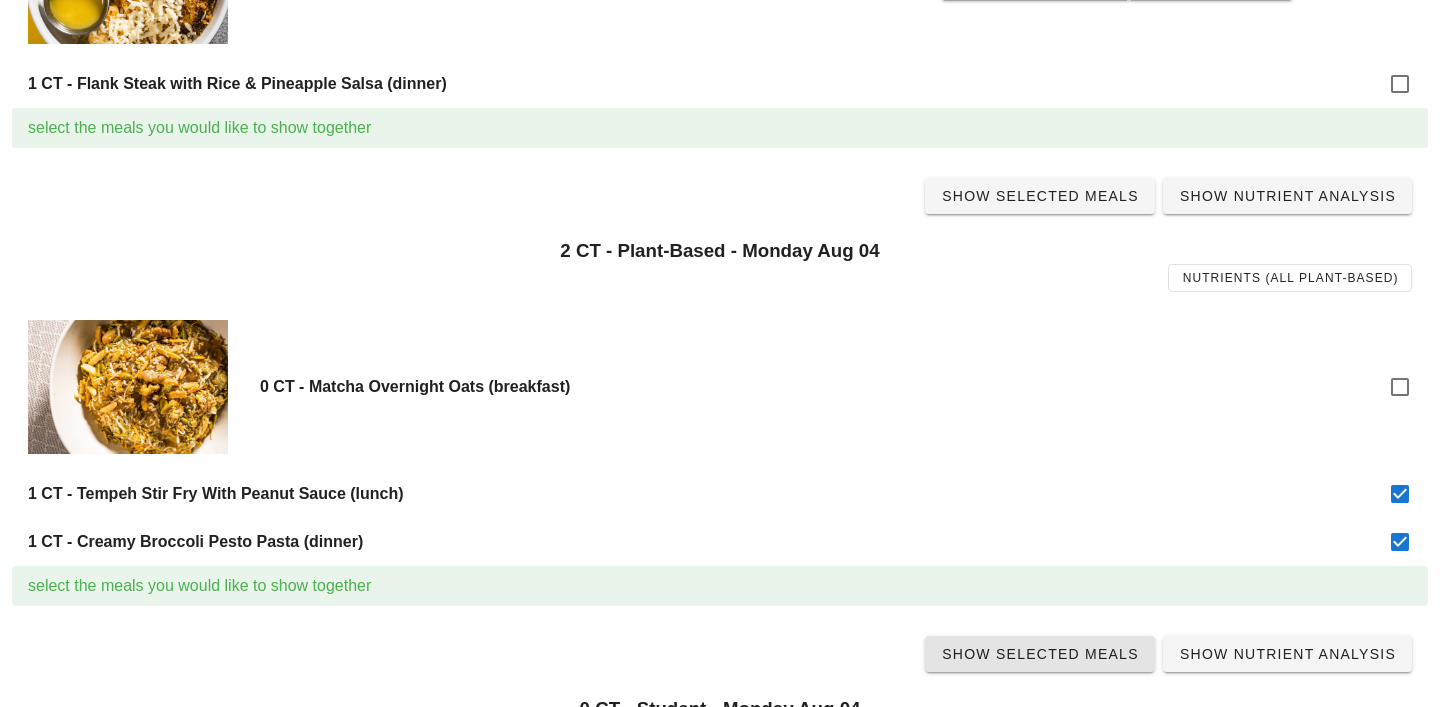 scroll, scrollTop: 0, scrollLeft: 0, axis: both 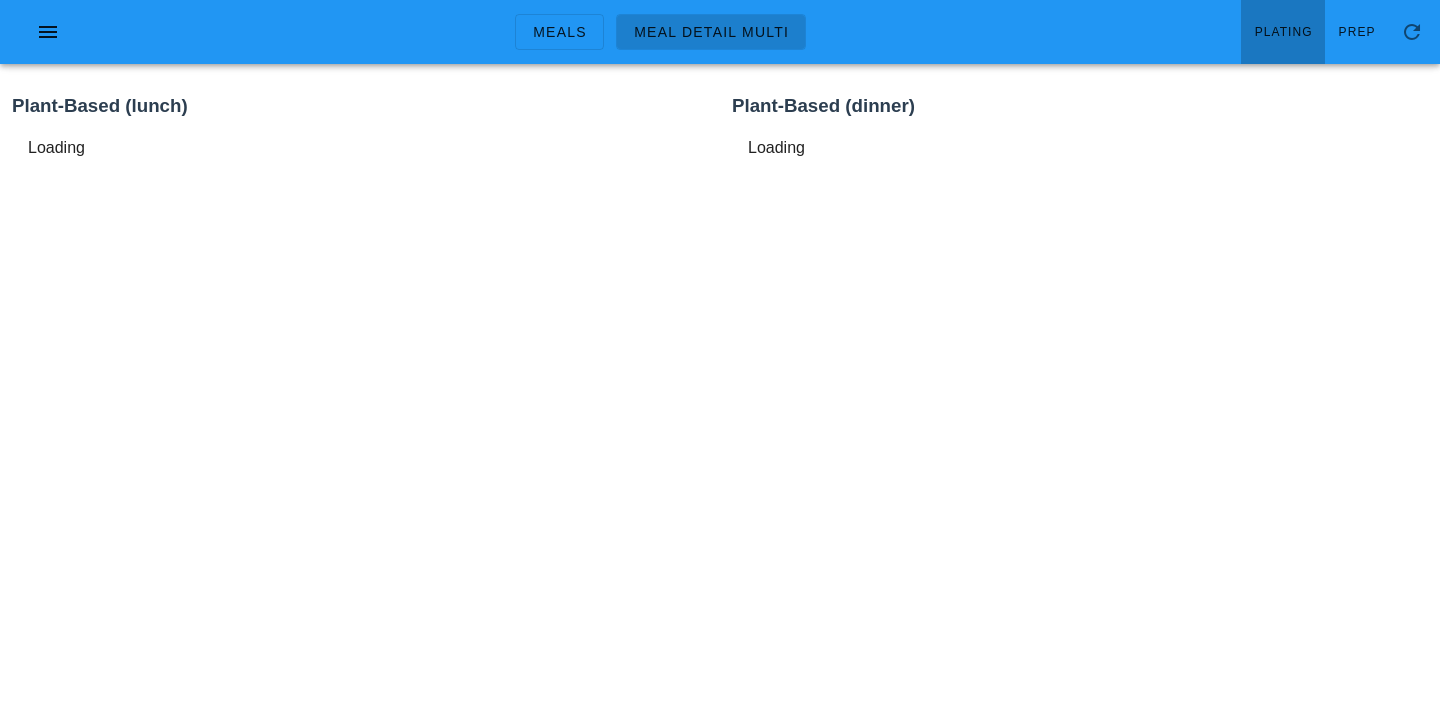 click on "Plating" at bounding box center [1283, 32] 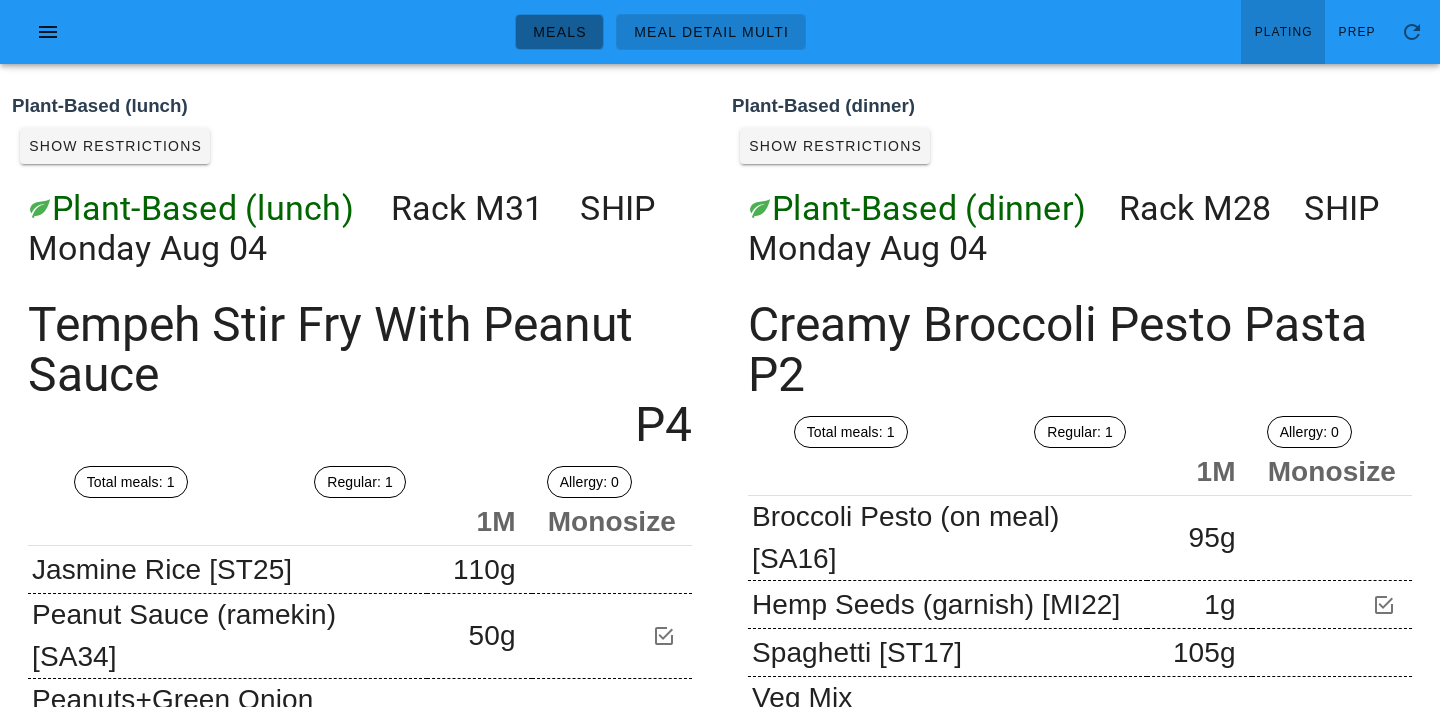 click on "Meals" at bounding box center [559, 32] 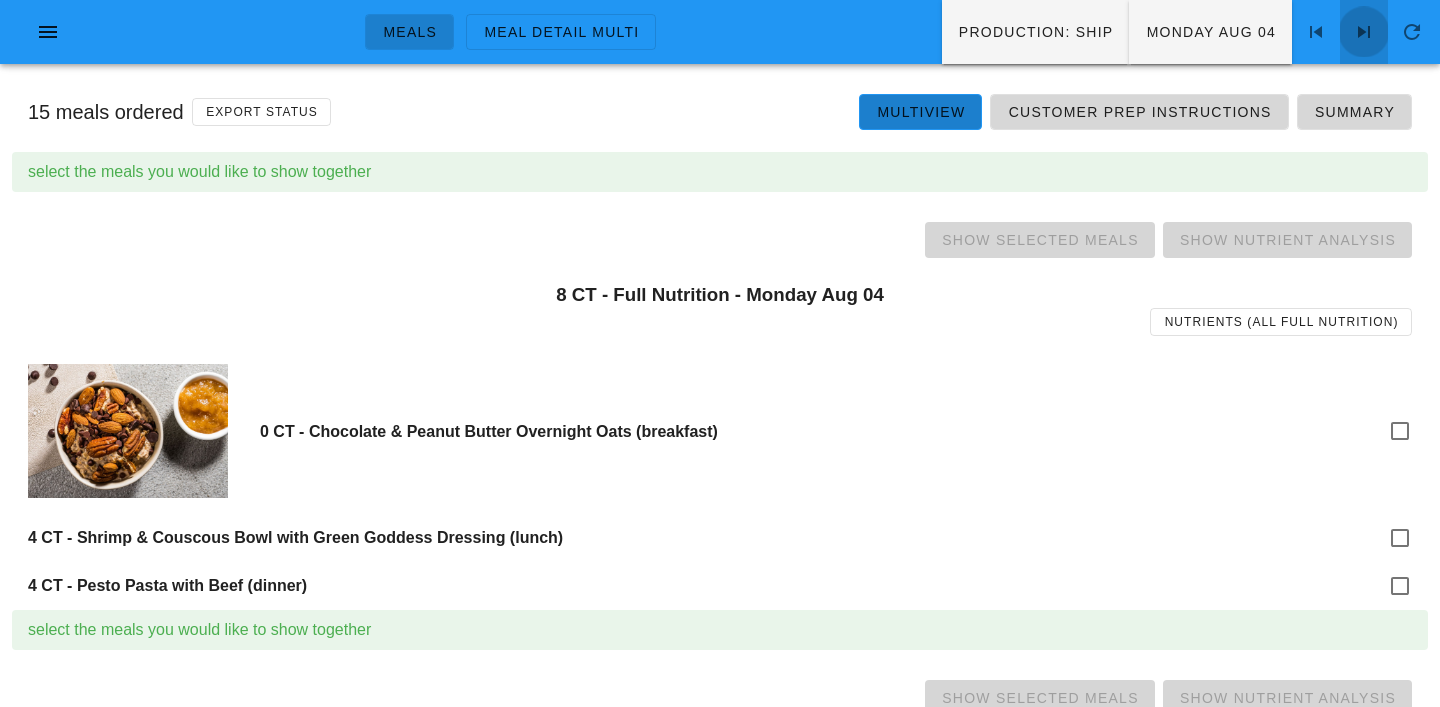 click at bounding box center (1364, 32) 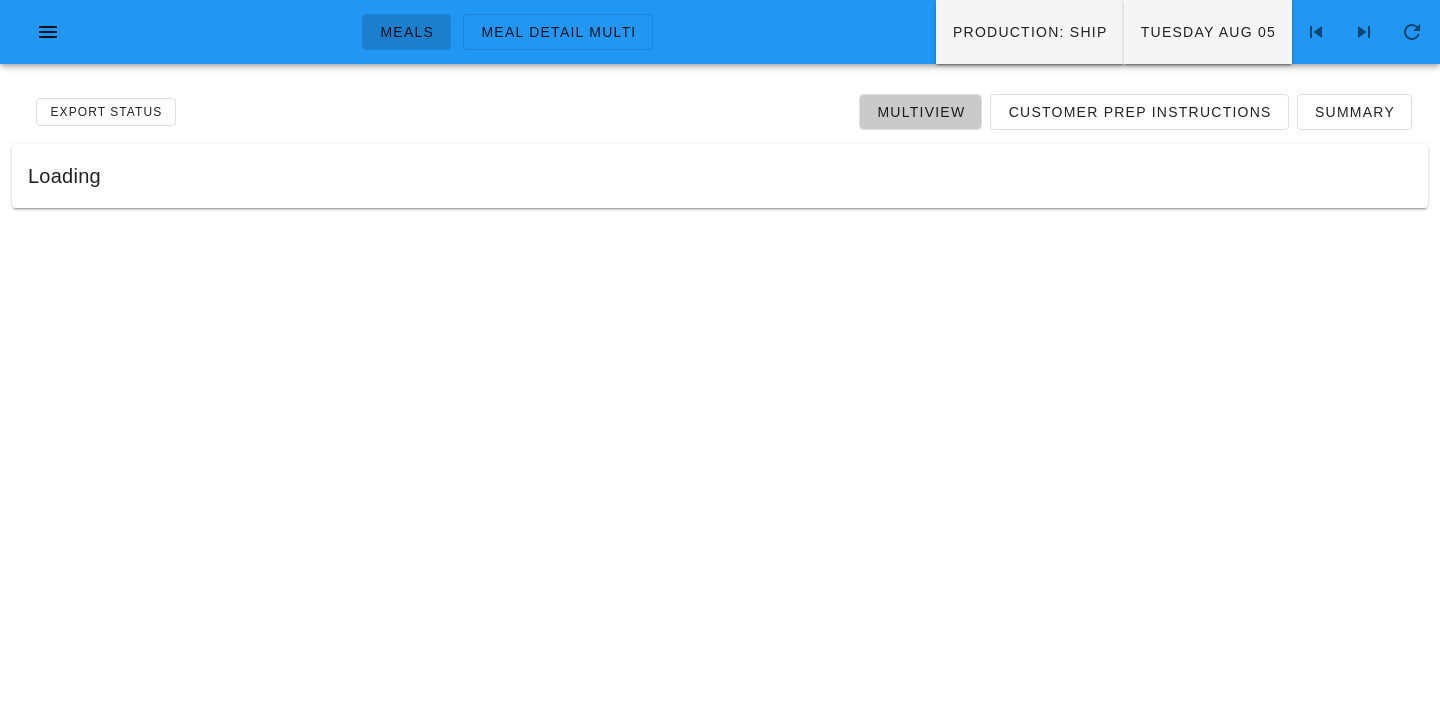 click on "Multiview" at bounding box center (920, 112) 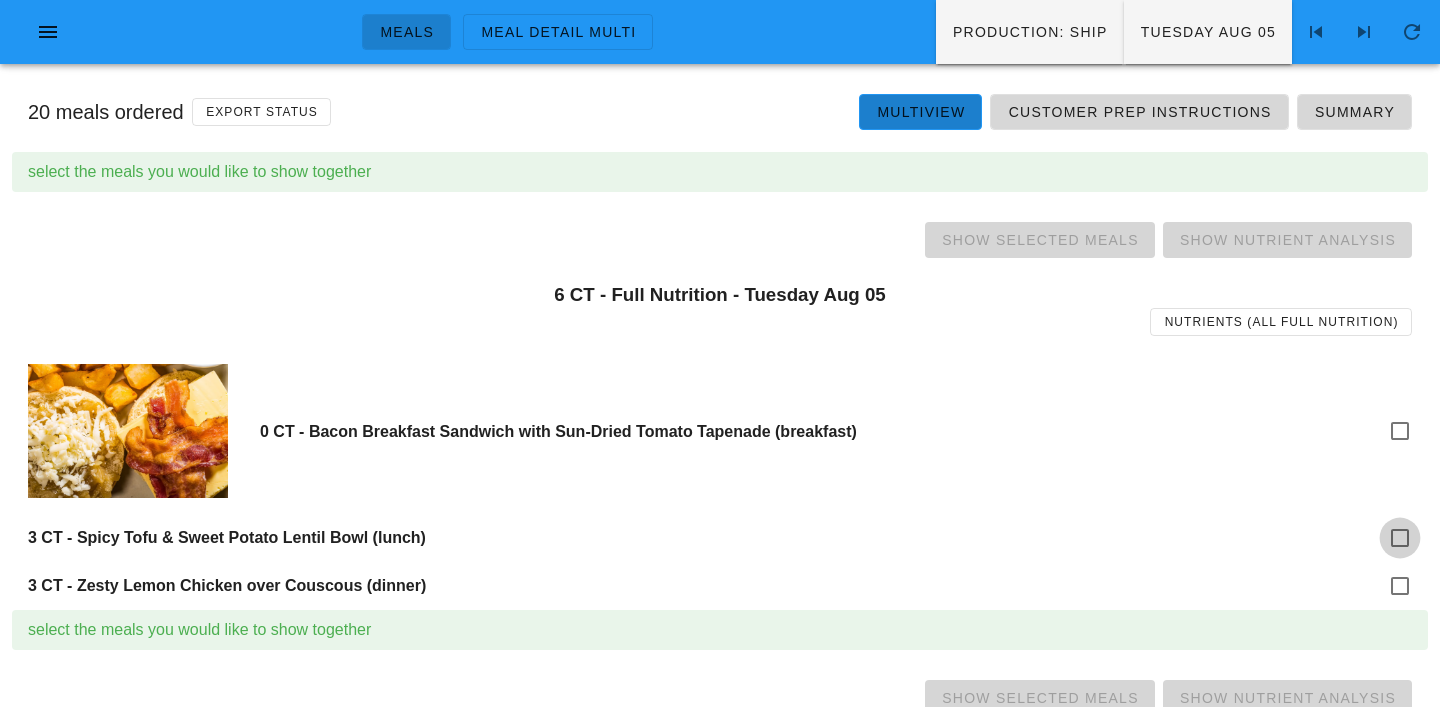 click at bounding box center [1400, 538] 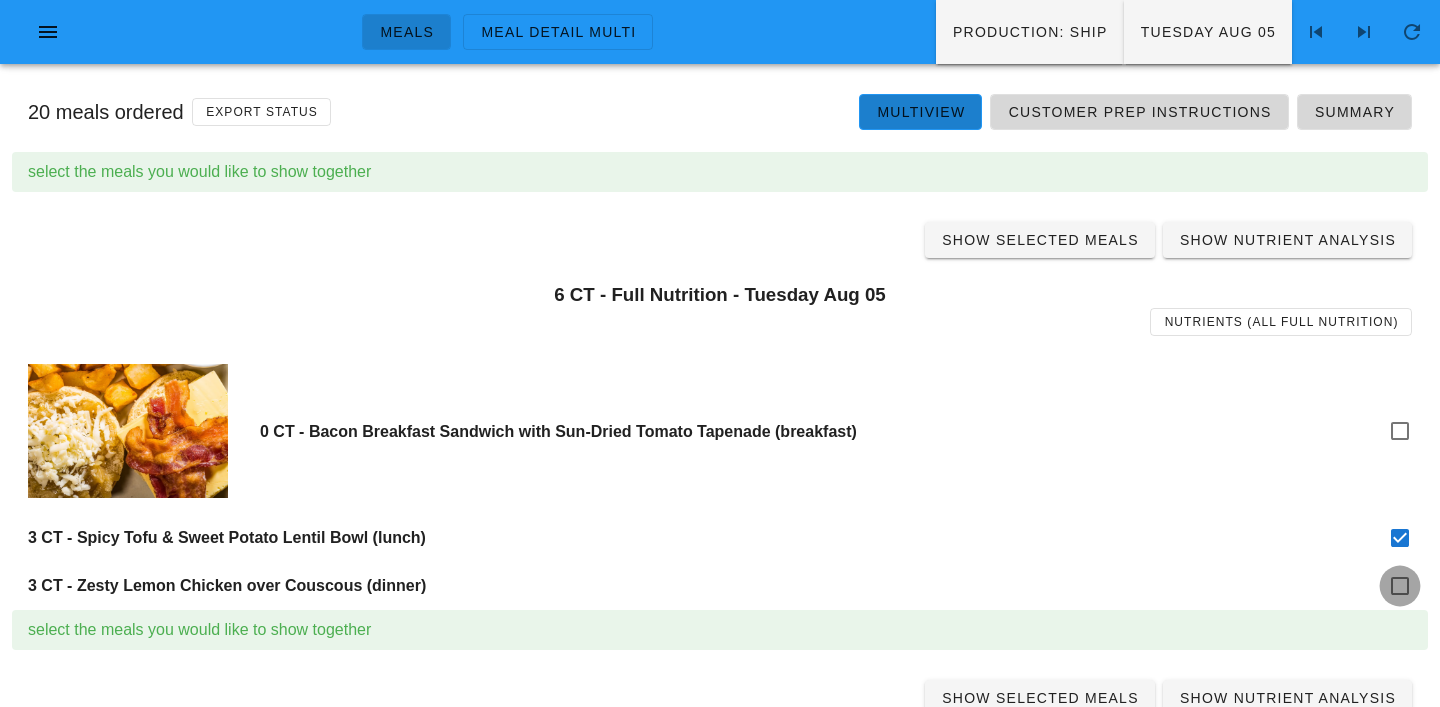 click at bounding box center [1400, 586] 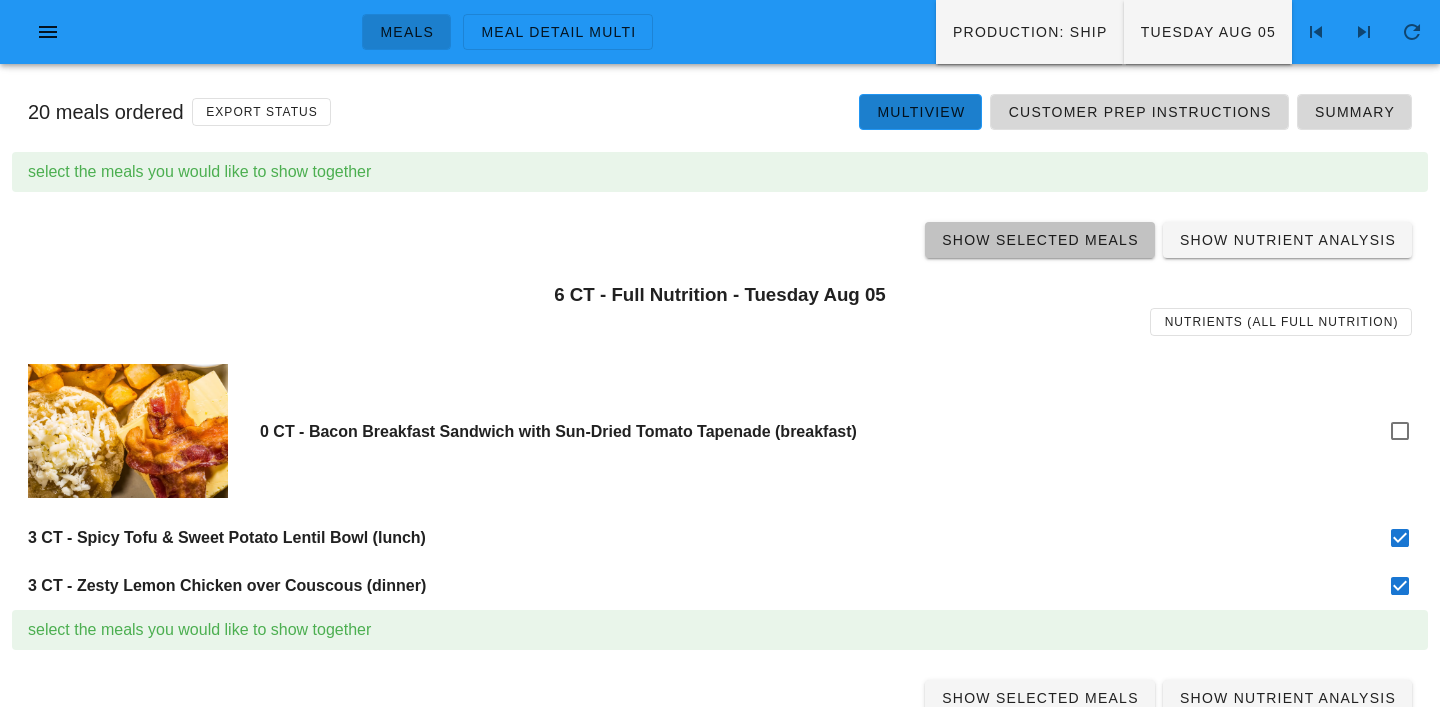 click on "Show Selected Meals" at bounding box center (1040, 240) 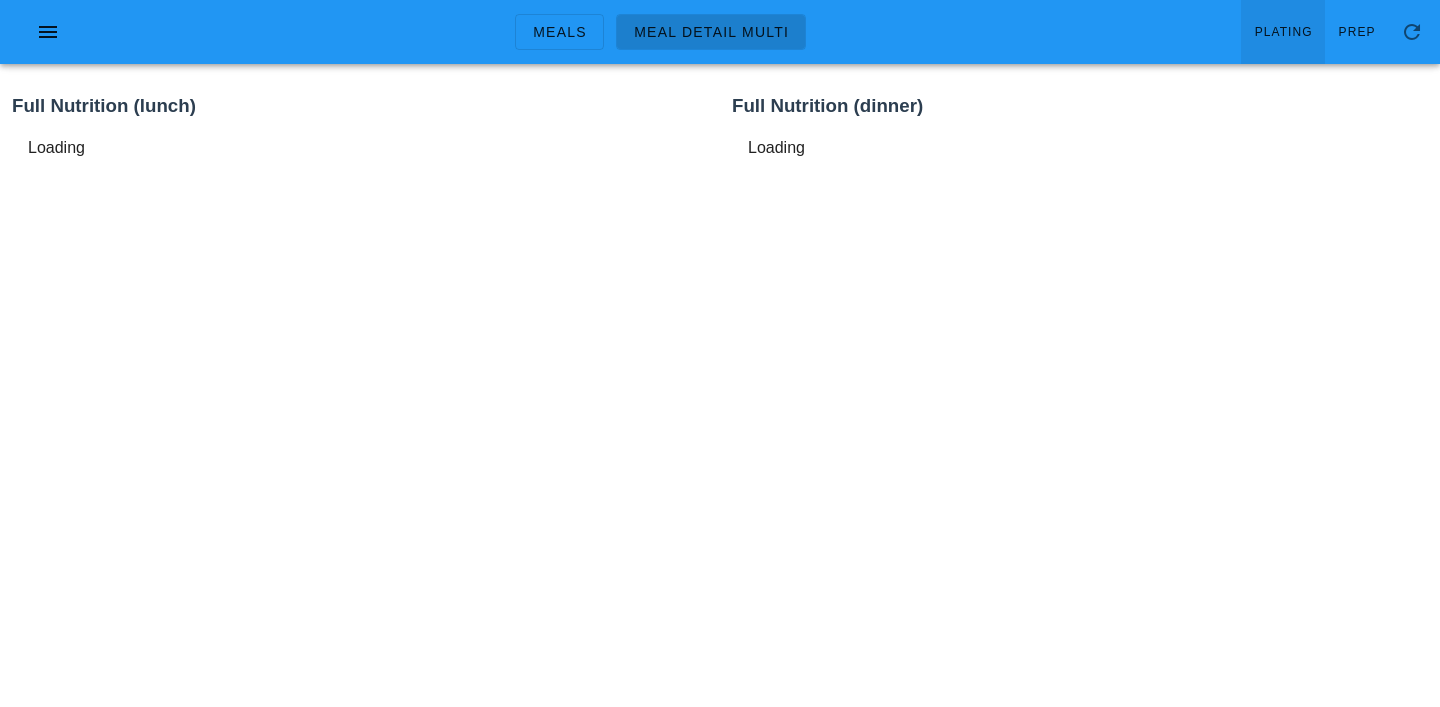 click on "Plating" at bounding box center (1283, 32) 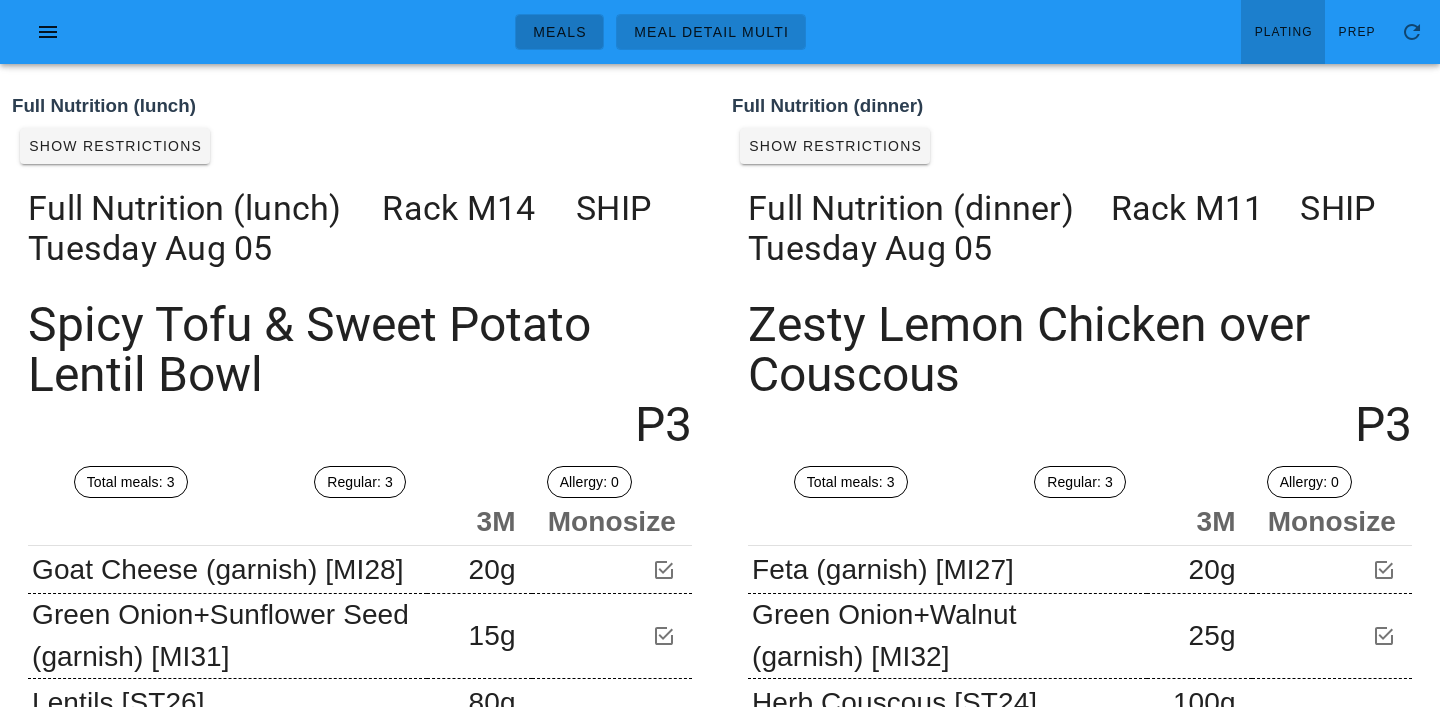 click on "Meals" at bounding box center [559, 32] 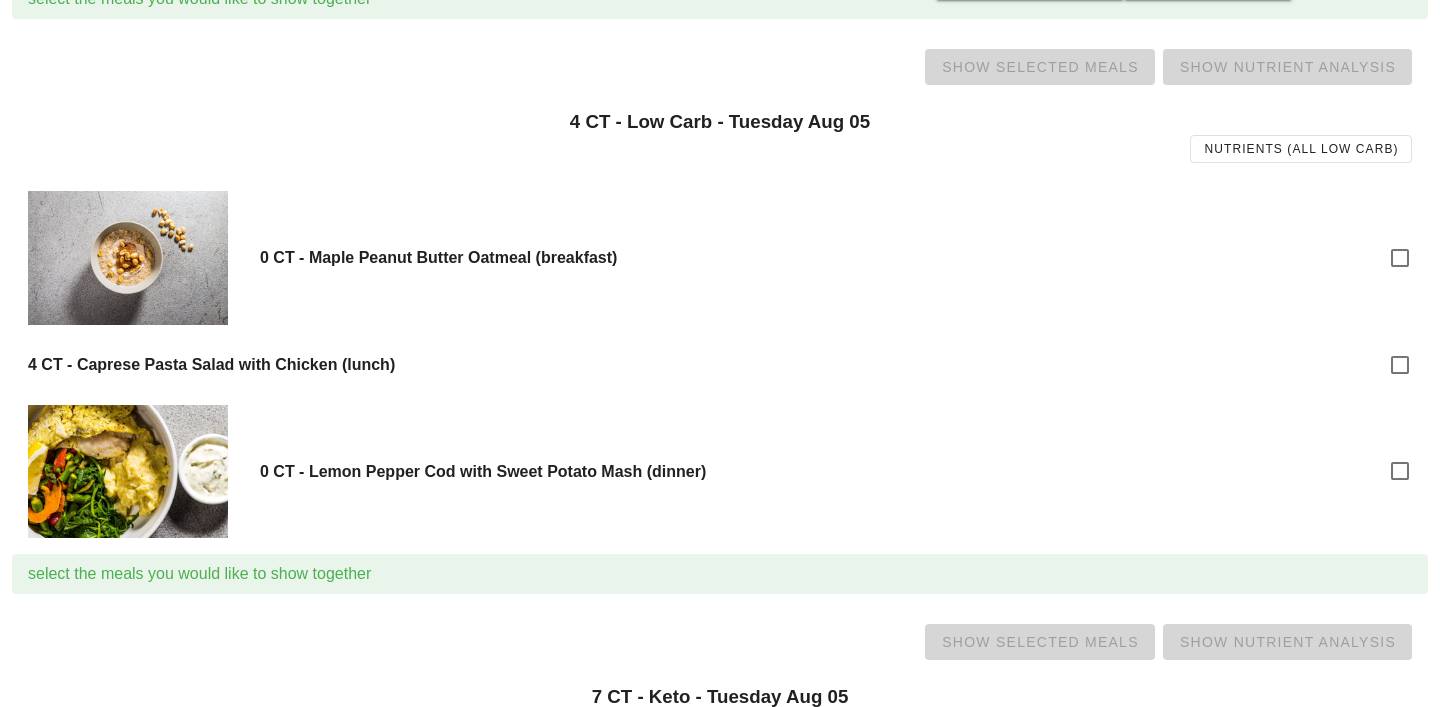 scroll, scrollTop: 633, scrollLeft: 0, axis: vertical 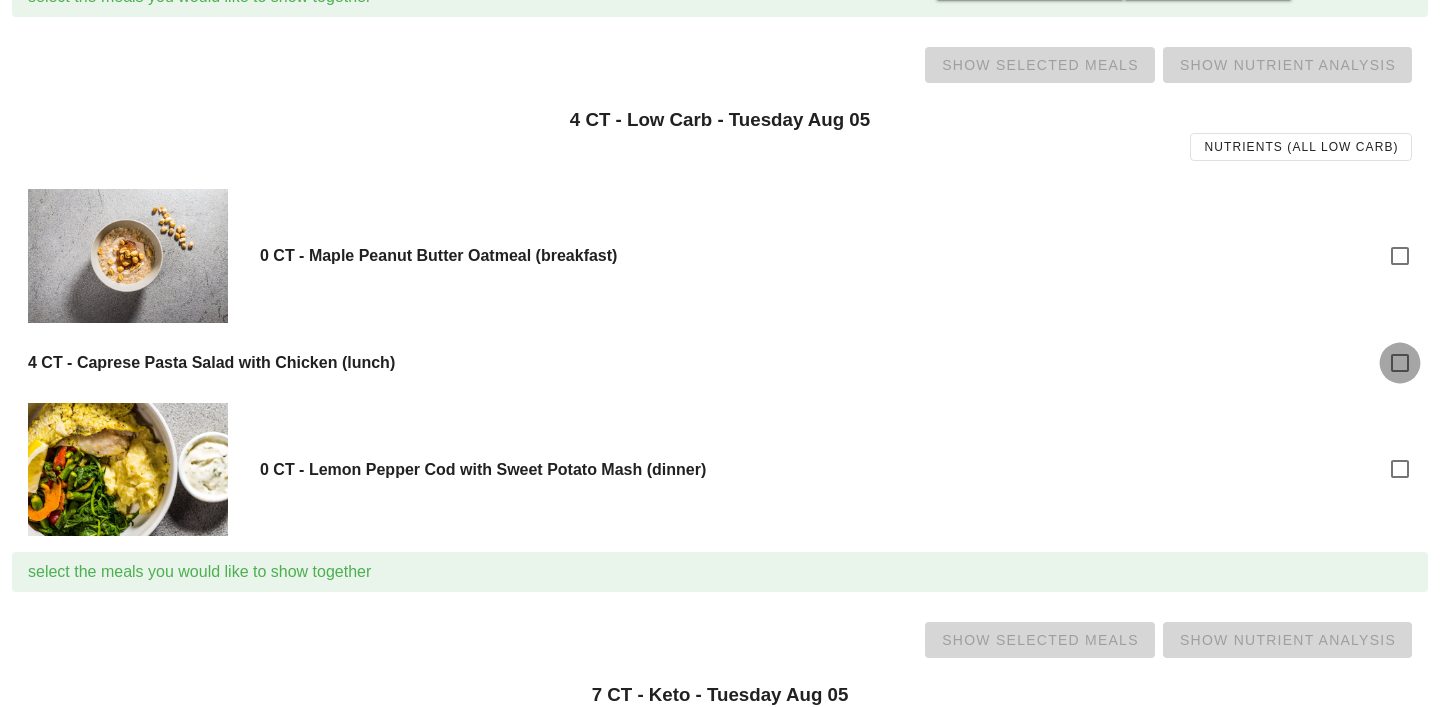 click at bounding box center [1400, 363] 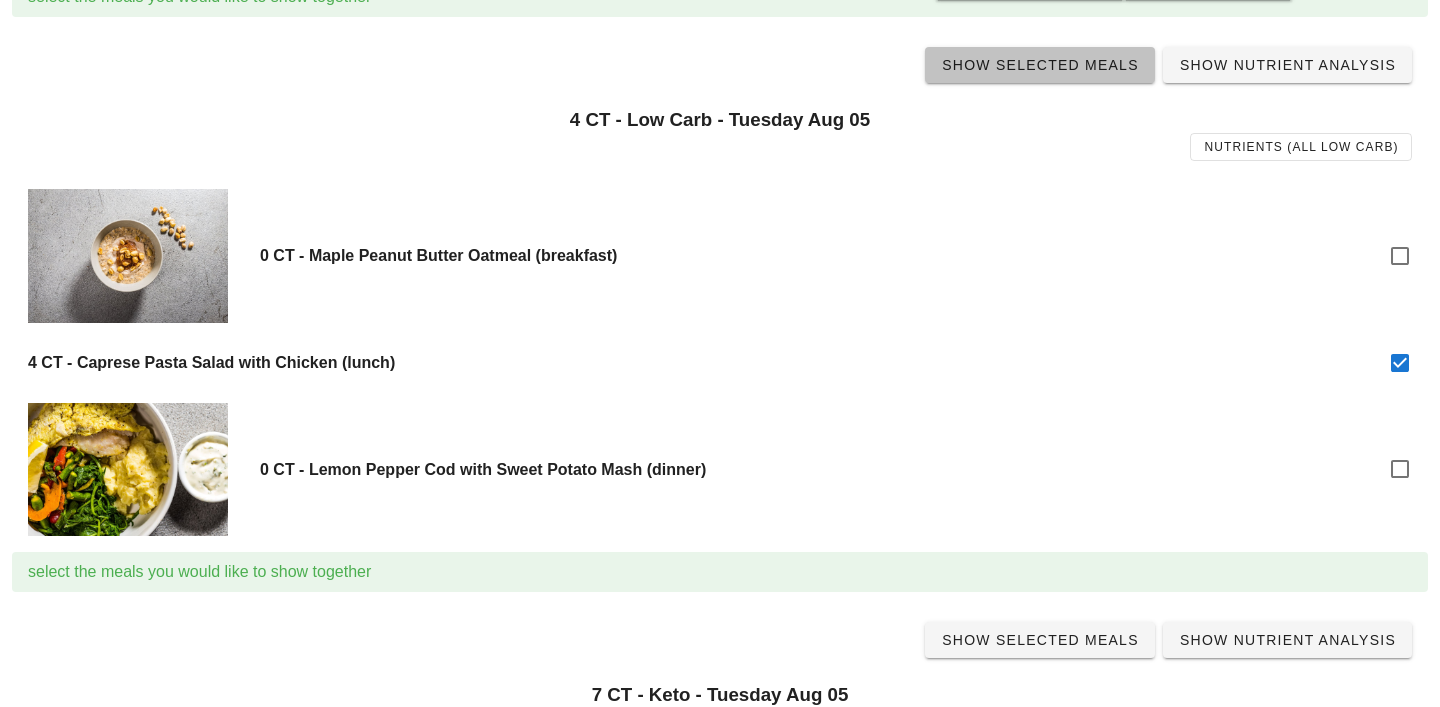 click on "Show Selected Meals" at bounding box center [1040, 65] 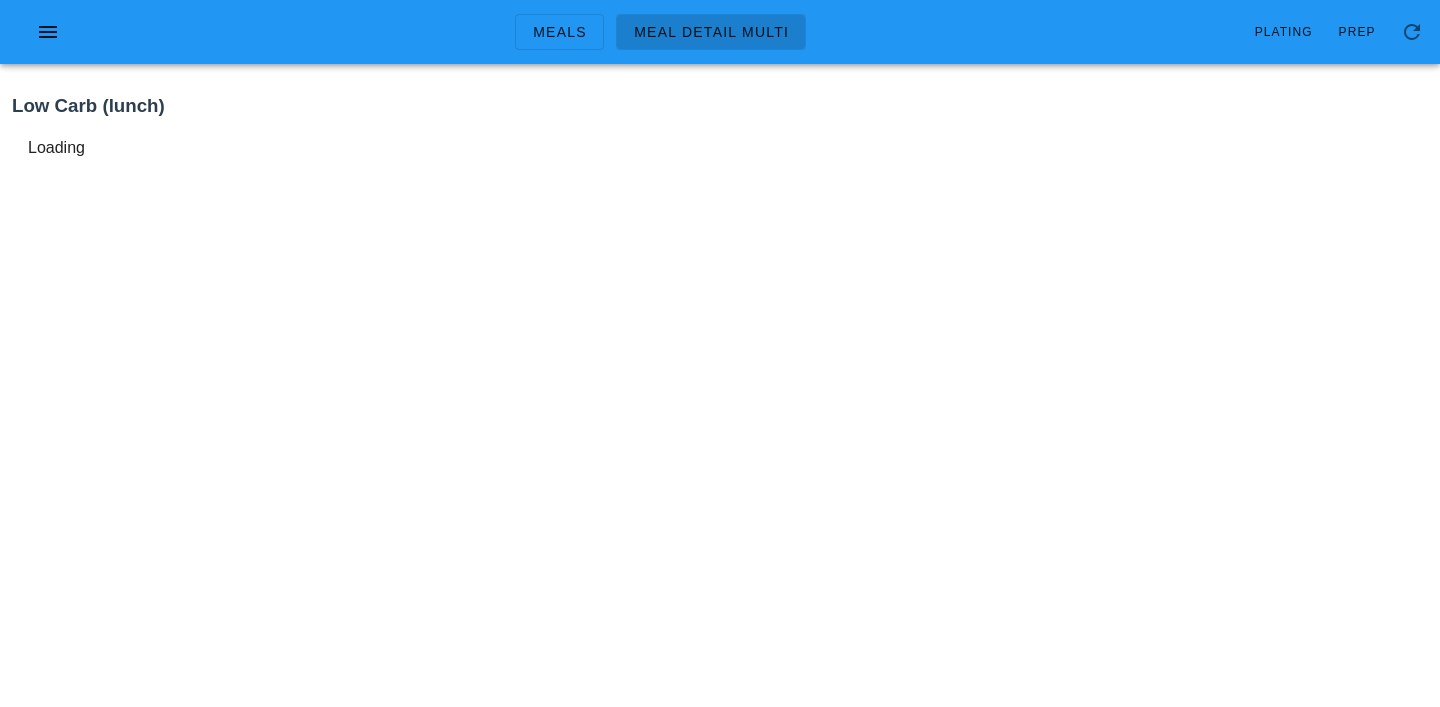 scroll, scrollTop: 0, scrollLeft: 0, axis: both 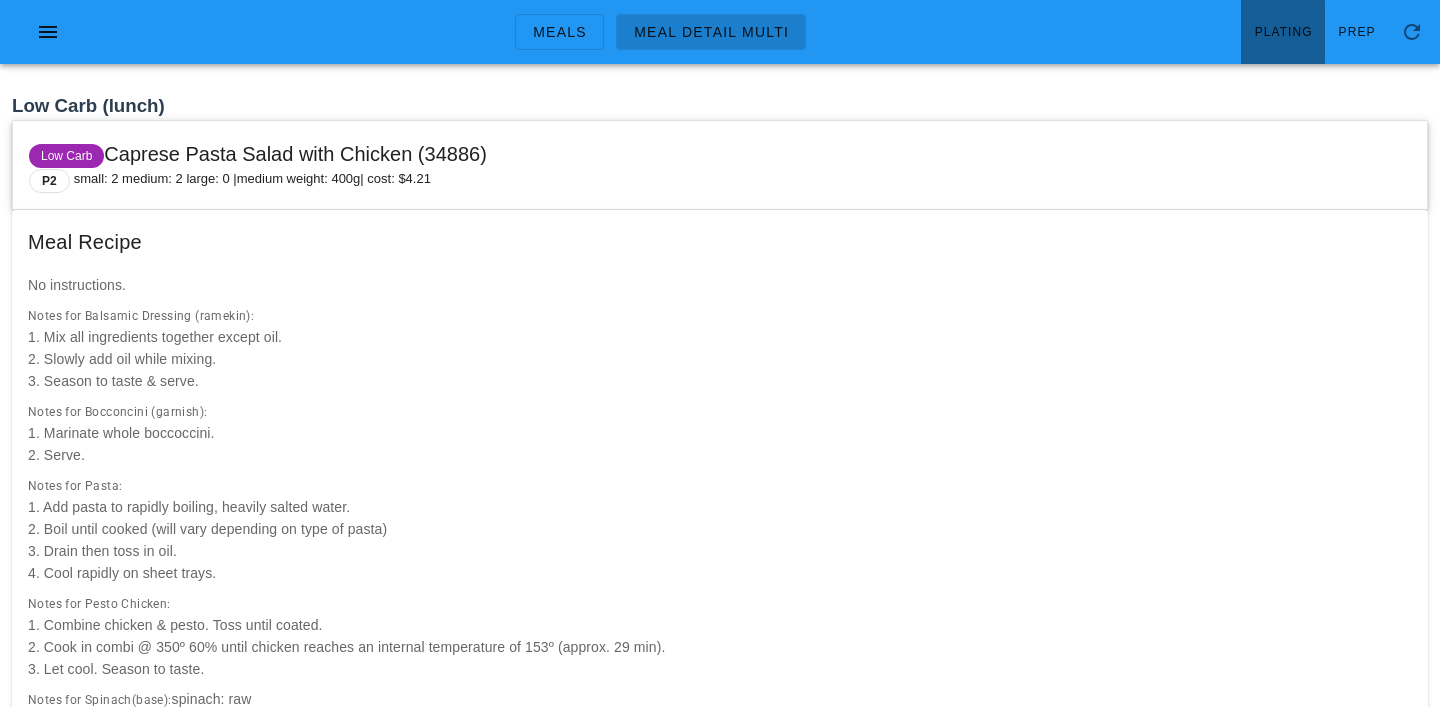 click on "Plating" at bounding box center (1283, 32) 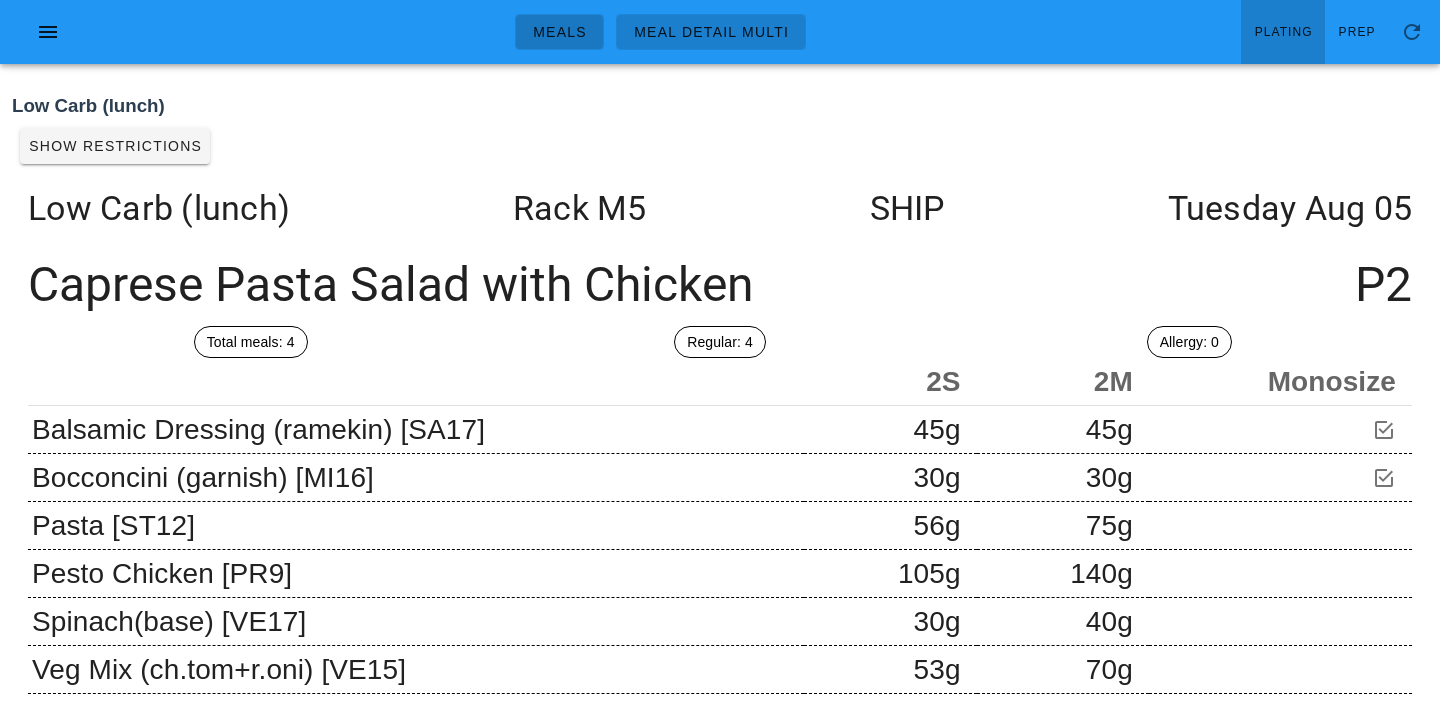 click on "Meals" at bounding box center [559, 32] 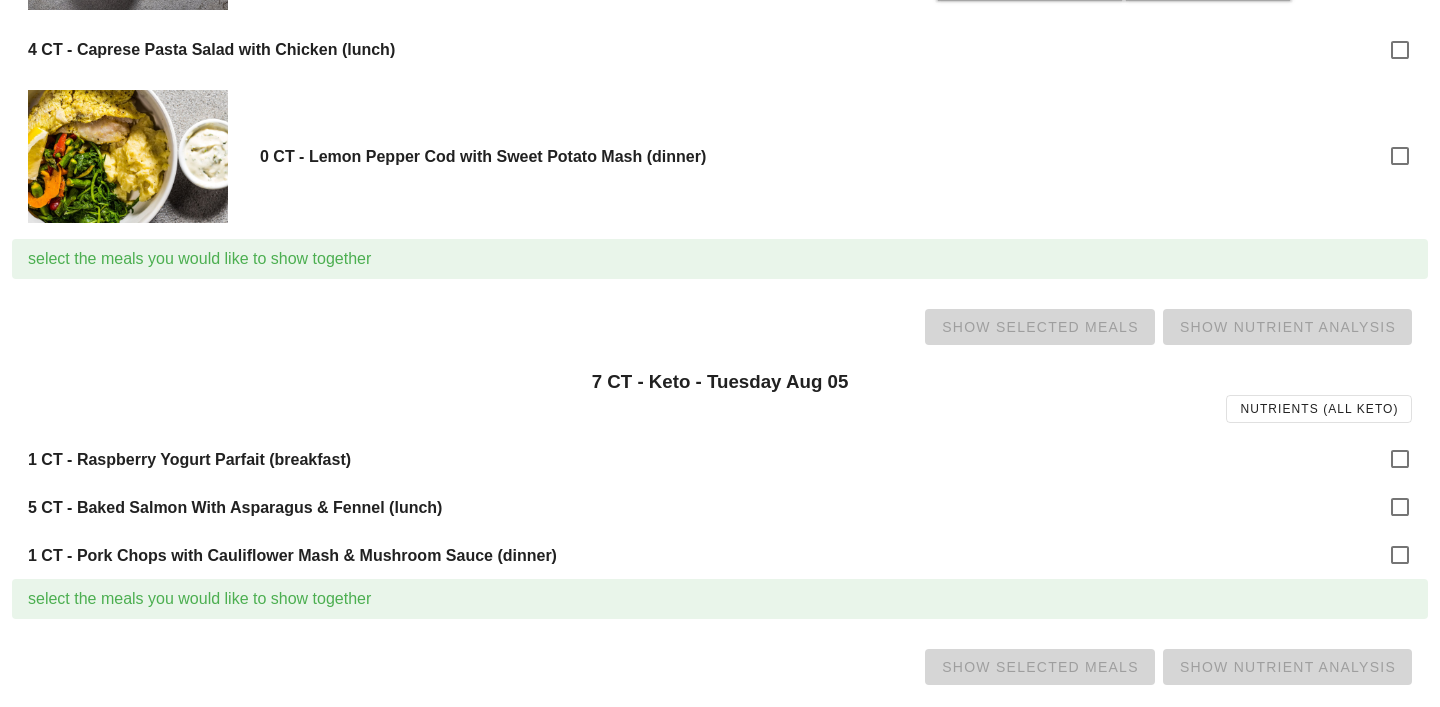 scroll, scrollTop: 948, scrollLeft: 0, axis: vertical 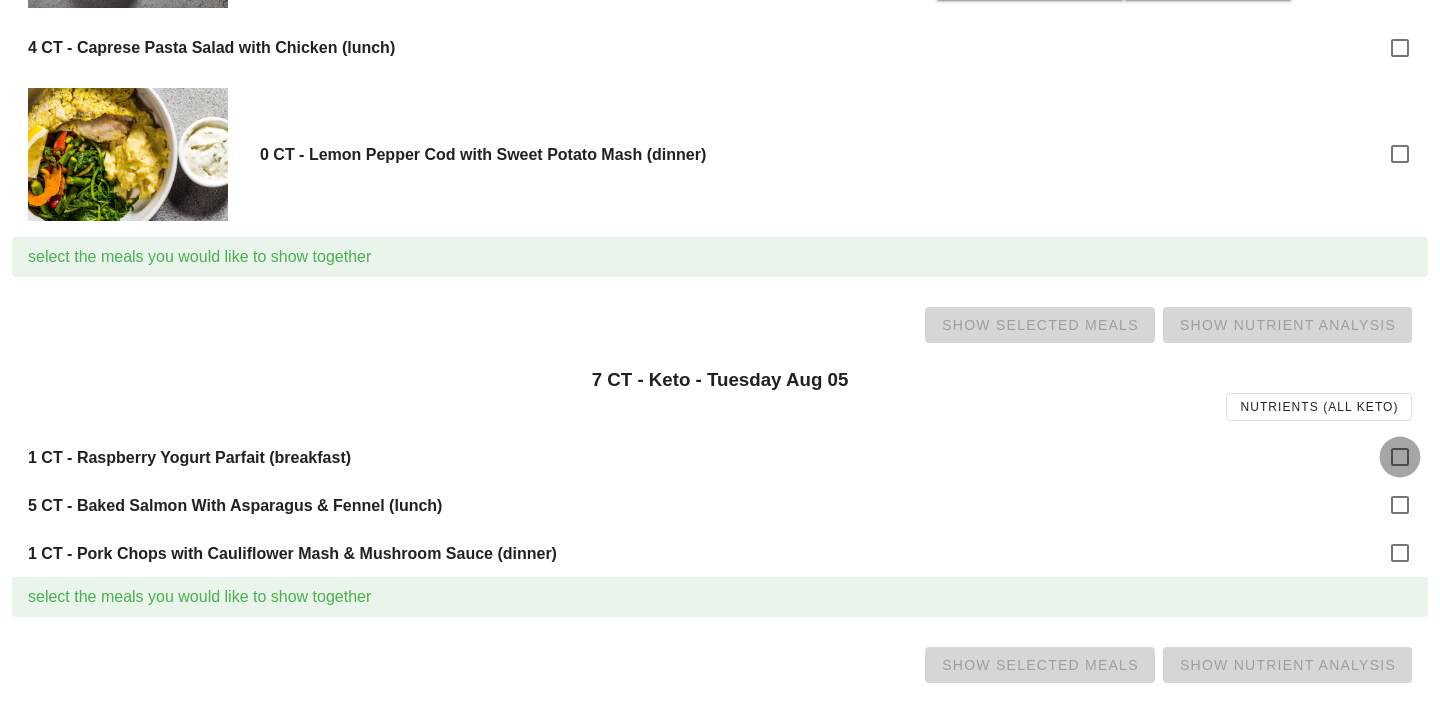 click at bounding box center [1400, 457] 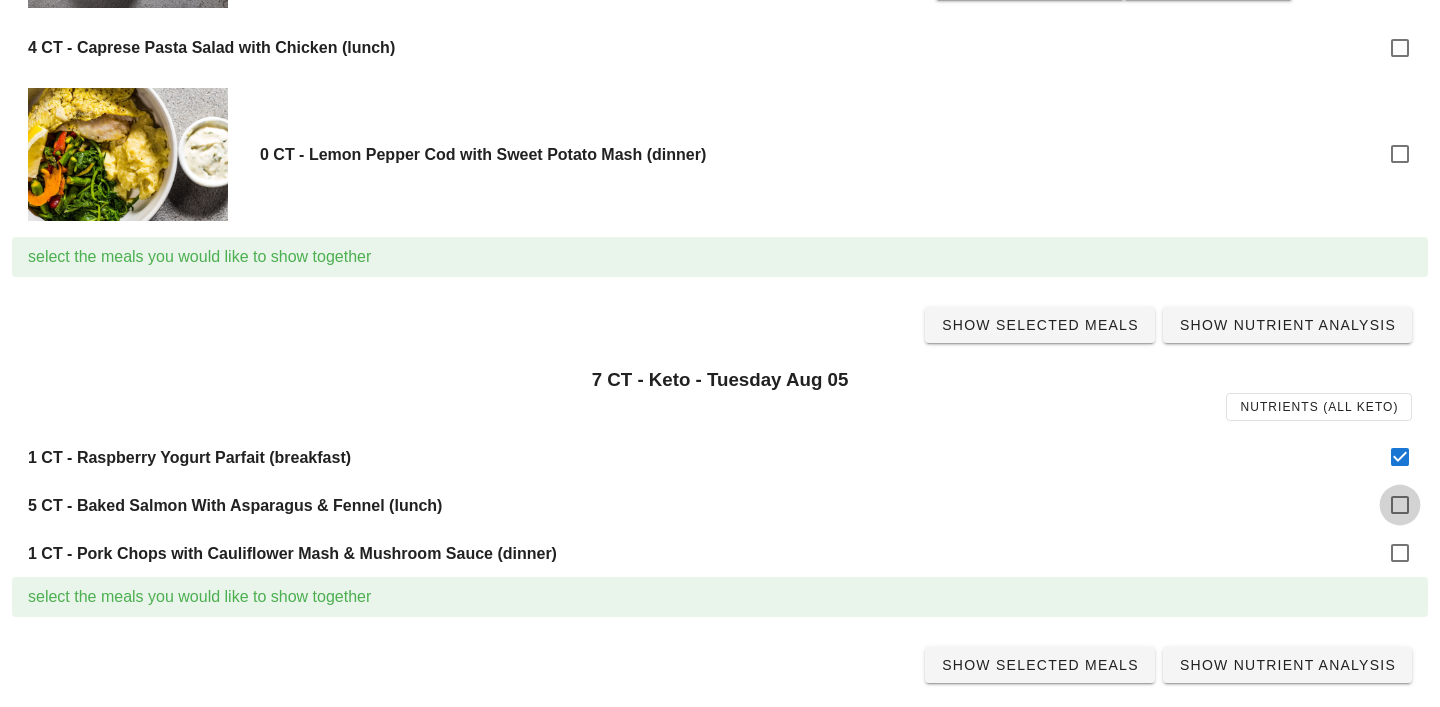 click at bounding box center [1400, 505] 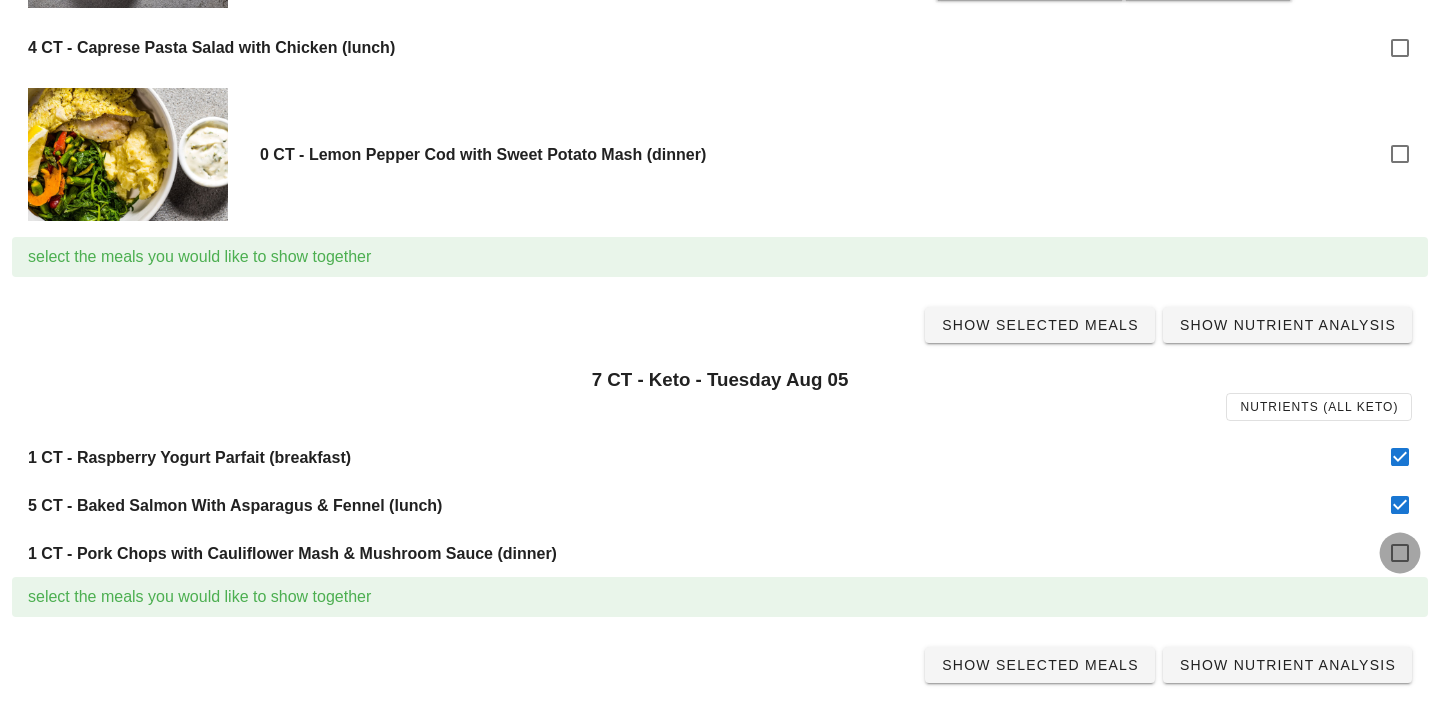 click at bounding box center [1400, 553] 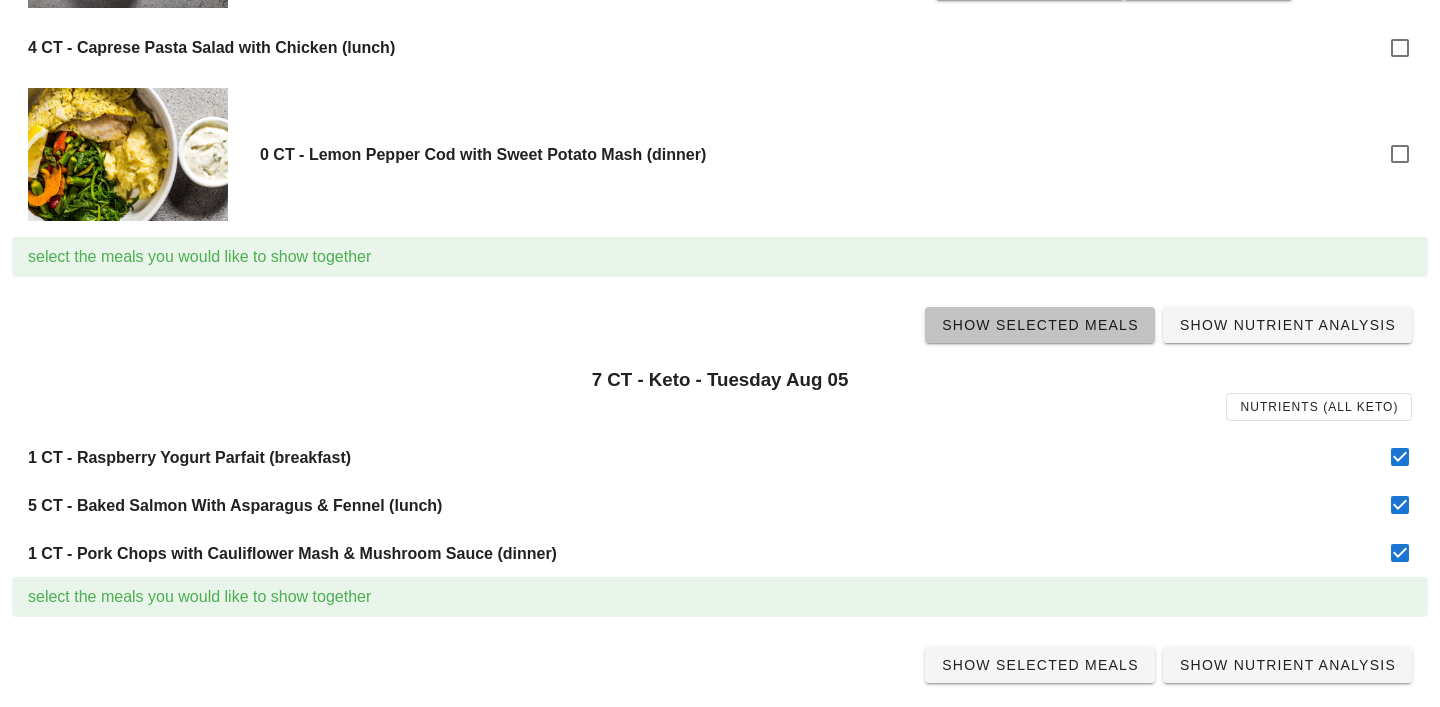 click on "Show Selected Meals" at bounding box center [1040, 325] 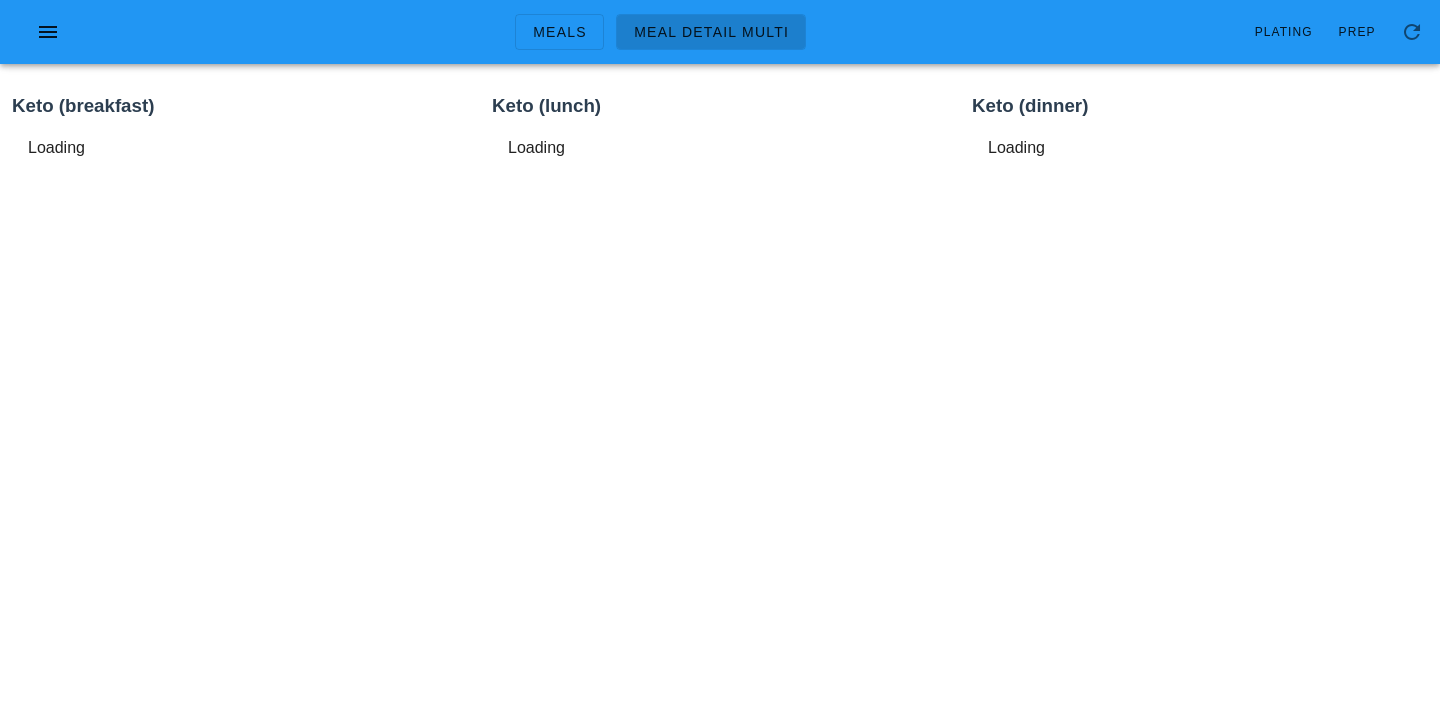 scroll, scrollTop: 0, scrollLeft: 0, axis: both 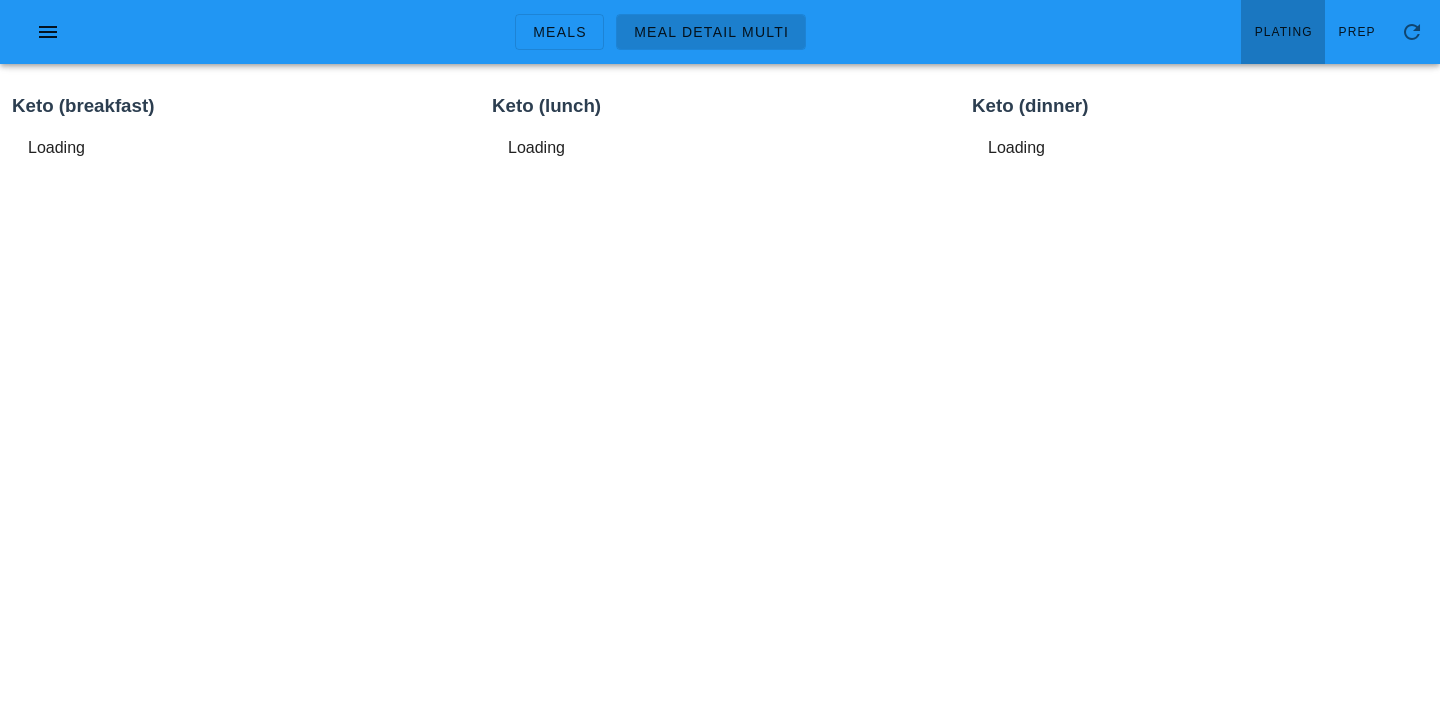 click on "Plating" at bounding box center [1283, 32] 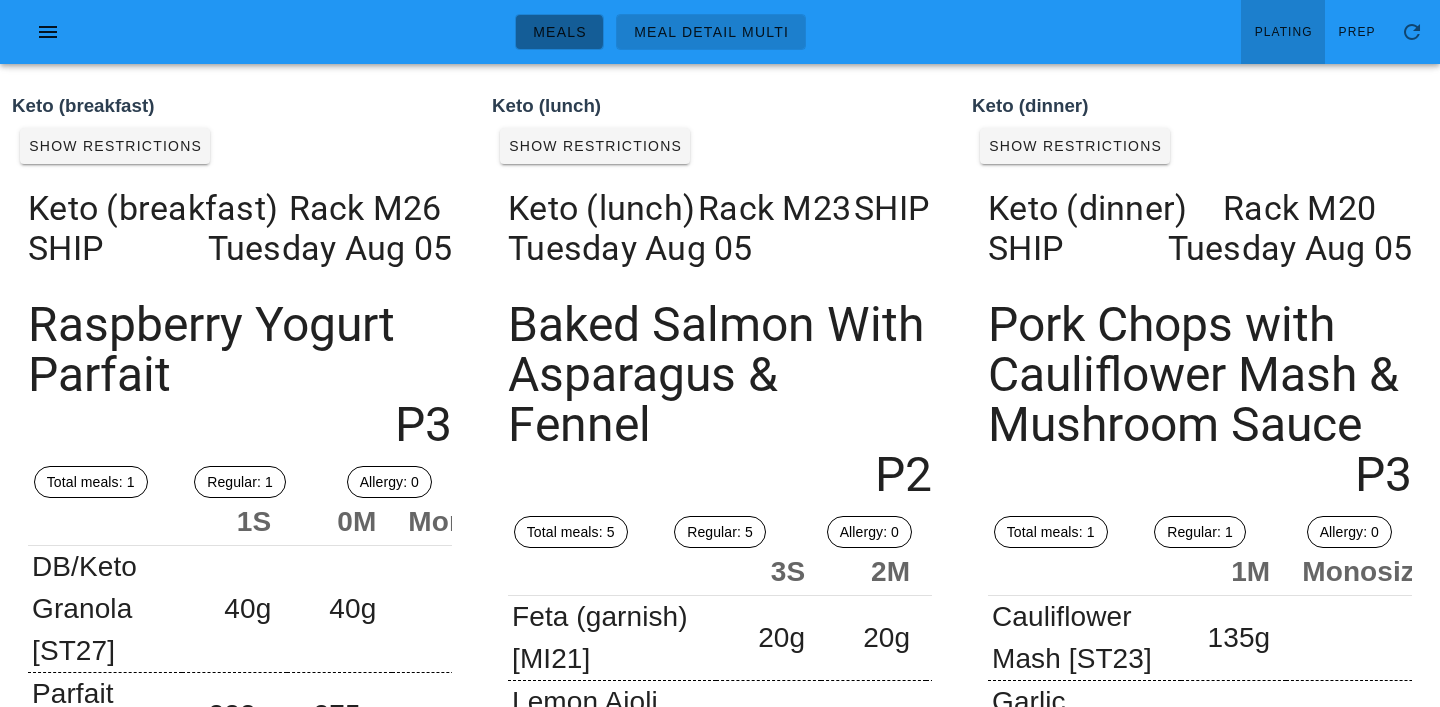 click on "Meals" at bounding box center [559, 32] 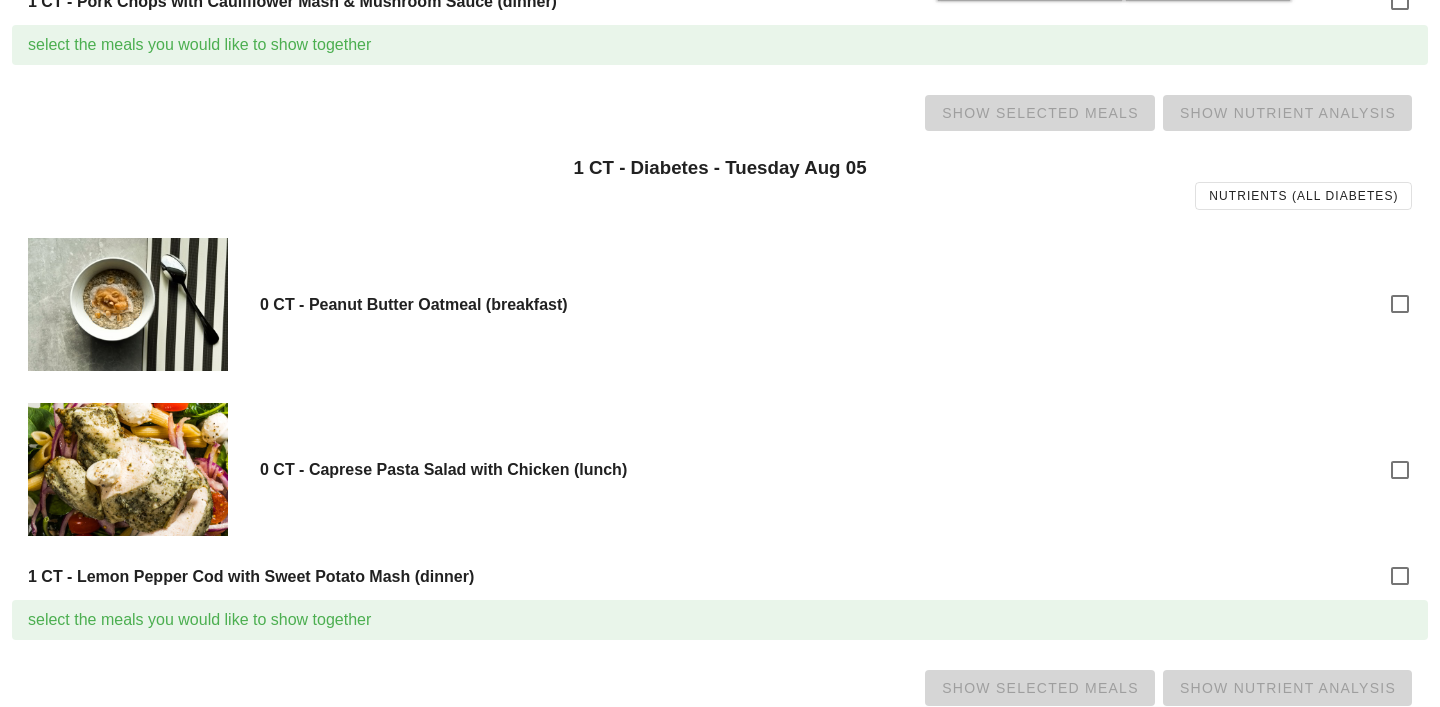scroll, scrollTop: 1506, scrollLeft: 0, axis: vertical 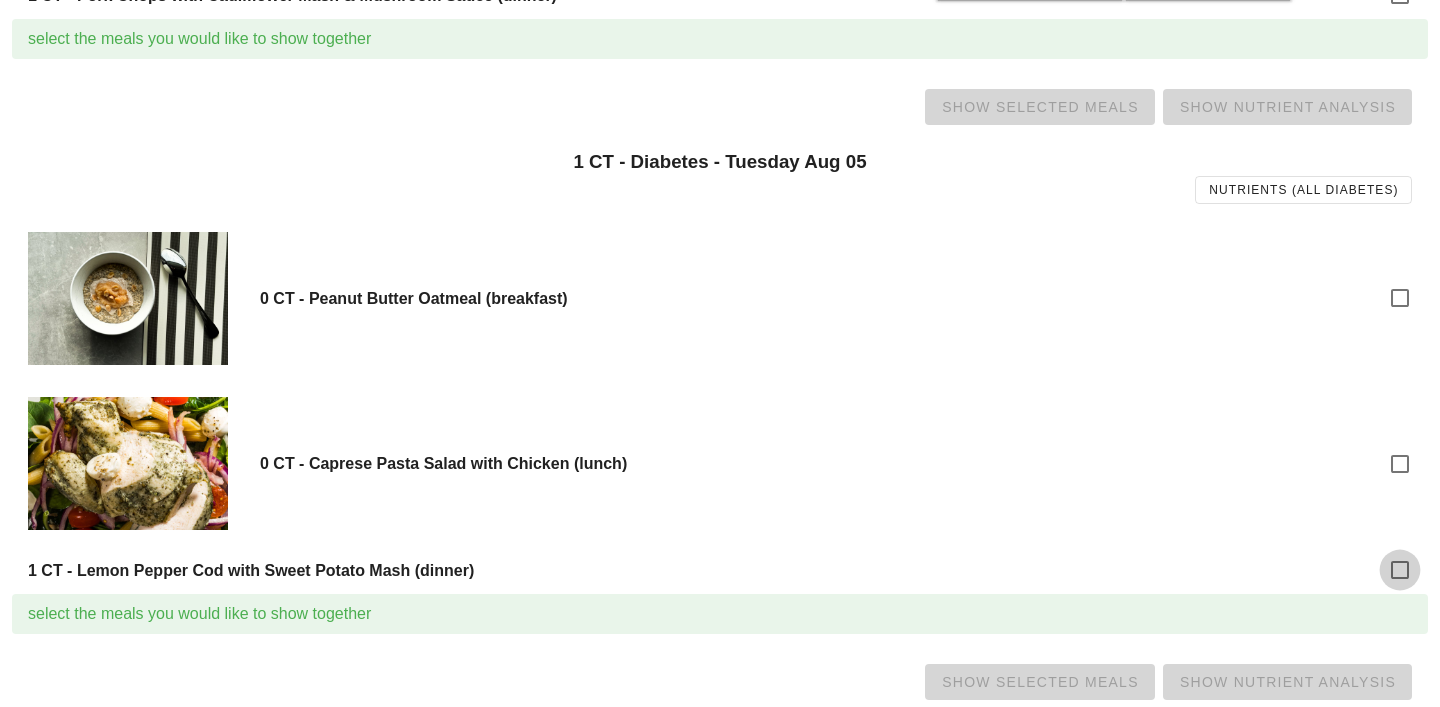 click at bounding box center [1400, 570] 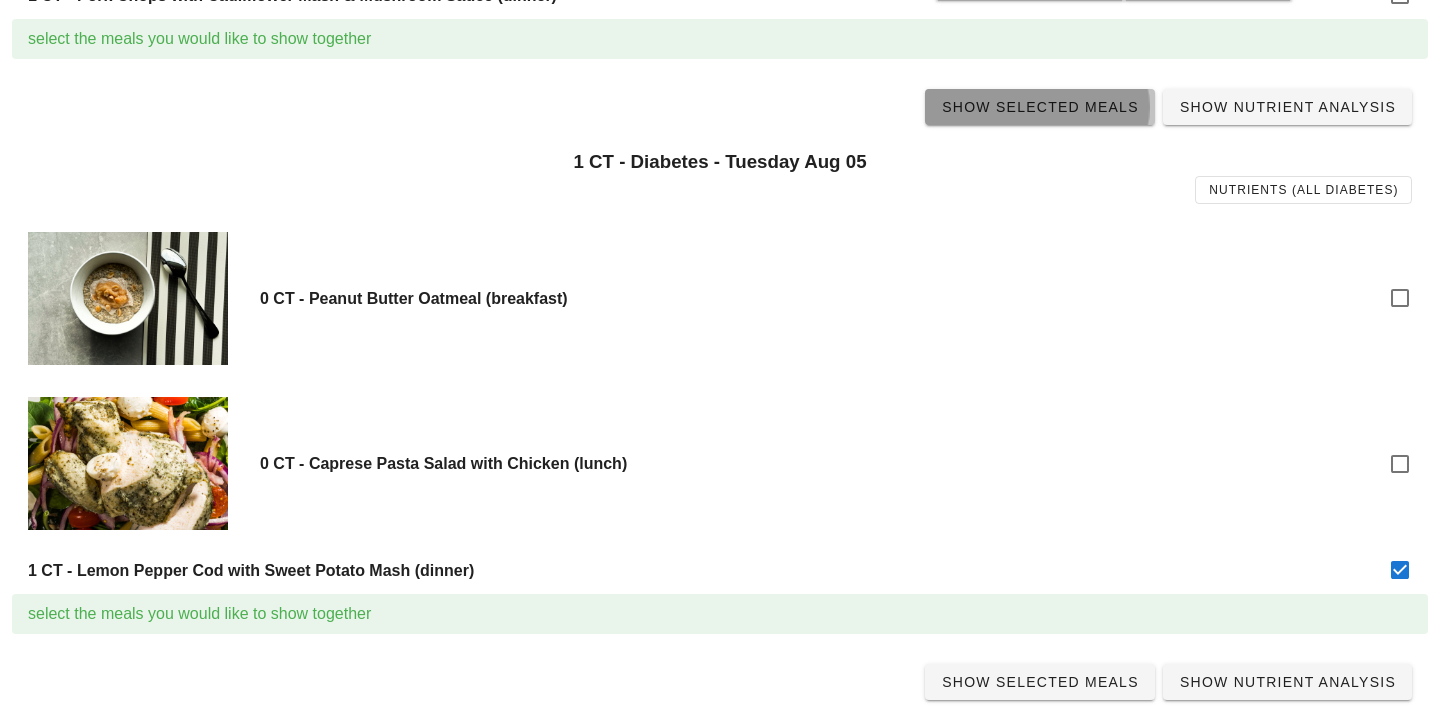 click on "Show Selected Meals" at bounding box center (1040, 107) 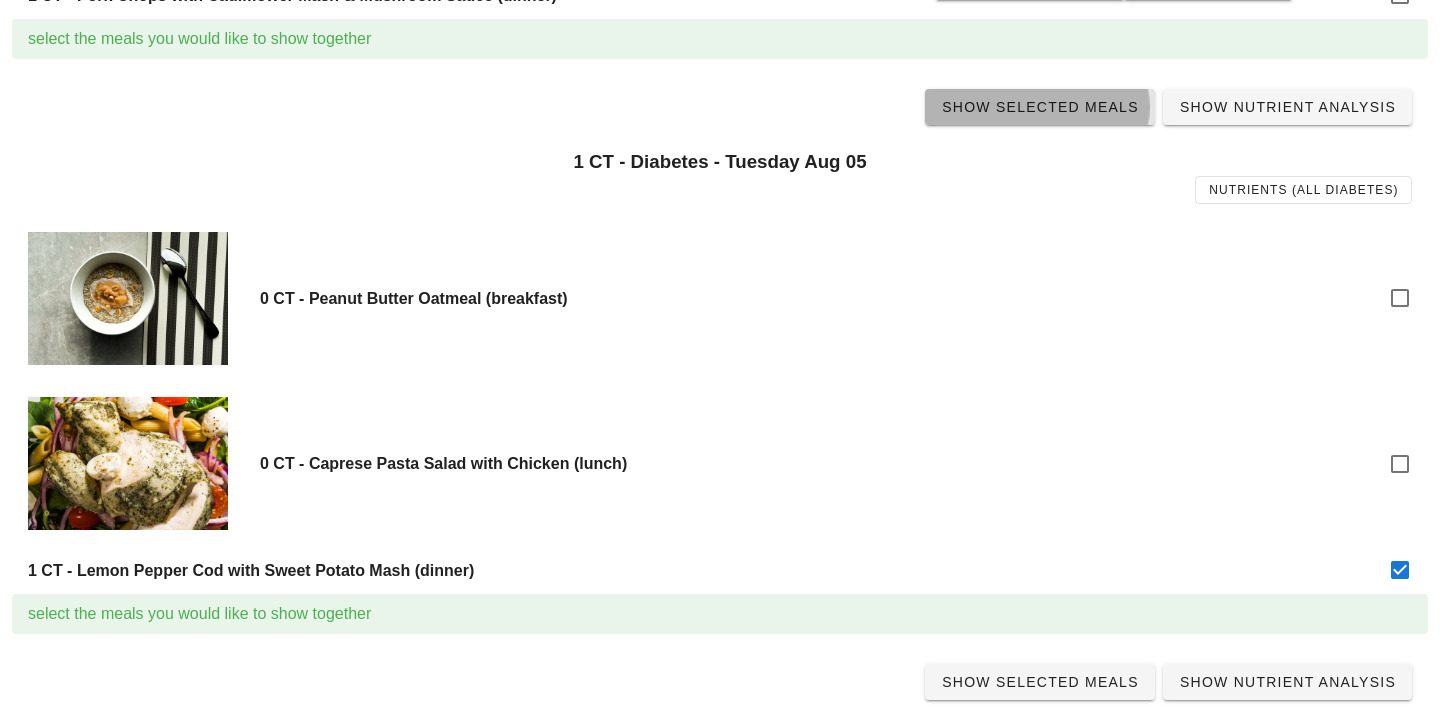 scroll, scrollTop: 0, scrollLeft: 0, axis: both 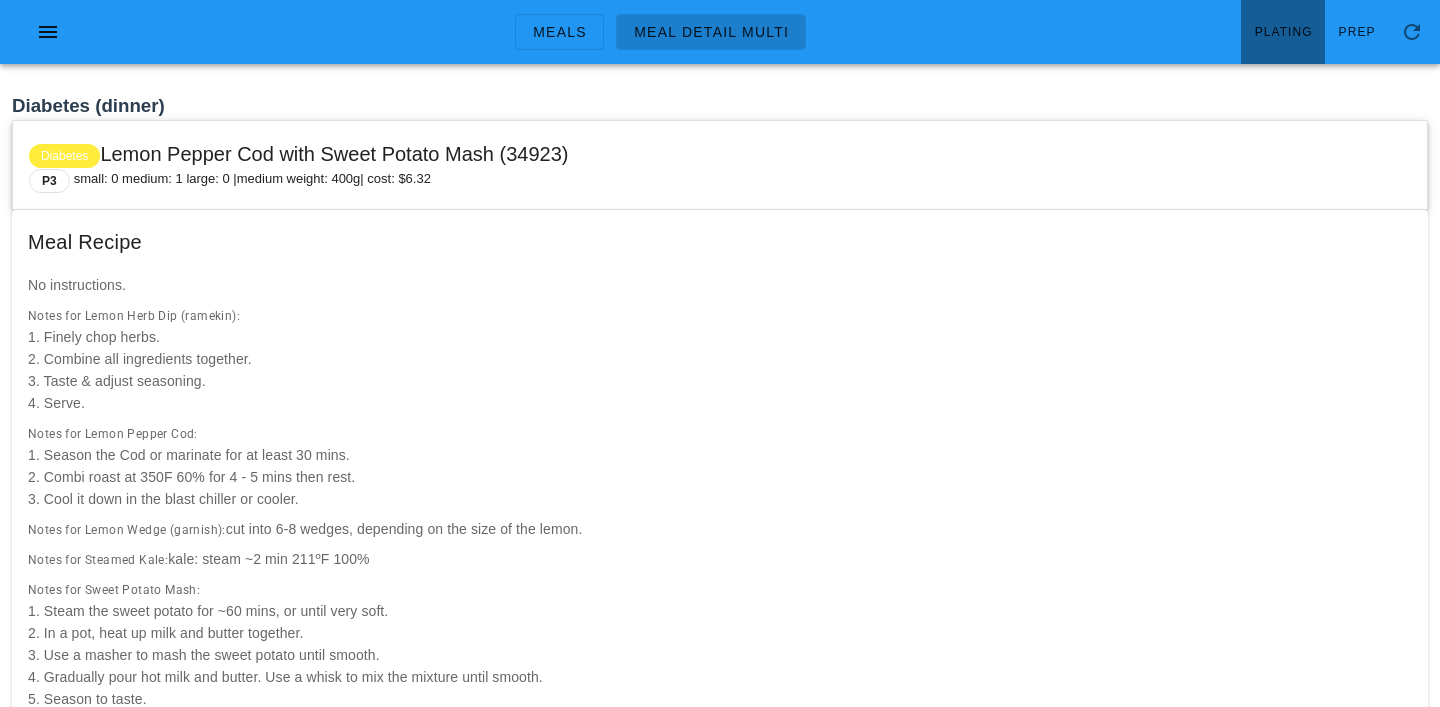 click on "Plating" at bounding box center (1283, 32) 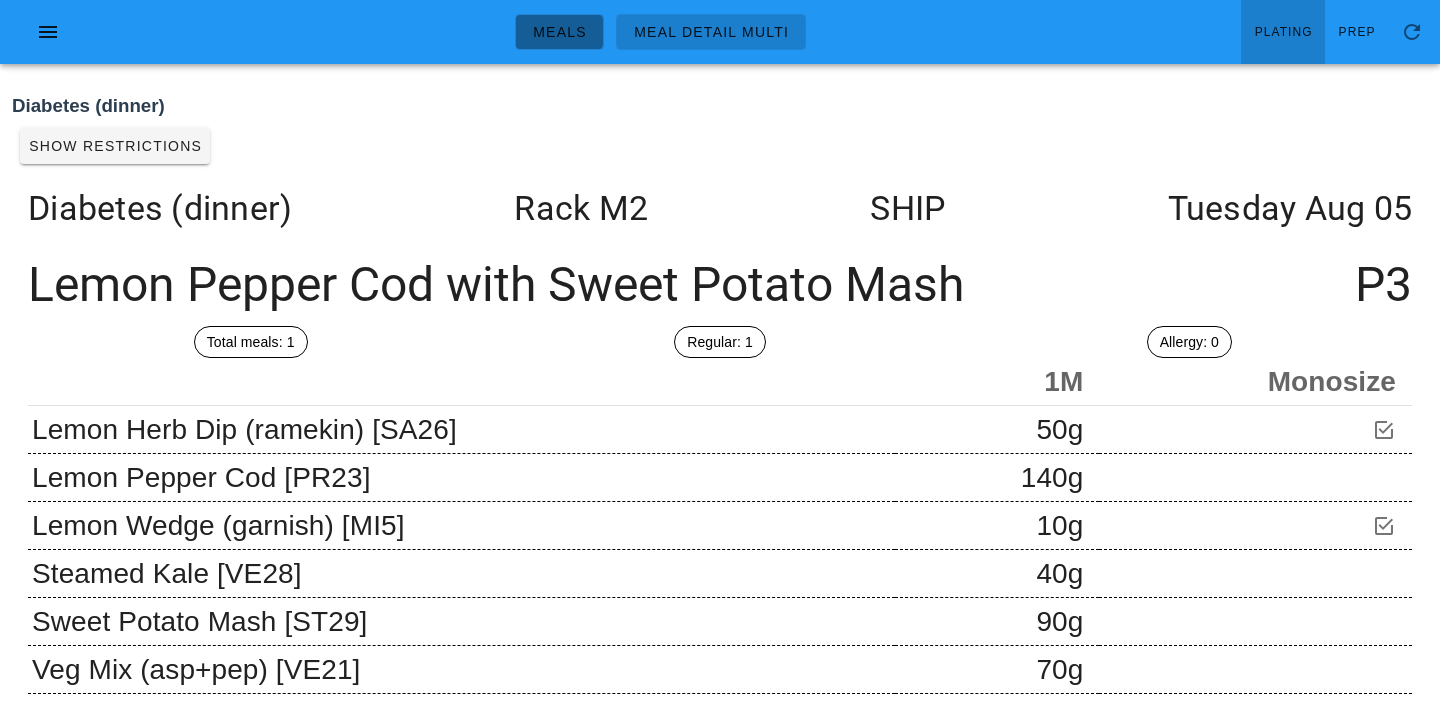 click on "Meals" at bounding box center [559, 32] 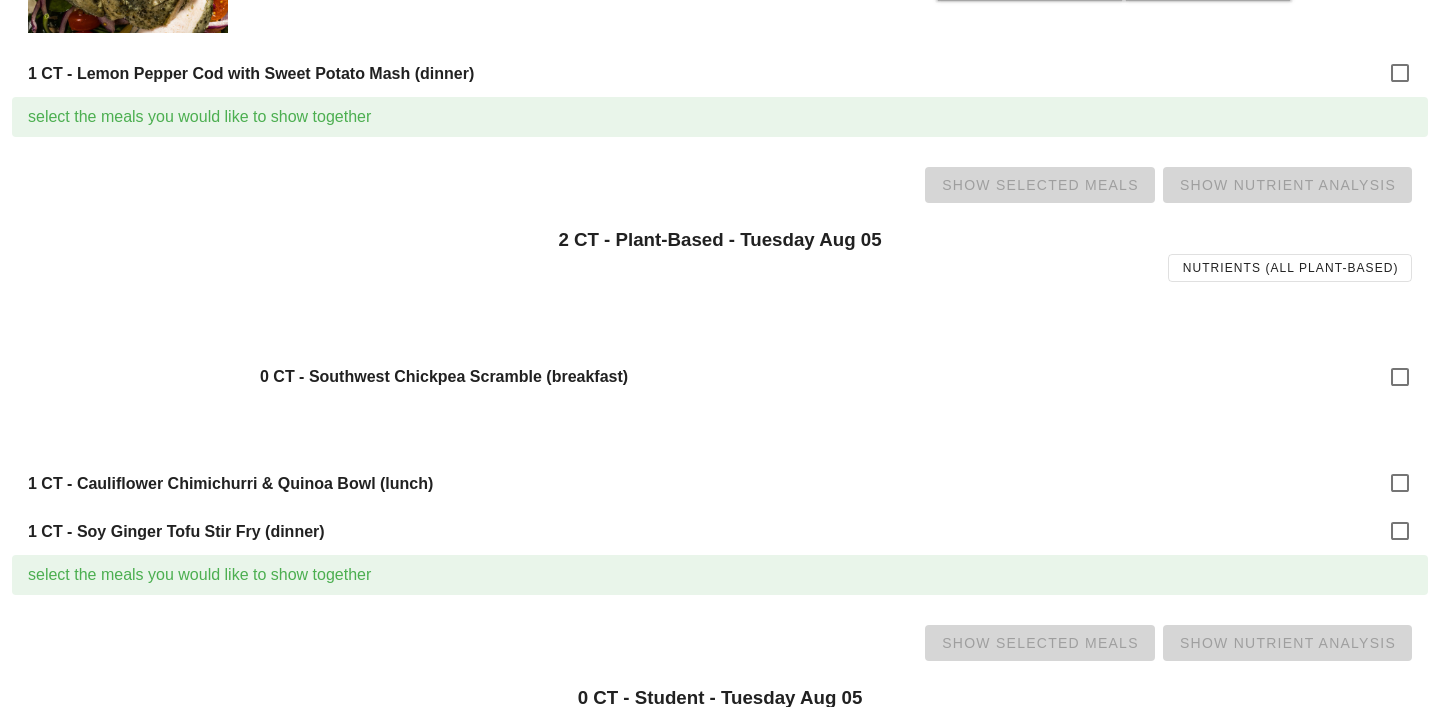 scroll, scrollTop: 2055, scrollLeft: 0, axis: vertical 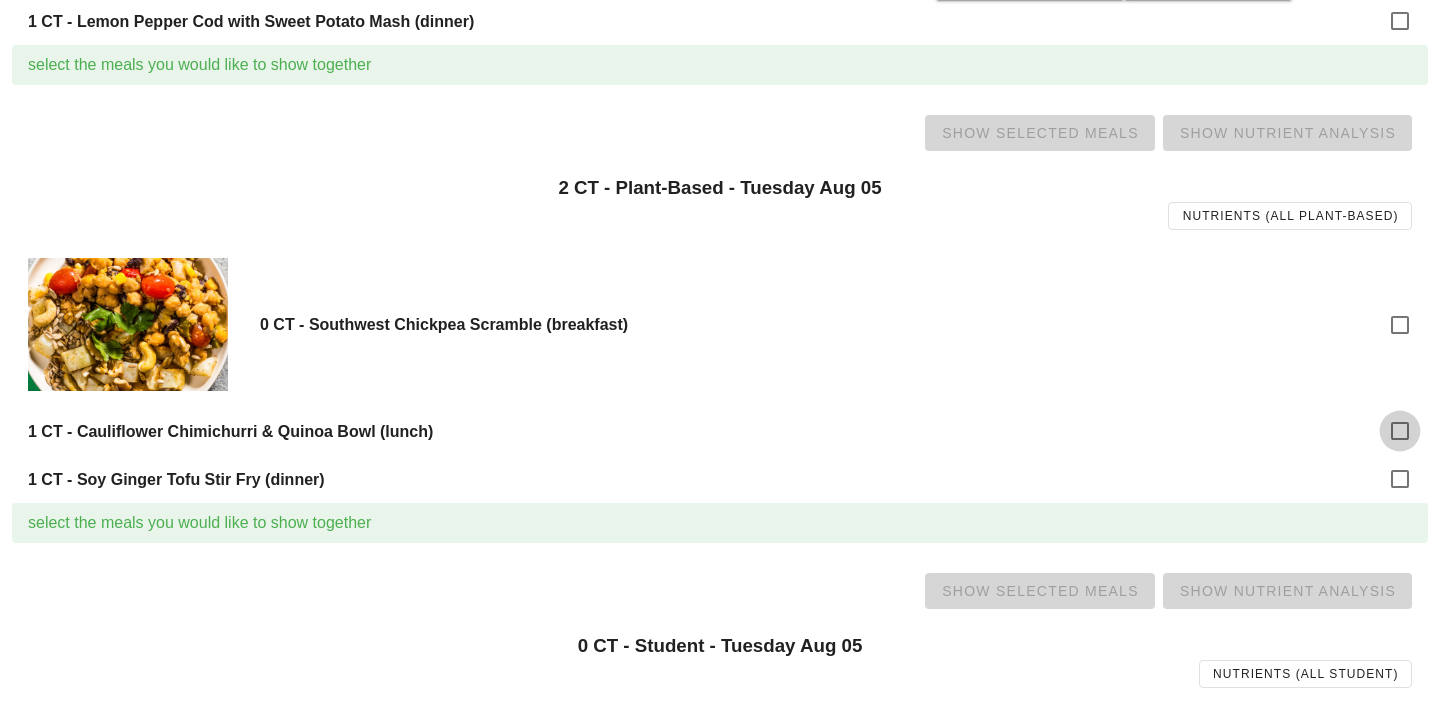 click at bounding box center [1400, 431] 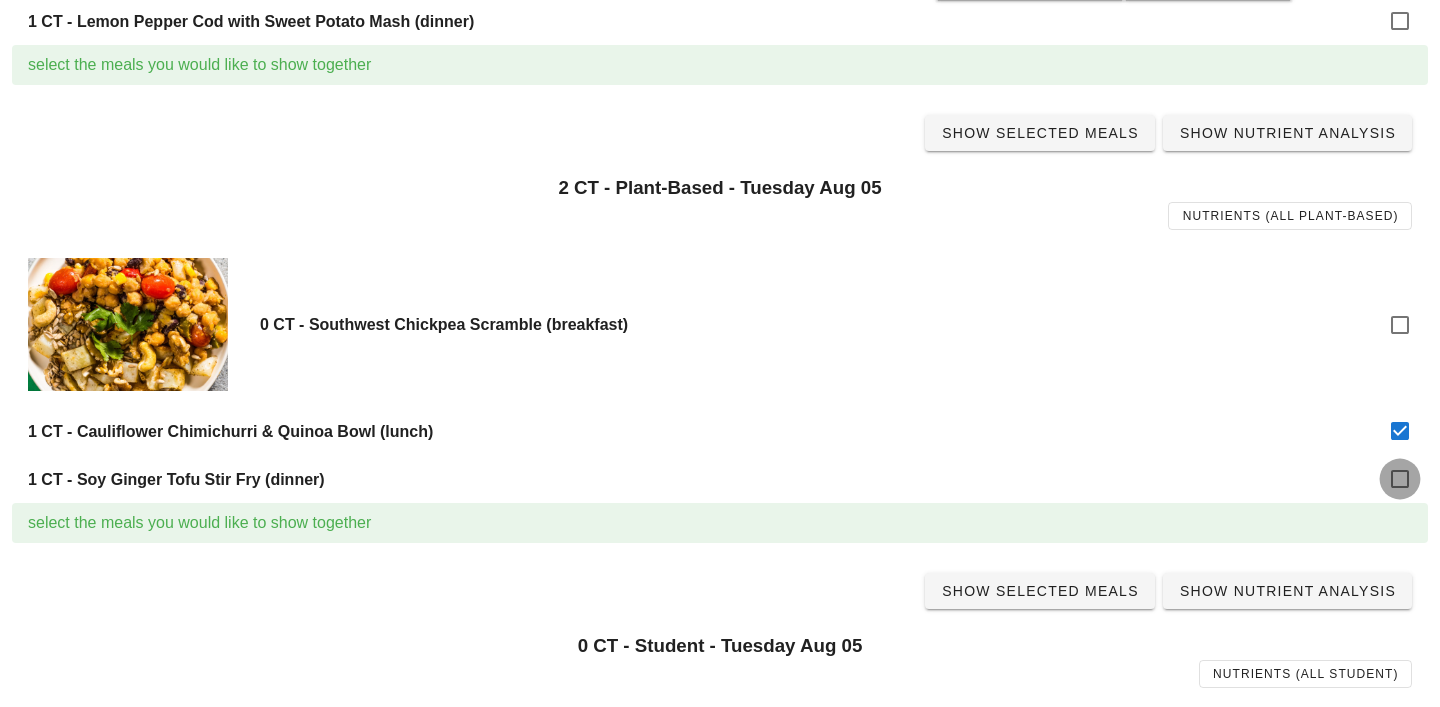 click at bounding box center (1400, 479) 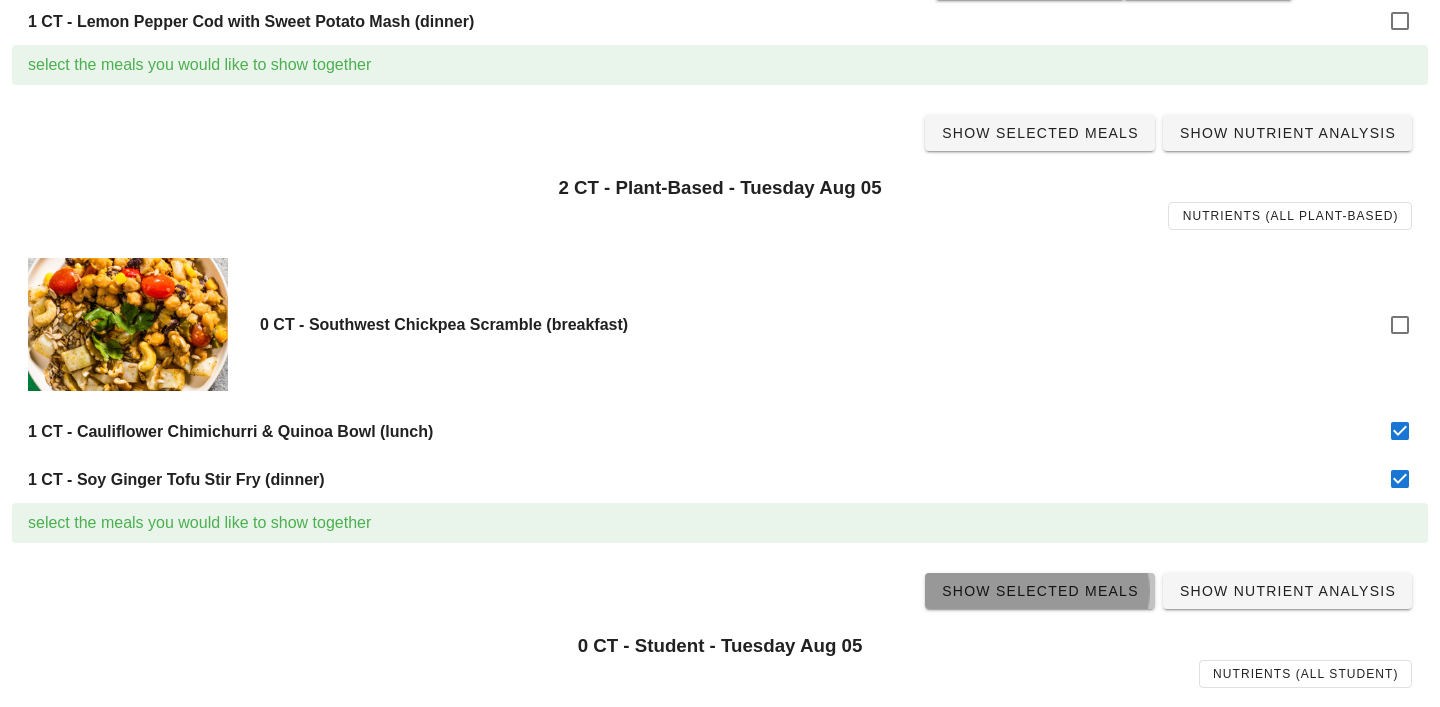 click on "Show Selected Meals" at bounding box center (1040, 591) 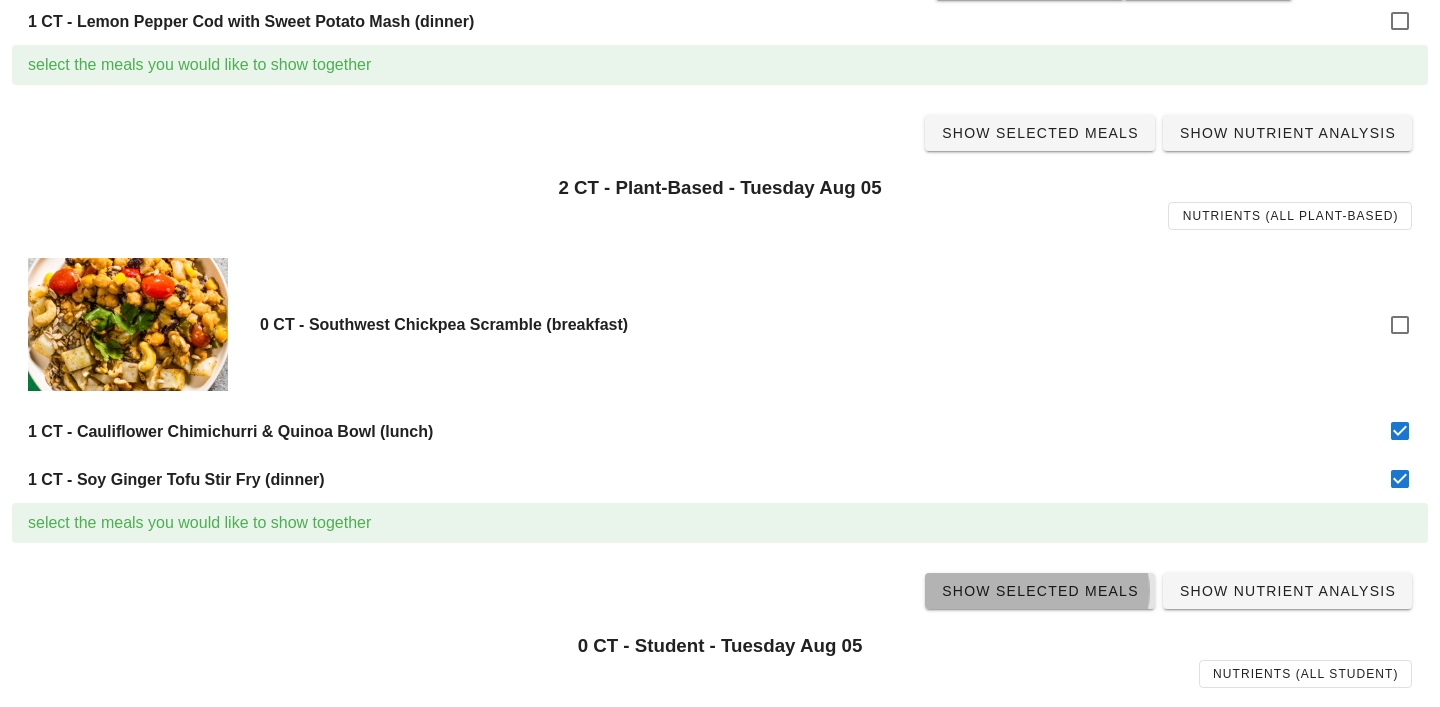 scroll, scrollTop: 0, scrollLeft: 0, axis: both 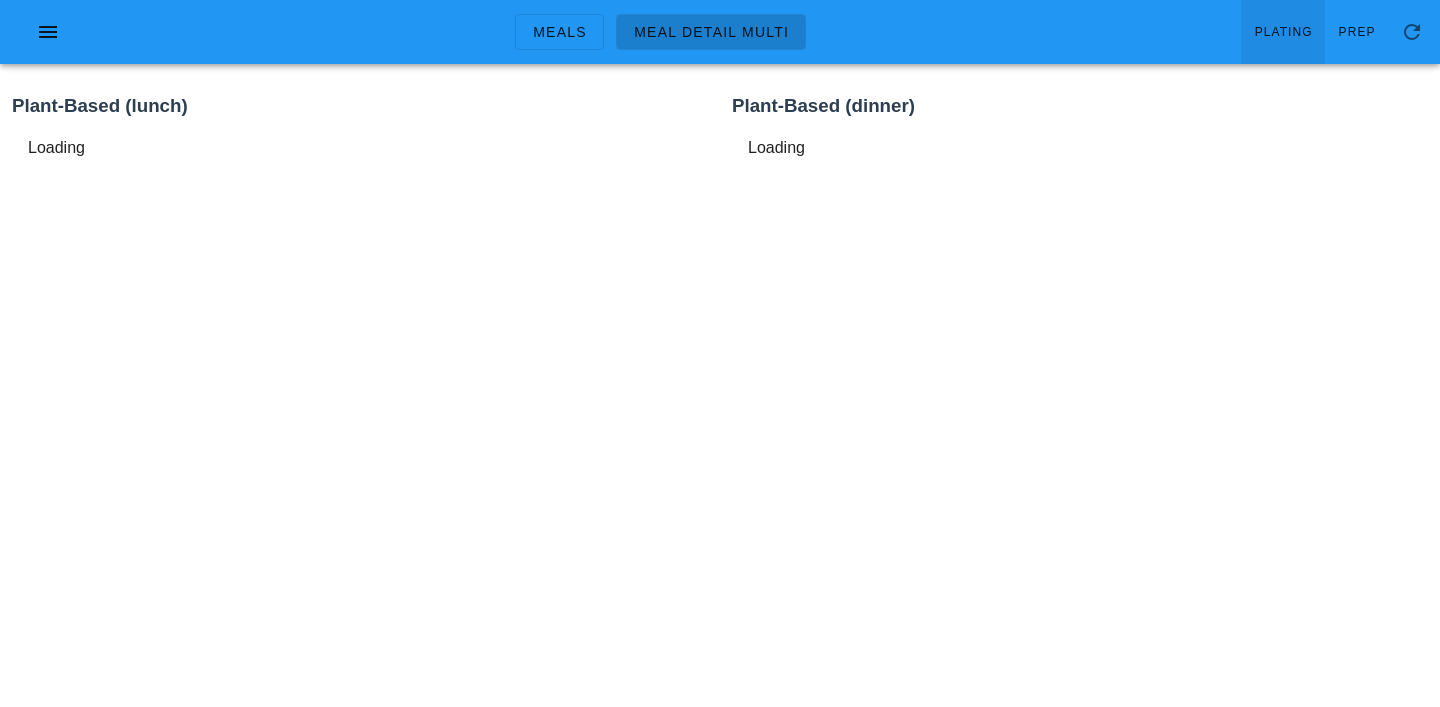 click on "Plating" at bounding box center (1283, 32) 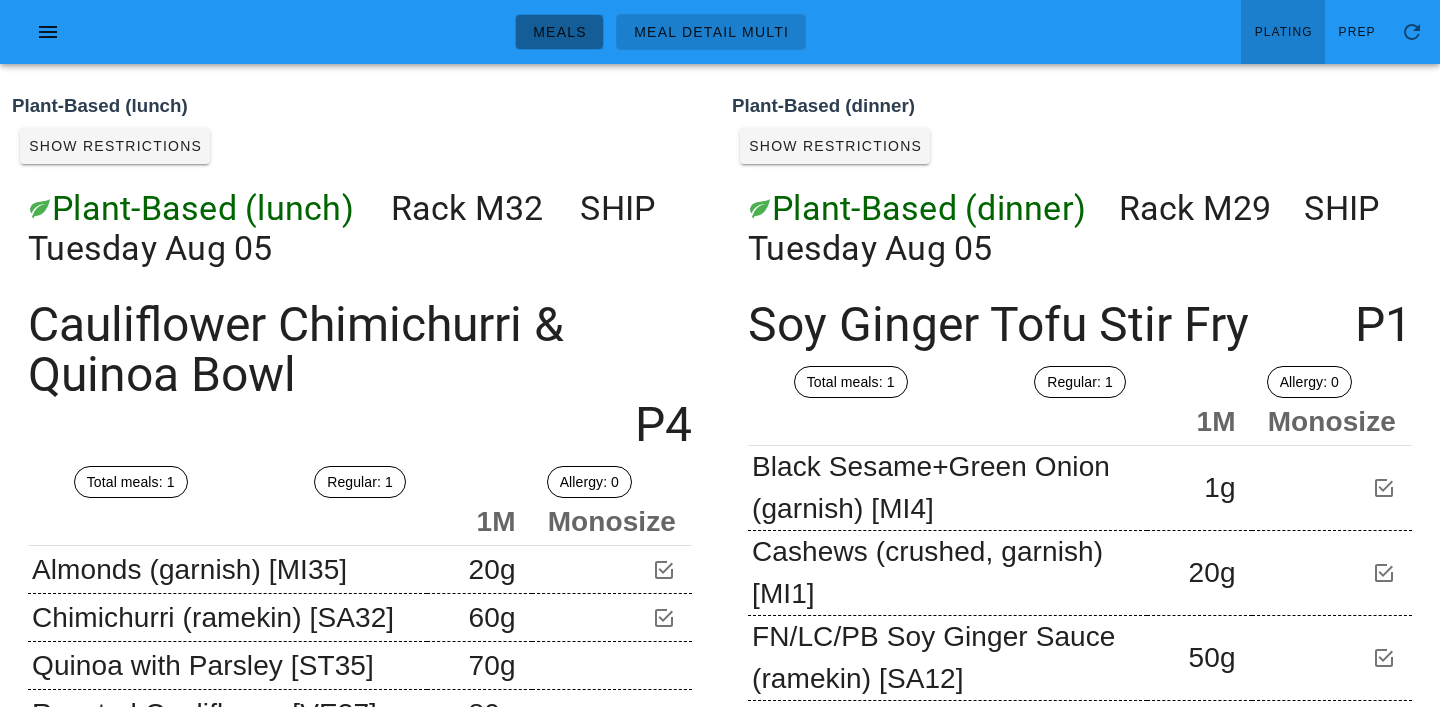 click on "Meals" at bounding box center (559, 32) 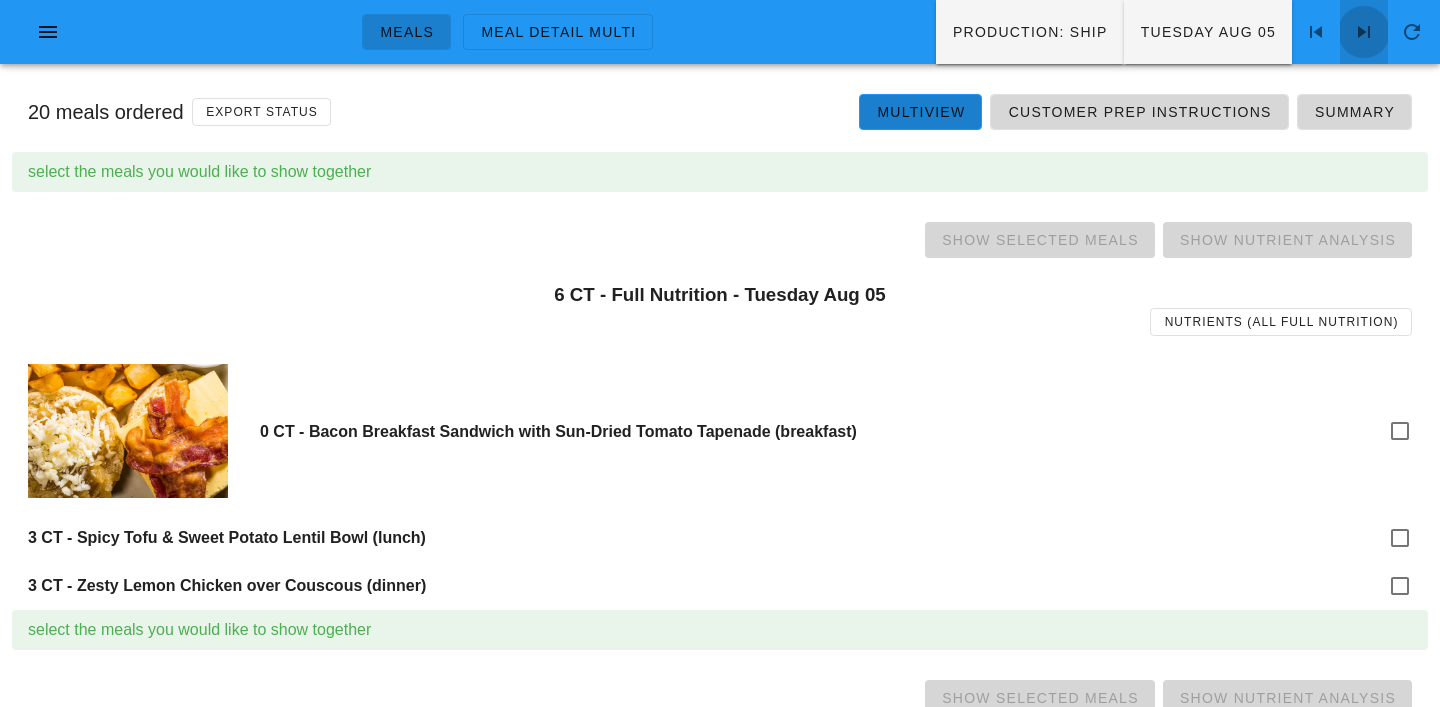click at bounding box center (1364, 32) 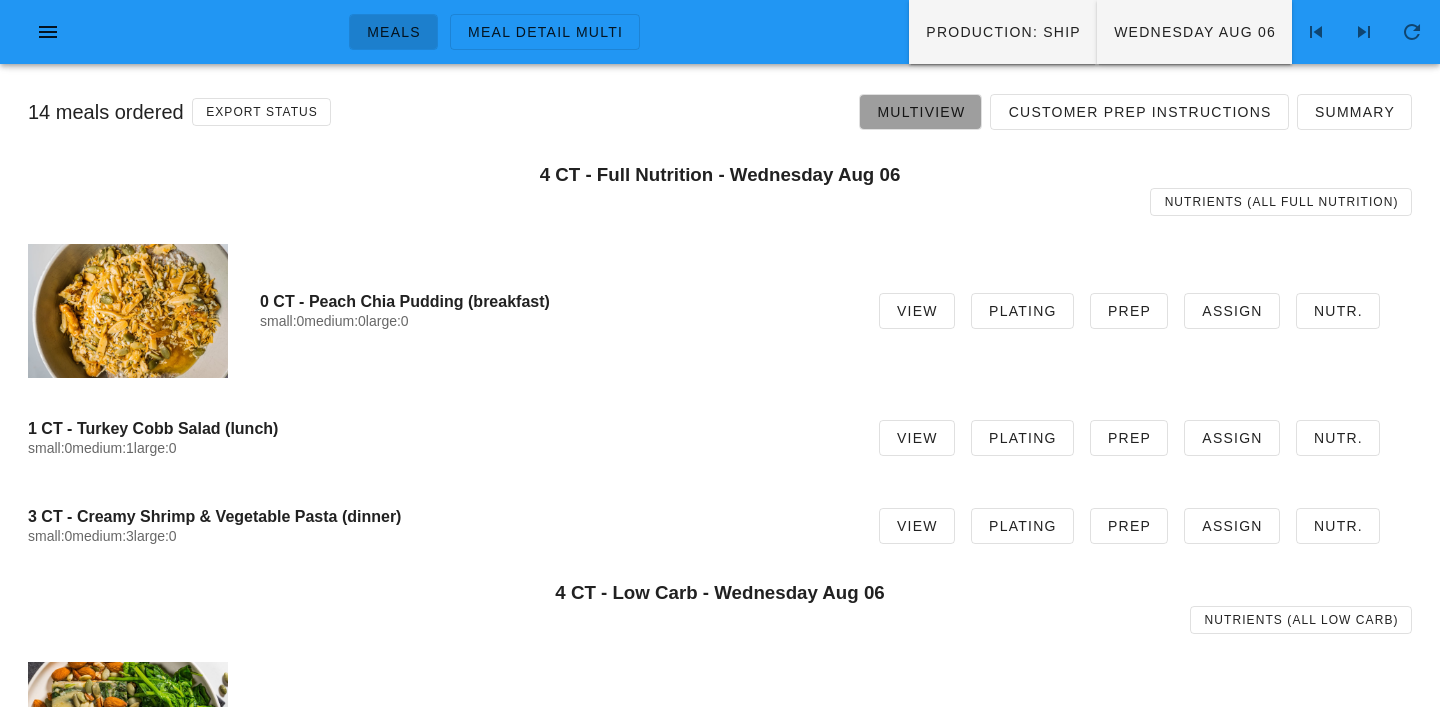 click on "Multiview" at bounding box center (920, 112) 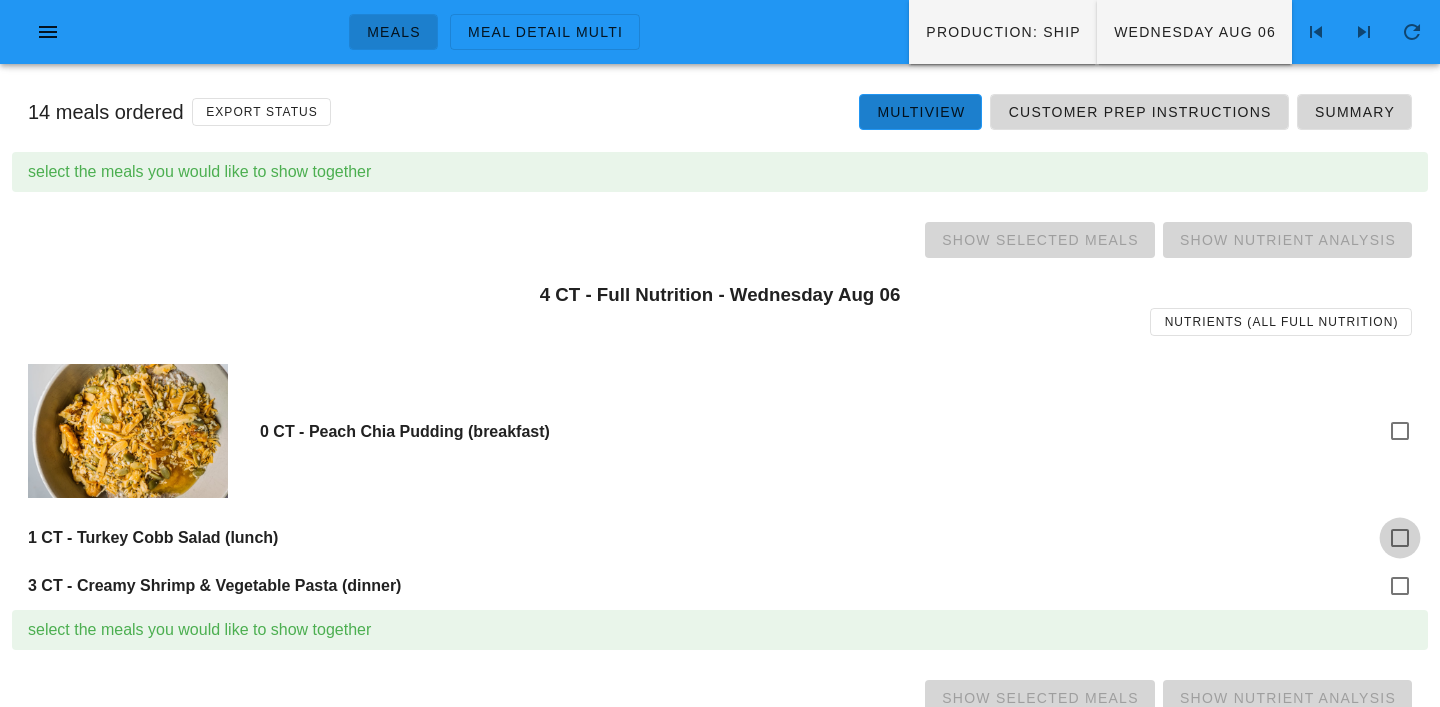 click at bounding box center (1400, 538) 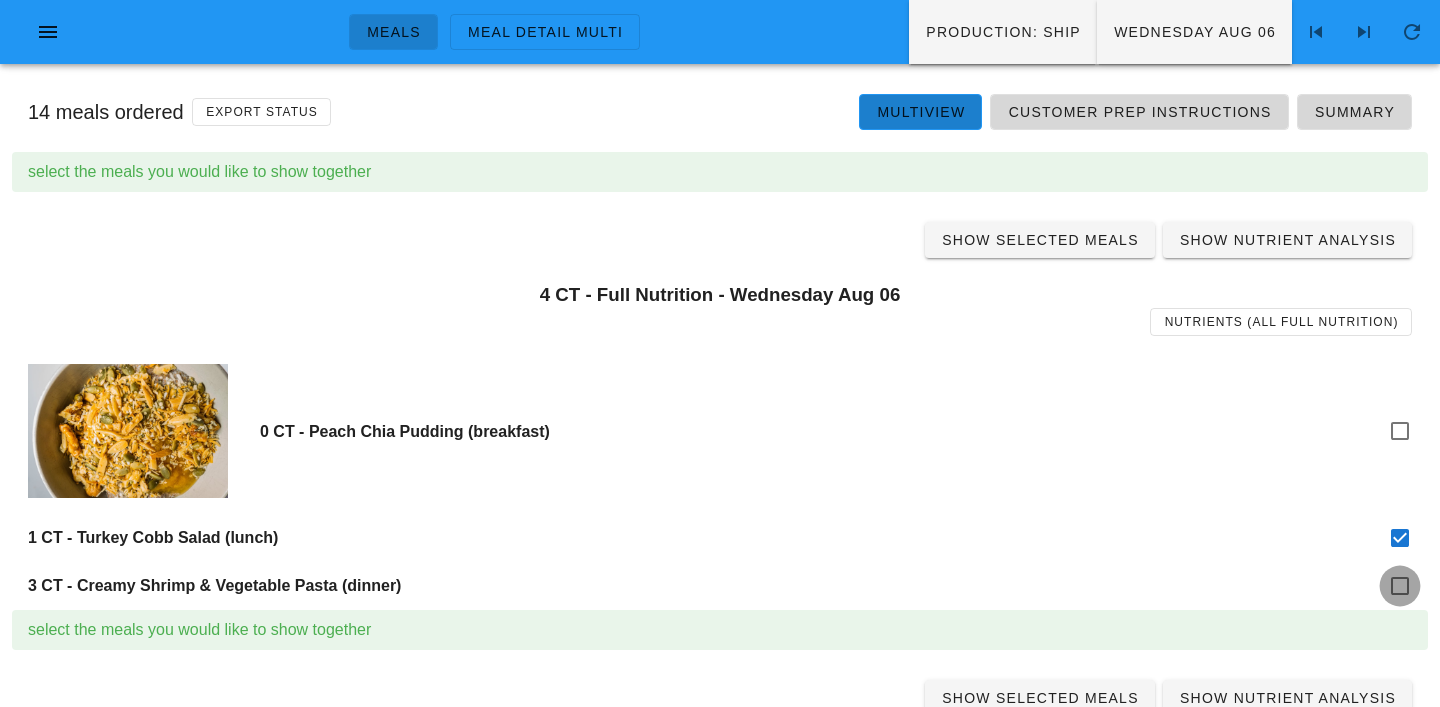 click at bounding box center [1400, 586] 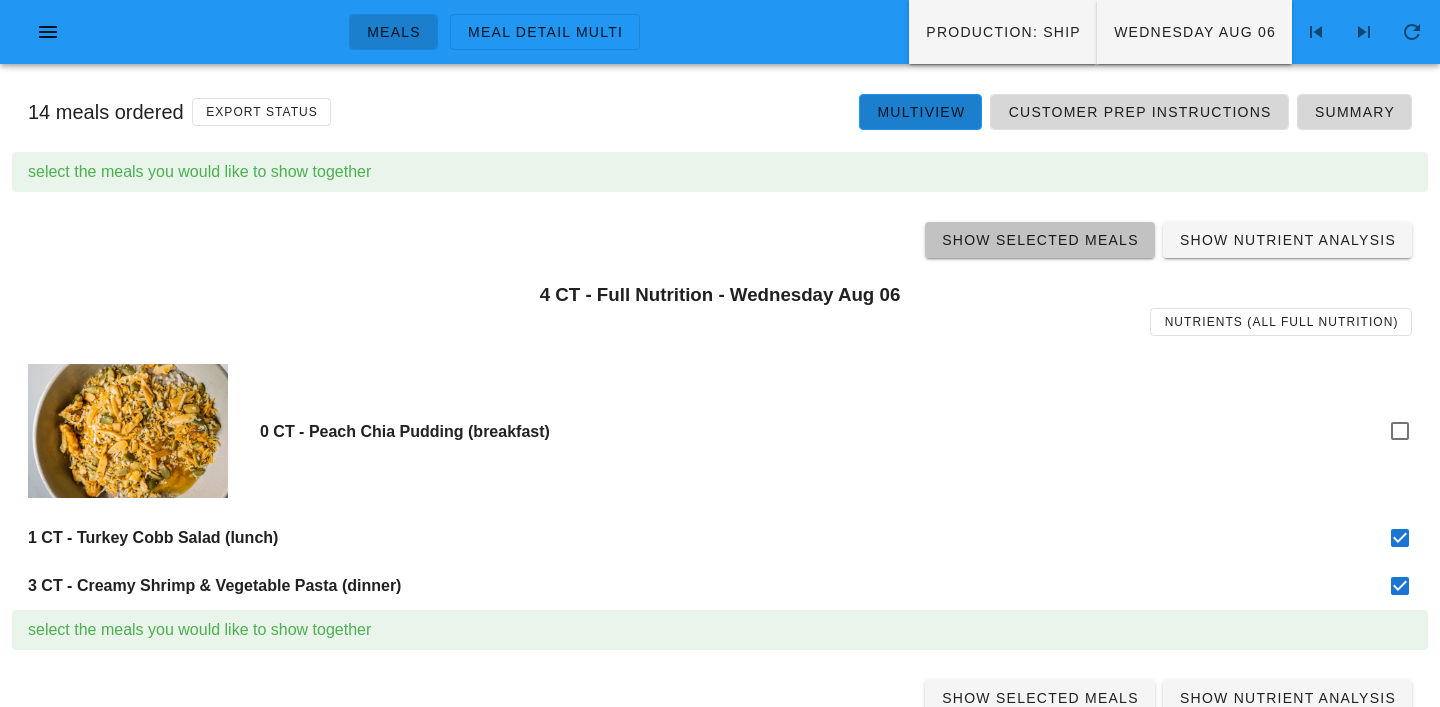 click on "Show Selected Meals" at bounding box center [1040, 240] 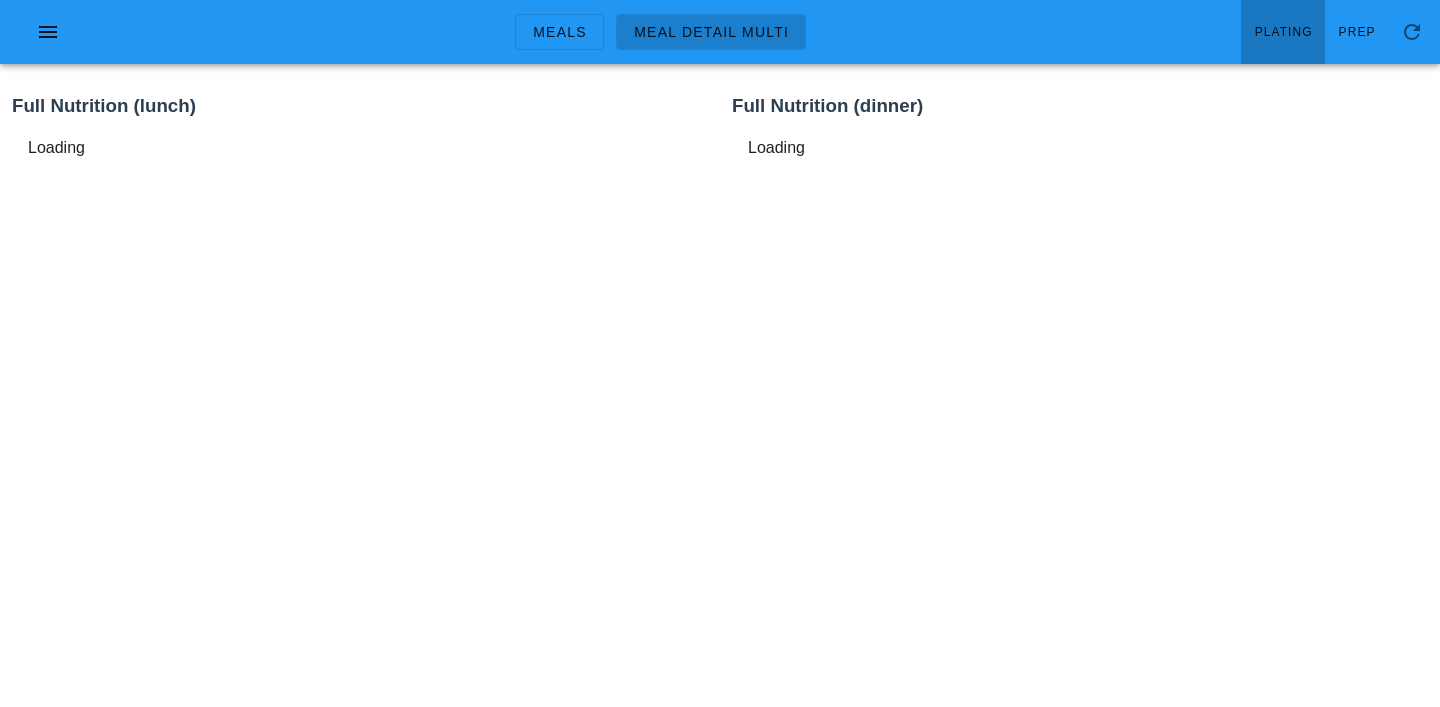 click on "Plating" at bounding box center (1283, 32) 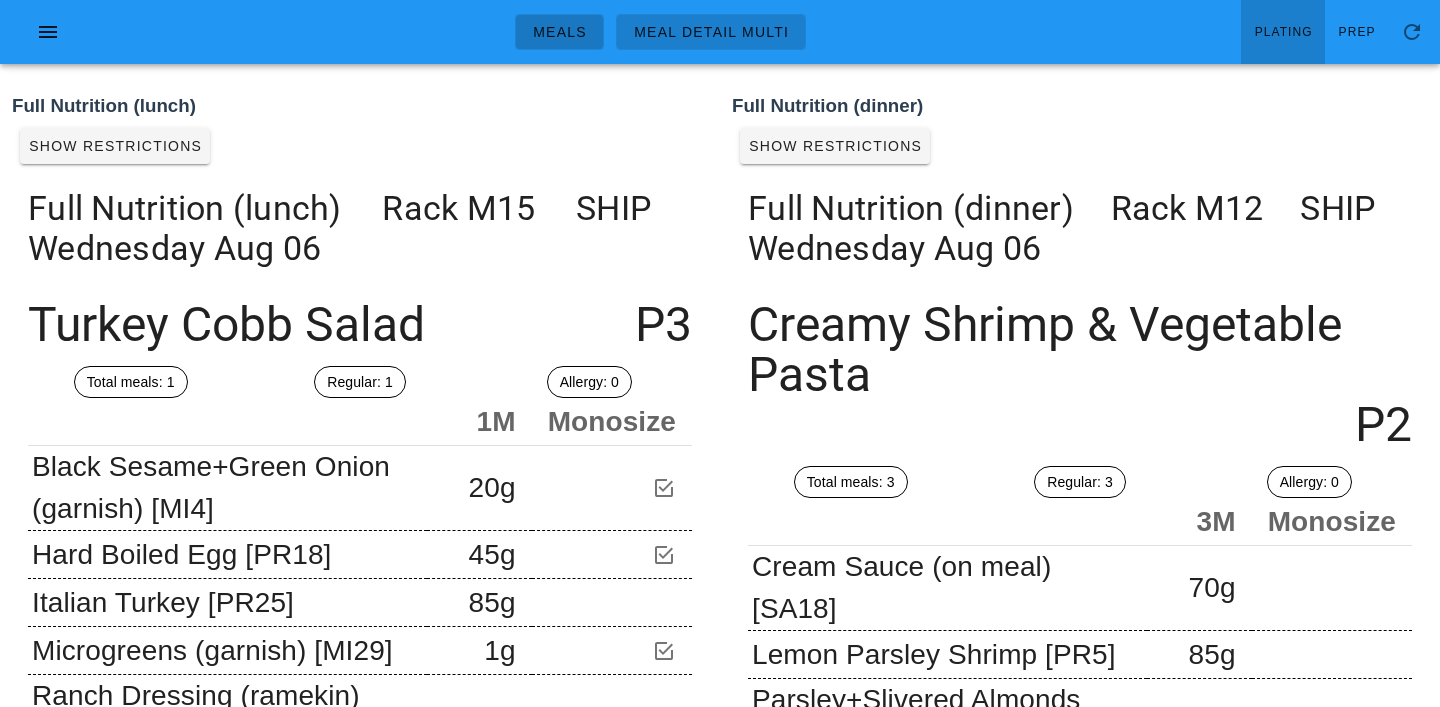 click on "Meals" at bounding box center (559, 32) 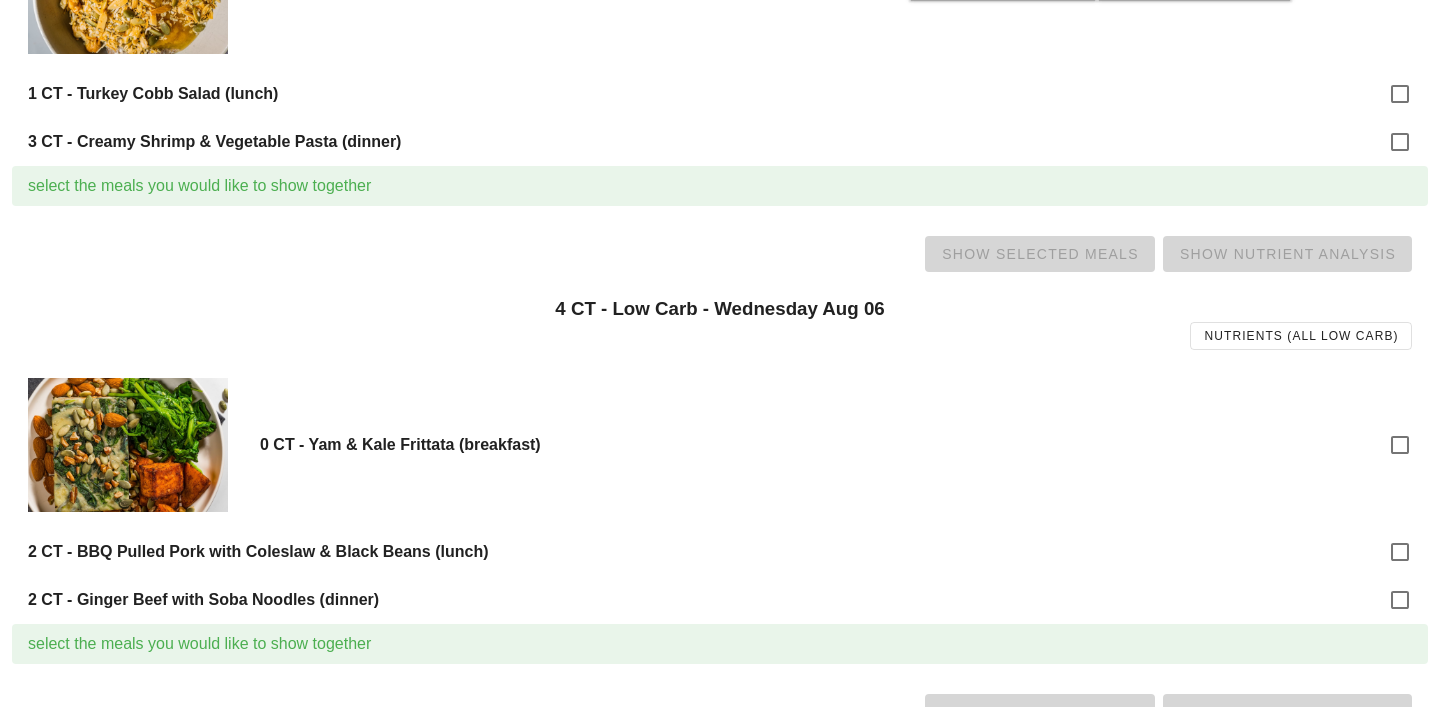 scroll, scrollTop: 448, scrollLeft: 0, axis: vertical 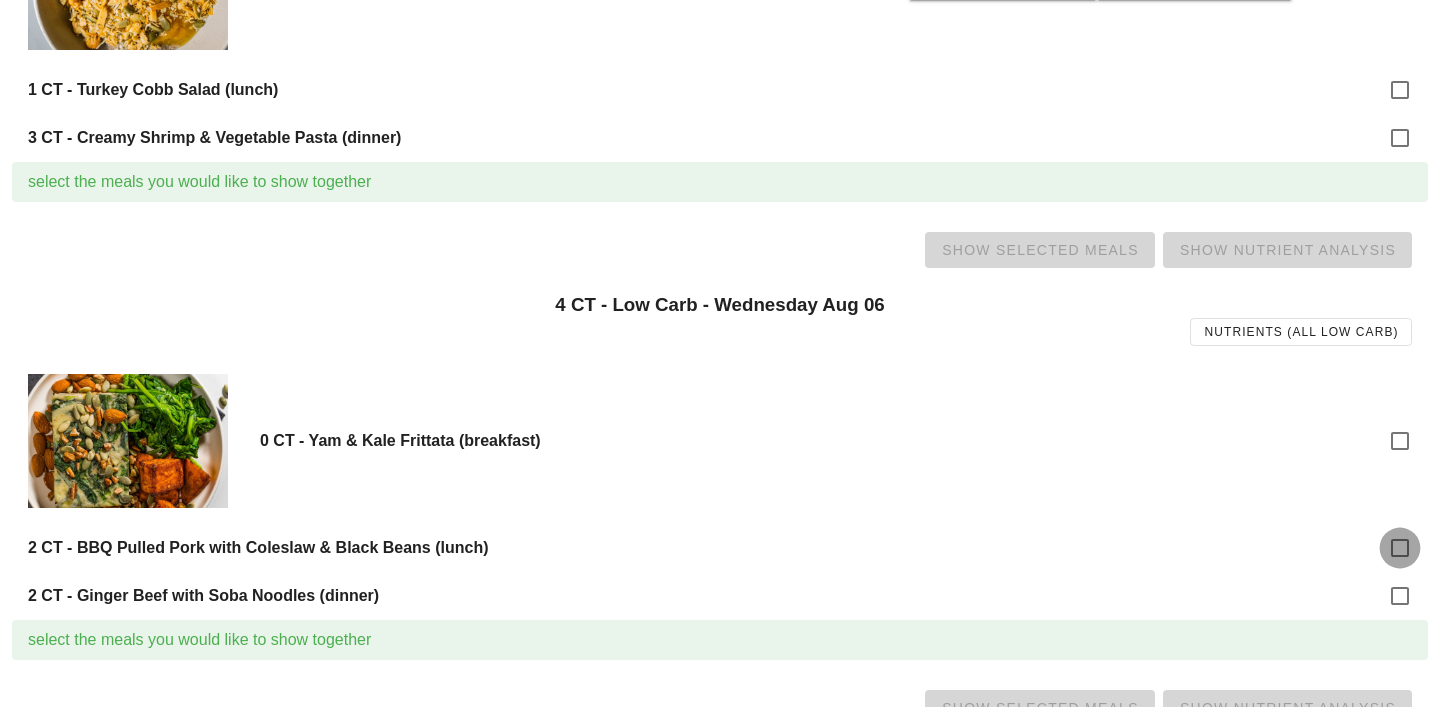 click at bounding box center [1400, 548] 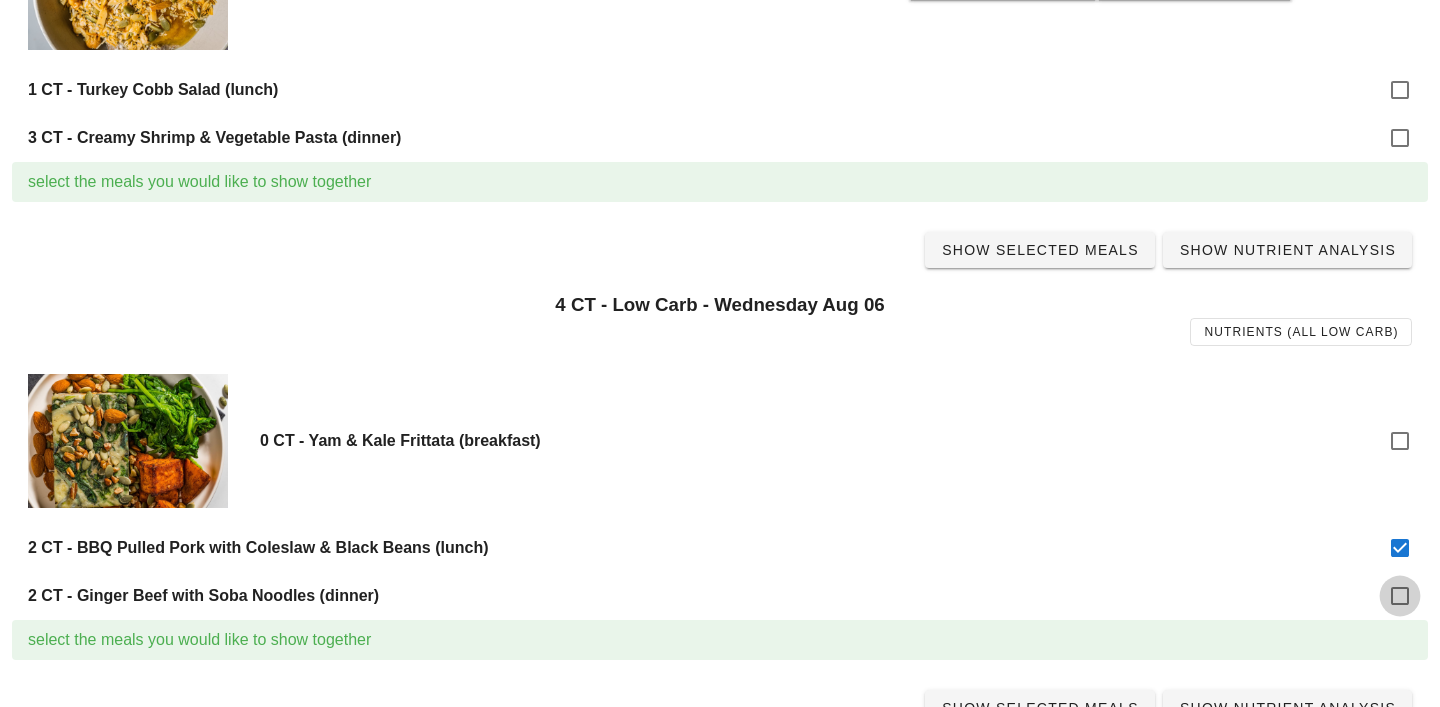 click at bounding box center [1400, 596] 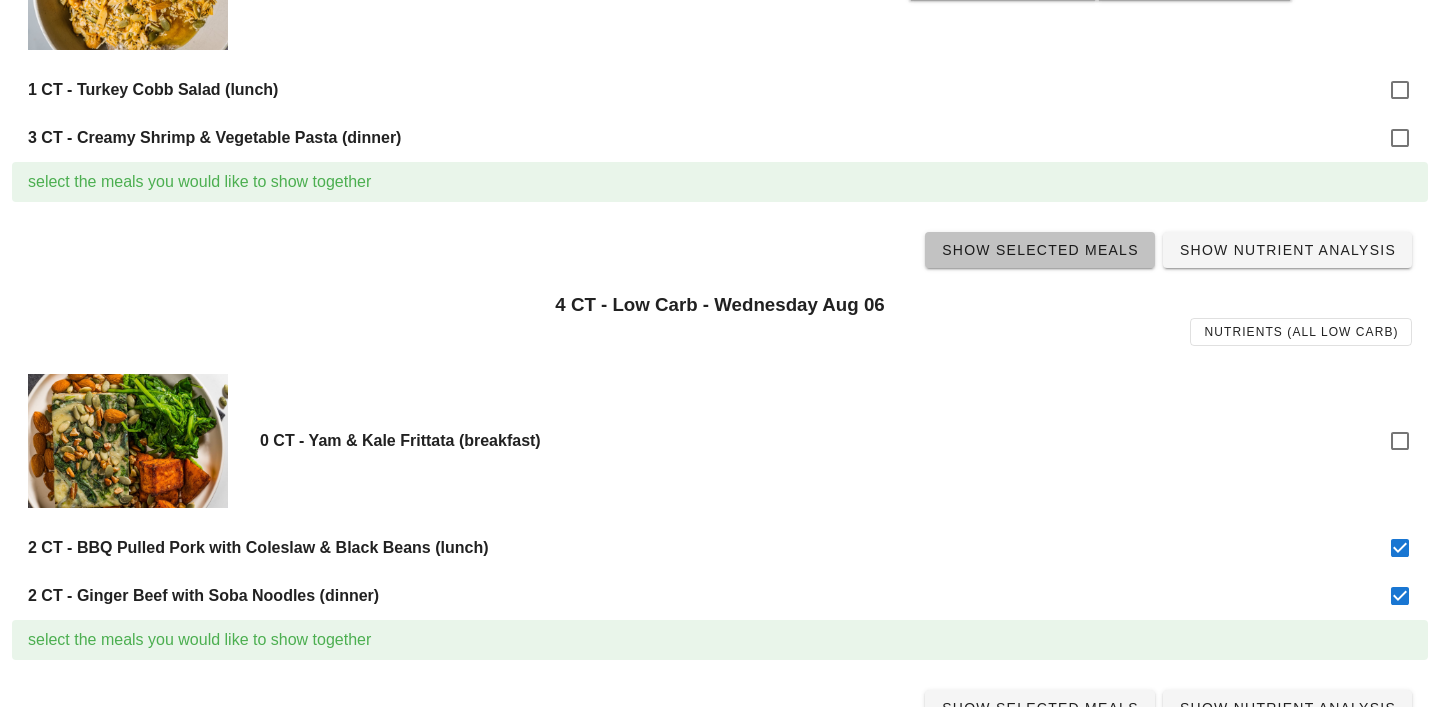 click on "Show Selected Meals" at bounding box center [1040, 250] 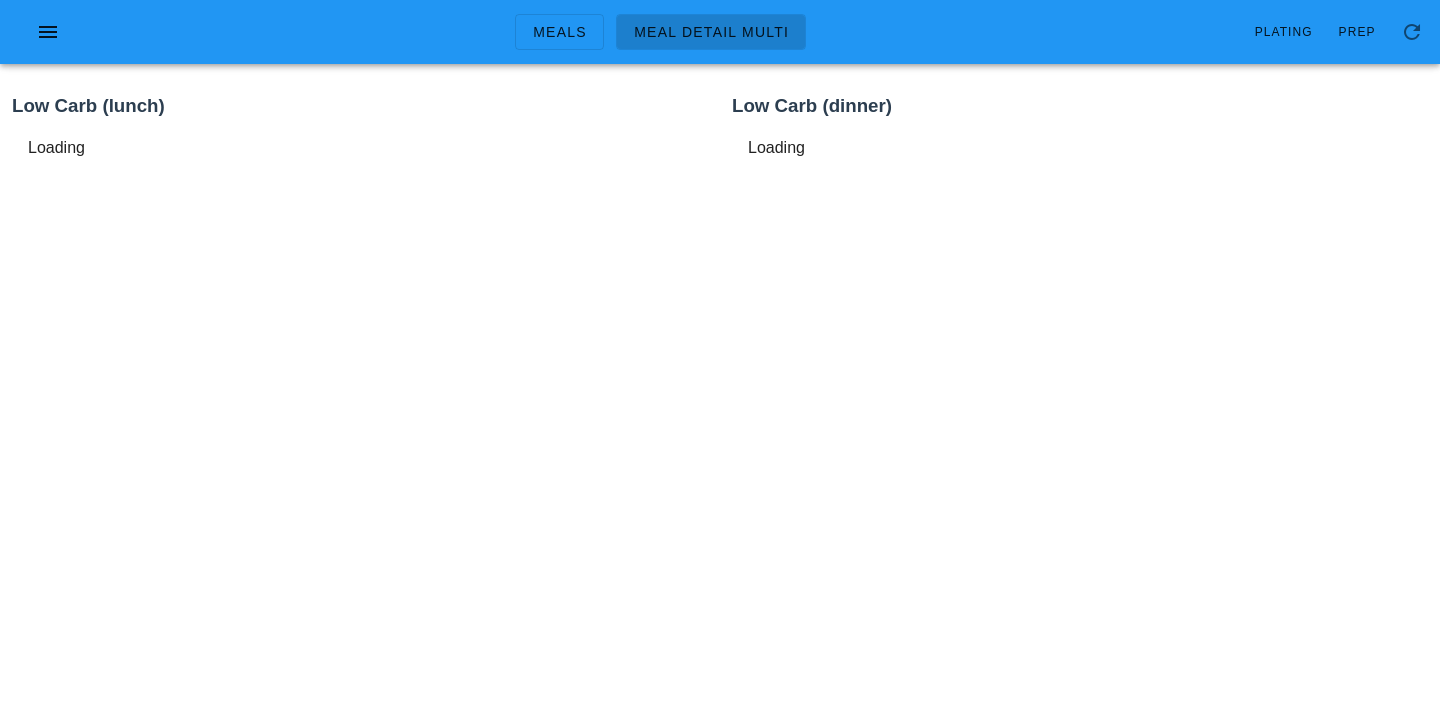 scroll, scrollTop: 0, scrollLeft: 0, axis: both 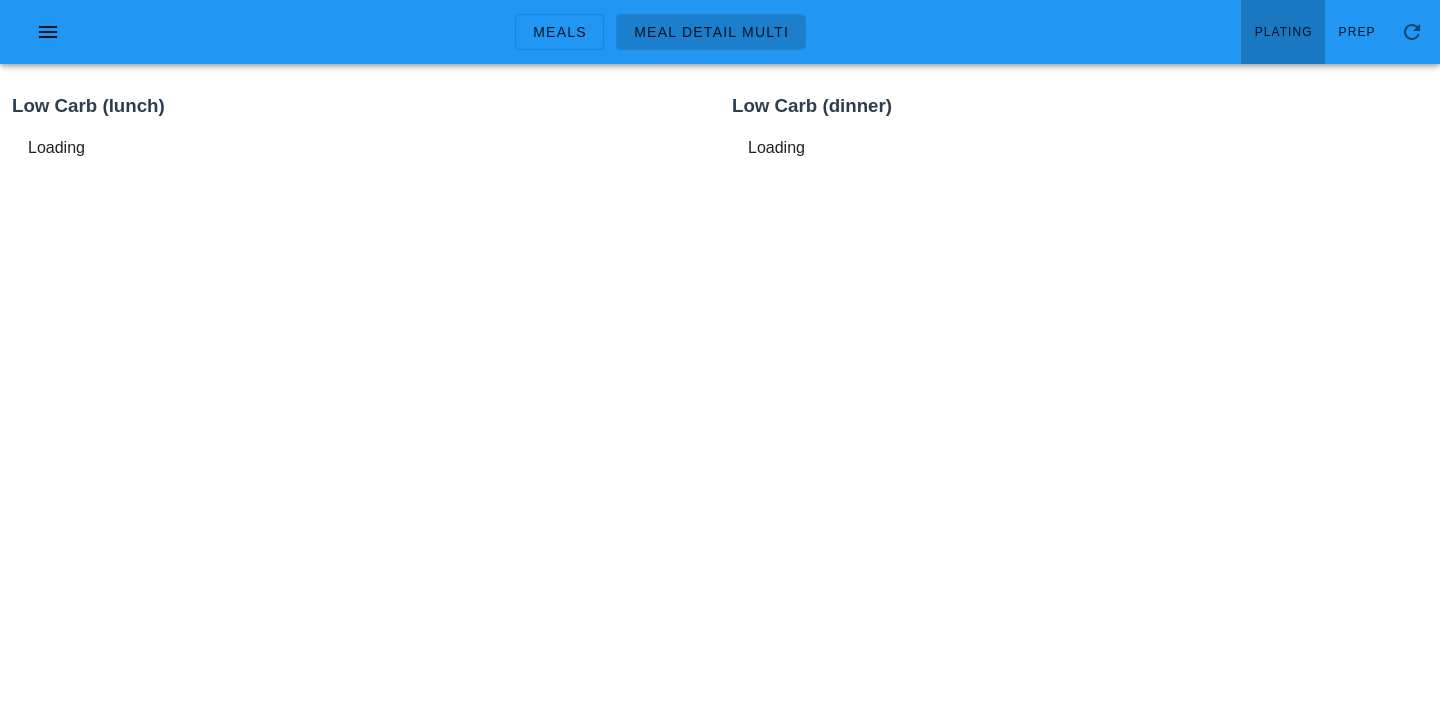 click on "Plating" at bounding box center [1283, 32] 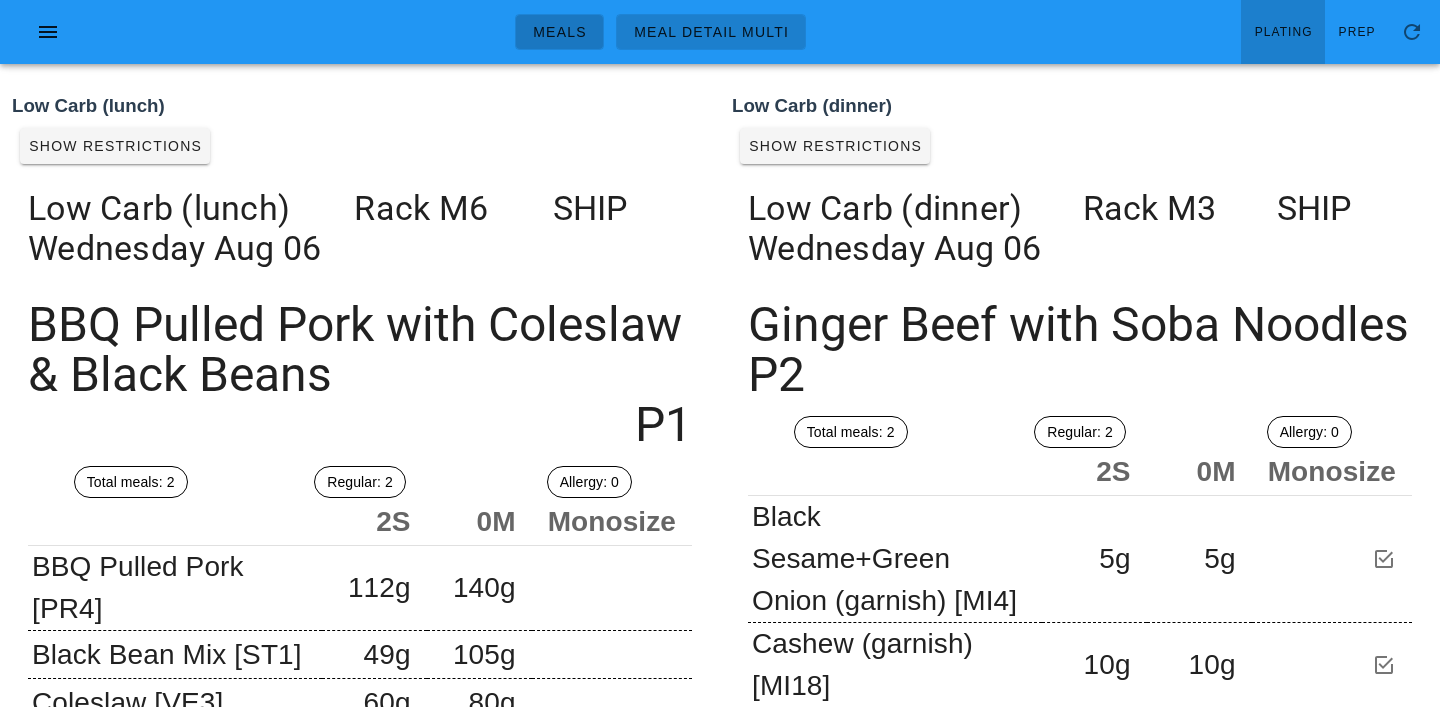 click on "Meals" at bounding box center [559, 32] 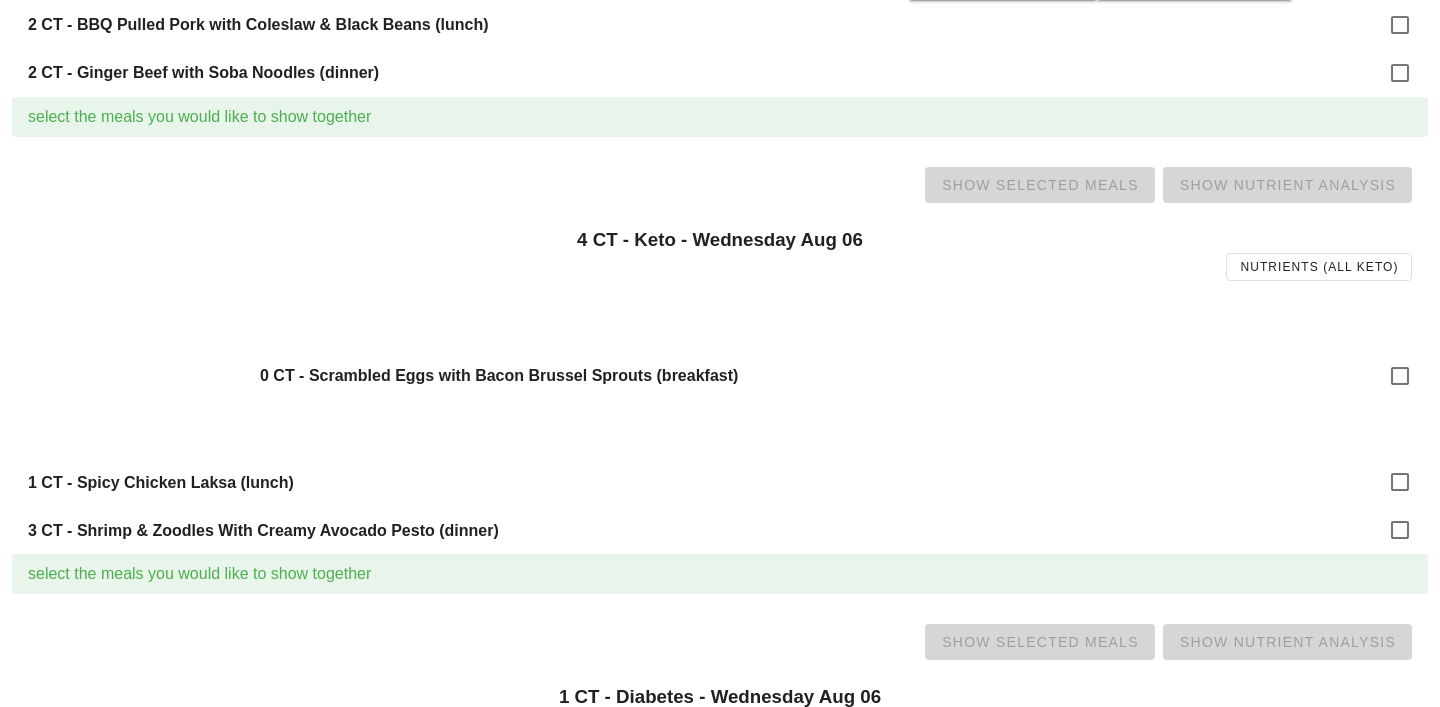 scroll, scrollTop: 977, scrollLeft: 0, axis: vertical 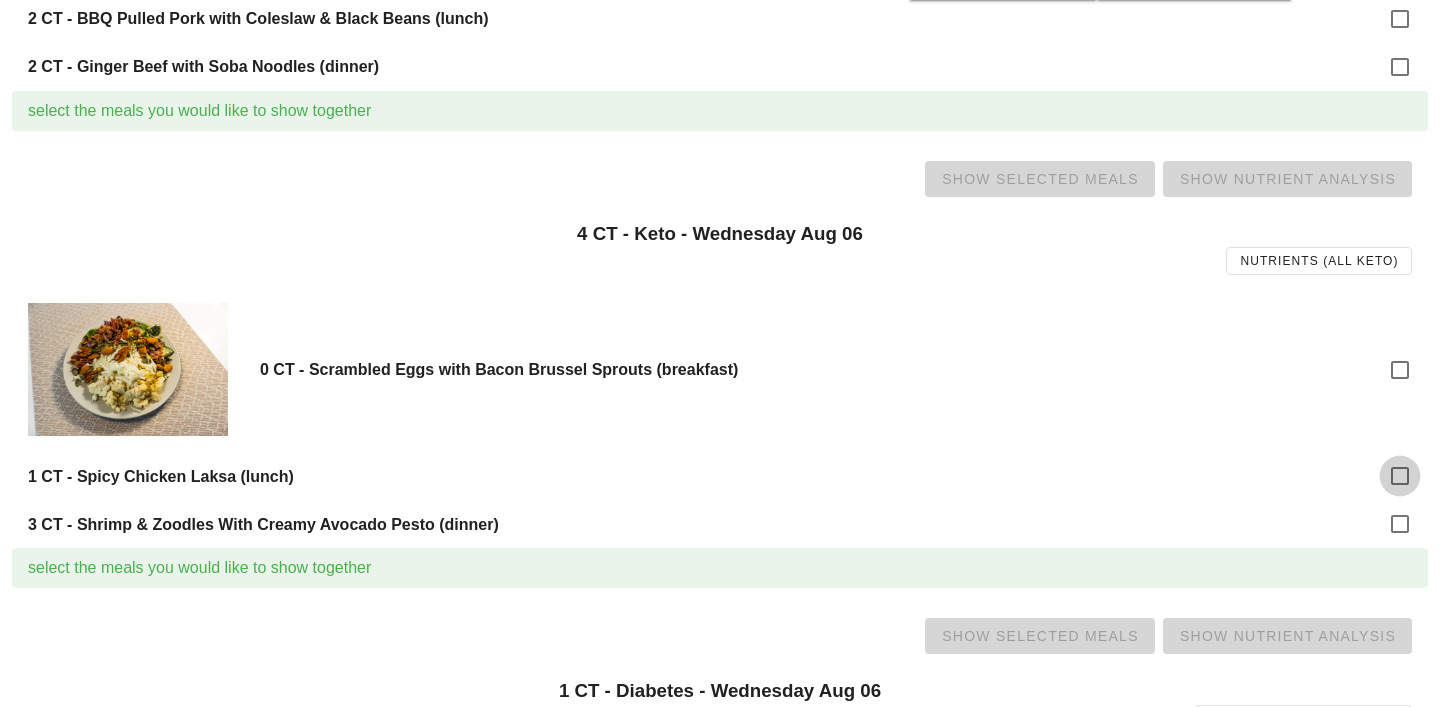 click at bounding box center (1400, 476) 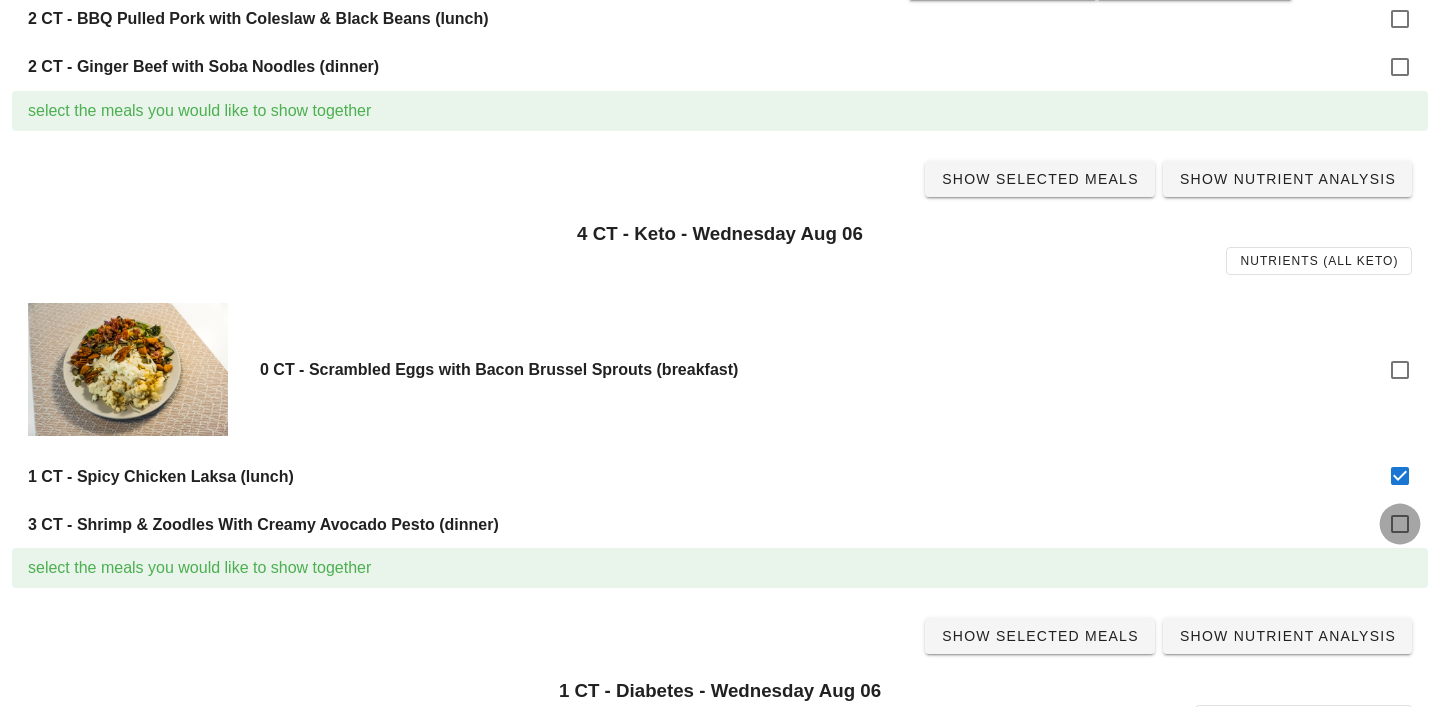 click at bounding box center (1400, 524) 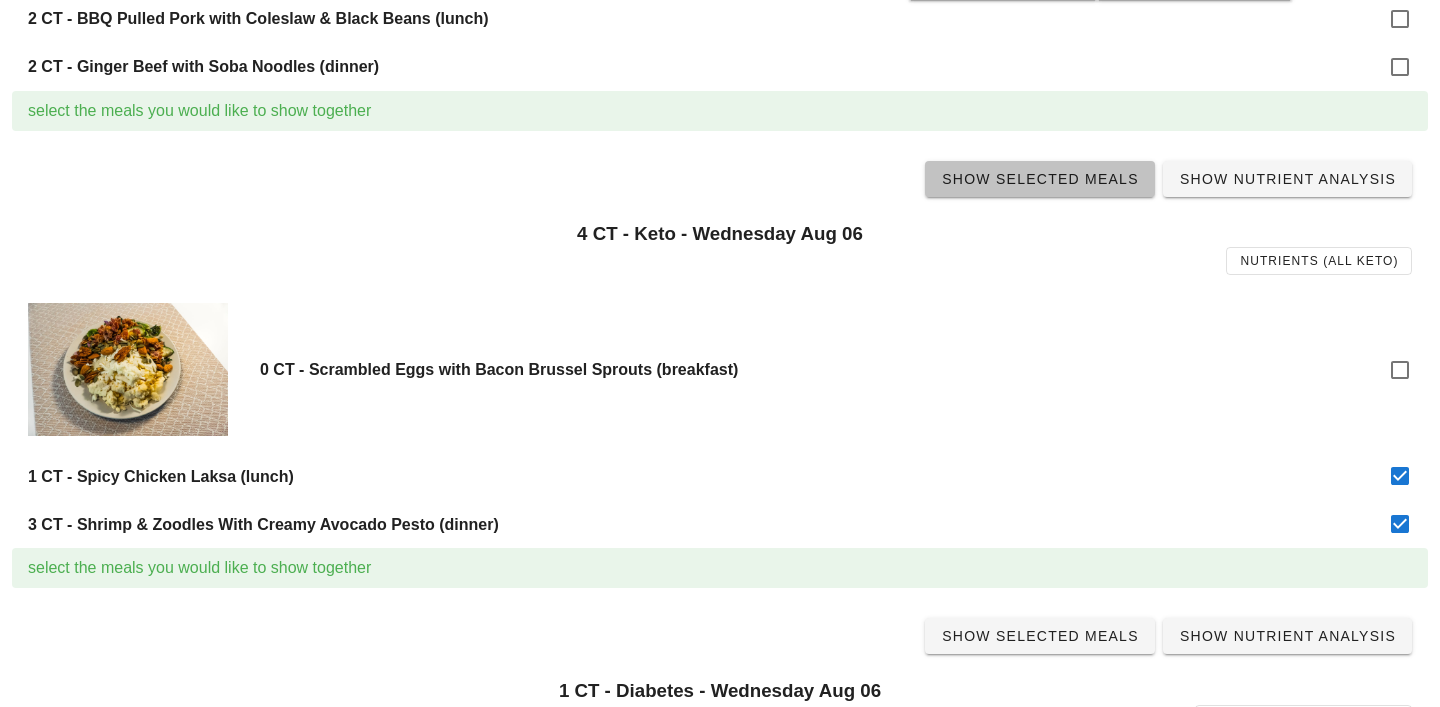 click on "Show Selected Meals" at bounding box center [1040, 179] 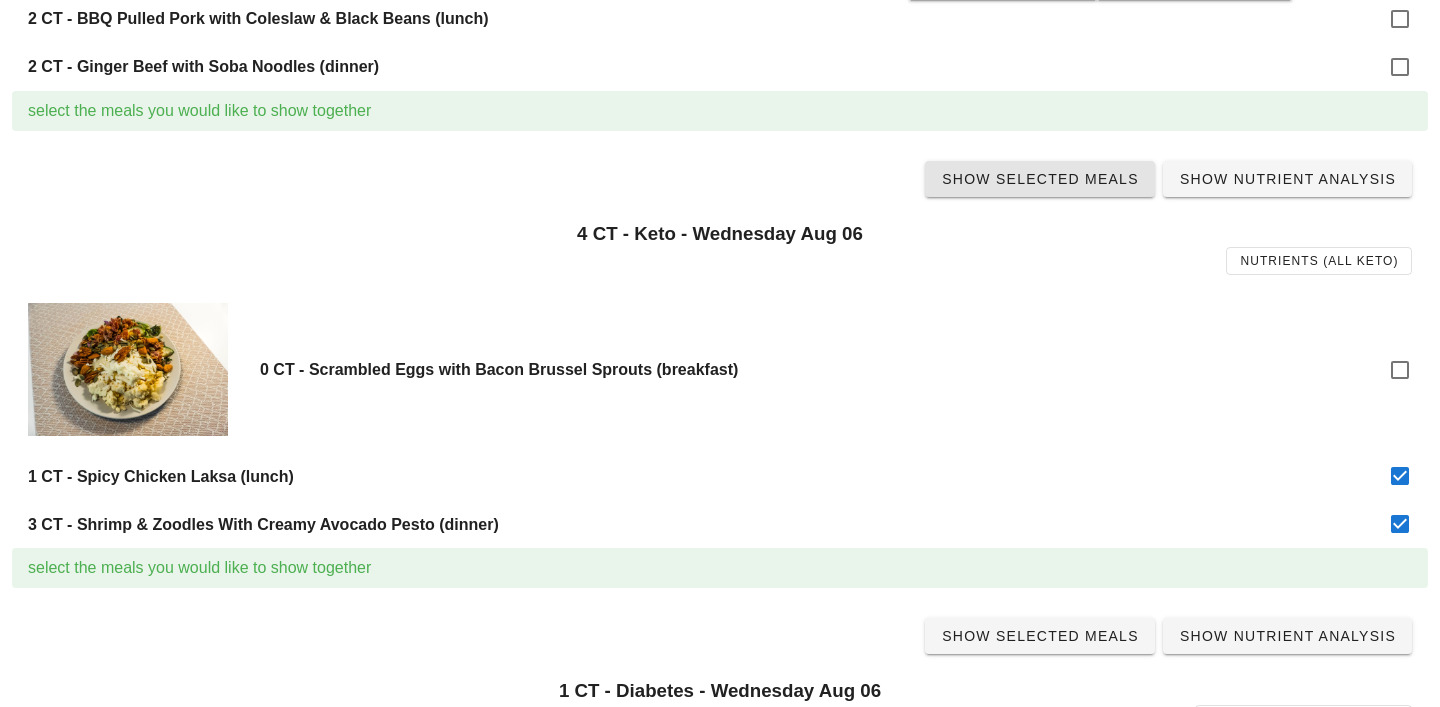 scroll, scrollTop: 0, scrollLeft: 0, axis: both 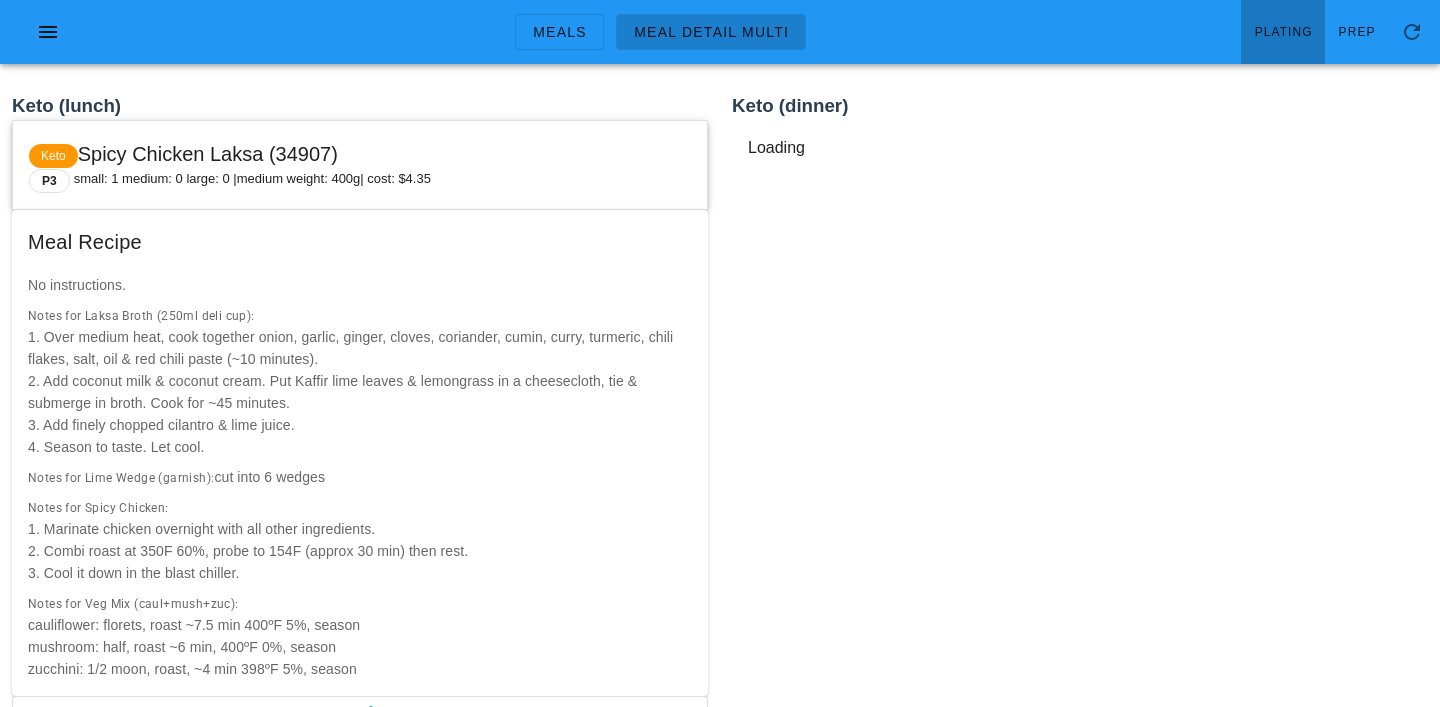 click on "Plating" at bounding box center (1283, 32) 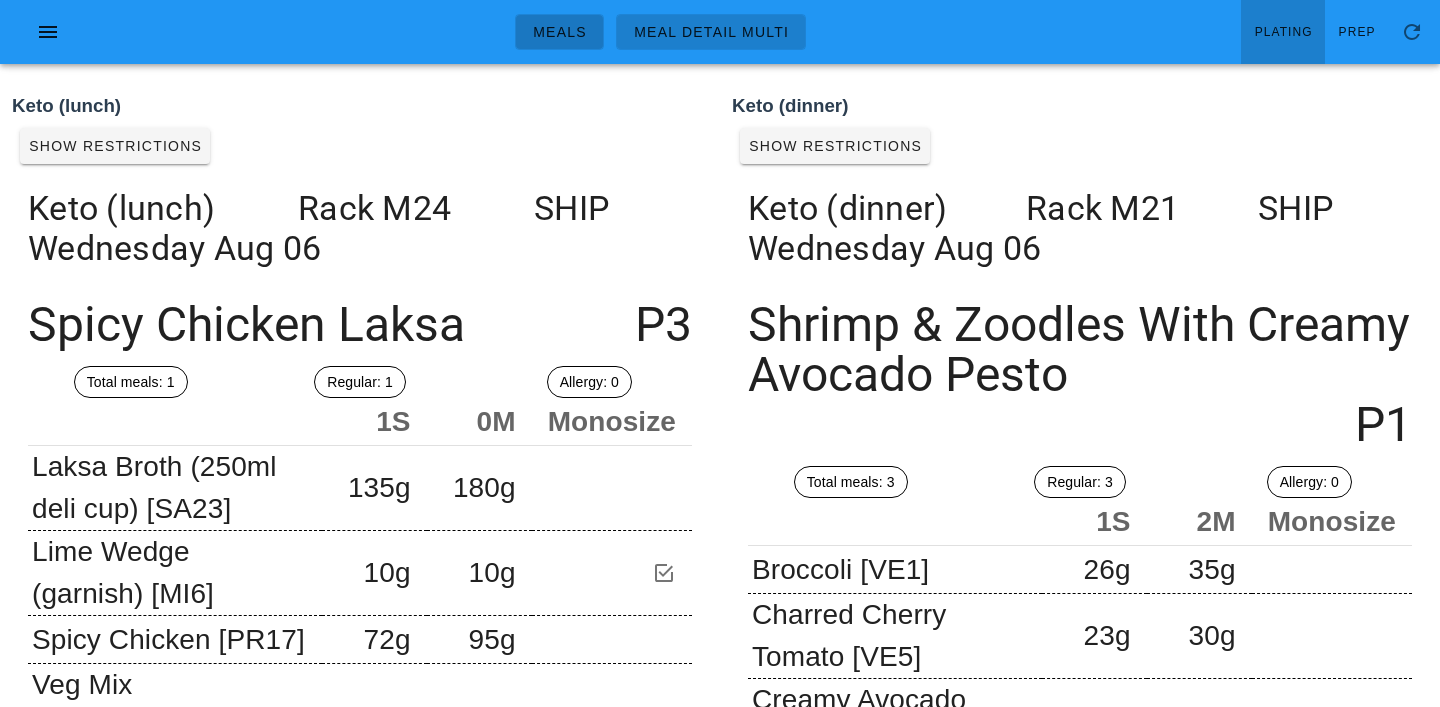 click on "Meals" at bounding box center [559, 32] 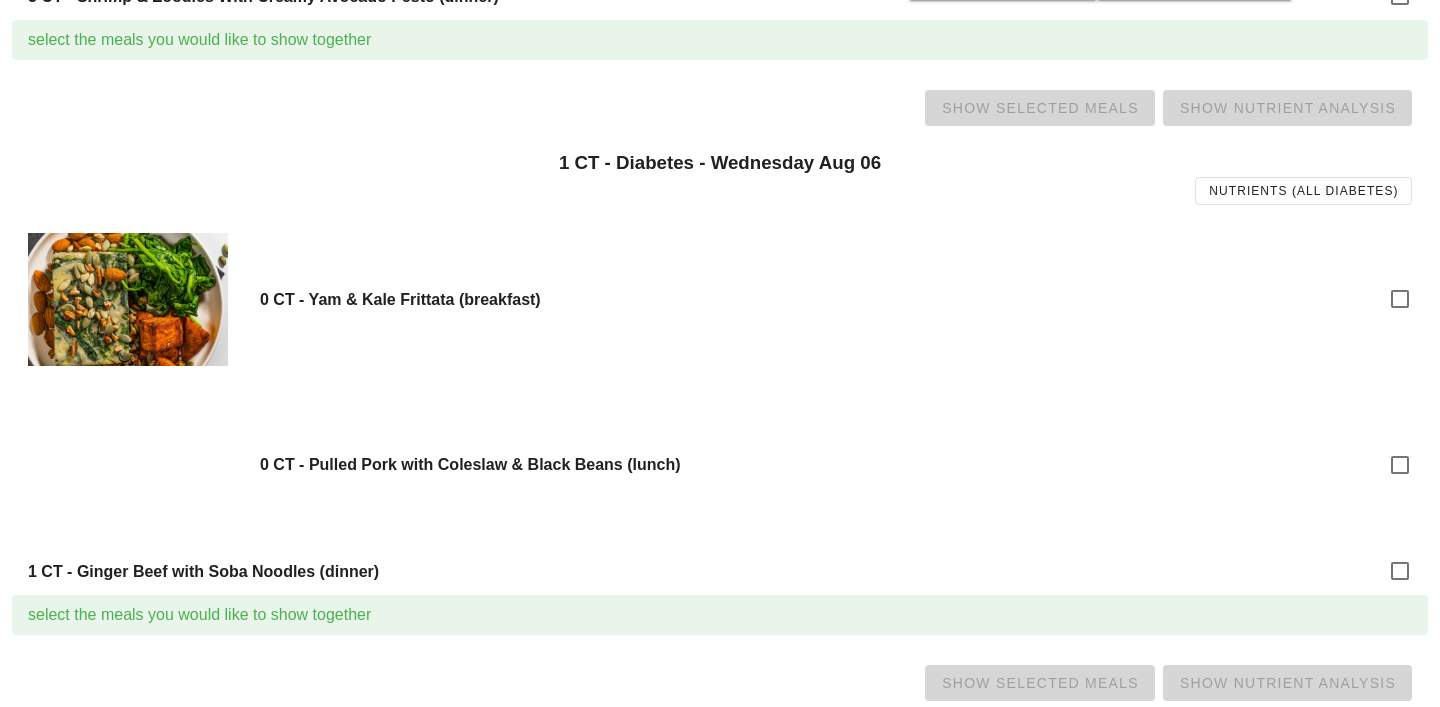 scroll, scrollTop: 1519, scrollLeft: 0, axis: vertical 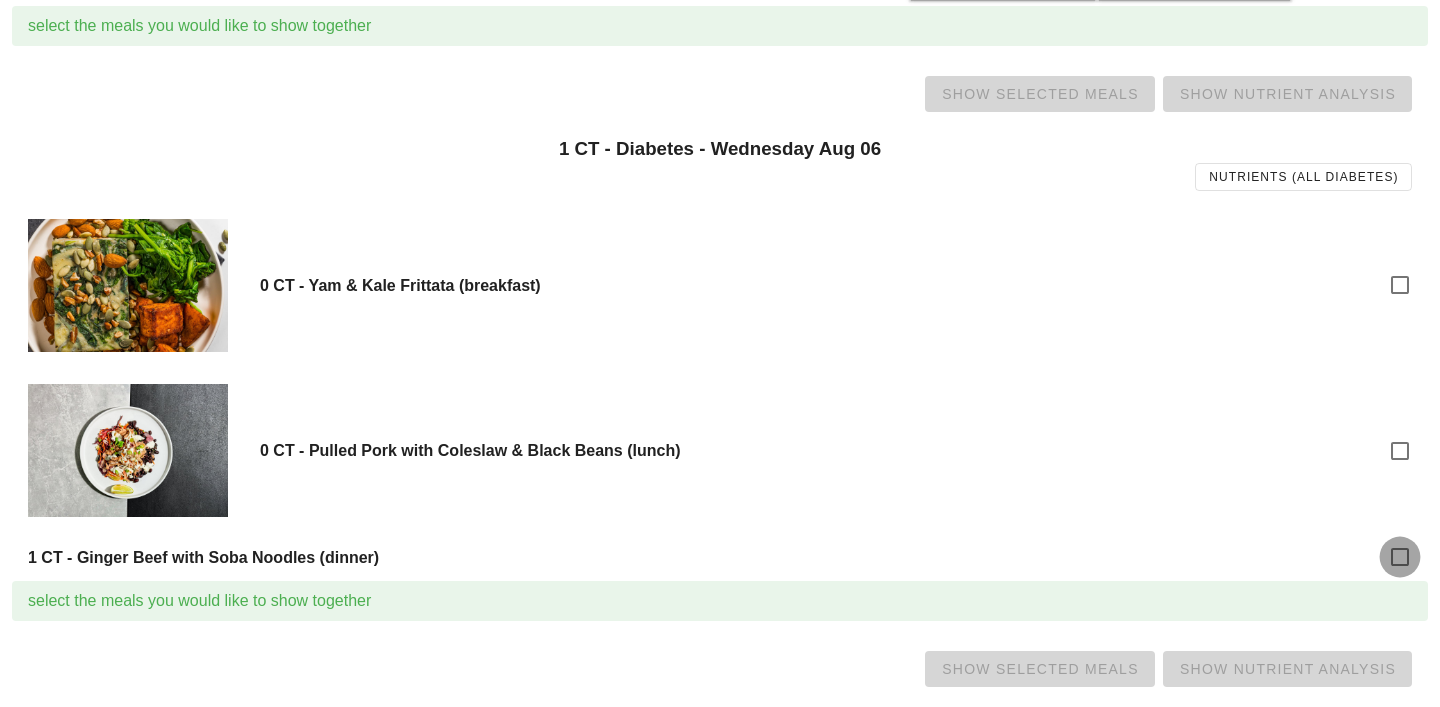 click at bounding box center [1400, 557] 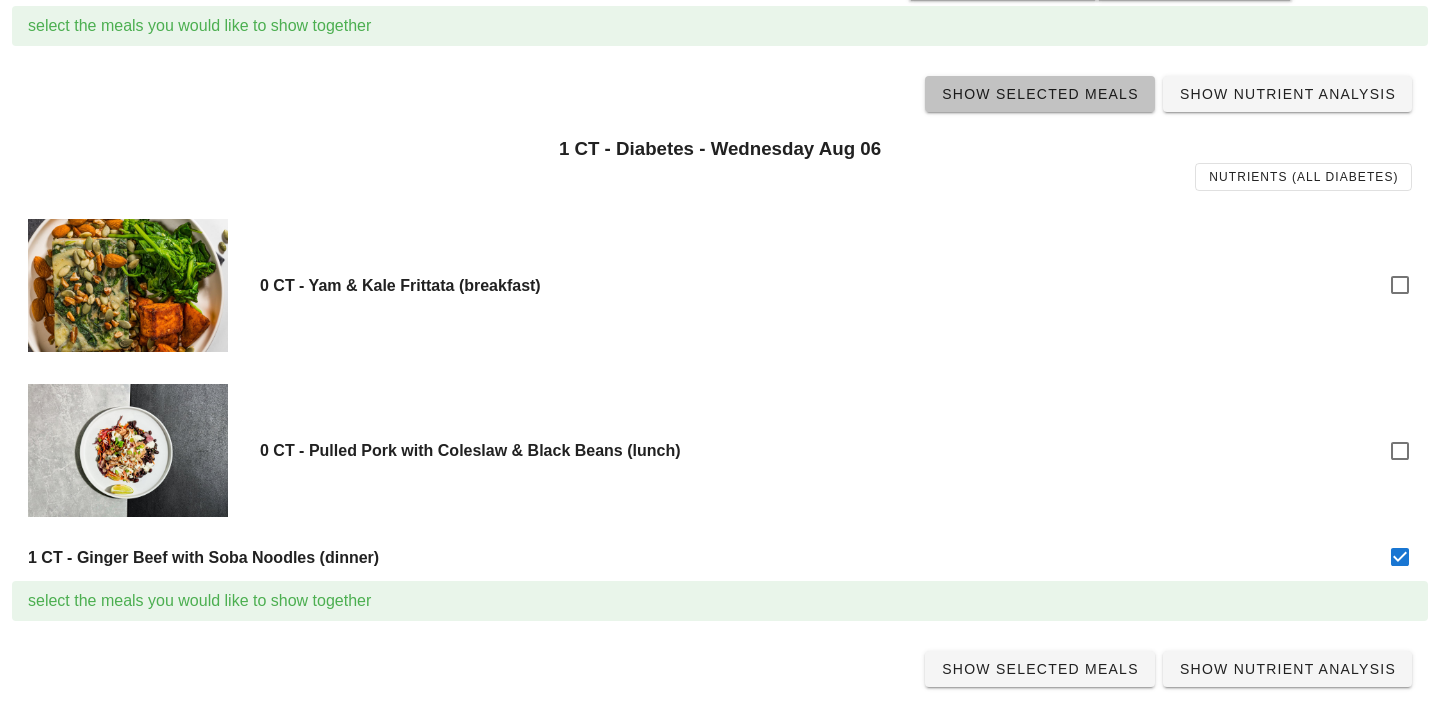 click on "Show Selected Meals" at bounding box center [1040, 94] 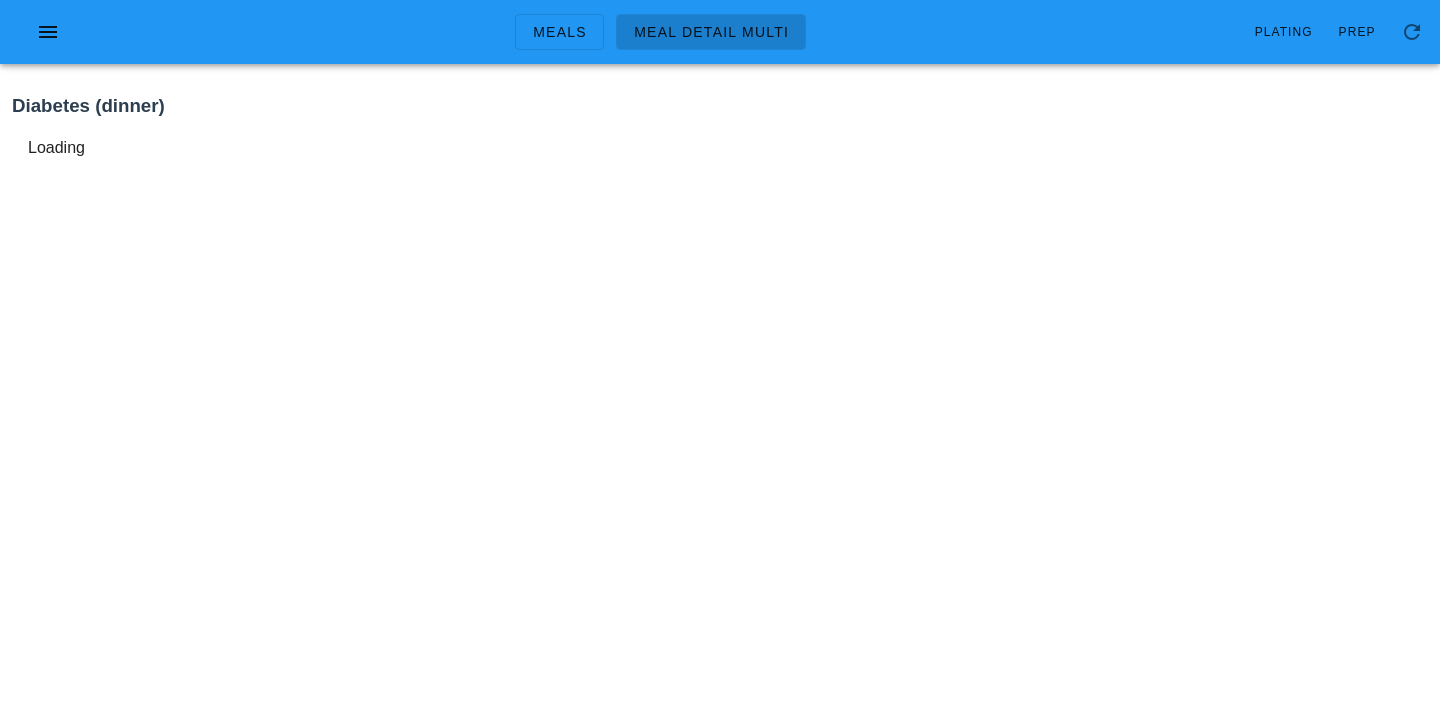 scroll, scrollTop: 0, scrollLeft: 0, axis: both 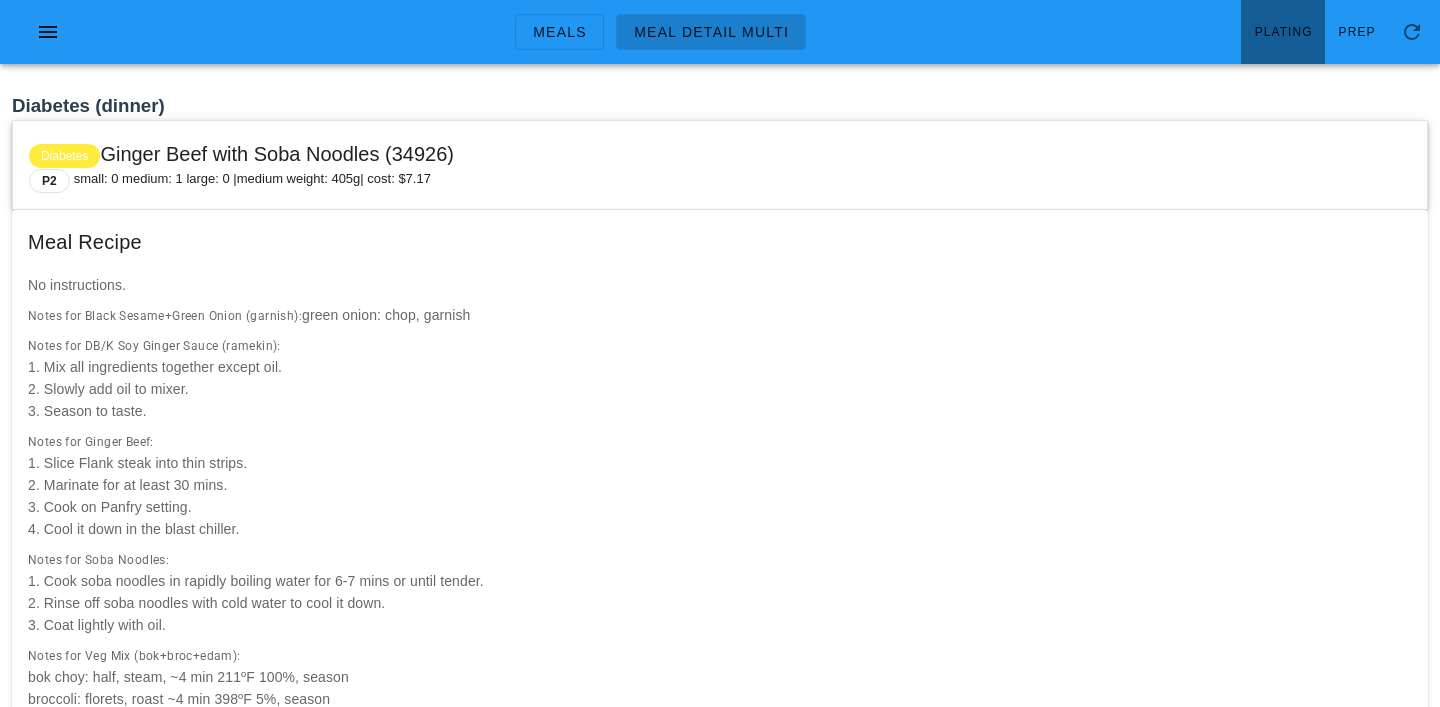 click on "Plating" at bounding box center (1283, 32) 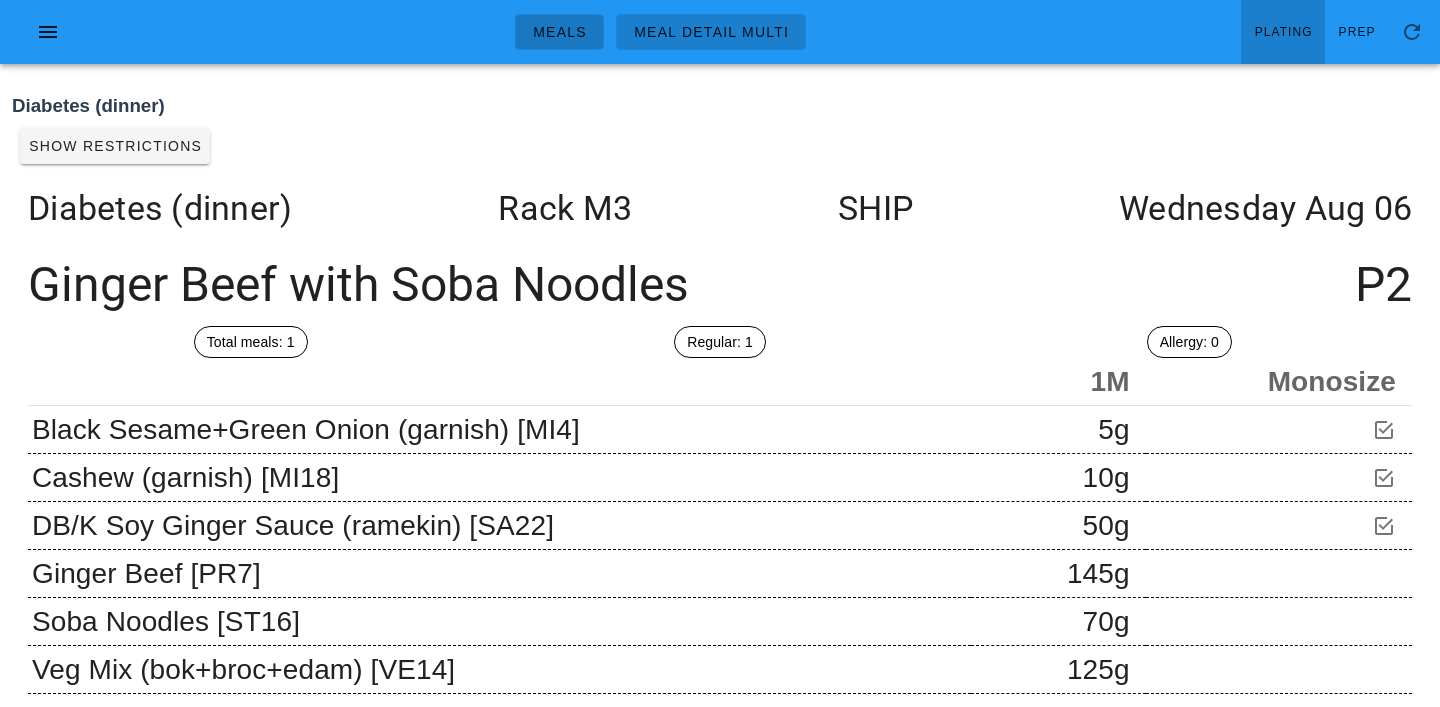 click on "Meals" at bounding box center [559, 32] 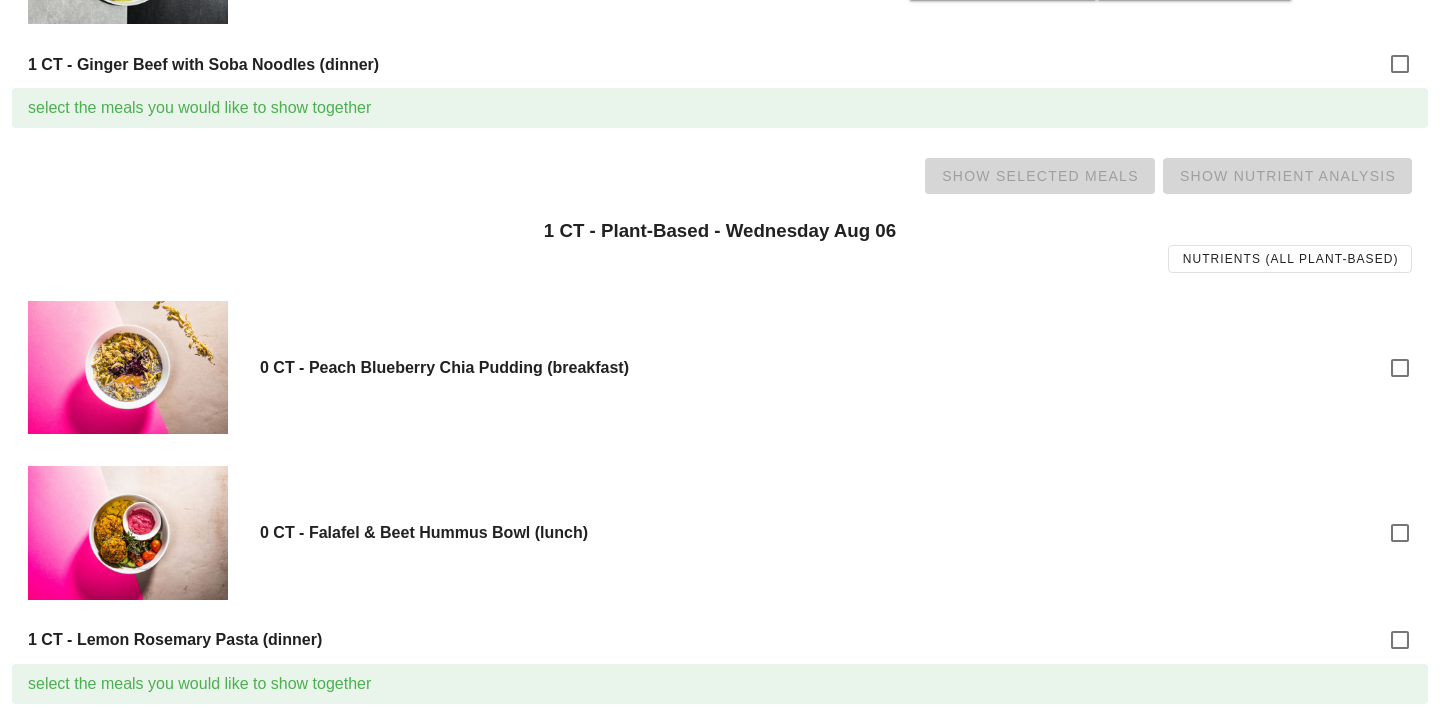 scroll, scrollTop: 2027, scrollLeft: 0, axis: vertical 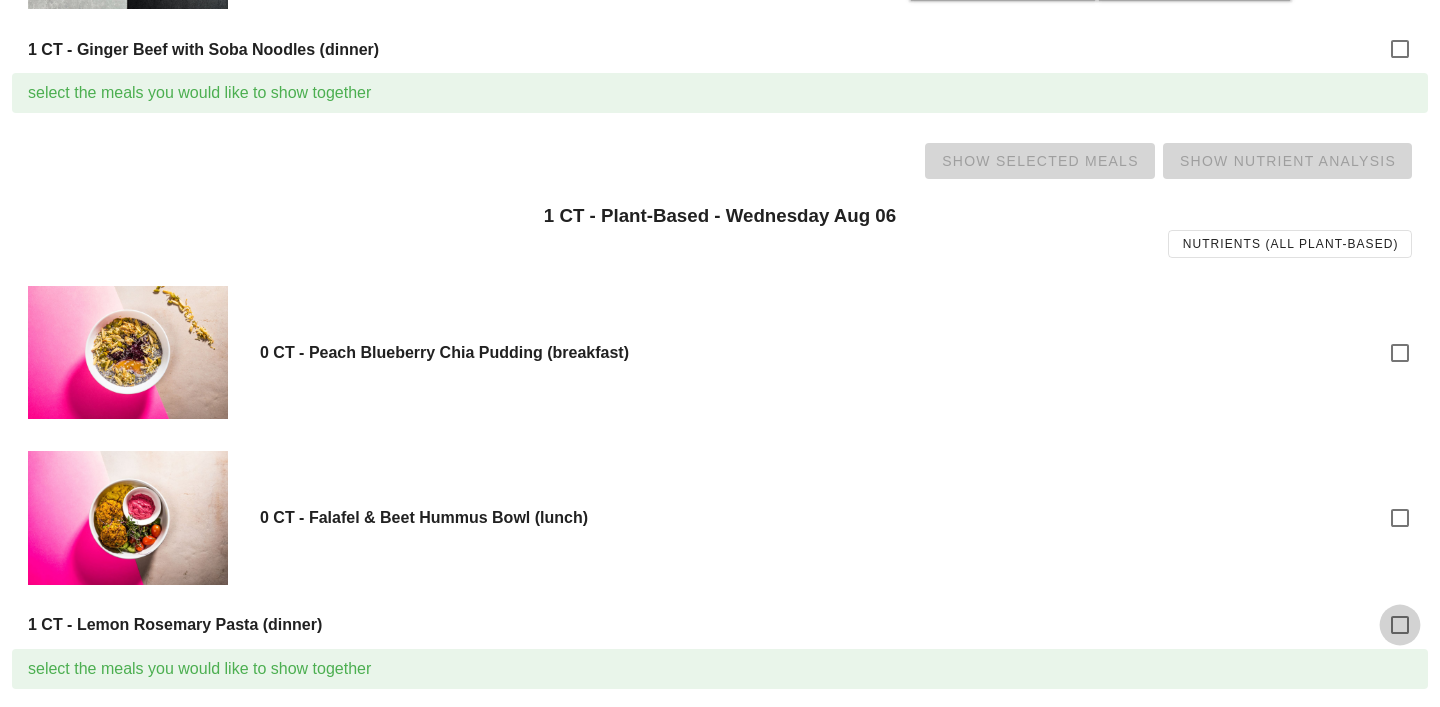 click at bounding box center (1400, 625) 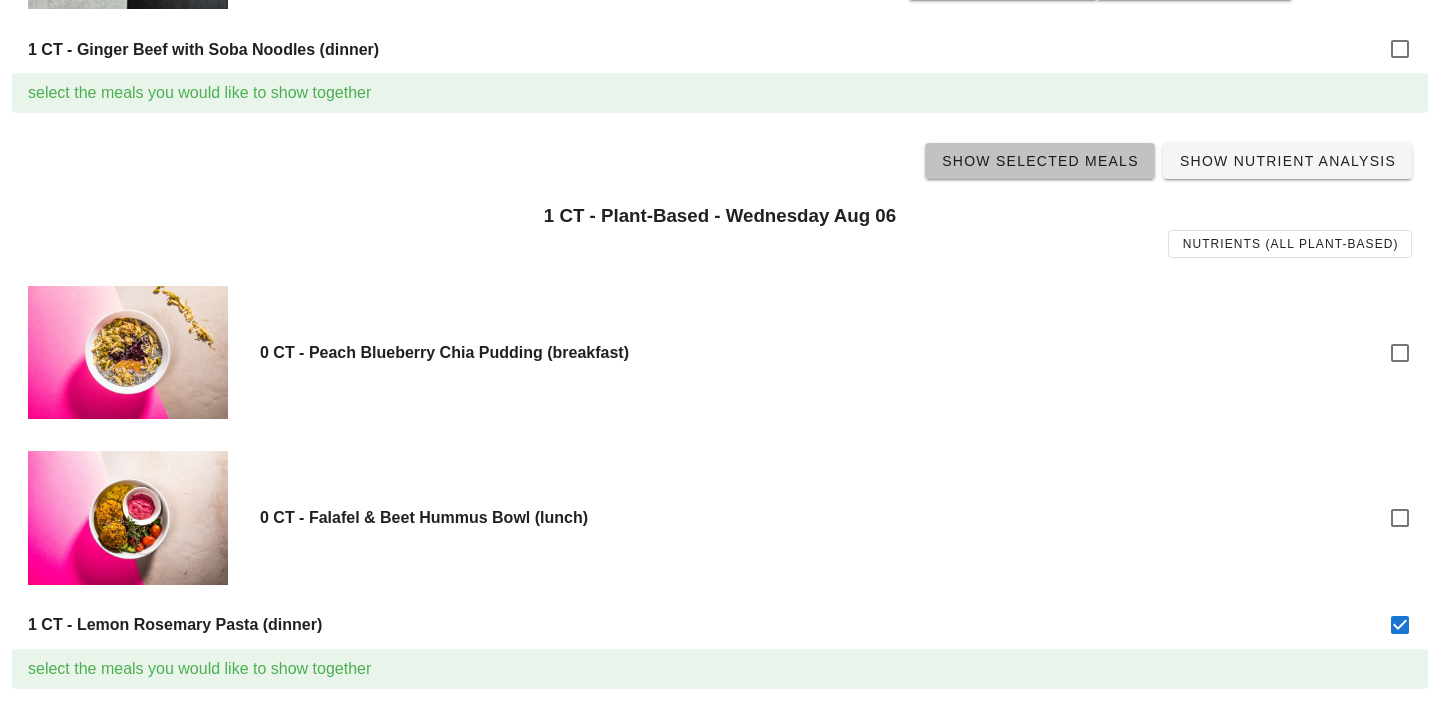 click on "Show Selected Meals" at bounding box center [1040, 161] 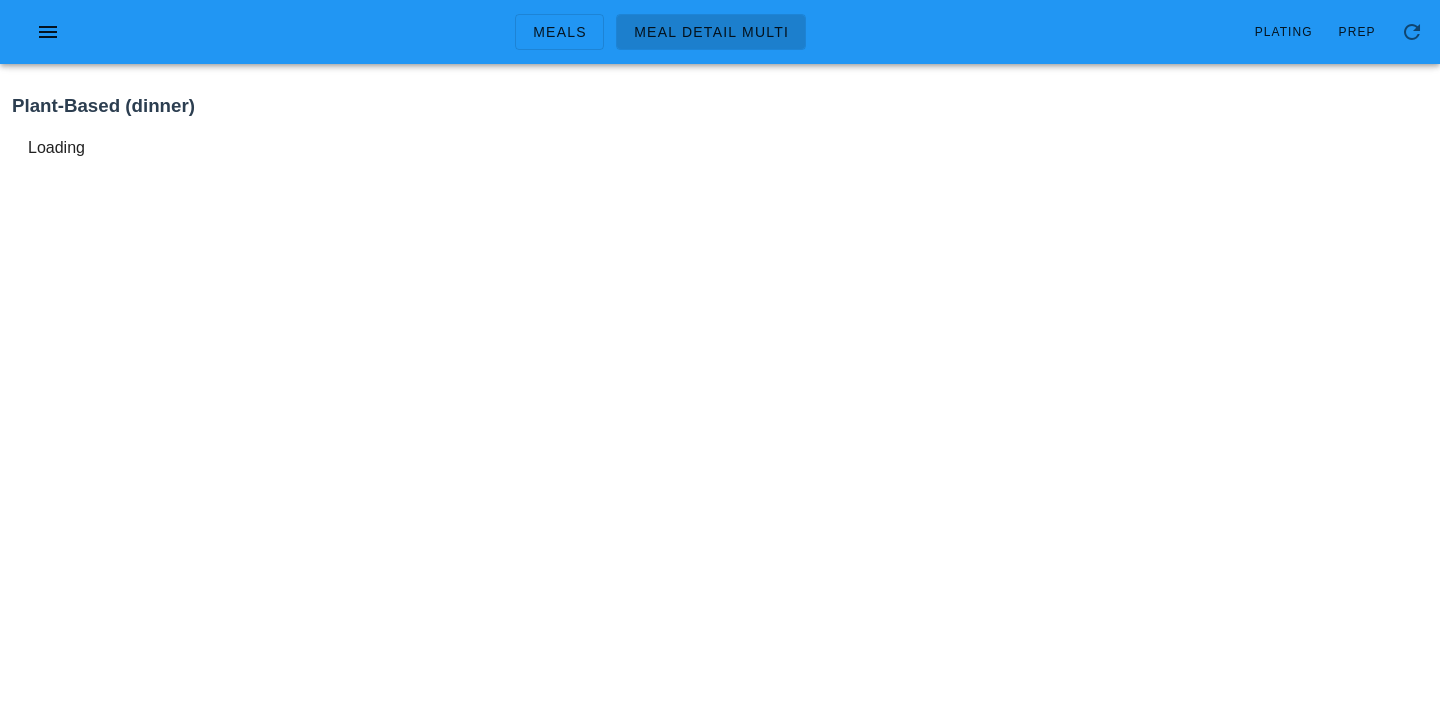 scroll, scrollTop: 0, scrollLeft: 0, axis: both 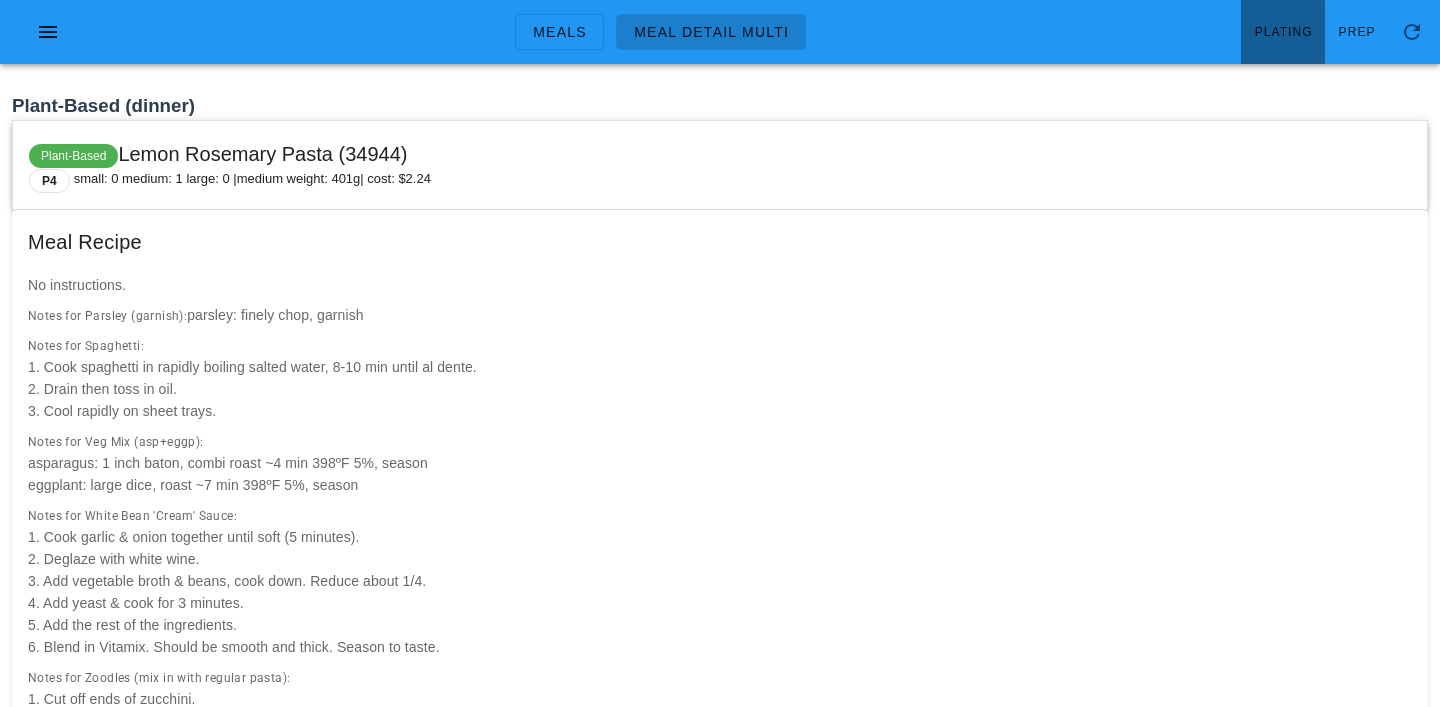 click on "Plating" at bounding box center (1283, 32) 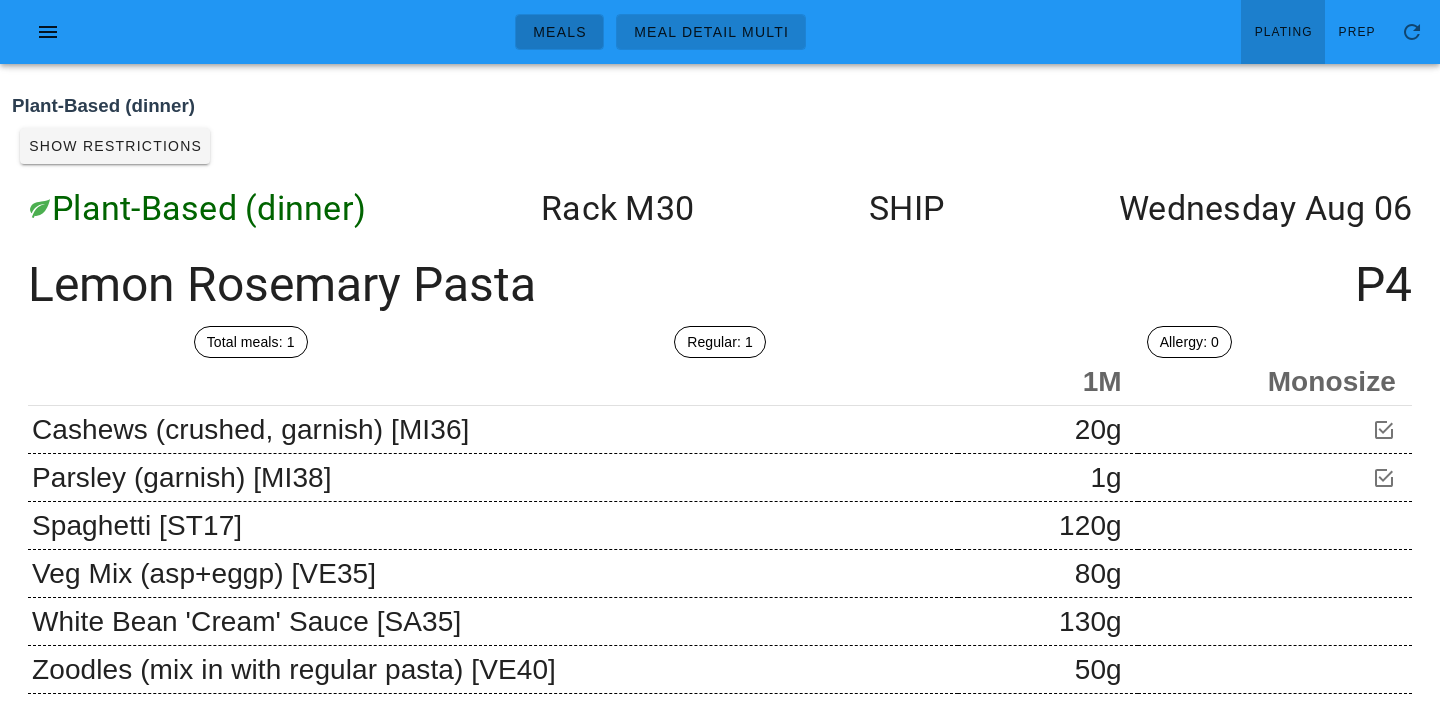 click on "Meals" at bounding box center [559, 32] 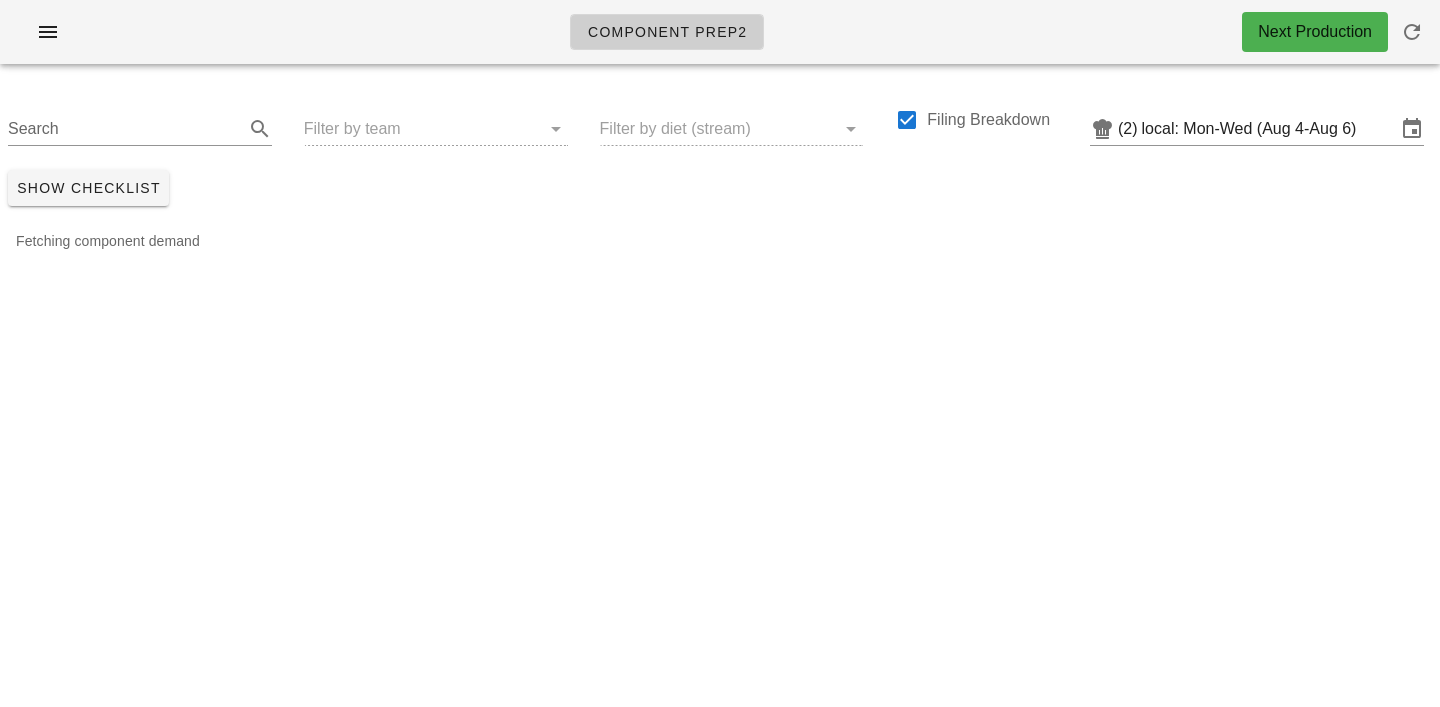 scroll, scrollTop: 0, scrollLeft: 0, axis: both 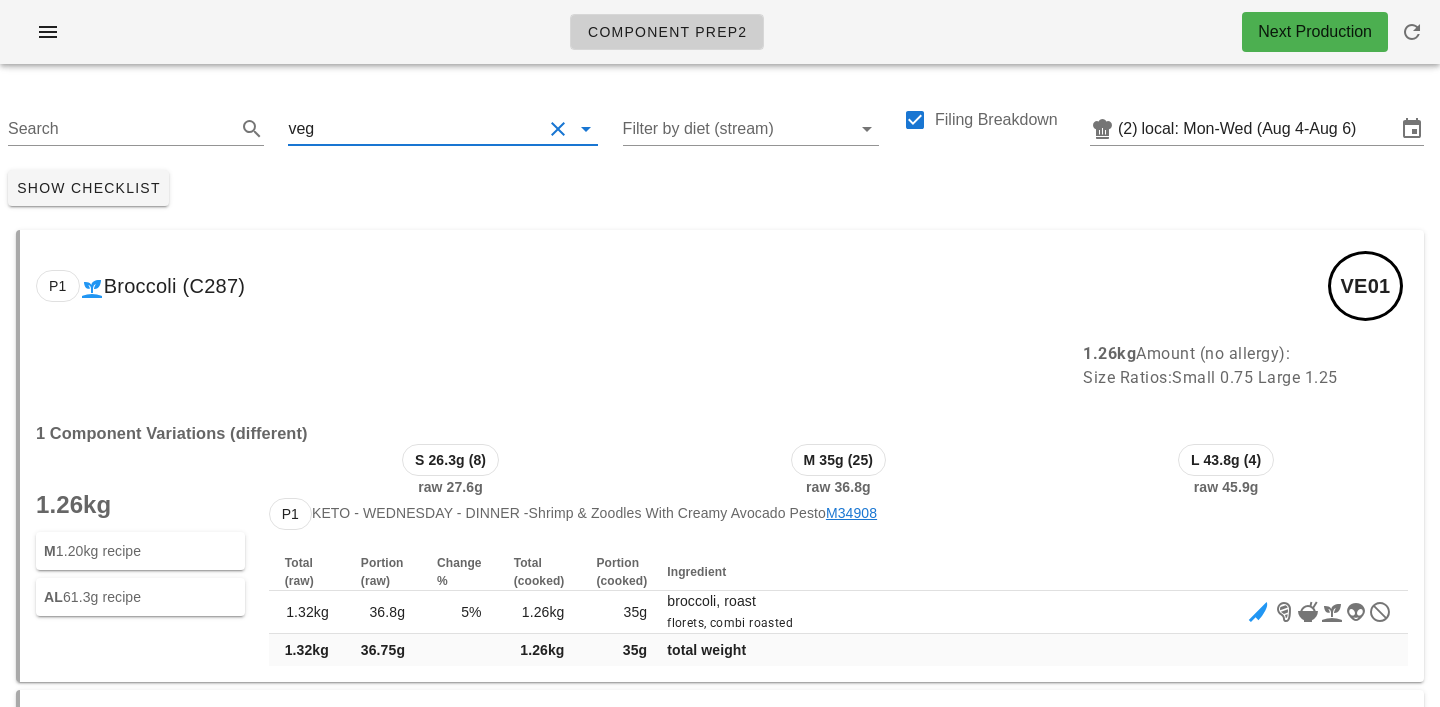 click at bounding box center [430, 129] 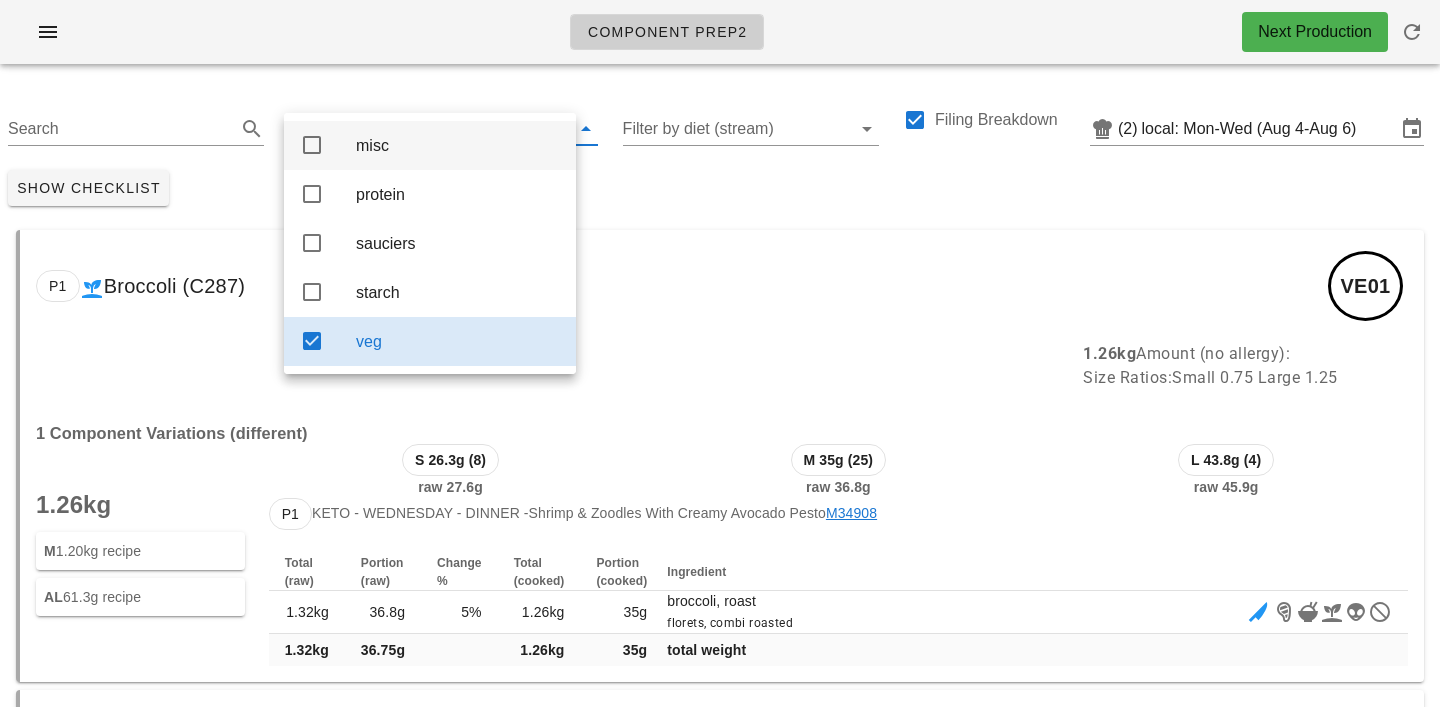 click on "misc" at bounding box center [458, 145] 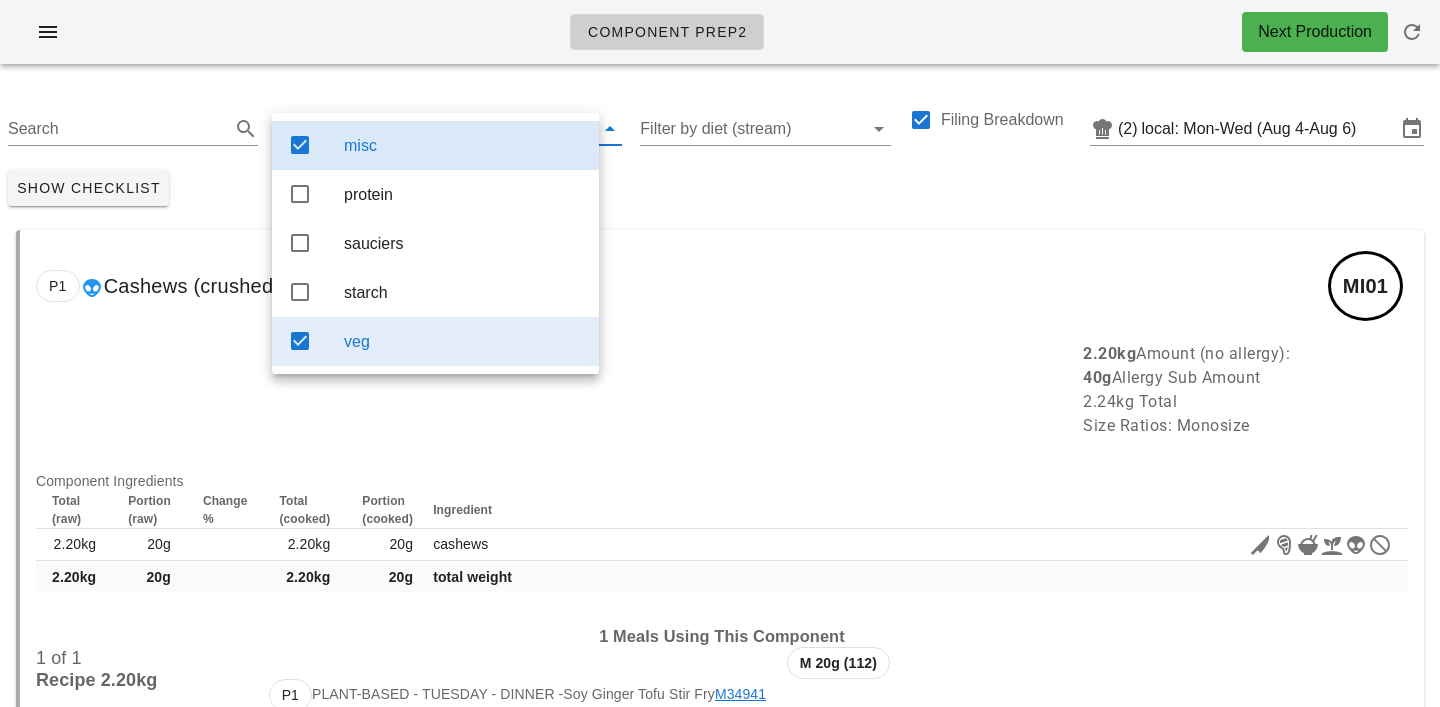 click on "veg" at bounding box center (463, 341) 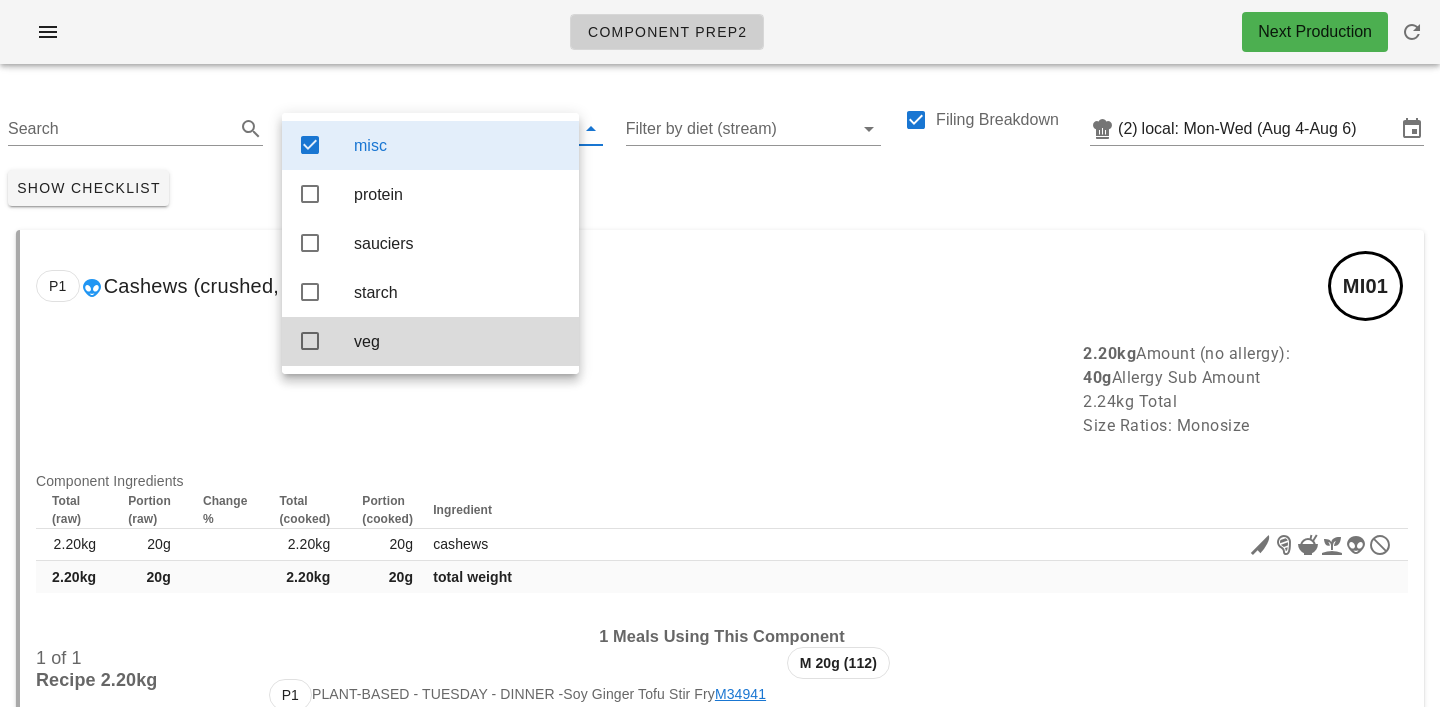 click on "Show Checklist" at bounding box center [720, 188] 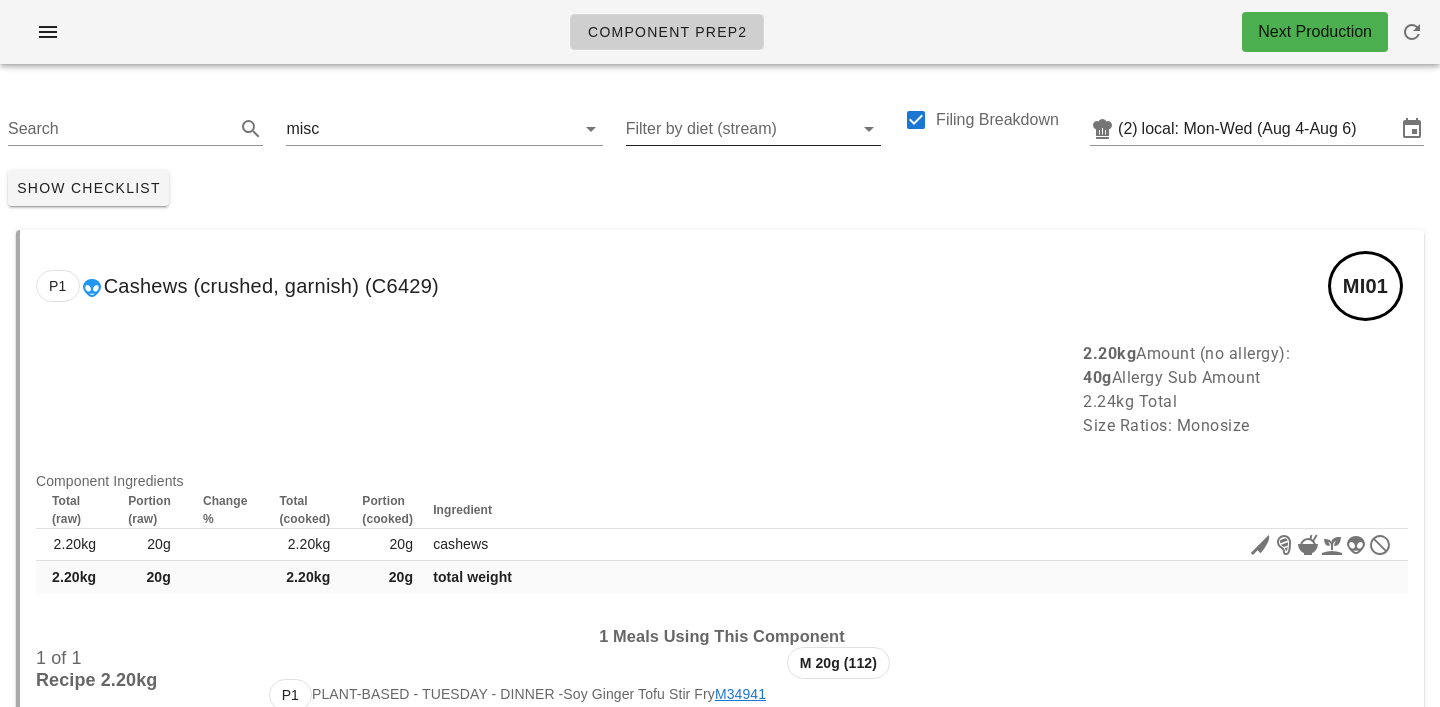 click on "Filter by diet (stream)" at bounding box center (737, 129) 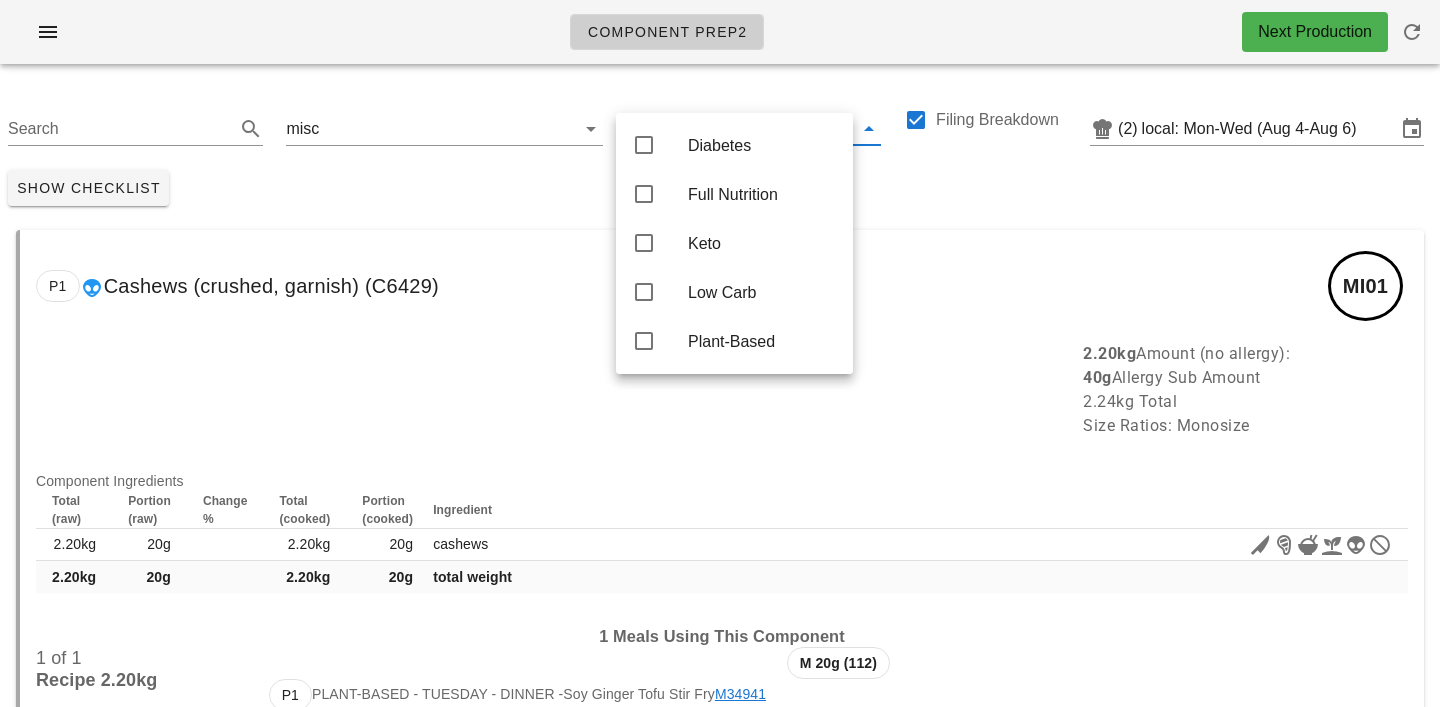 click on "Show Checklist" at bounding box center (720, 188) 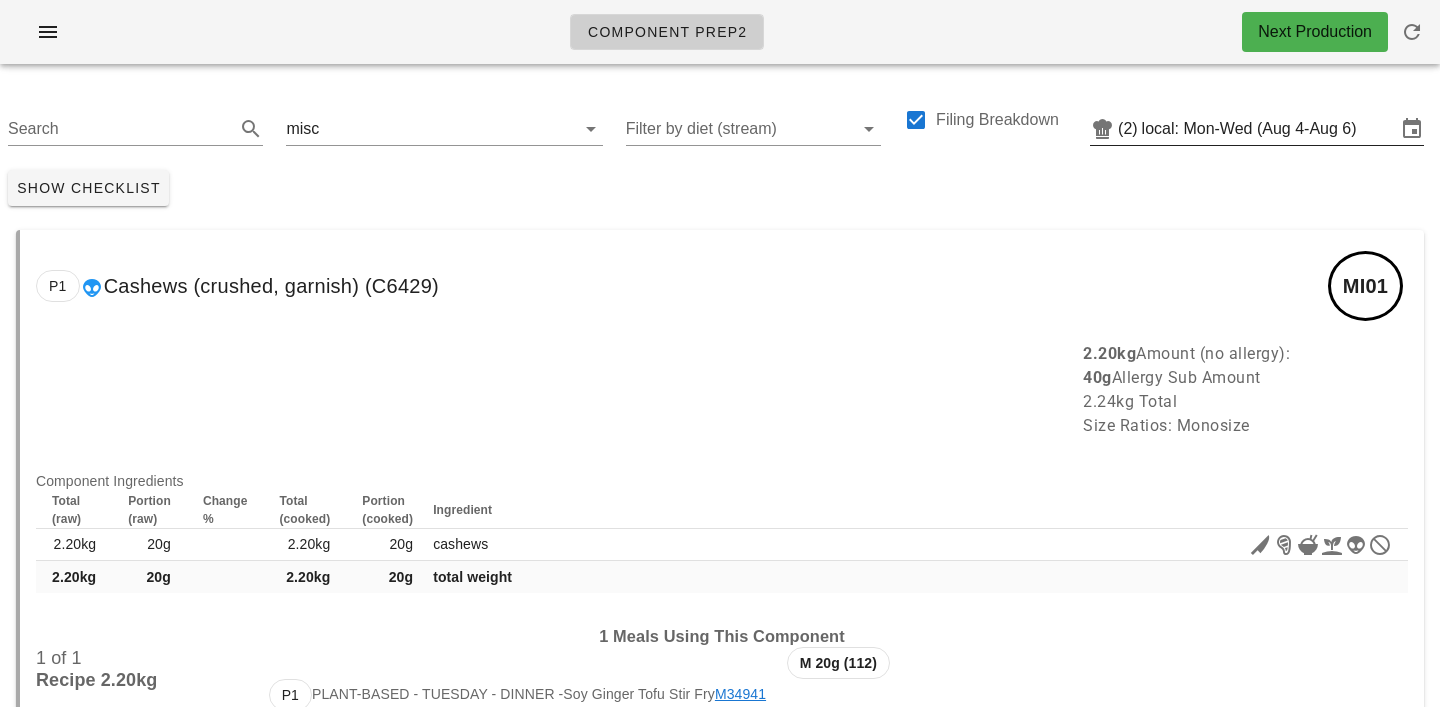 click on "local: Mon-Wed (Aug 4-Aug 6)" at bounding box center (1269, 129) 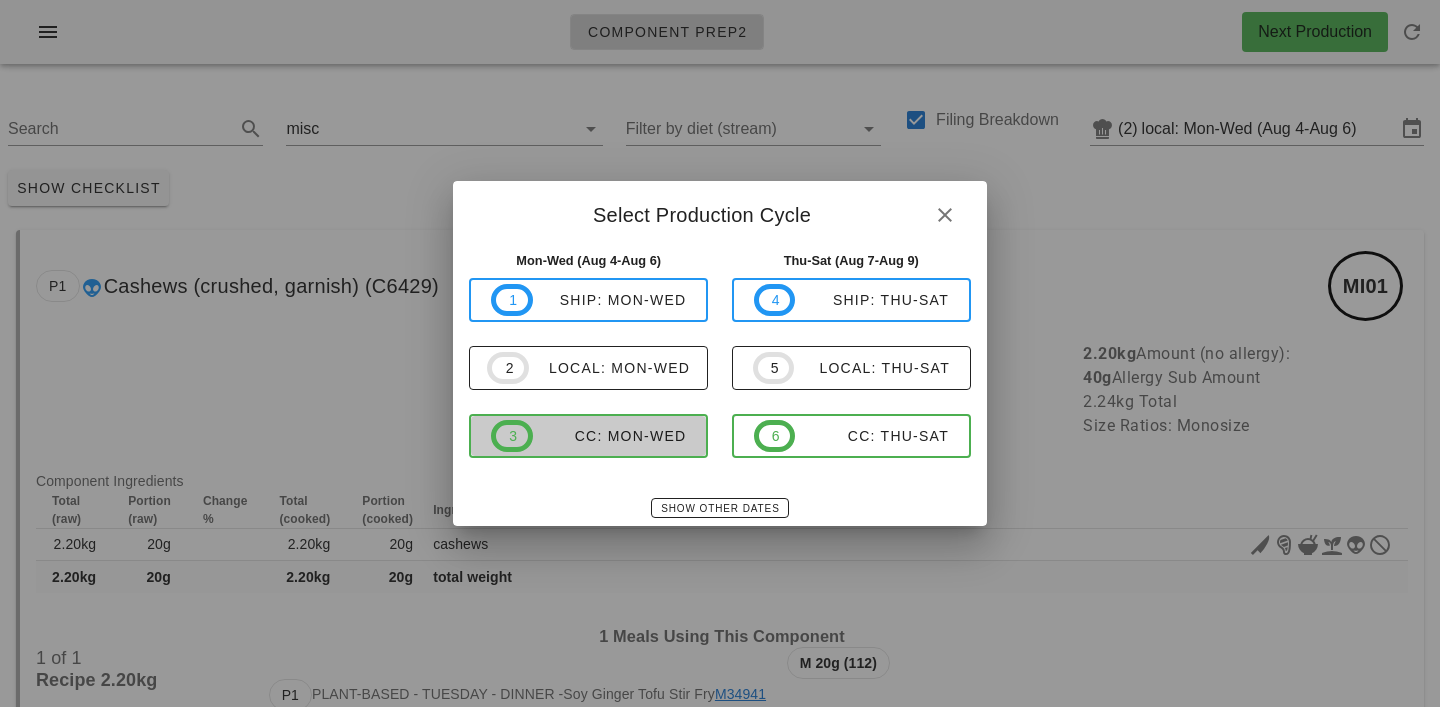 click on "CC: Mon-Wed" at bounding box center (610, 436) 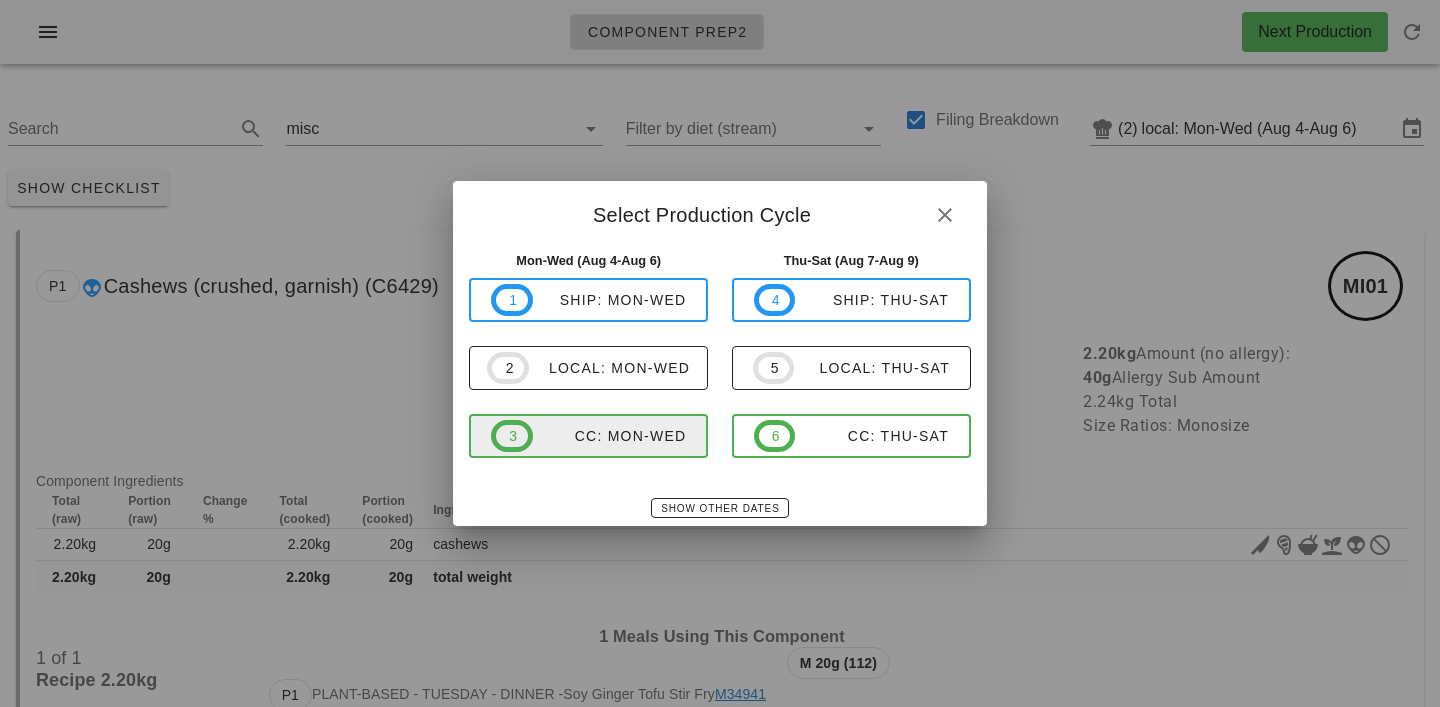 type on "CC: Mon-Wed (Aug 4-Aug 6)" 